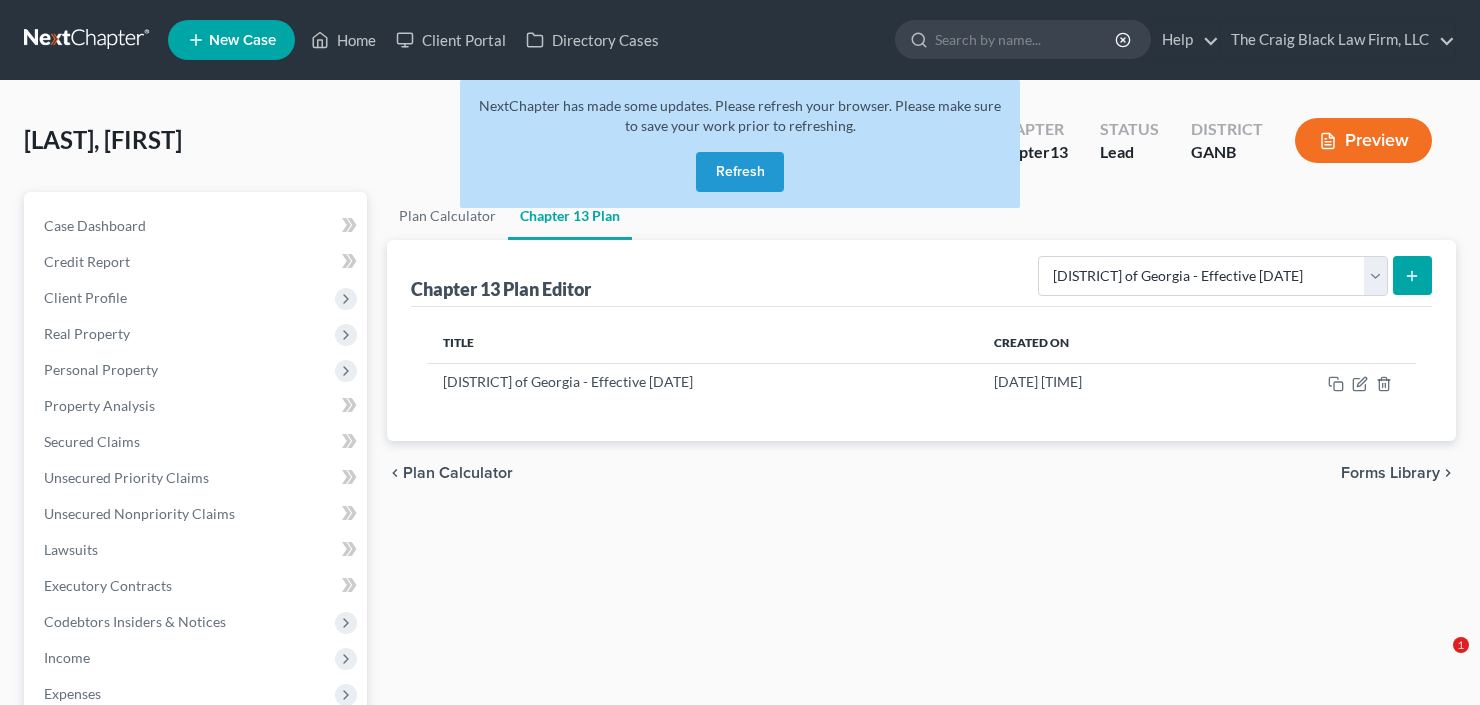 select on "2" 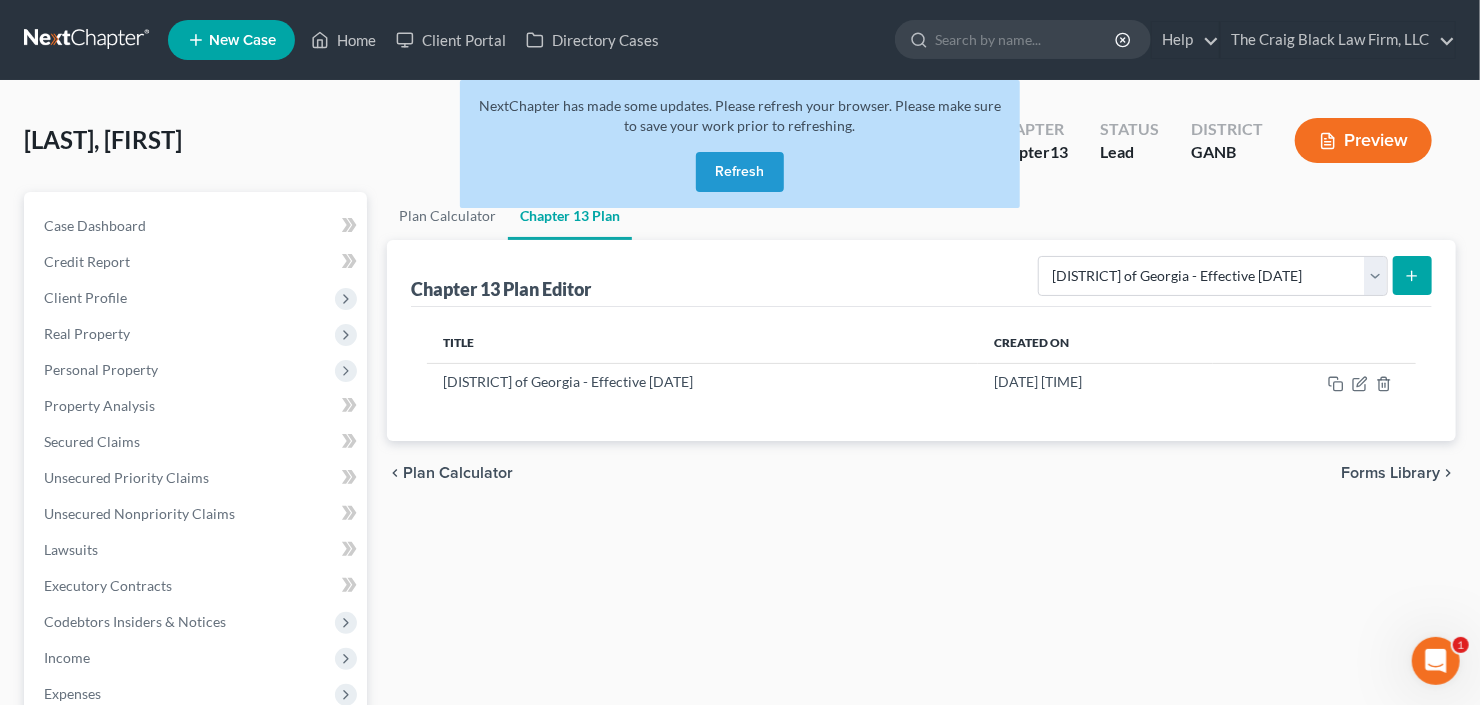 scroll, scrollTop: 0, scrollLeft: 0, axis: both 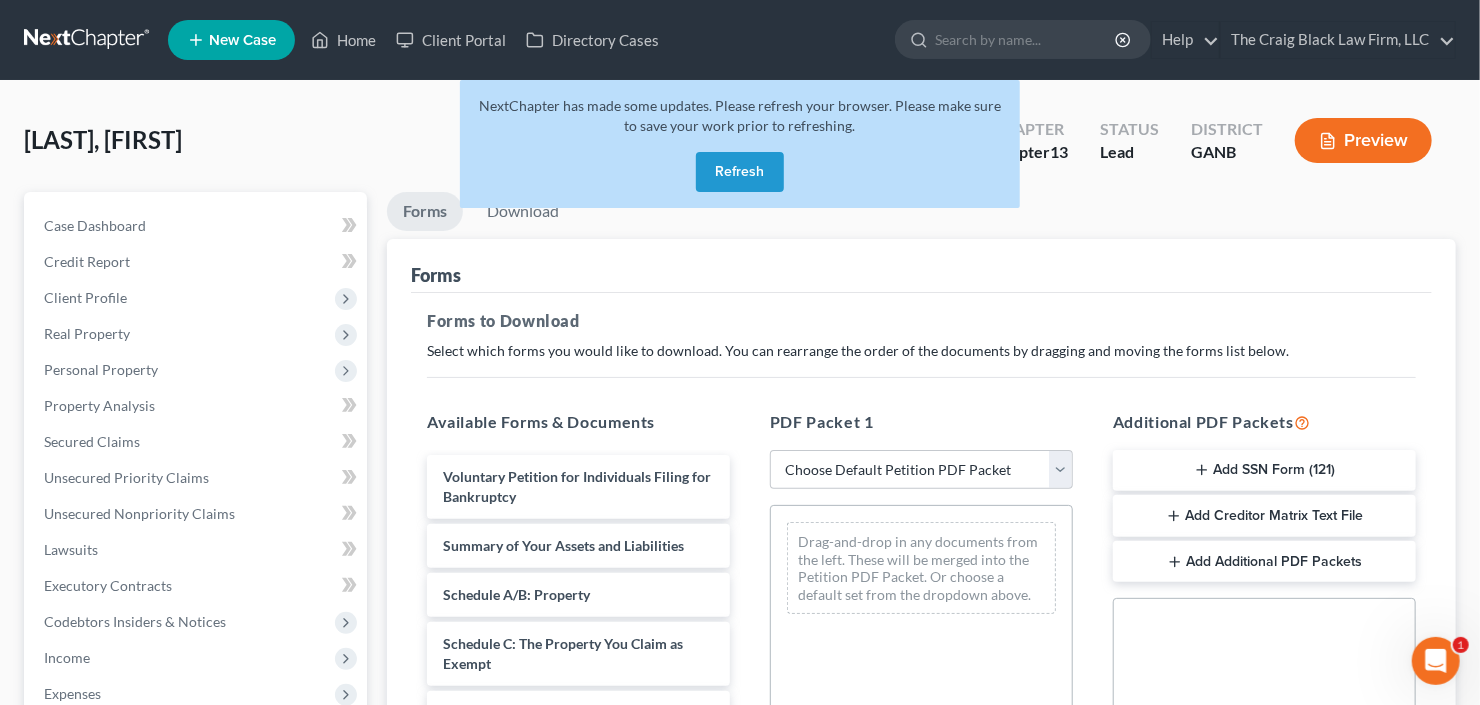 click on "Refresh" at bounding box center [740, 172] 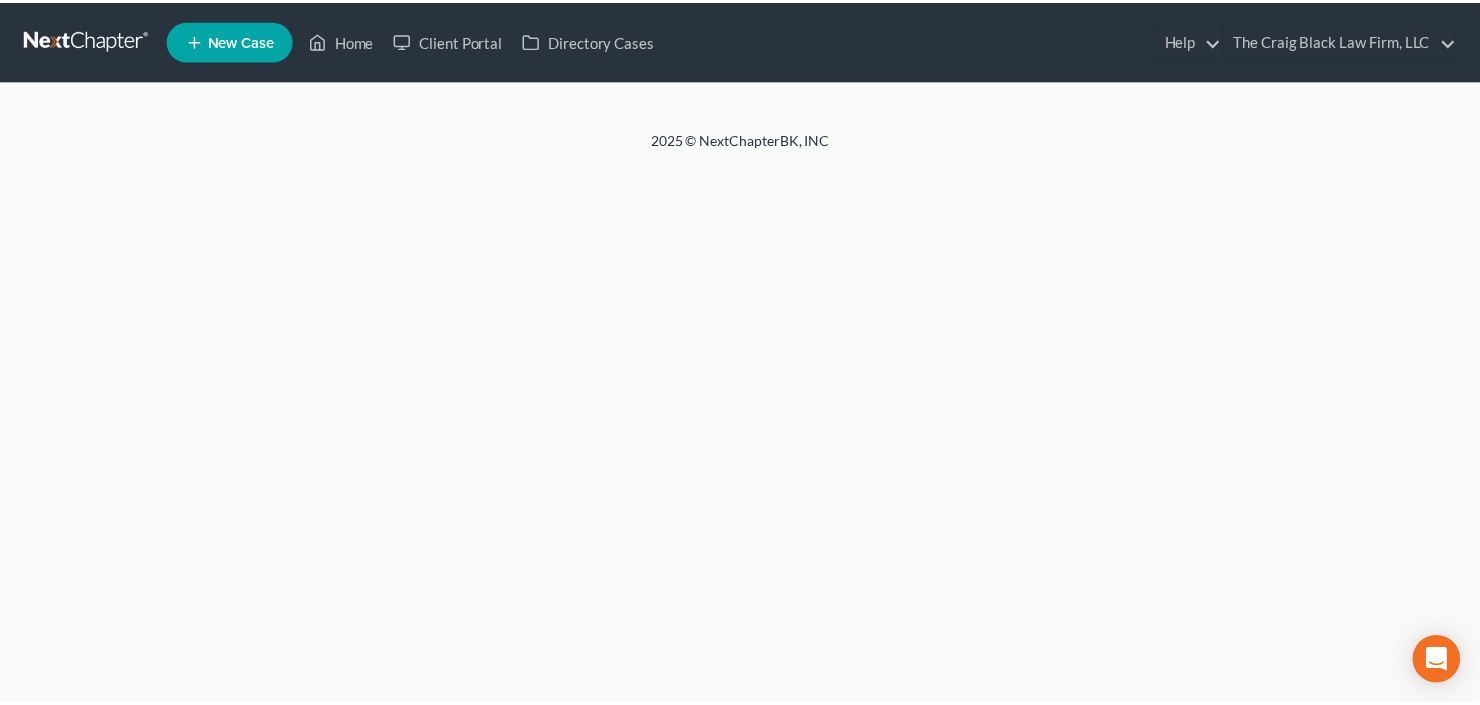 scroll, scrollTop: 0, scrollLeft: 0, axis: both 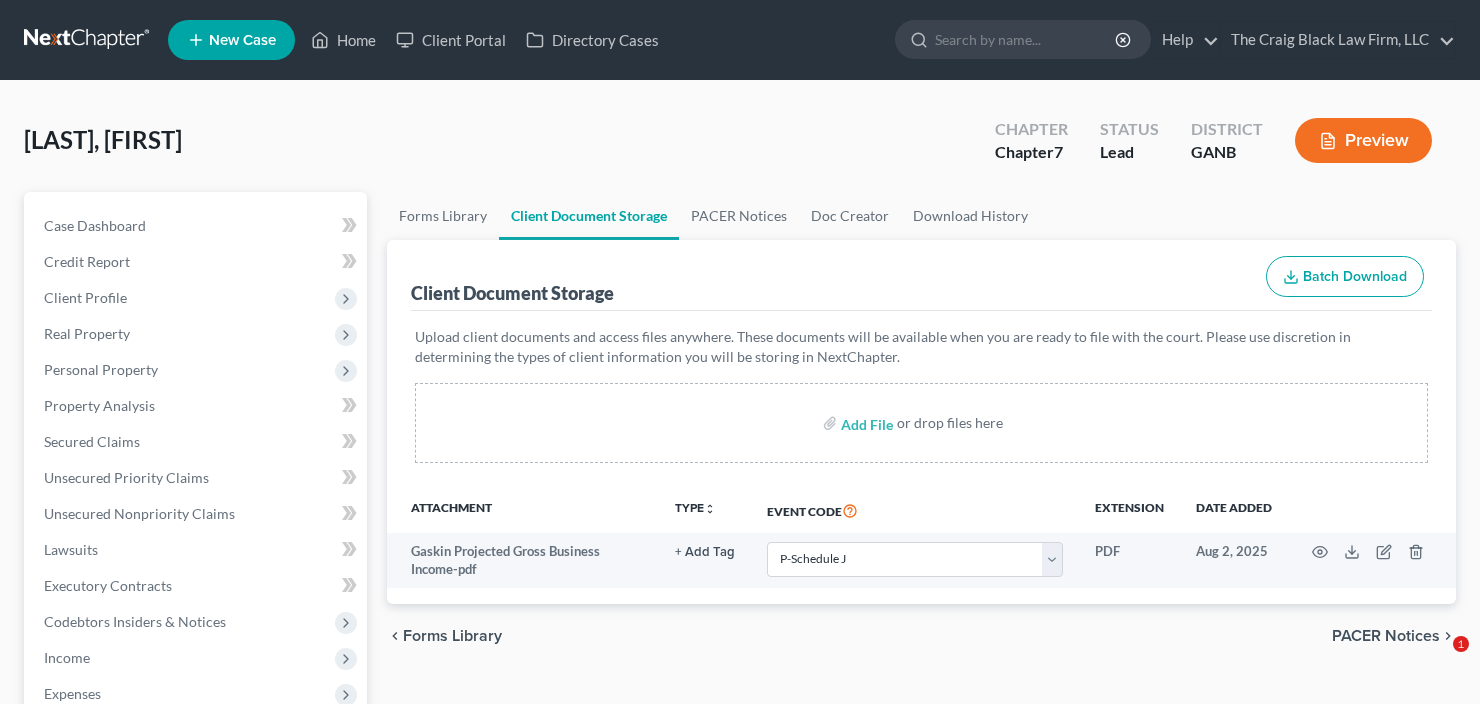 select on "27" 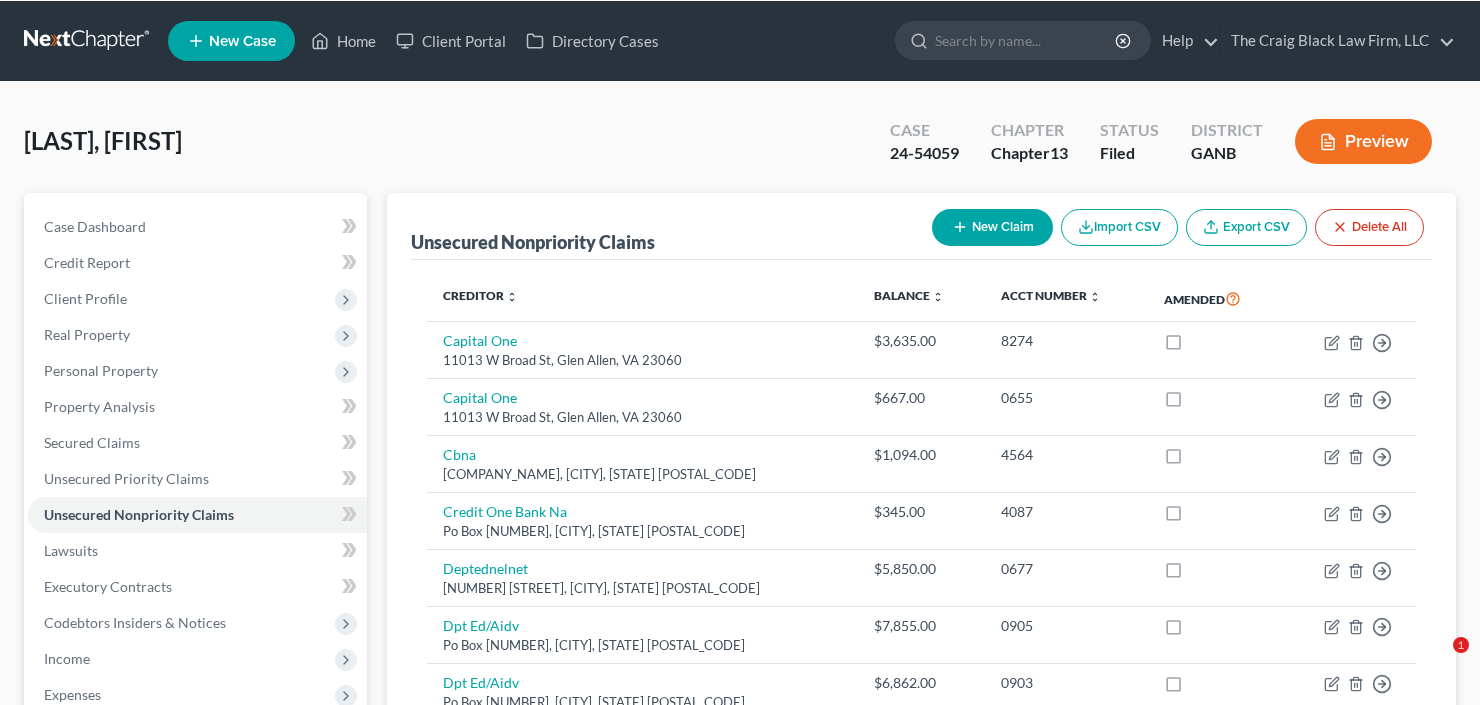 scroll, scrollTop: 0, scrollLeft: 0, axis: both 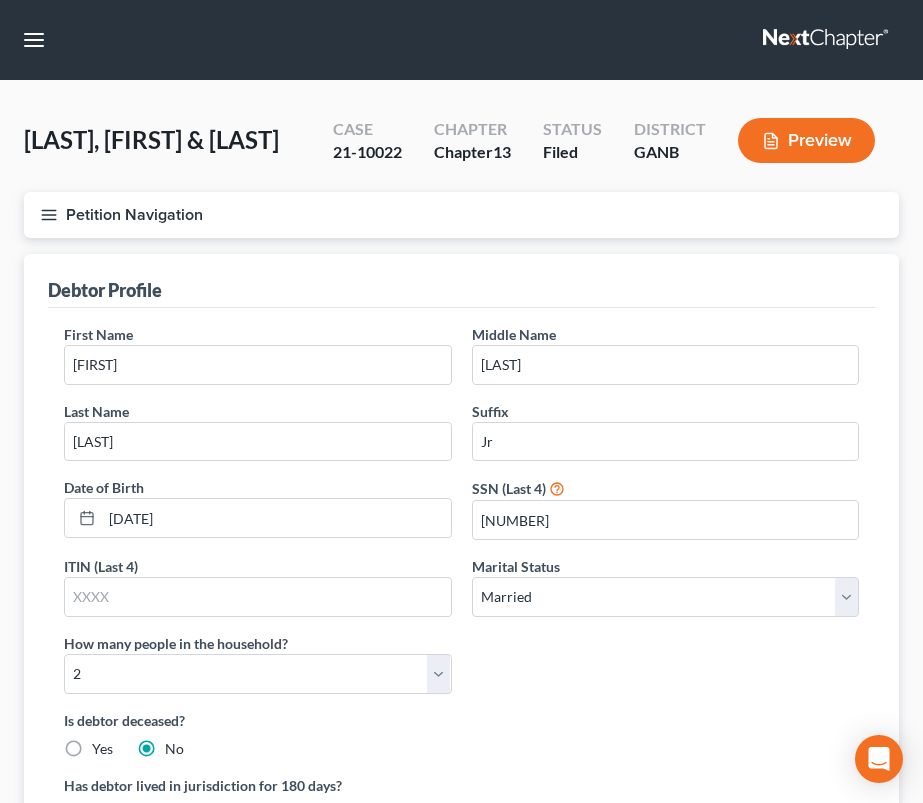 select on "1" 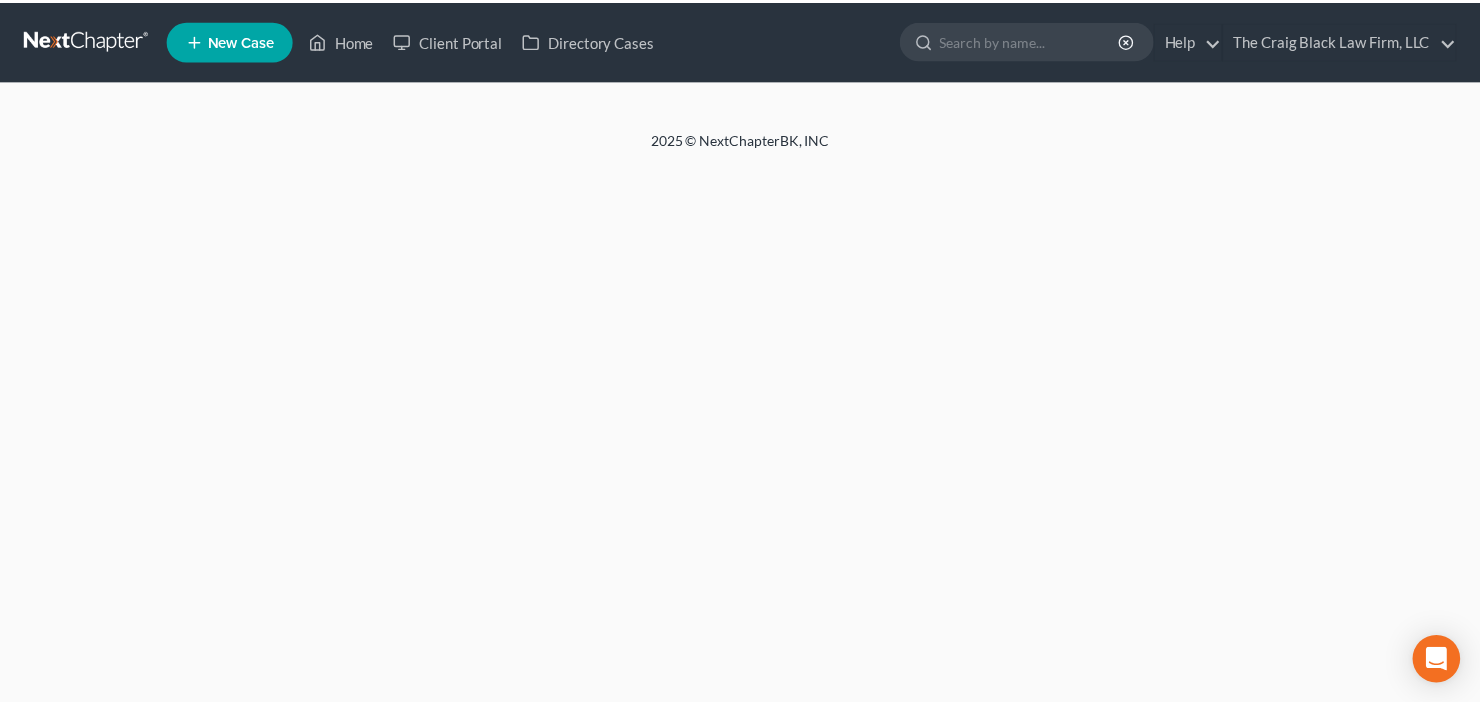 scroll, scrollTop: 0, scrollLeft: 0, axis: both 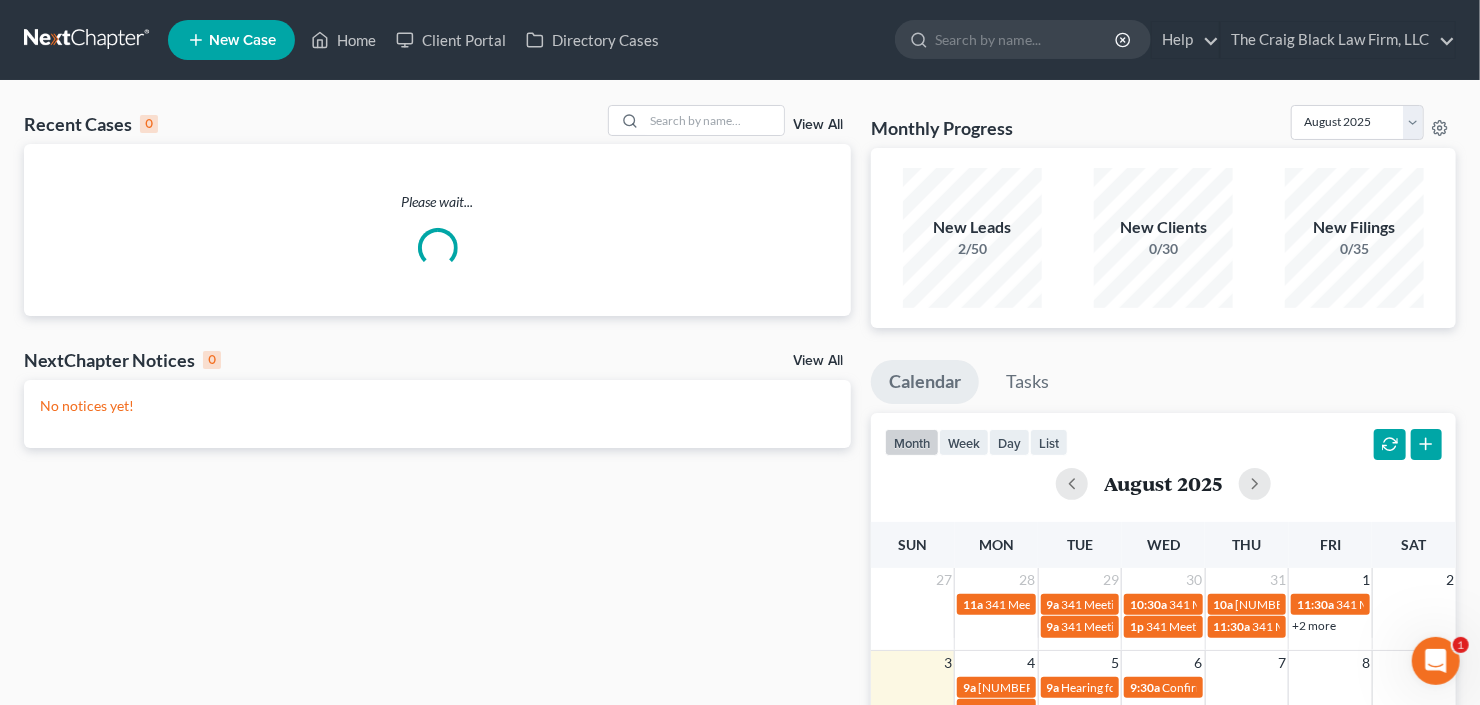 click on "New Case" at bounding box center (242, 40) 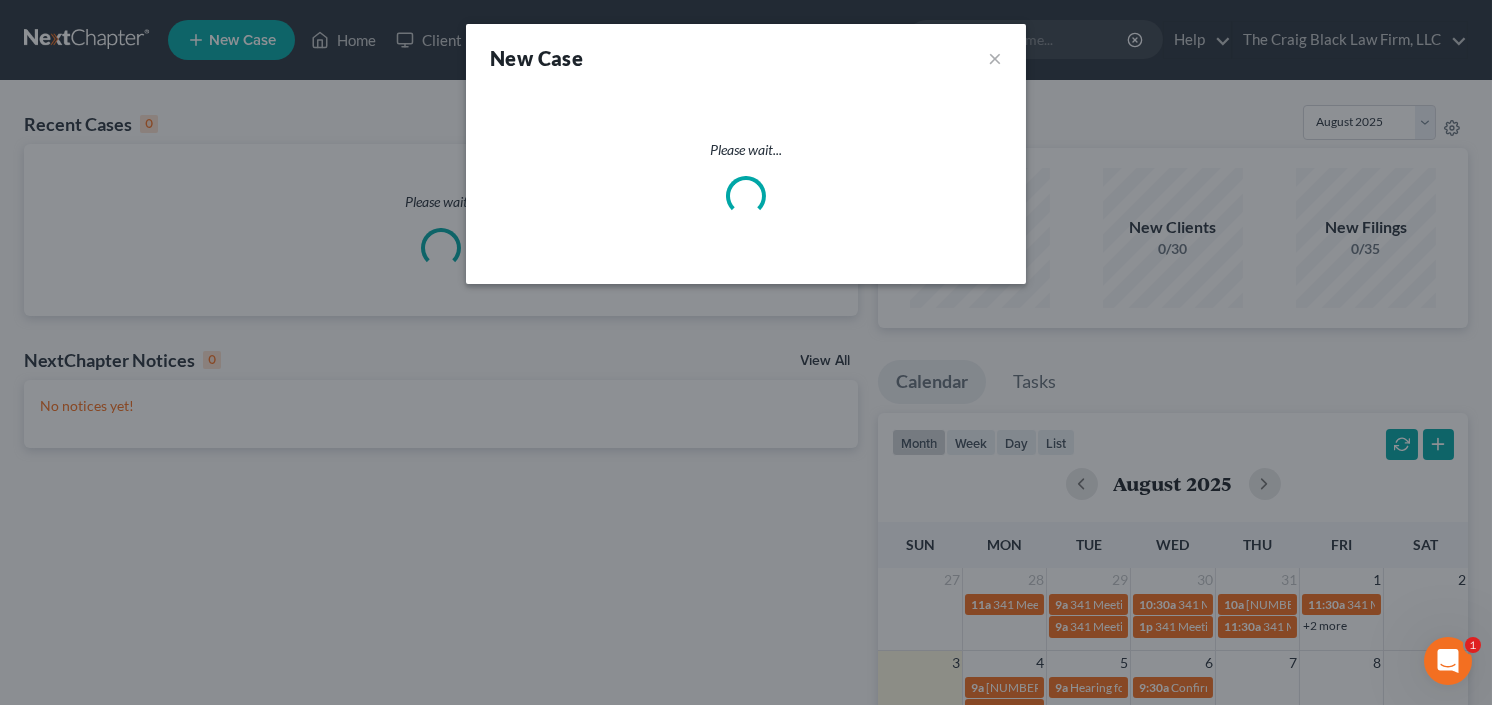 select on "19" 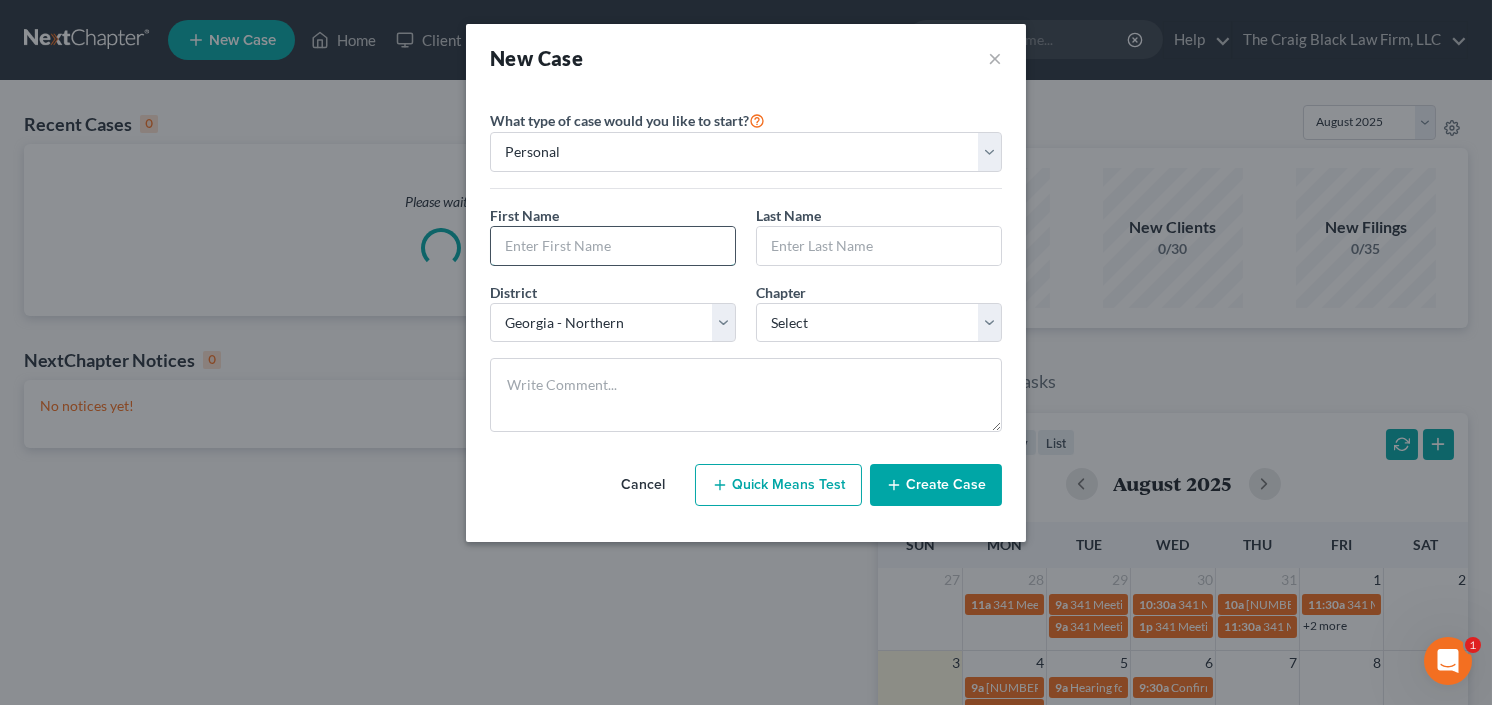 click at bounding box center [613, 246] 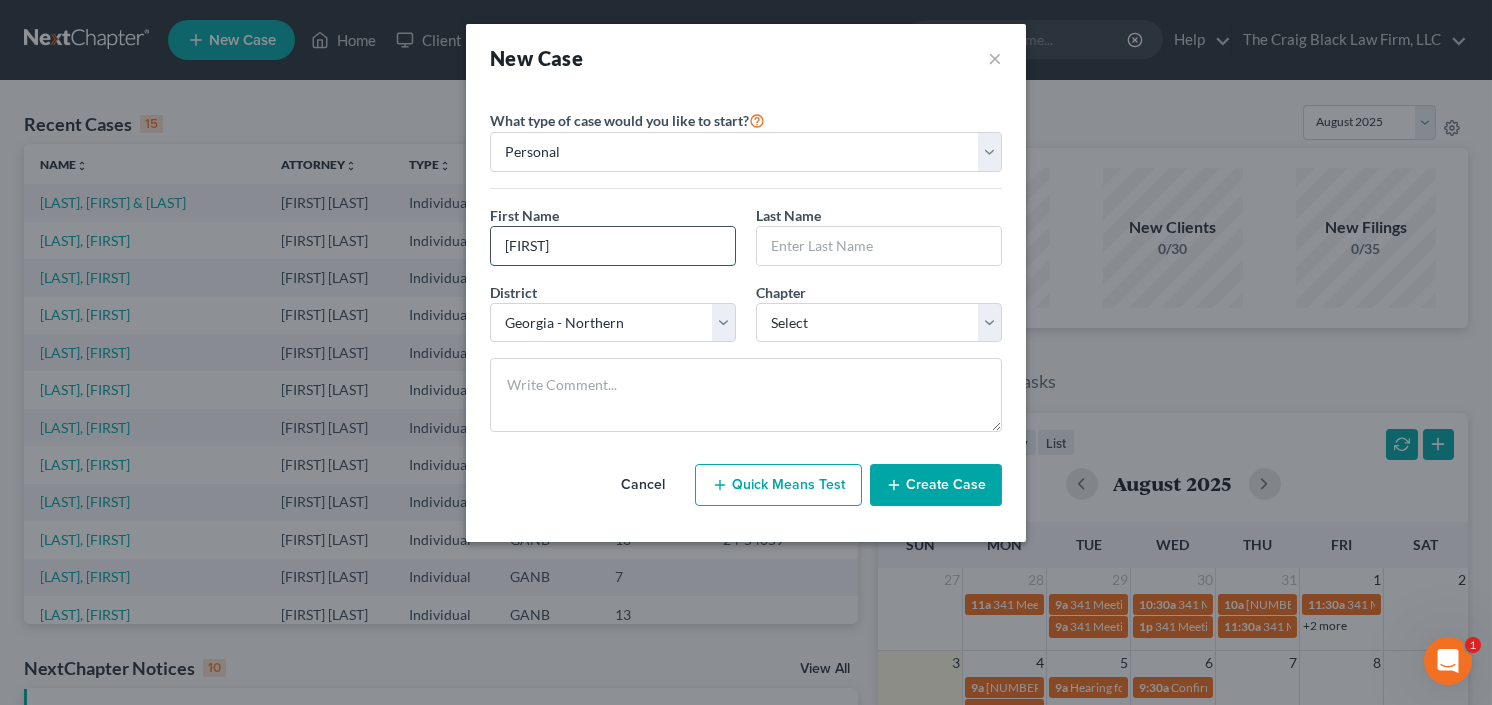 type on "Fatoumata" 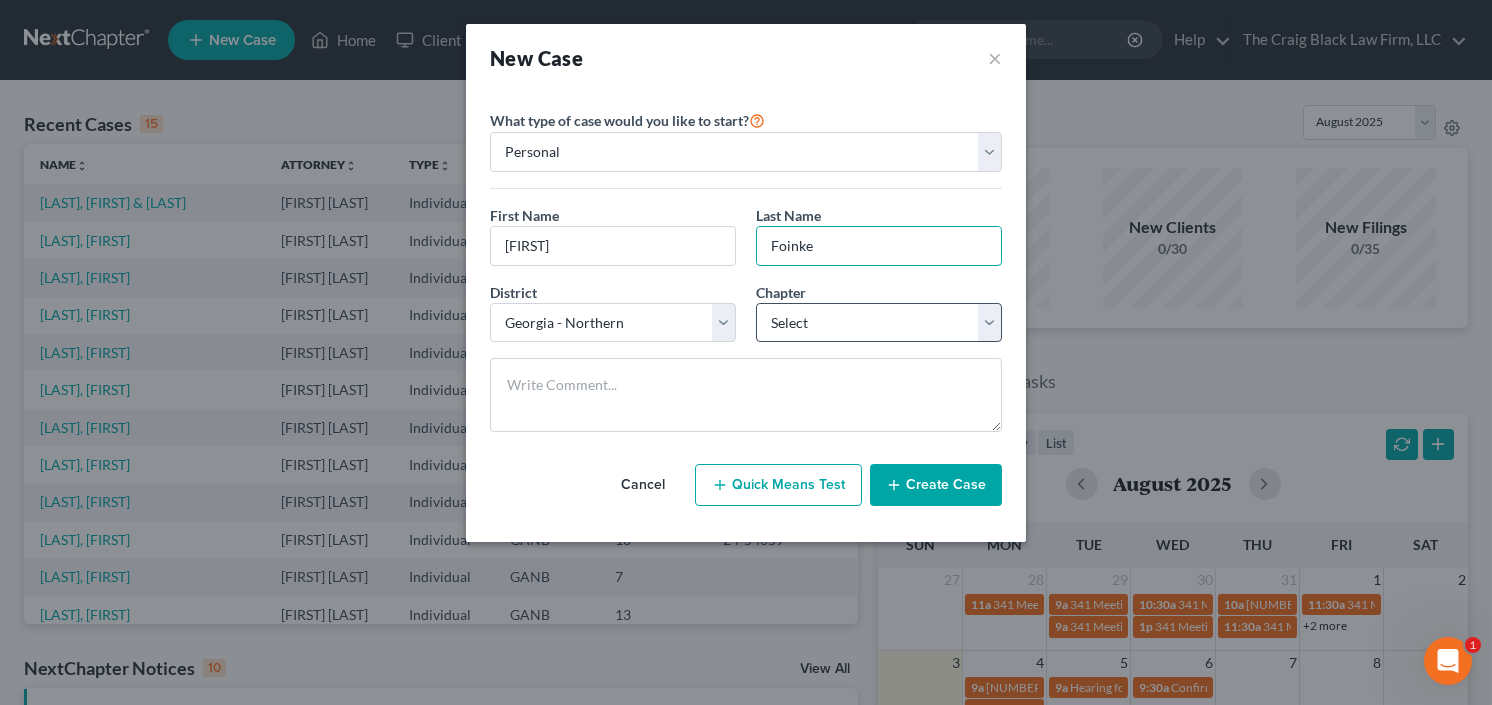 type on "Foinke" 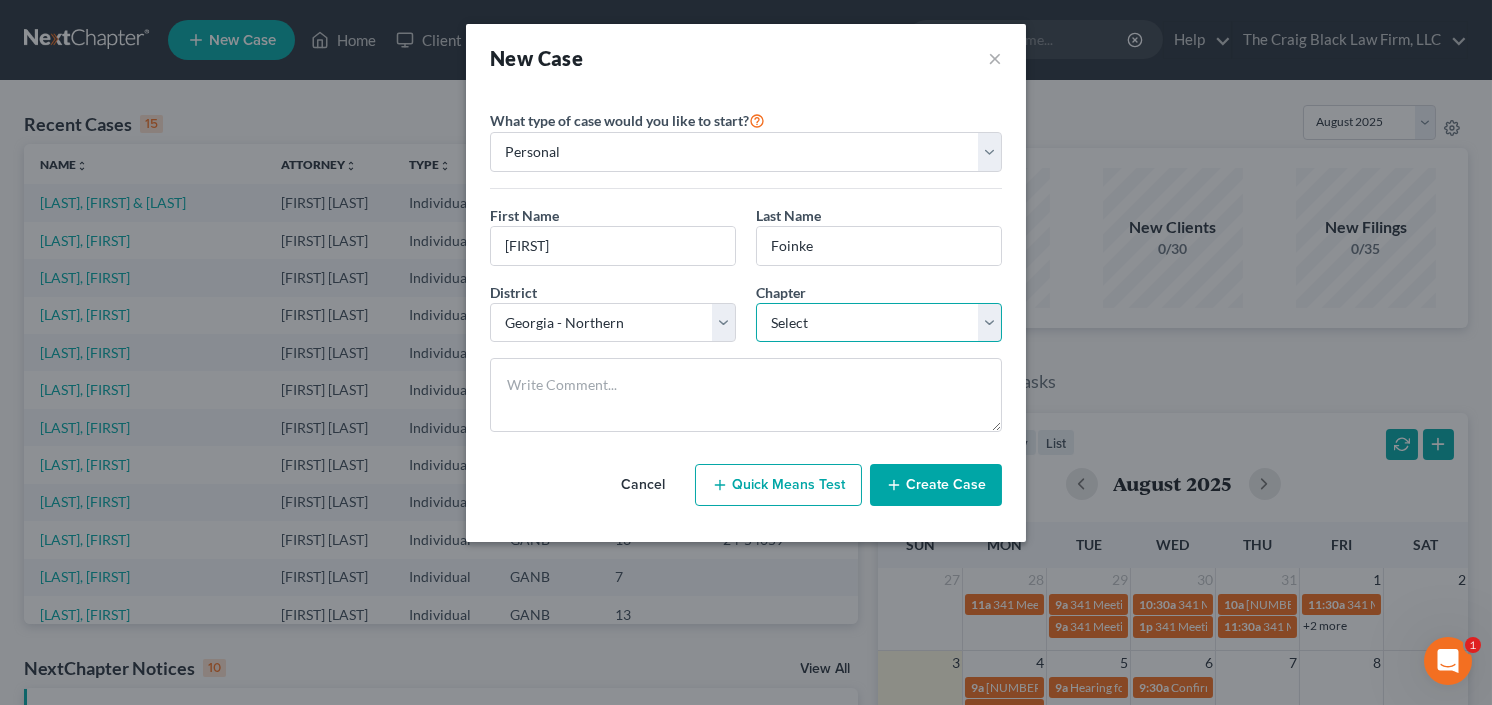 click on "Select 7 11 12 13" at bounding box center (879, 323) 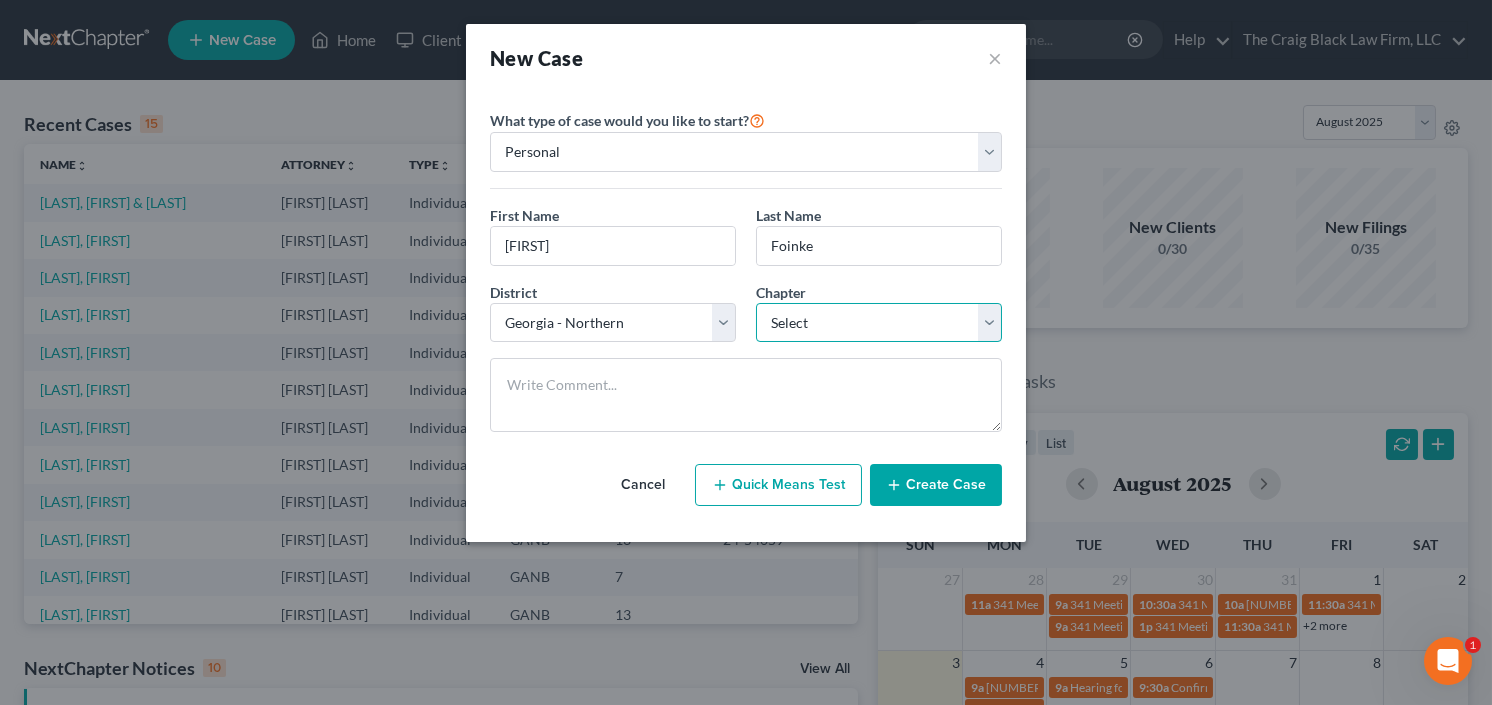 select on "3" 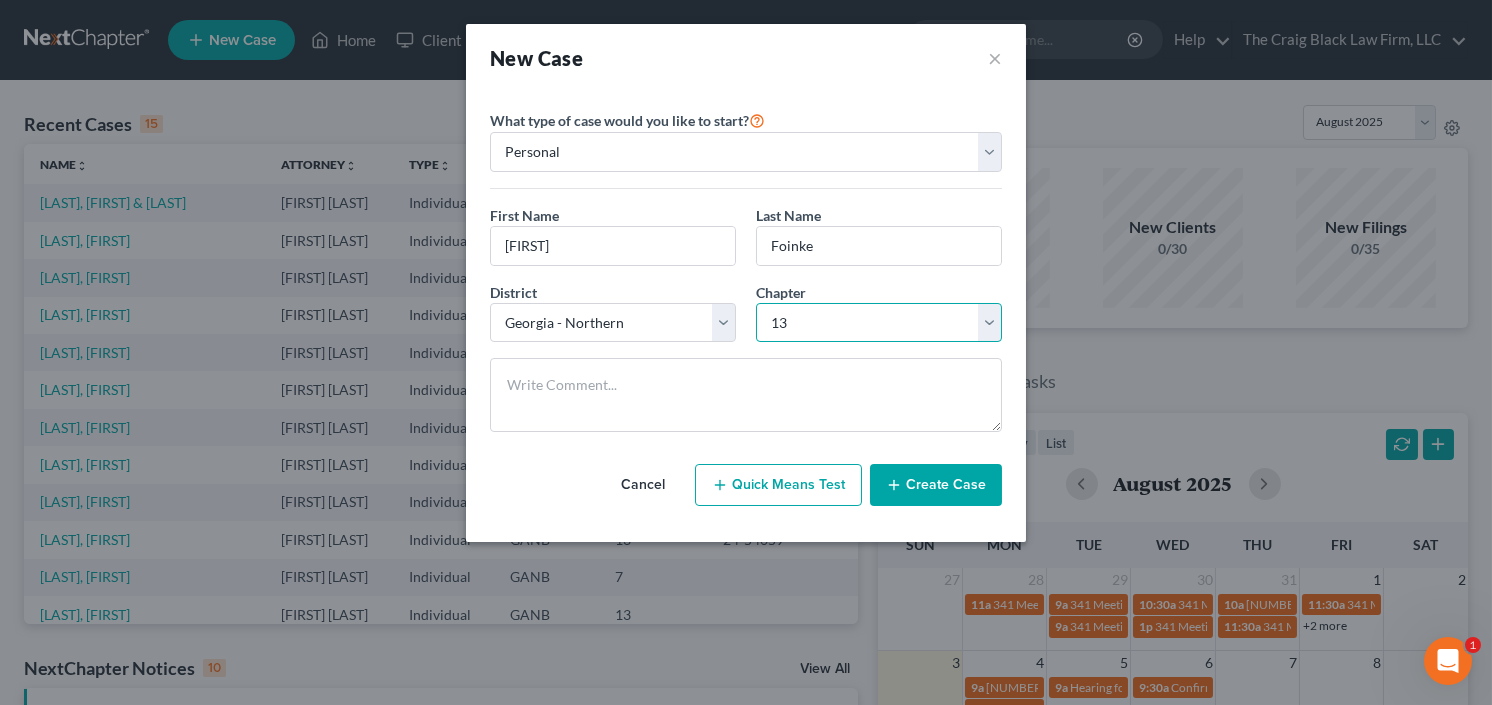 click on "Select 7 11 12 13" at bounding box center (879, 323) 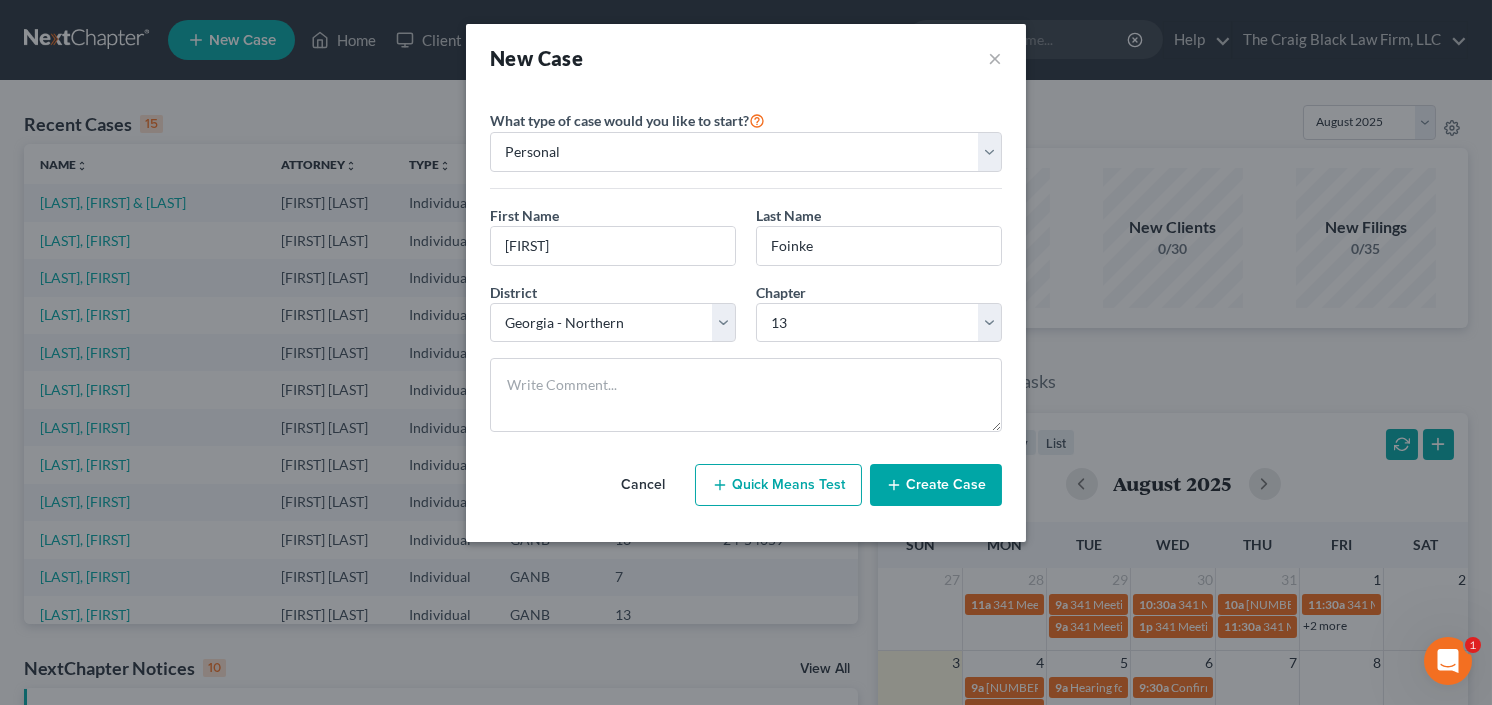 click on "Create Case" at bounding box center [936, 485] 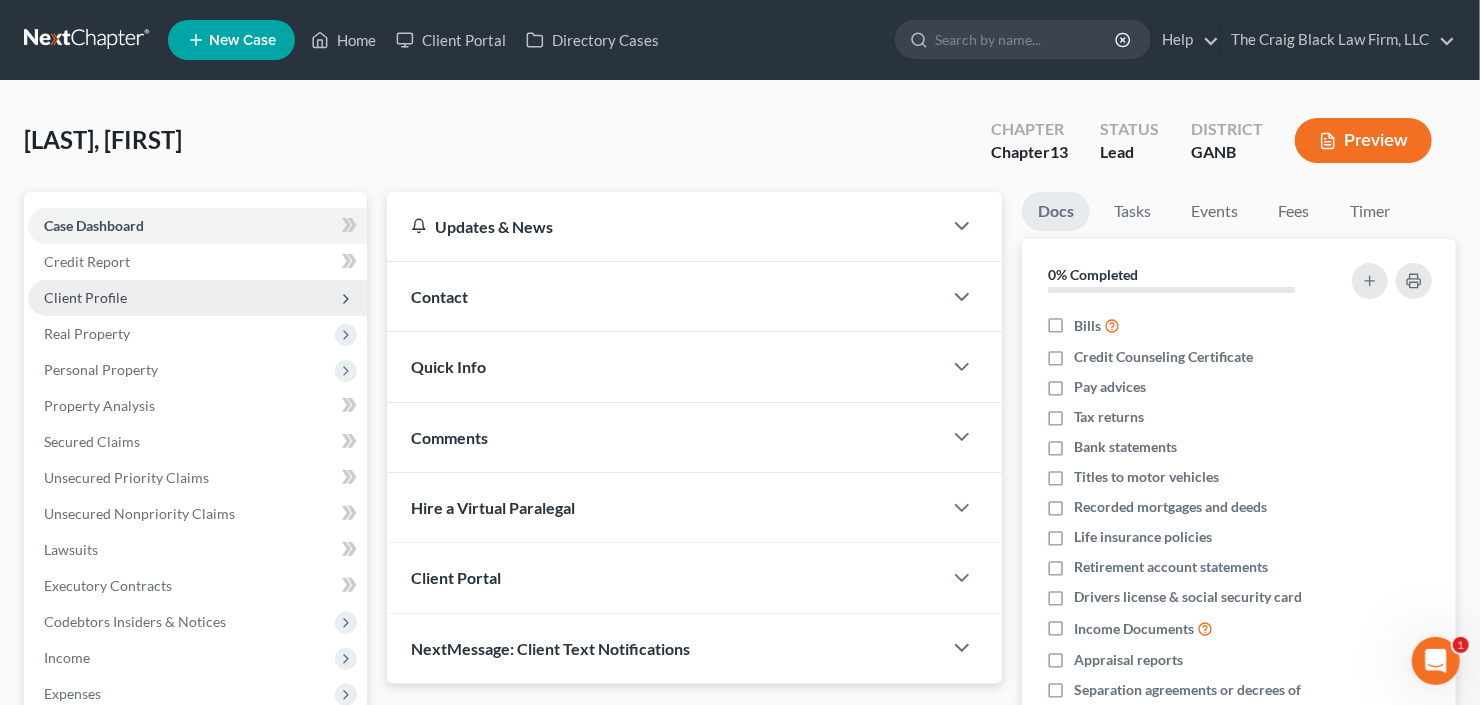 click on "Client Profile" at bounding box center (197, 298) 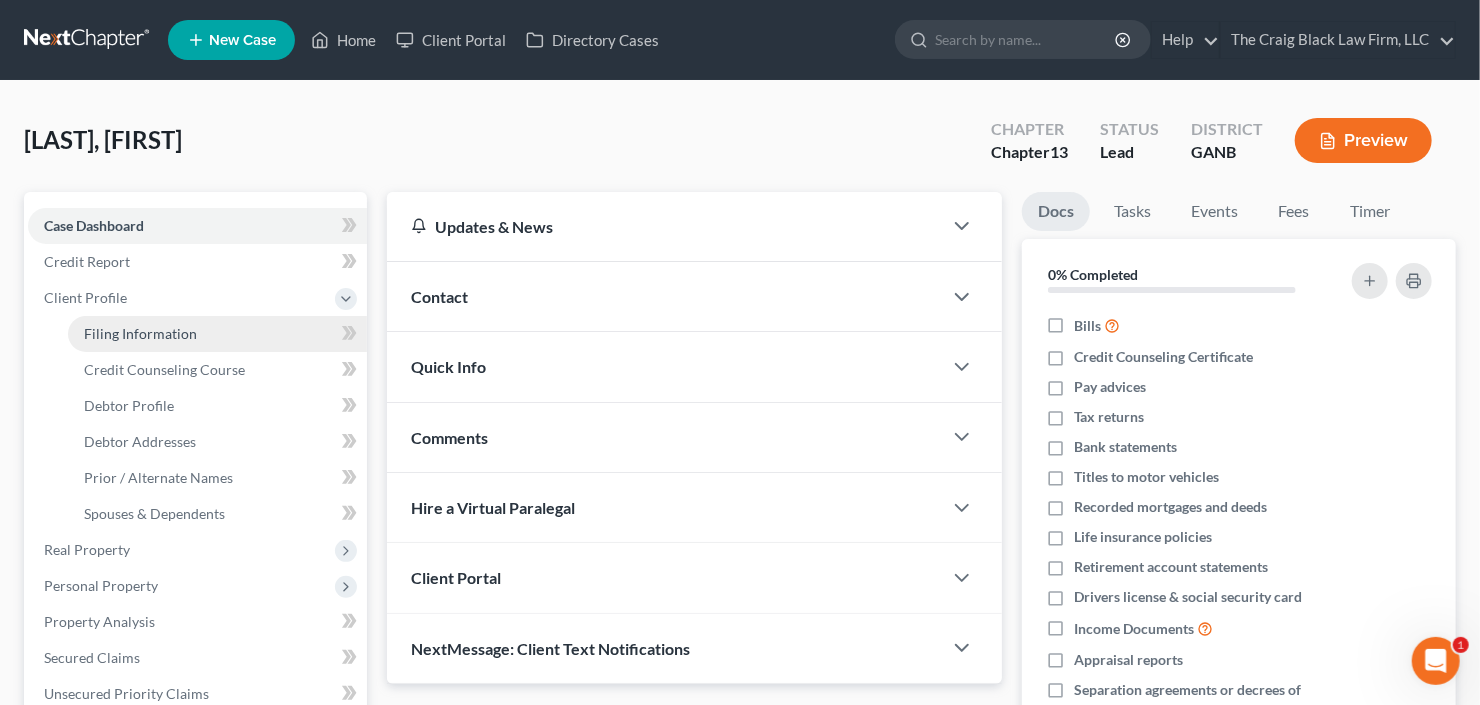 click on "Filing Information" at bounding box center [140, 333] 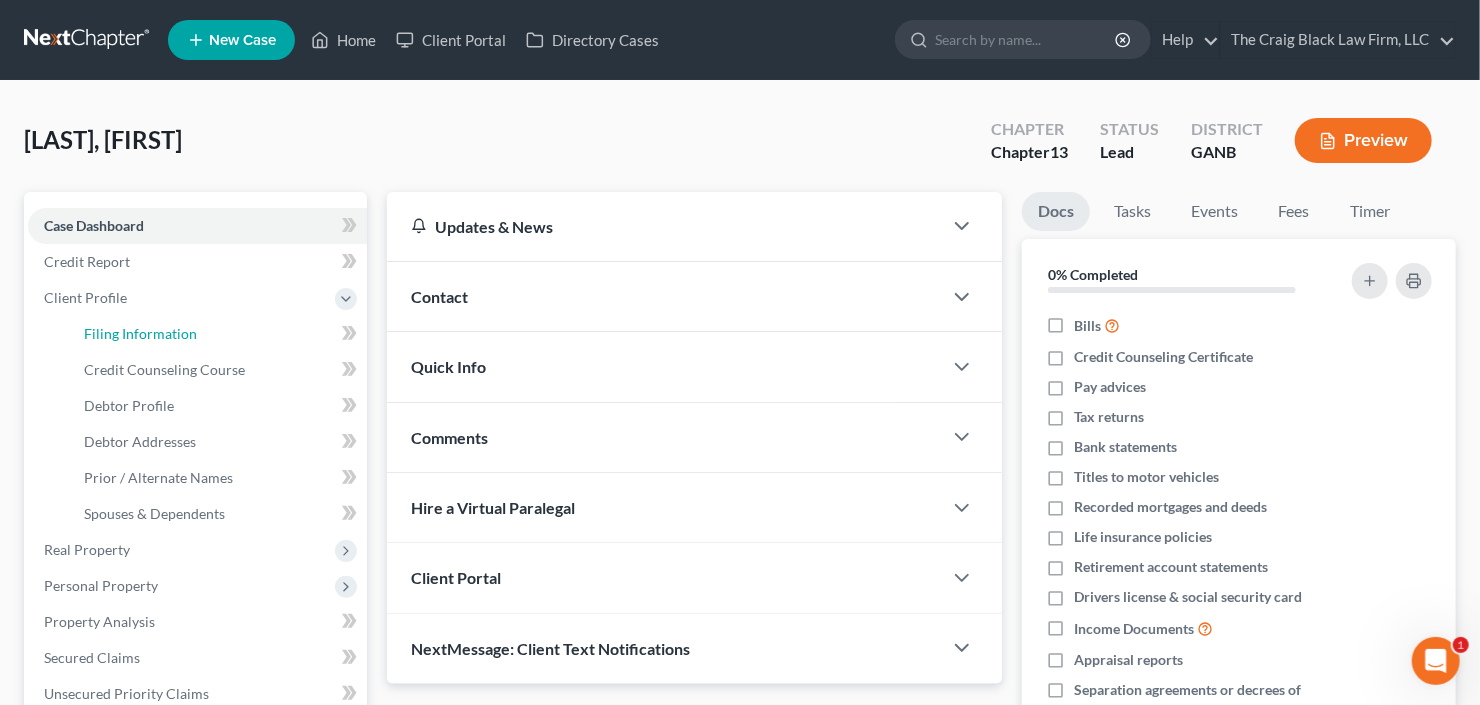 select on "1" 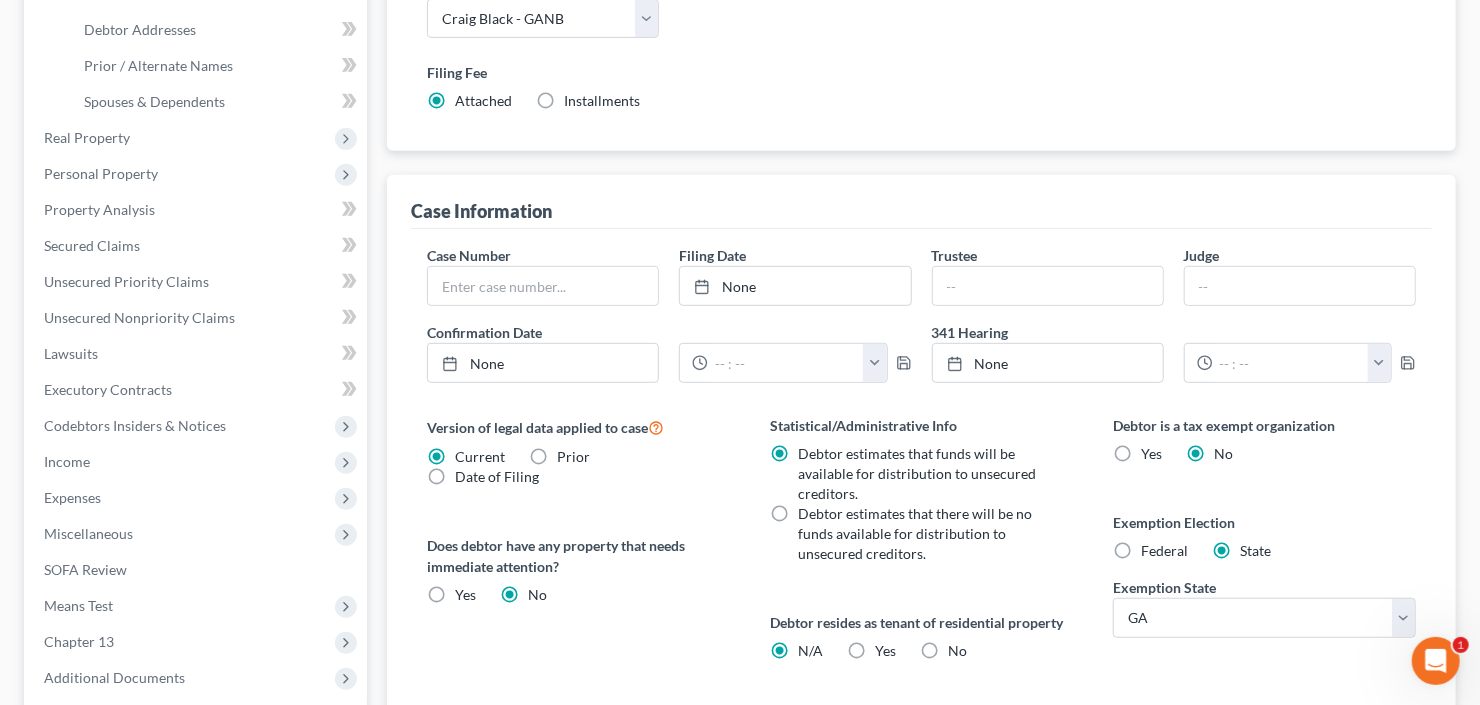 scroll, scrollTop: 640, scrollLeft: 0, axis: vertical 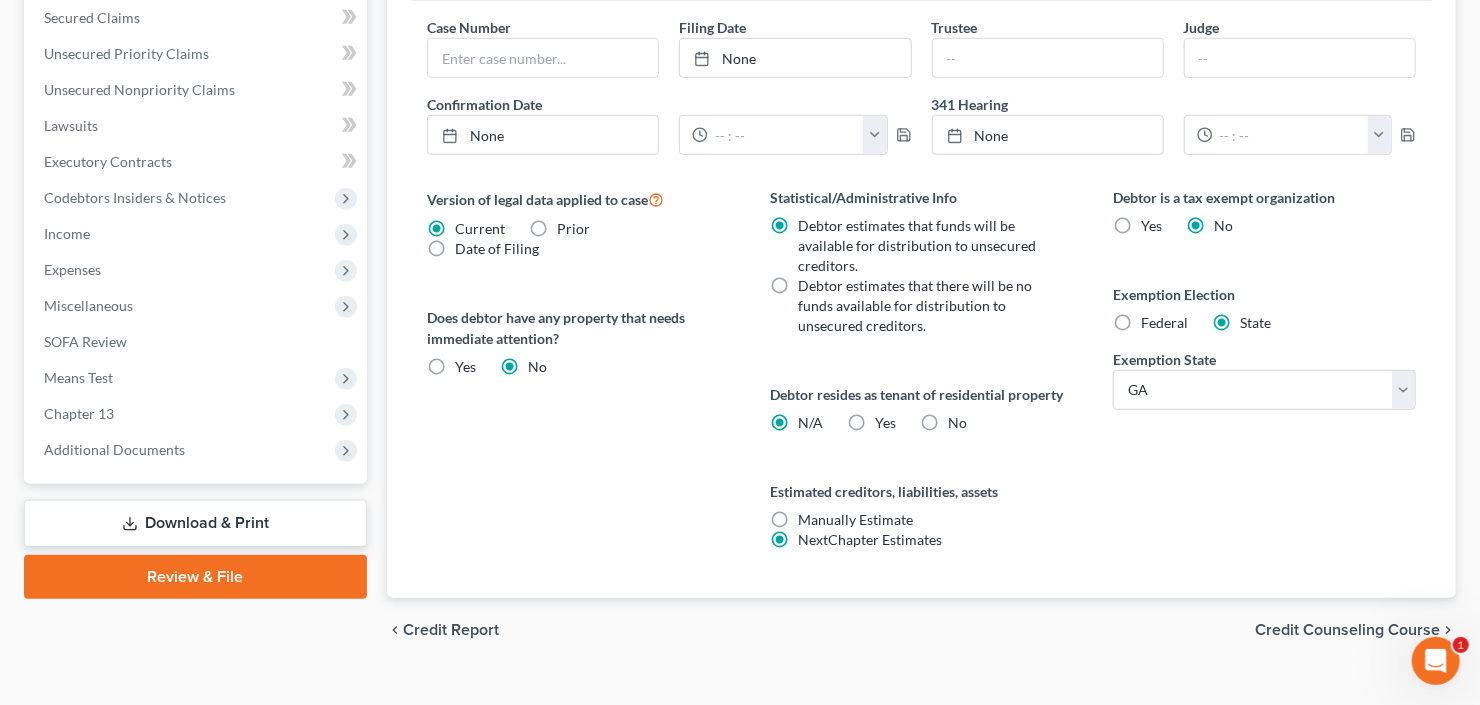 click on "No" at bounding box center [957, 423] 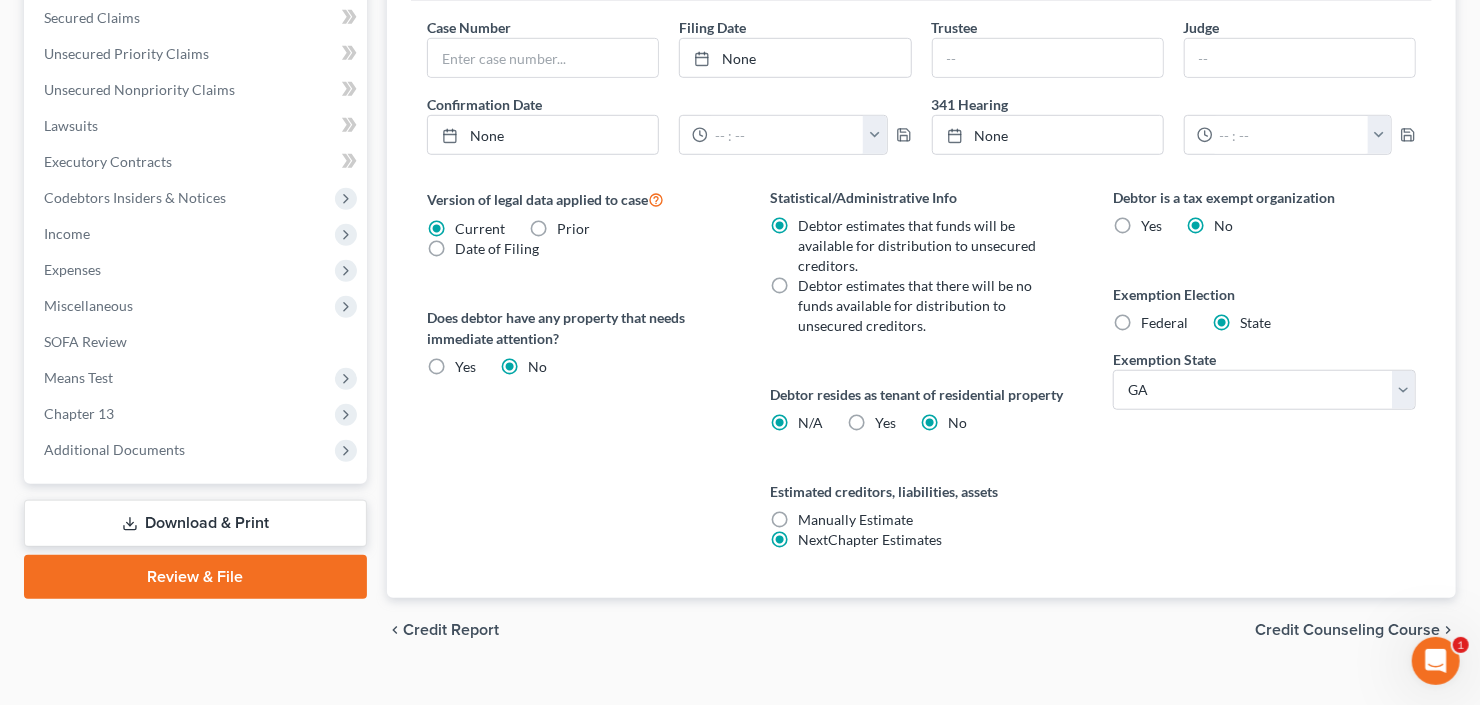radio on "false" 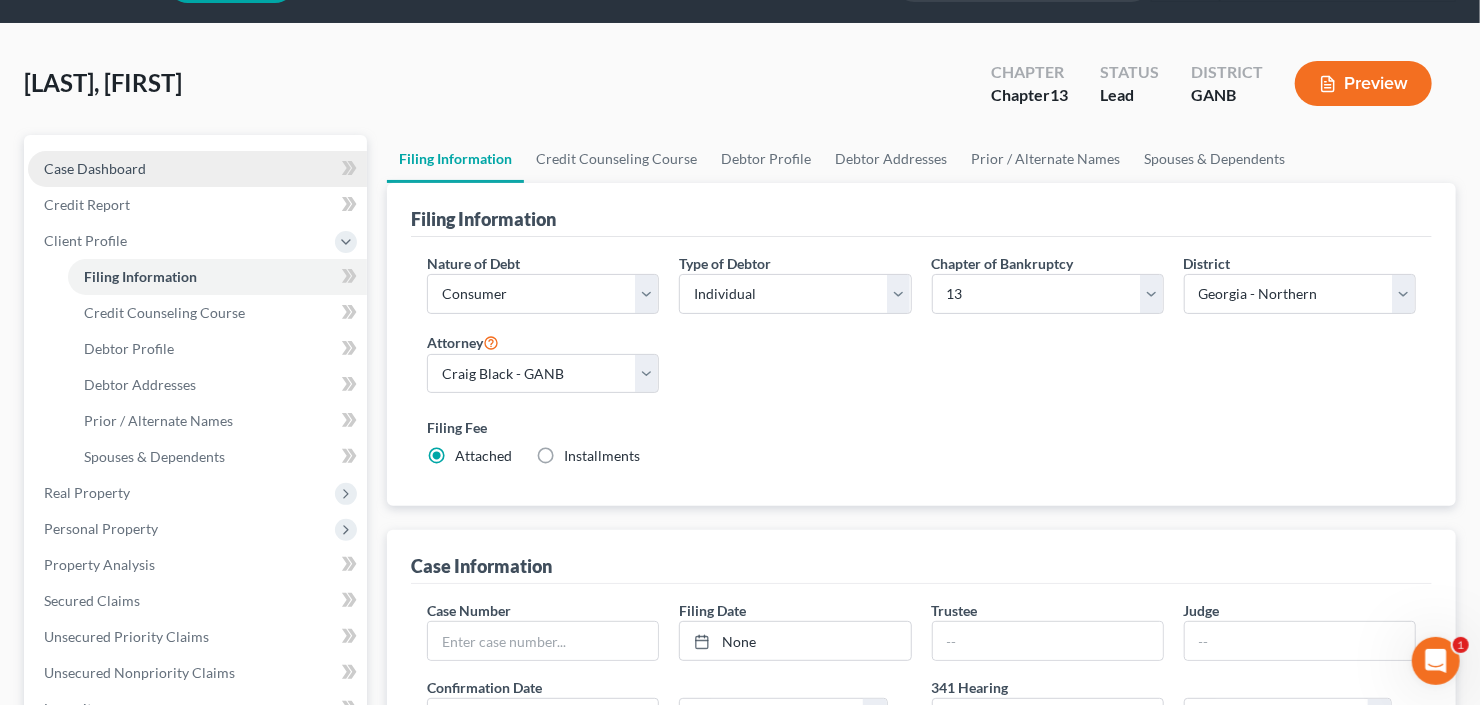 scroll, scrollTop: 0, scrollLeft: 0, axis: both 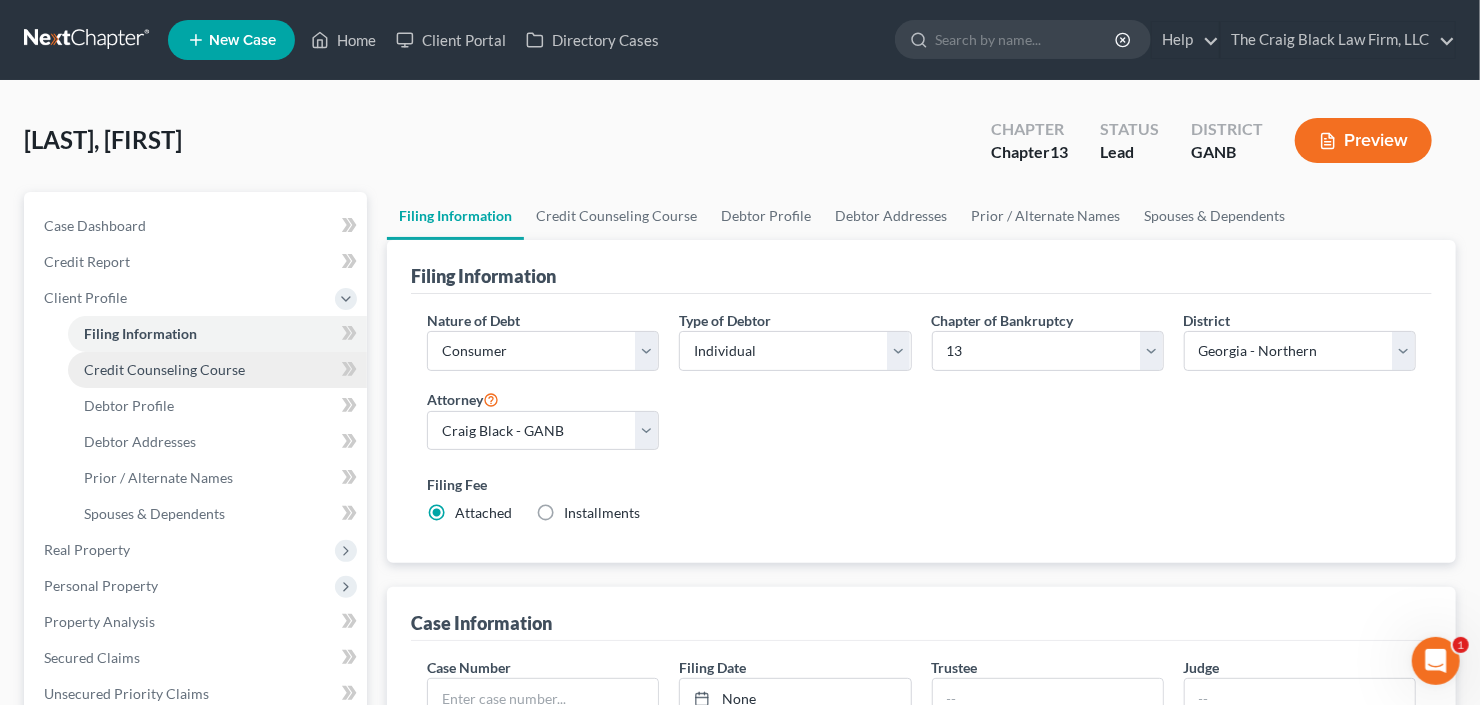 click on "Credit Counseling Course" at bounding box center (164, 369) 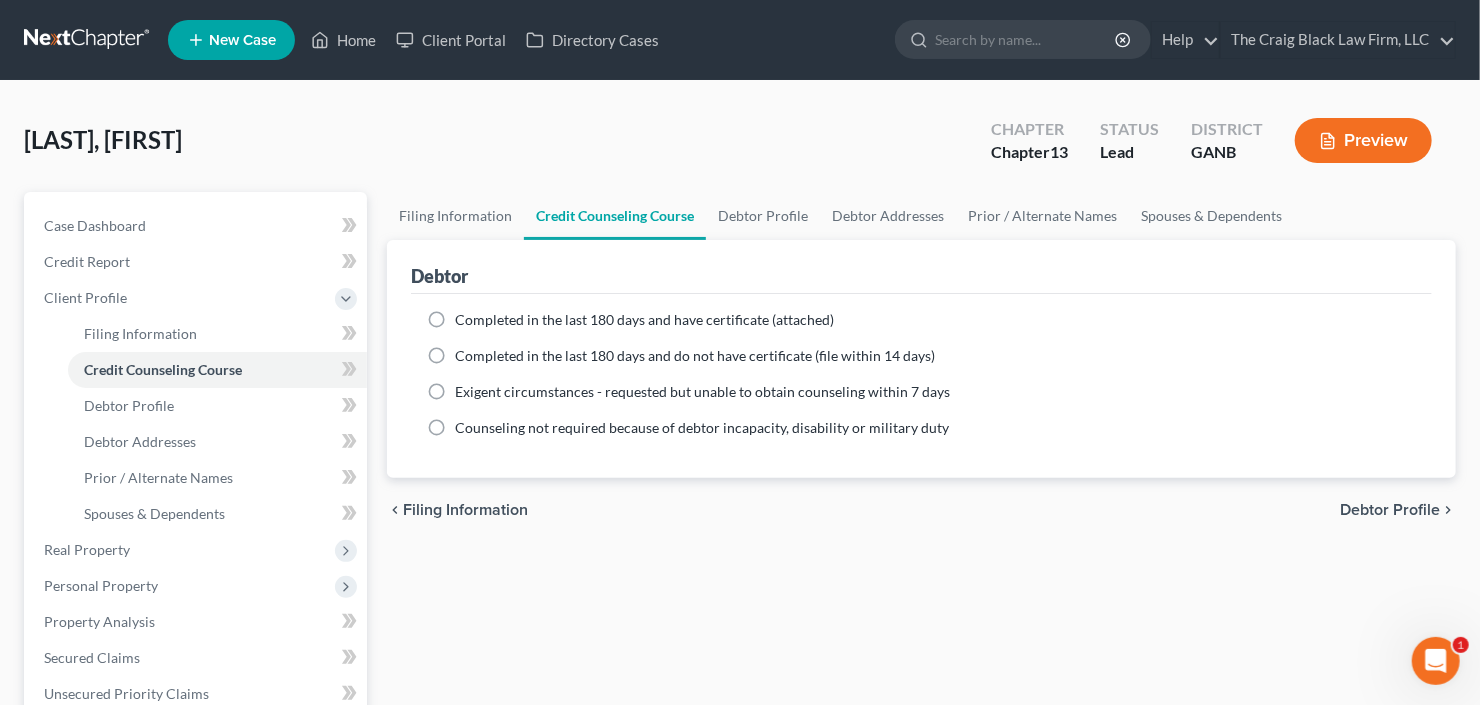 click on "Completed in the last 180 days and have certificate (attached)" at bounding box center [644, 319] 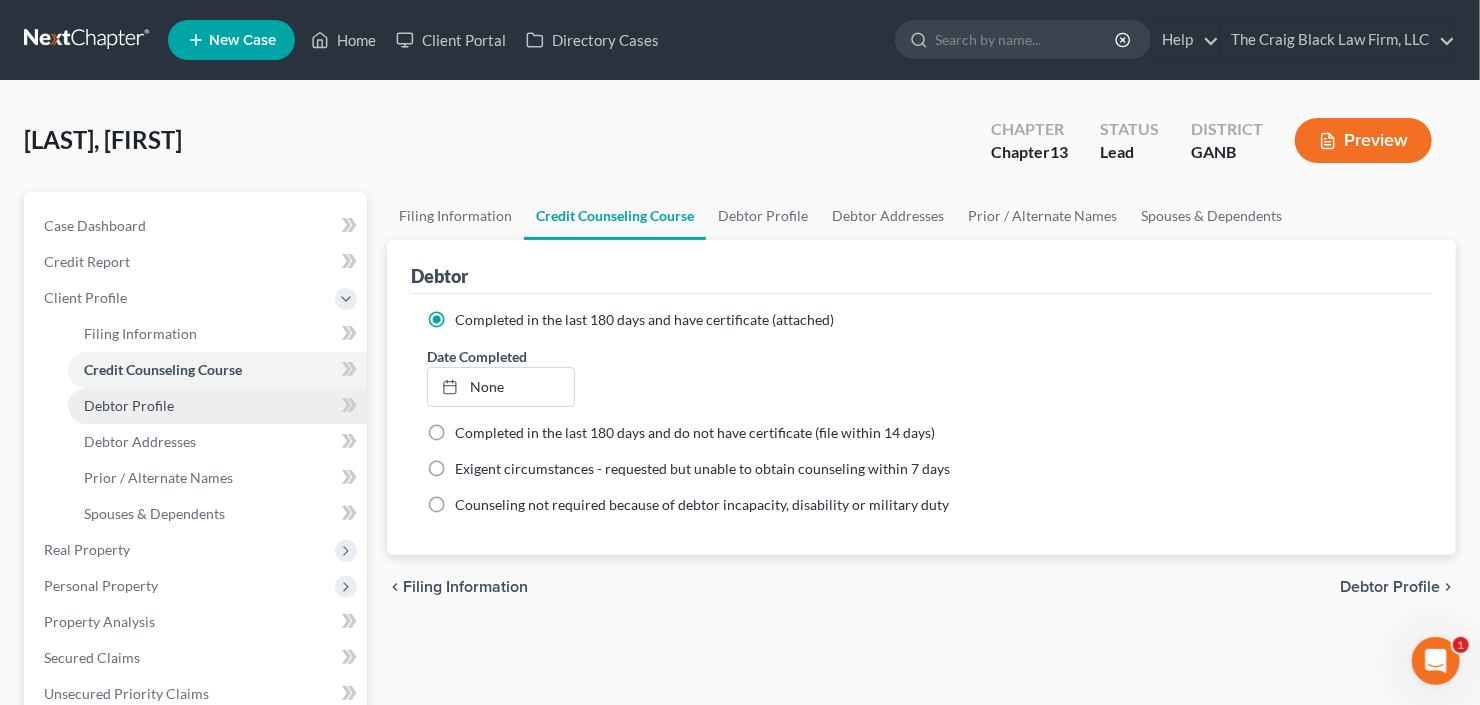 drag, startPoint x: 102, startPoint y: 410, endPoint x: 382, endPoint y: 364, distance: 283.75342 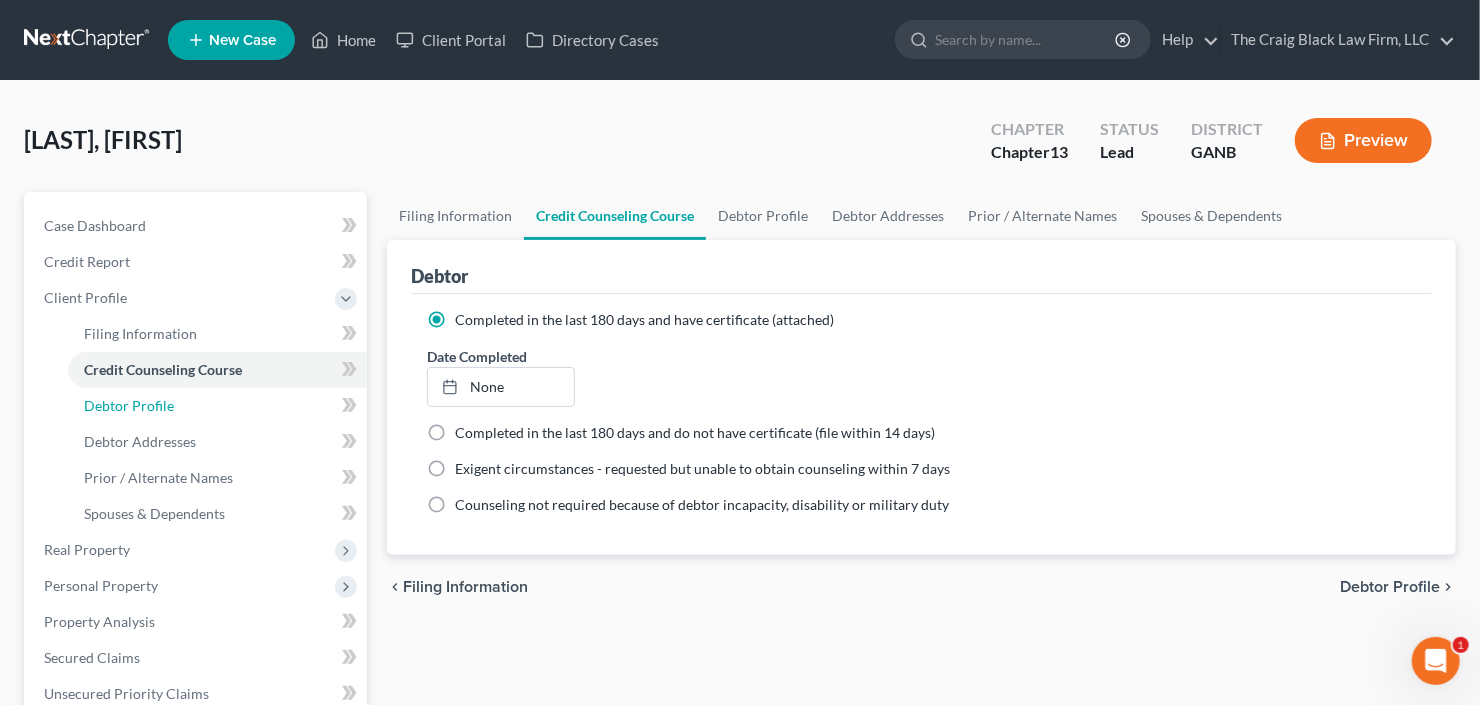 click on "Debtor Profile" at bounding box center (129, 405) 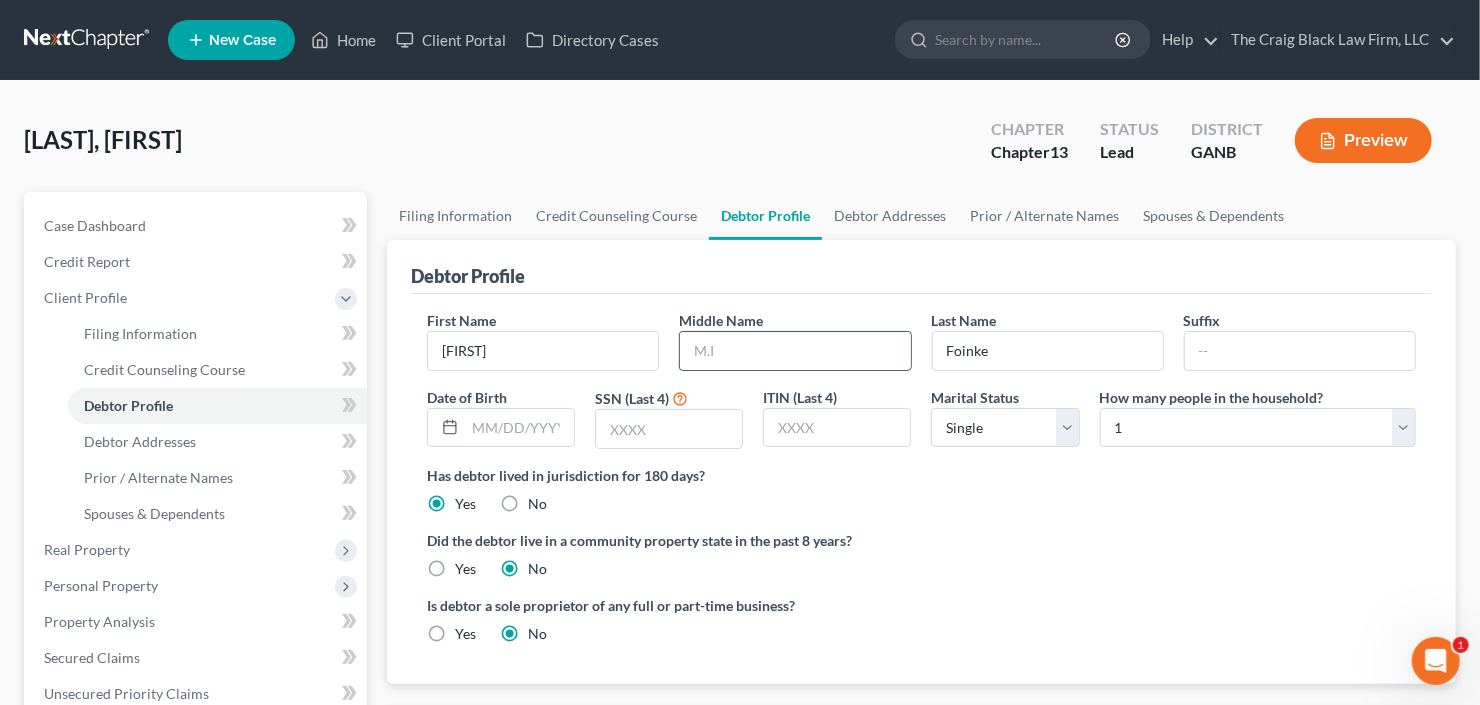 click at bounding box center (795, 351) 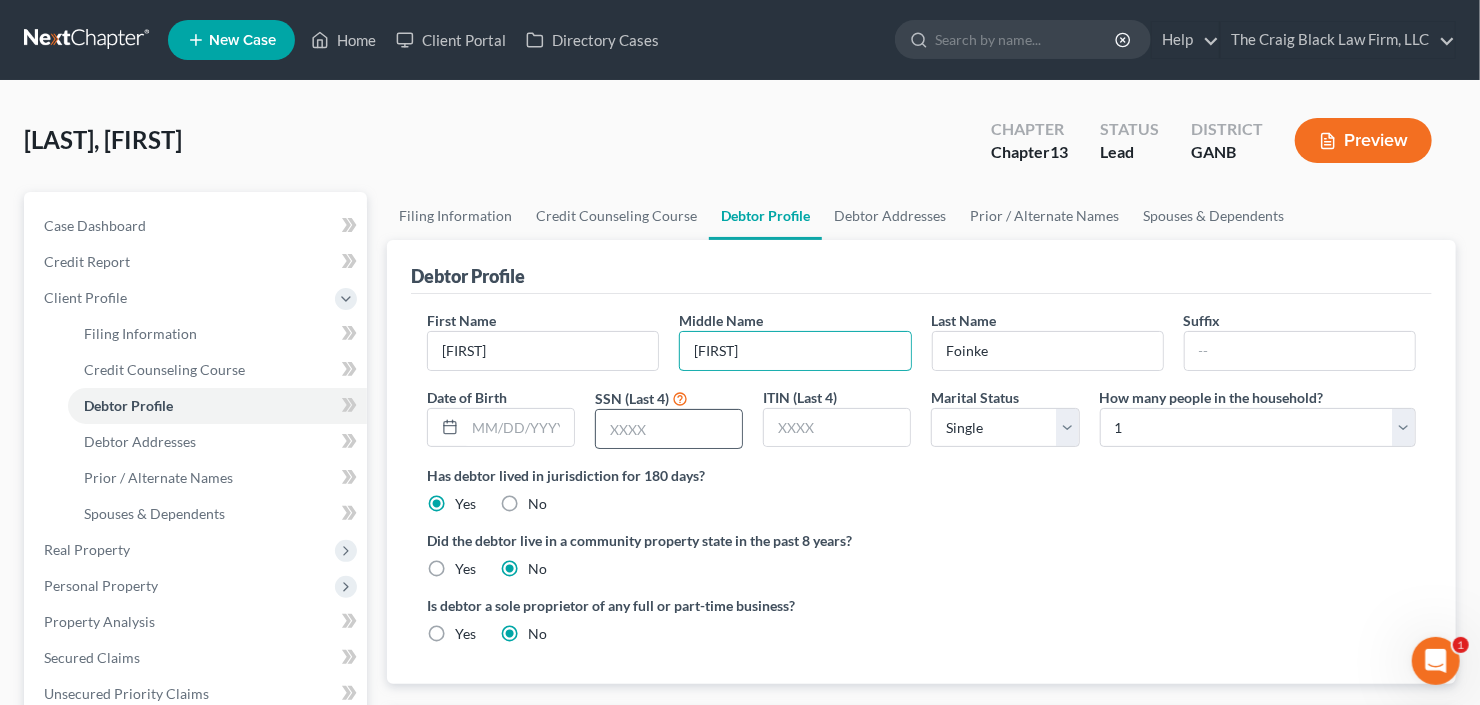 type on "Binta" 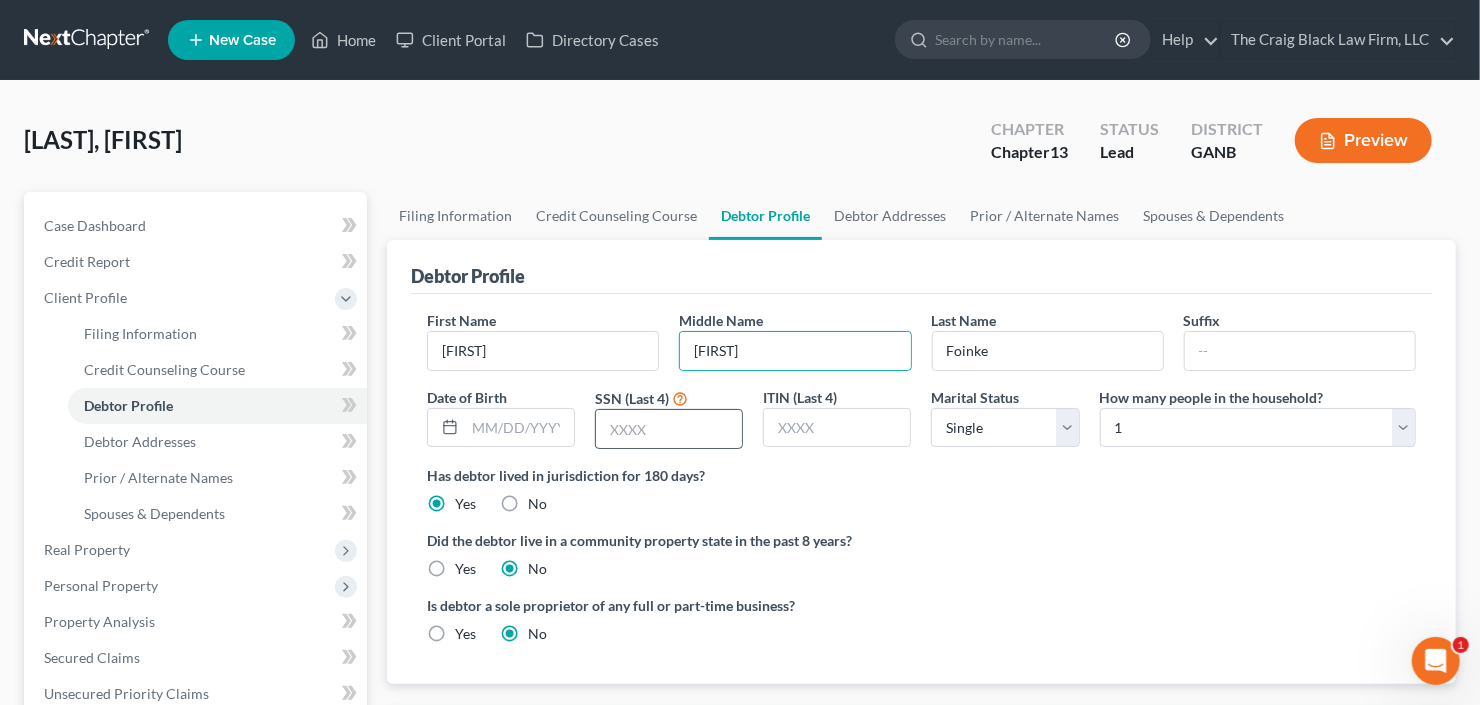 click at bounding box center [669, 429] 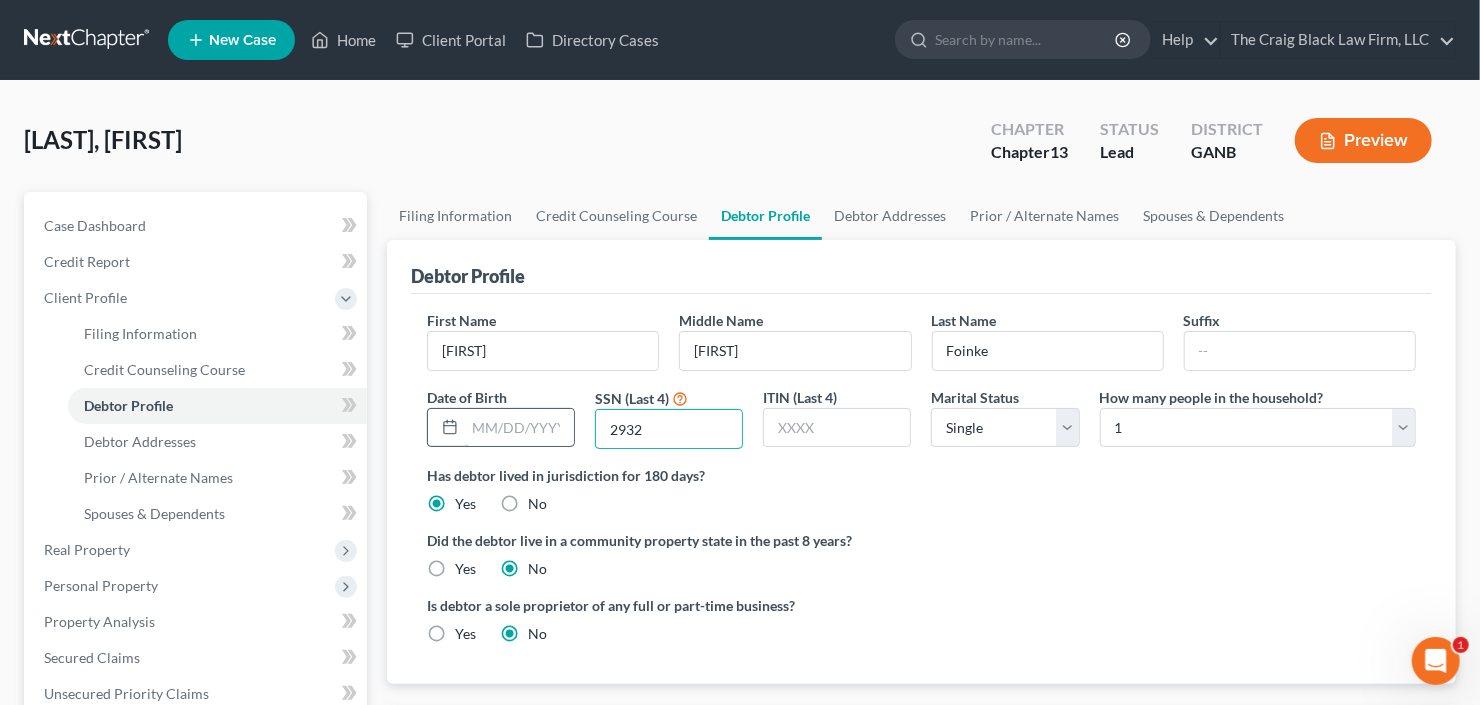 type on "2932" 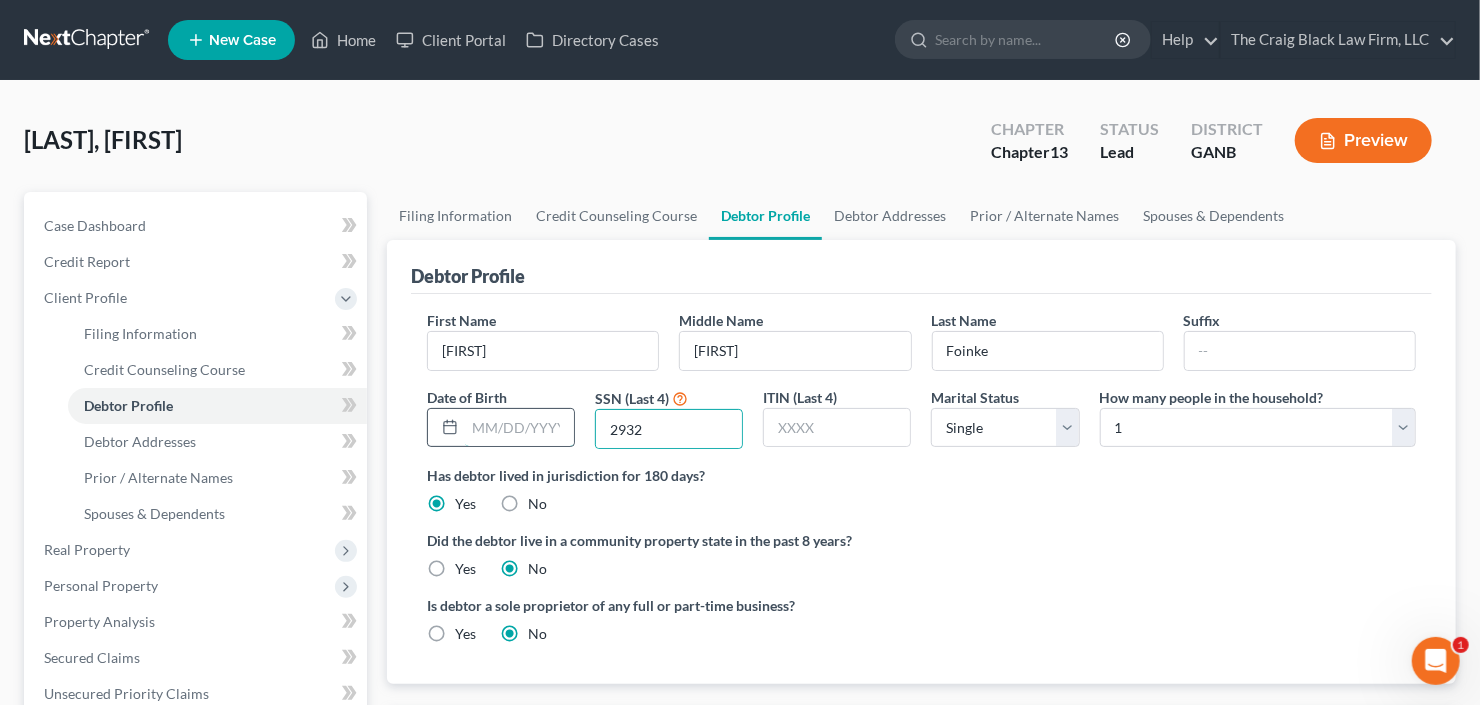 click at bounding box center (519, 428) 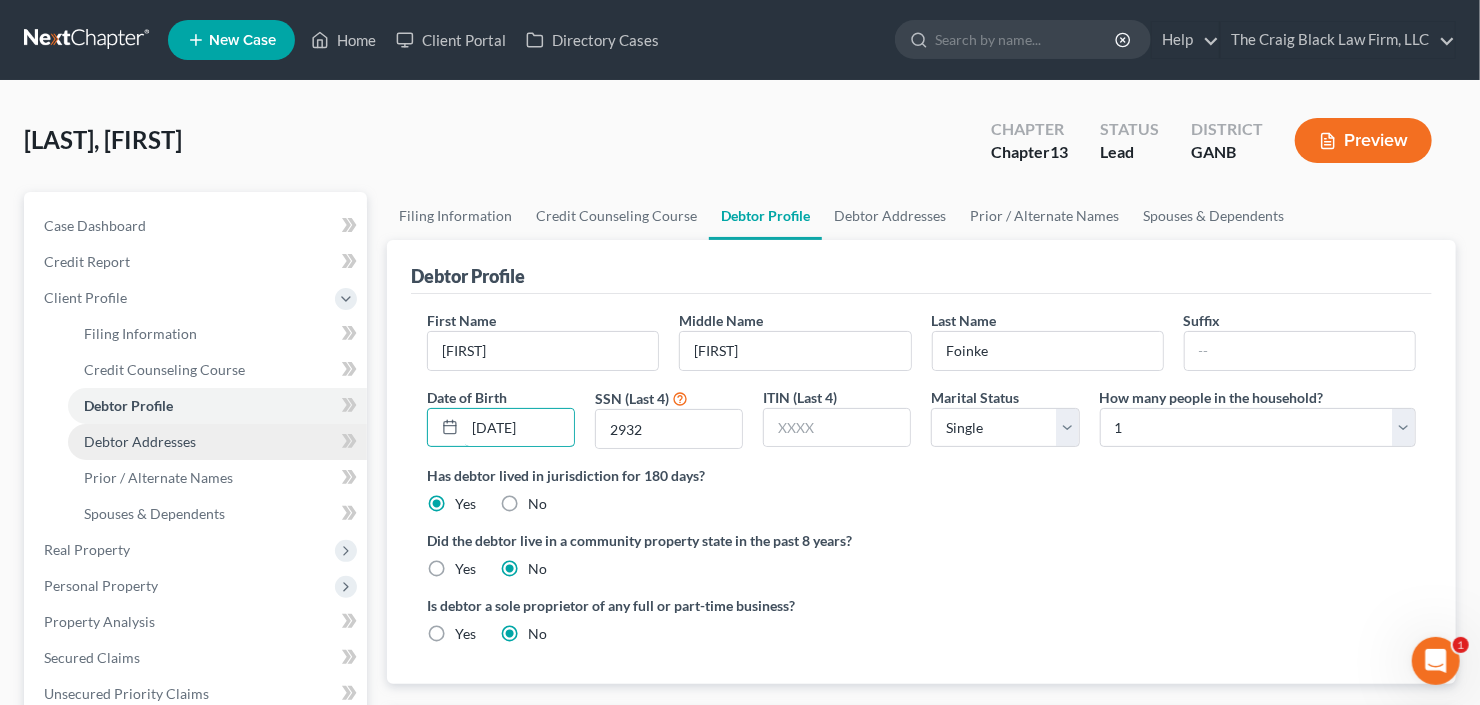 type on "04/11/1990" 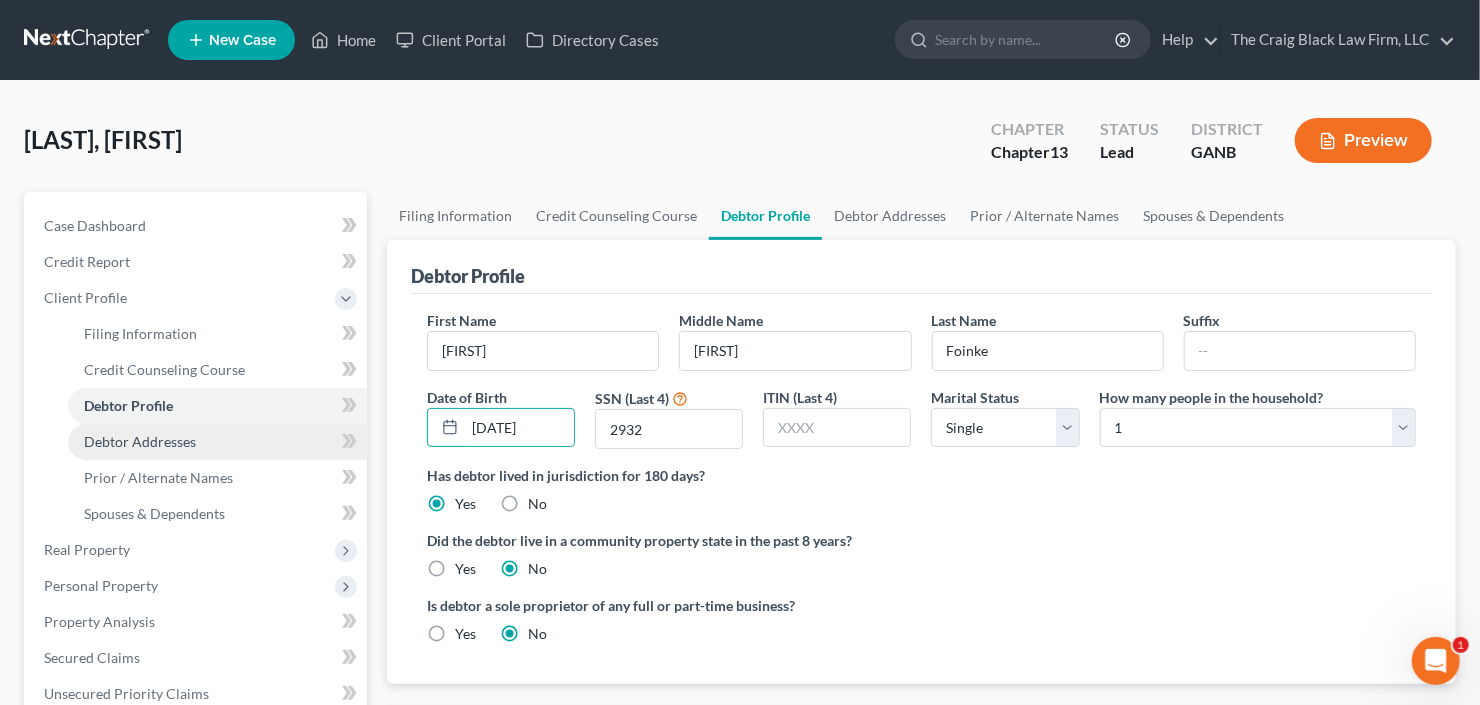 click on "Debtor Addresses" at bounding box center [217, 442] 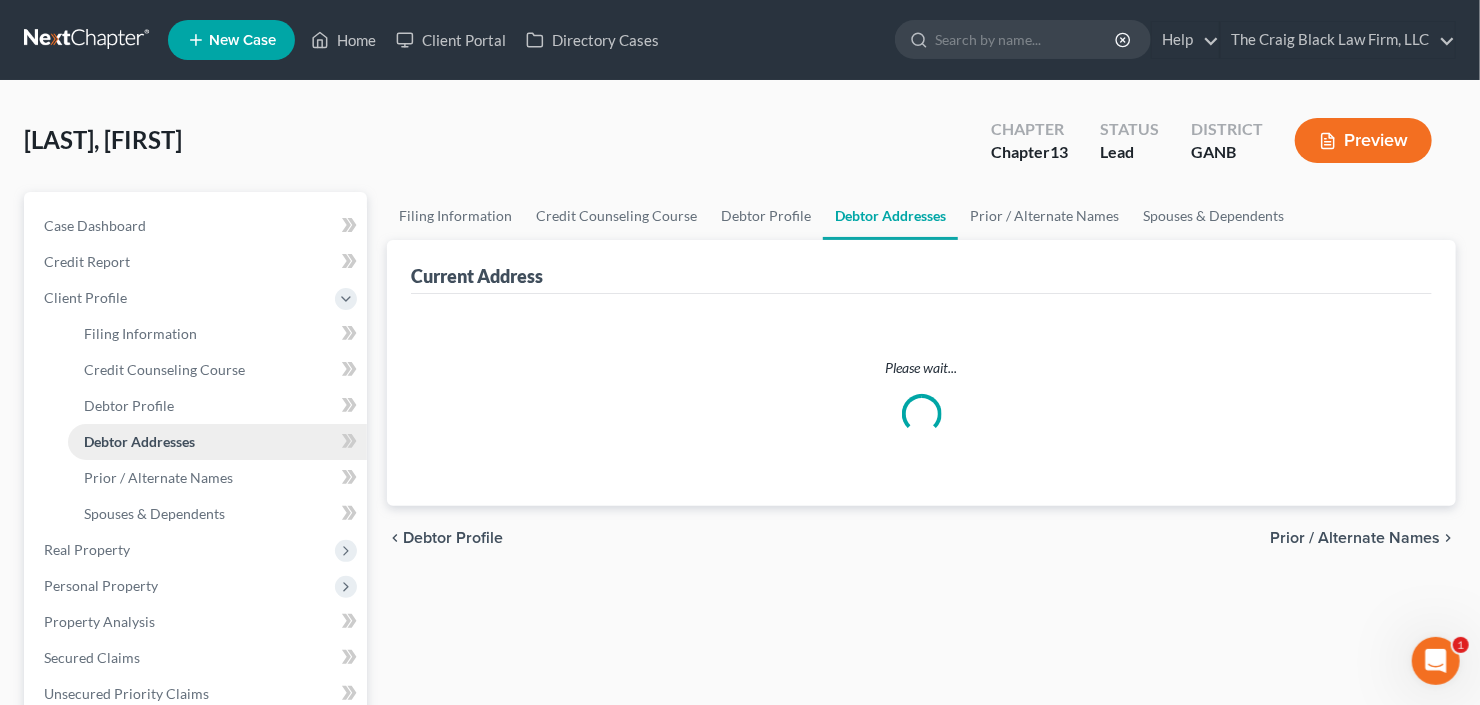 select on "0" 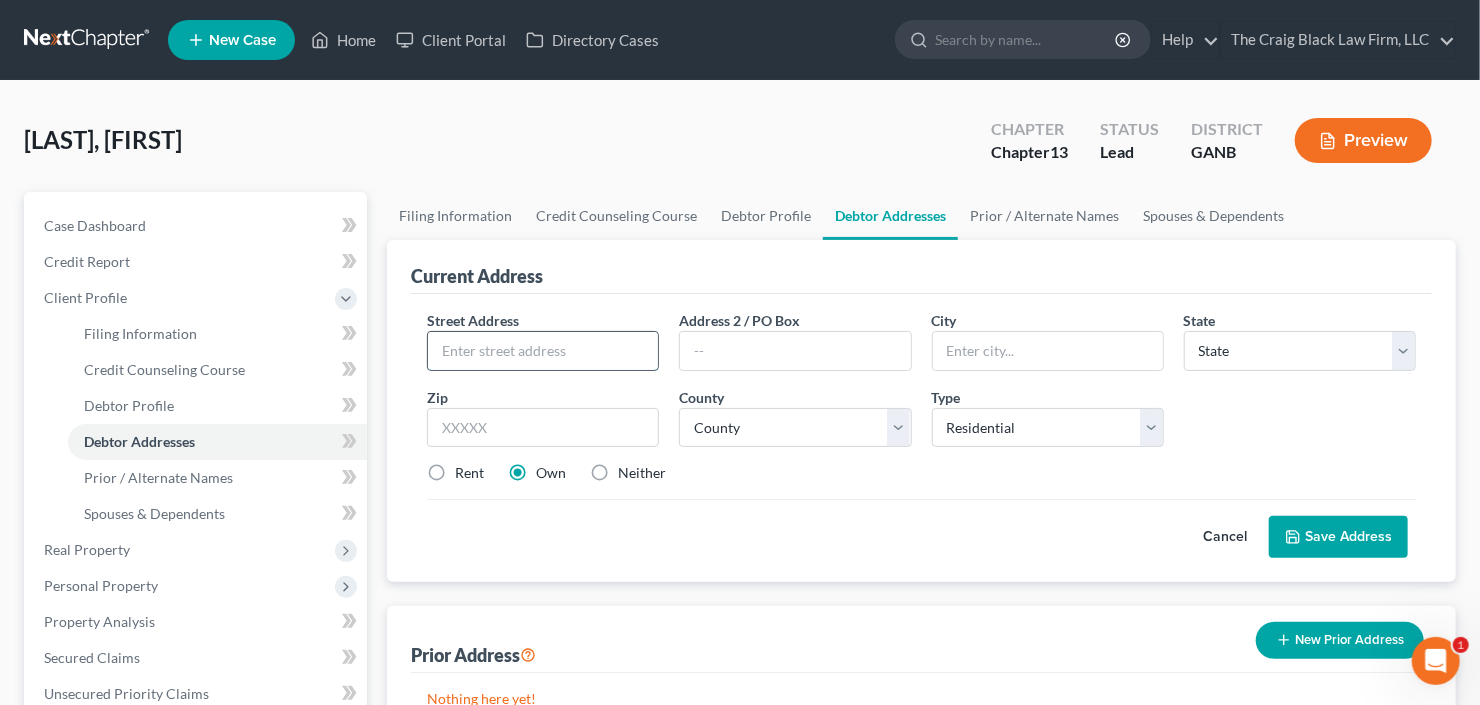 click at bounding box center (543, 351) 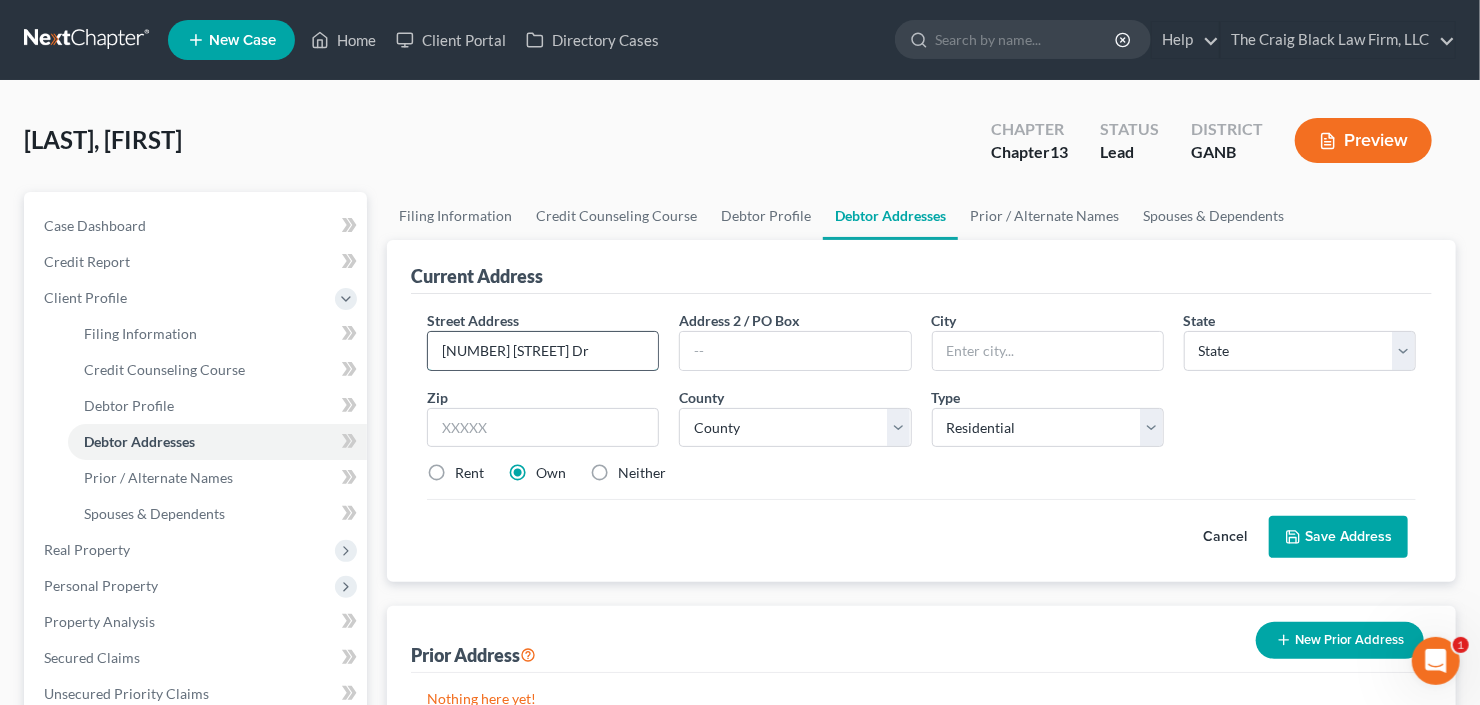 type on "6572 Woodwell Dr" 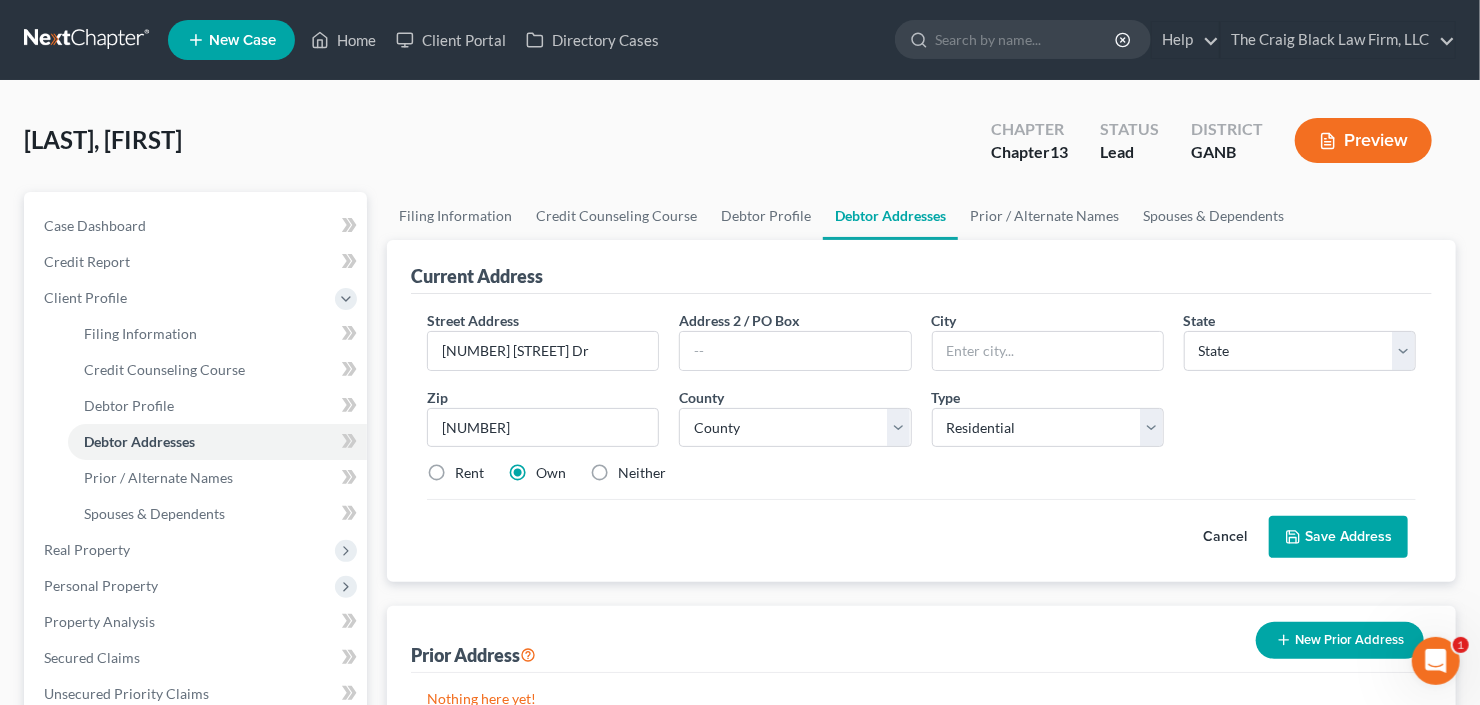 click on "Street Address
*
6572 Woodwell Dr Address 2 / PO Box
City
*
State
*
State AL AK AR AZ CA CO CT DE DC FL GA GU HI ID IL IN IA KS KY LA ME MD MA MI MN MS MO MT NC ND NE NV NH NJ NM NY OH OK OR PA PR RI SC SD TN TX UT VI VA VT WA WV WI WY
Zip
*
3091
County
*
County Type Select Residential Mailing Rental Business Rent Own Neither Save as Property" at bounding box center [921, 405] 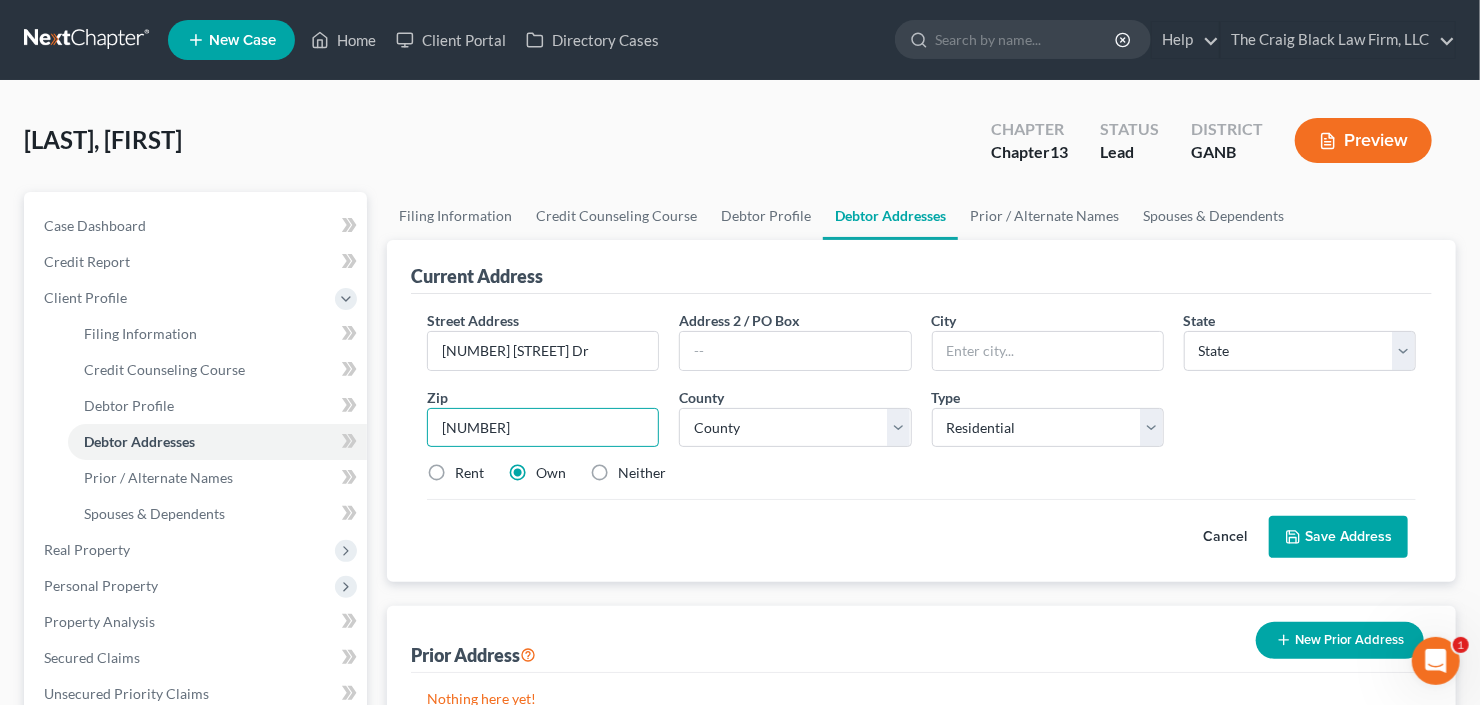 click on "3091" at bounding box center [543, 428] 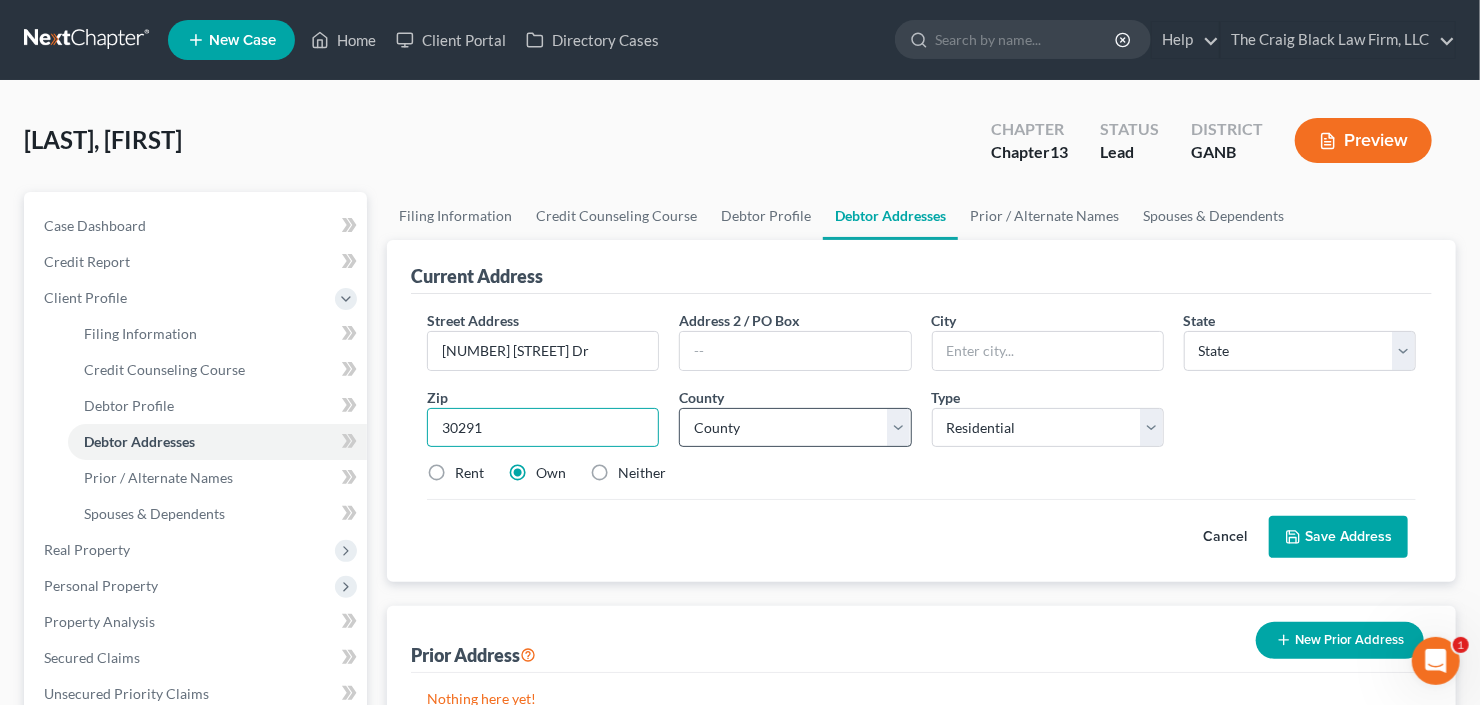type on "30291" 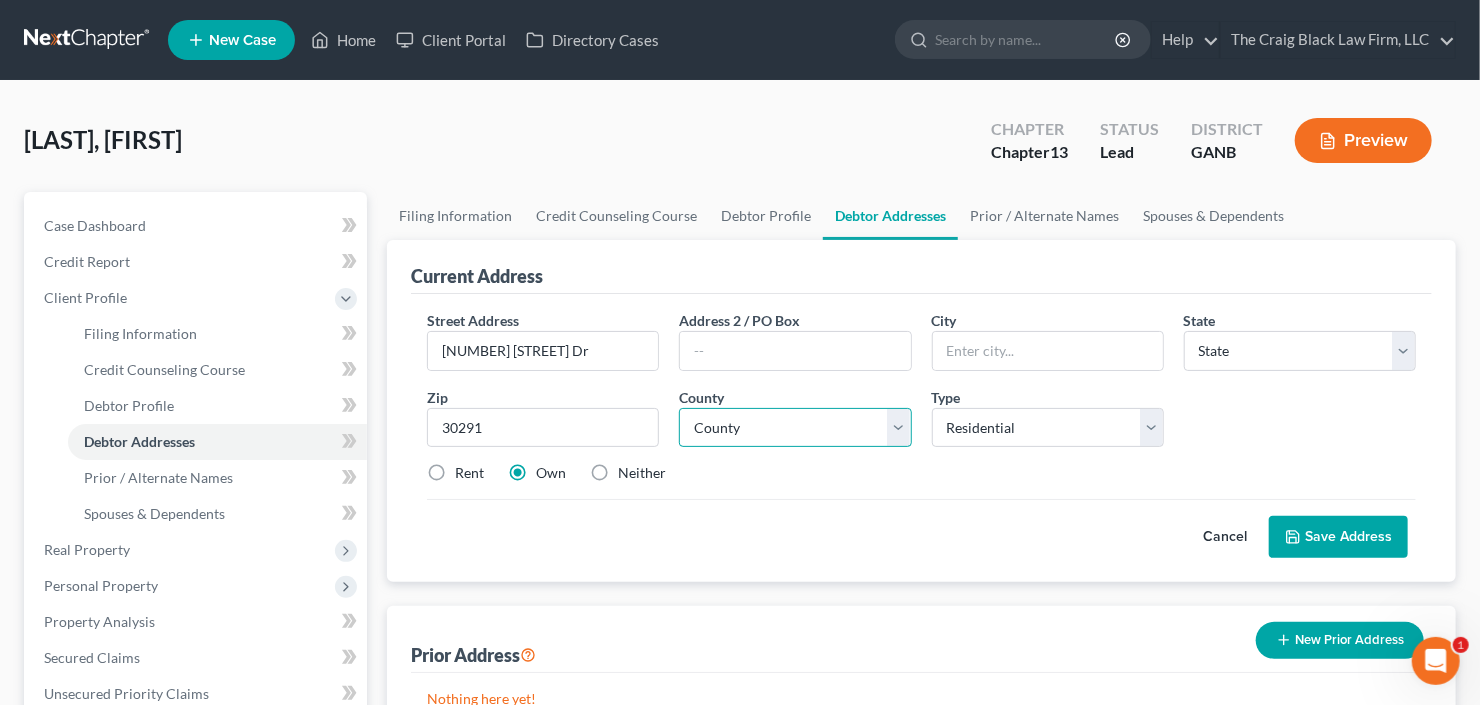 type on "Union City" 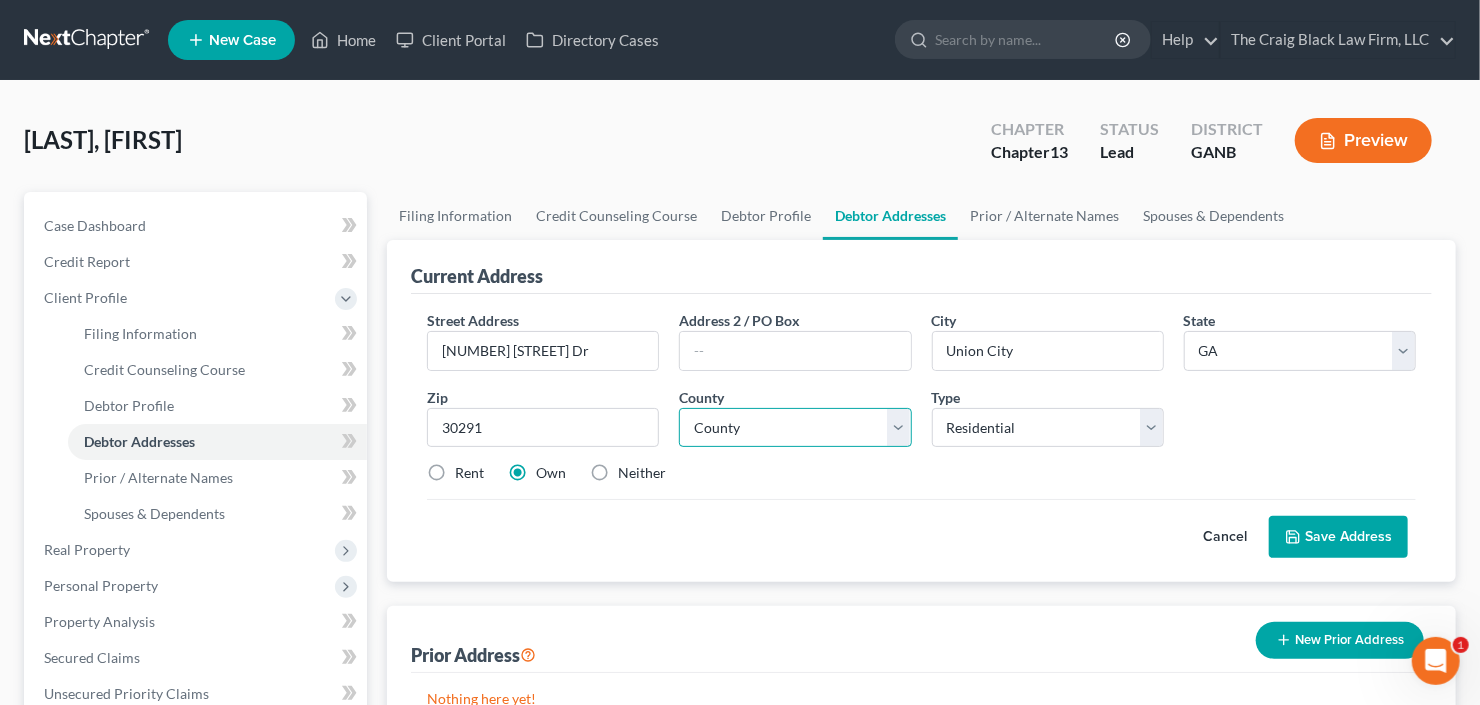 click on "County" at bounding box center (795, 428) 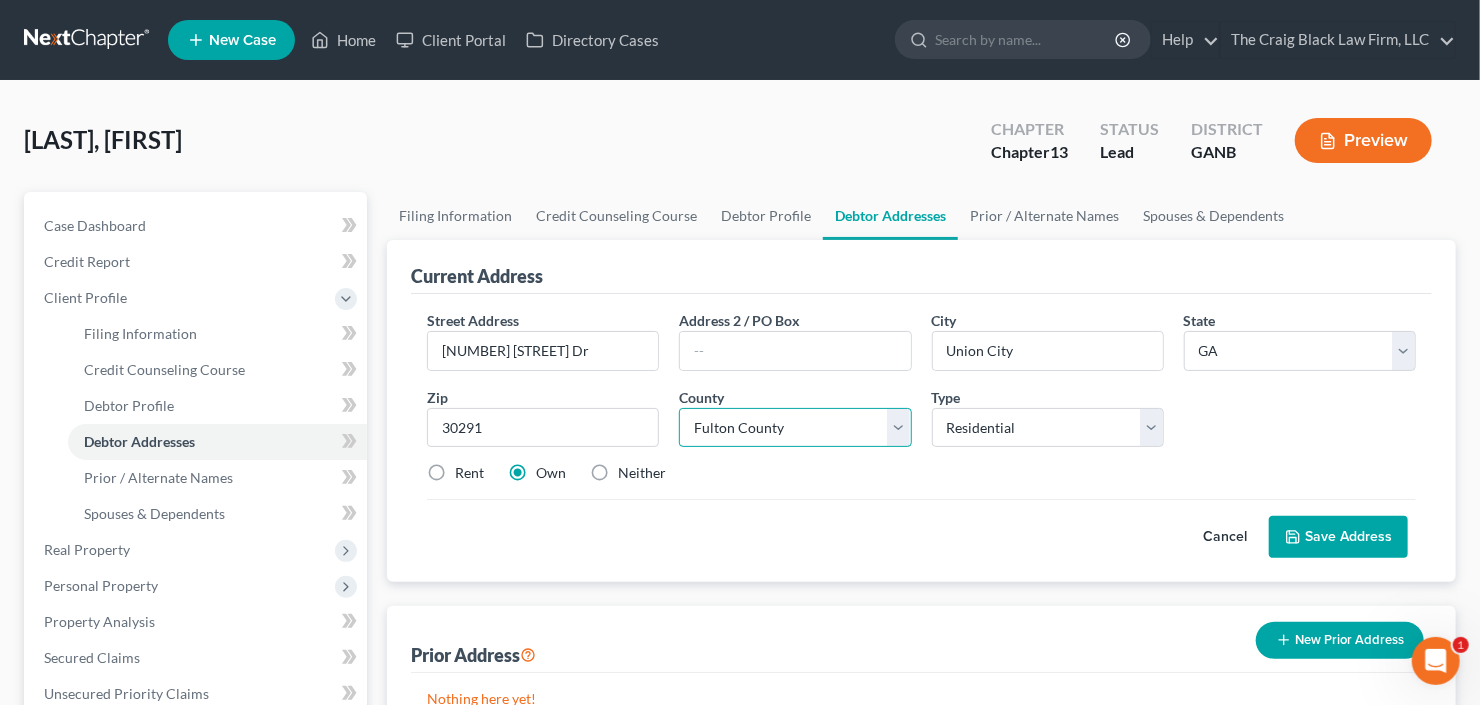 click on "County Appling County Atkinson County Bacon County Baker County Baldwin County Banks County Barrow County Bartow County Ben Hill County Berrien County Bibb County Bleckley County Brantley County Brooks County Bryan County Bulloch County Burke County Butts County Calhoun County Camden County Candler County Carroll County Catoosa County Charlton County Chatham County Chattahoochee County Chattooga County Cherokee County Clarke County Clay County Clayton County Clinch County Cobb County Coffee County Colquitt County Columbia County Cook County Coweta County Crawford County Crisp County Dade County Dawson County DeKalb County Decatur County Dodge County Dooly County Dougherty County Douglas County Early County Echols County Effingham County Elbert County Emanuel County Evans County Fannin County Fayette County Floyd County Forsyth County Franklin County Fulton County Gilmer County Glascock County Glynn County Gordon County Grady County Greene County Gwinnett County Habersham County Hall County Hancock County" at bounding box center [795, 428] 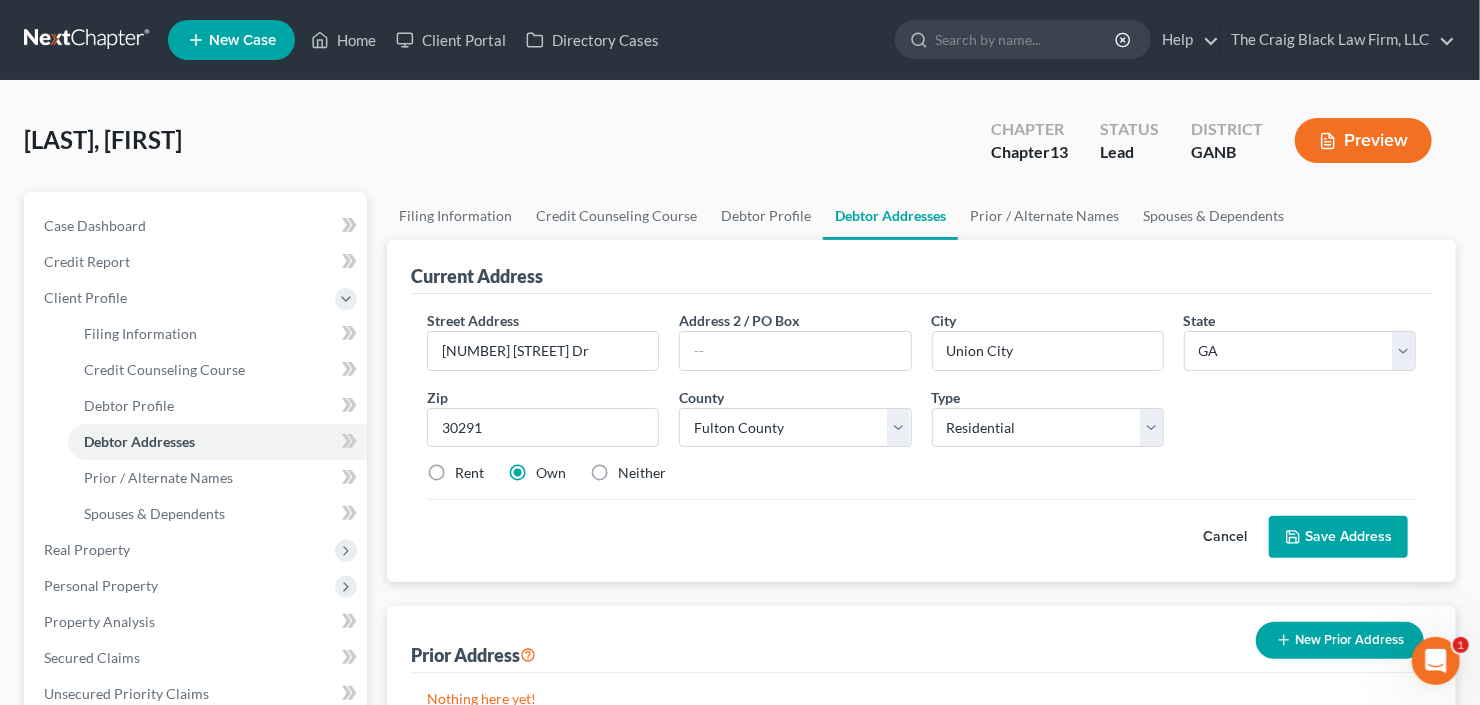 click on "Save Address" at bounding box center (1338, 537) 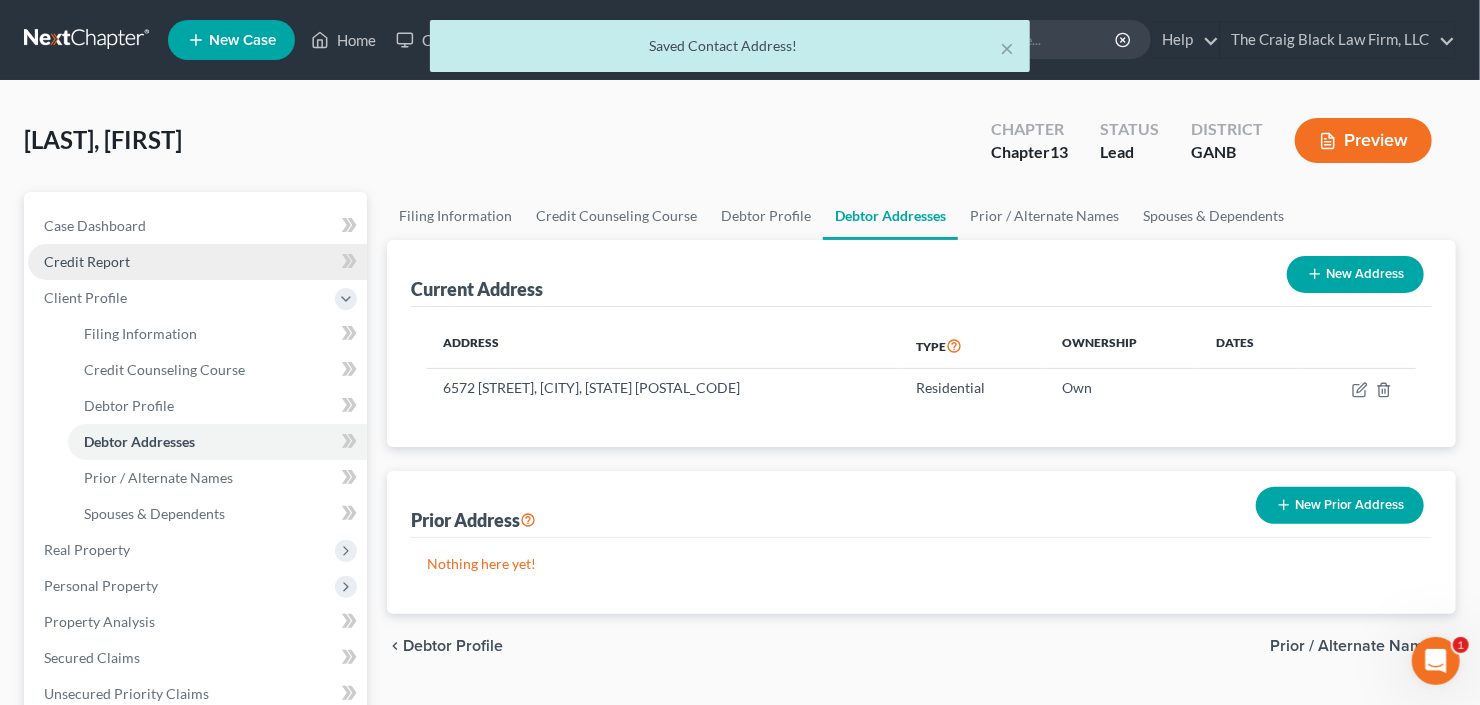 click on "Credit Report" at bounding box center (87, 261) 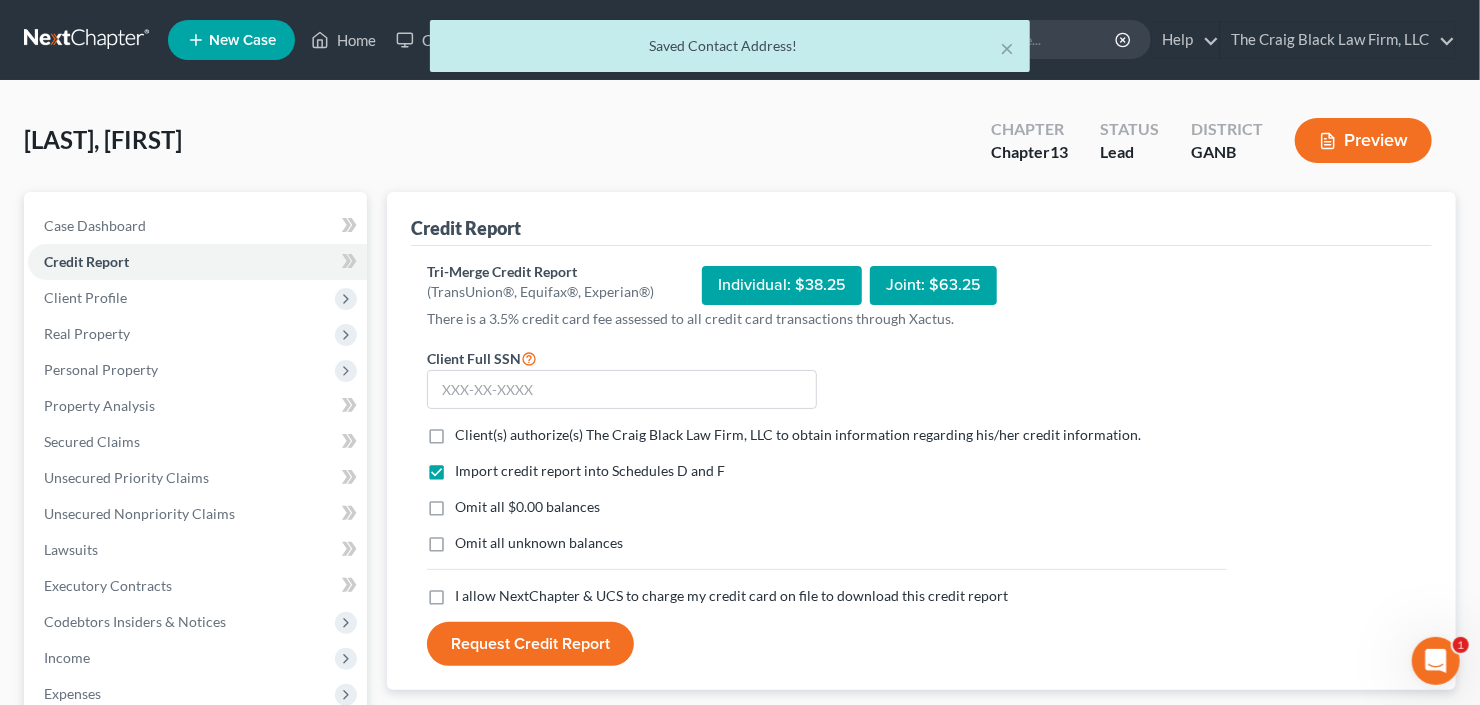 click on "Client(s) authorize(s) The Craig Black Law Firm, LLC to obtain information regarding his/her credit information.
*" at bounding box center (798, 435) 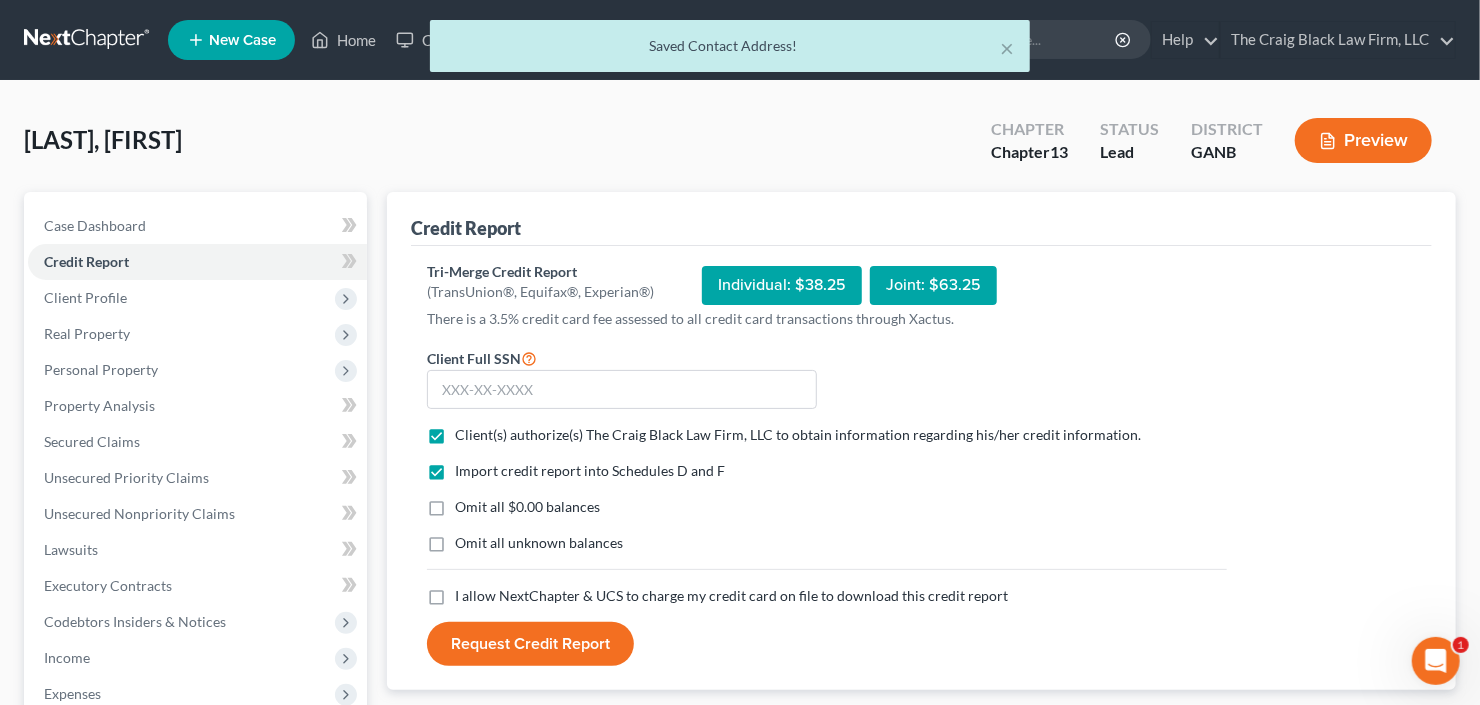 click on "I allow NextChapter & UCS to charge my credit card on file to download this credit report
*" at bounding box center (731, 596) 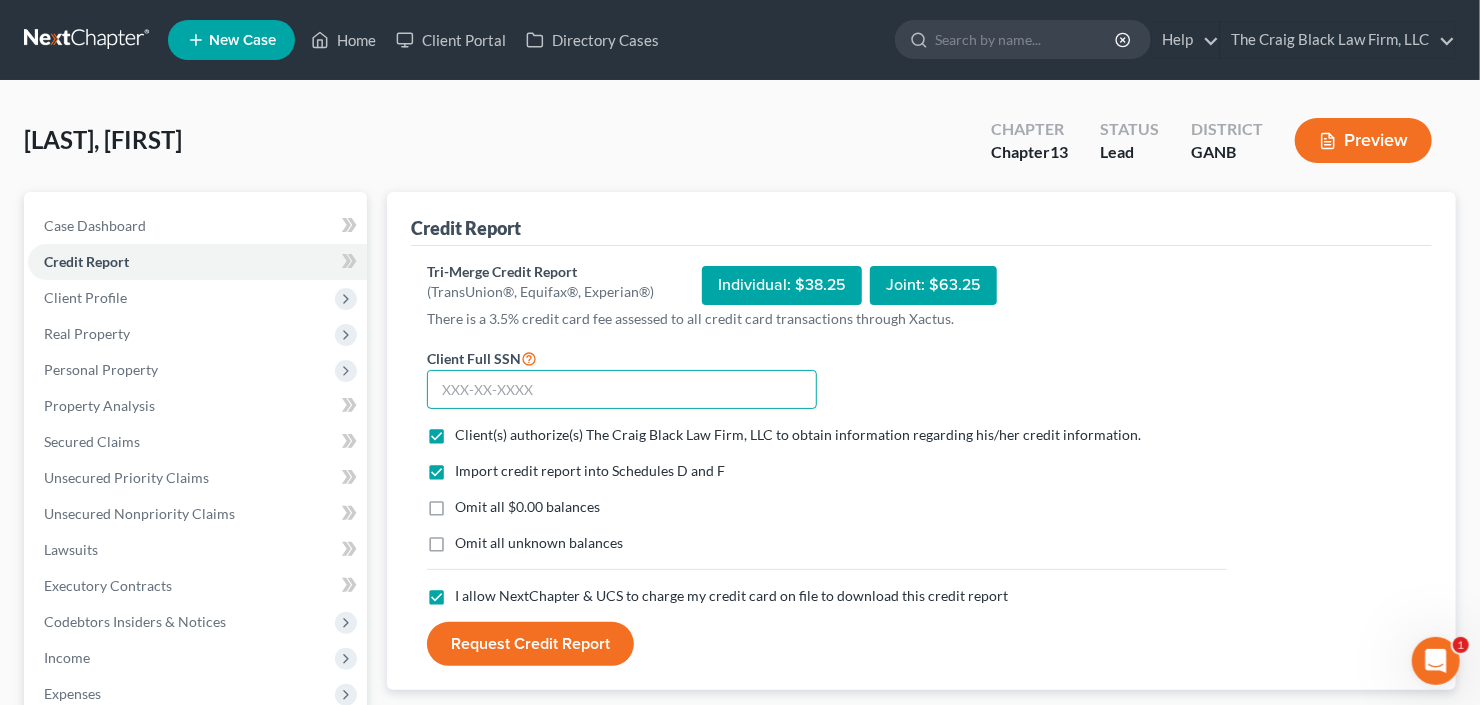 click at bounding box center (622, 390) 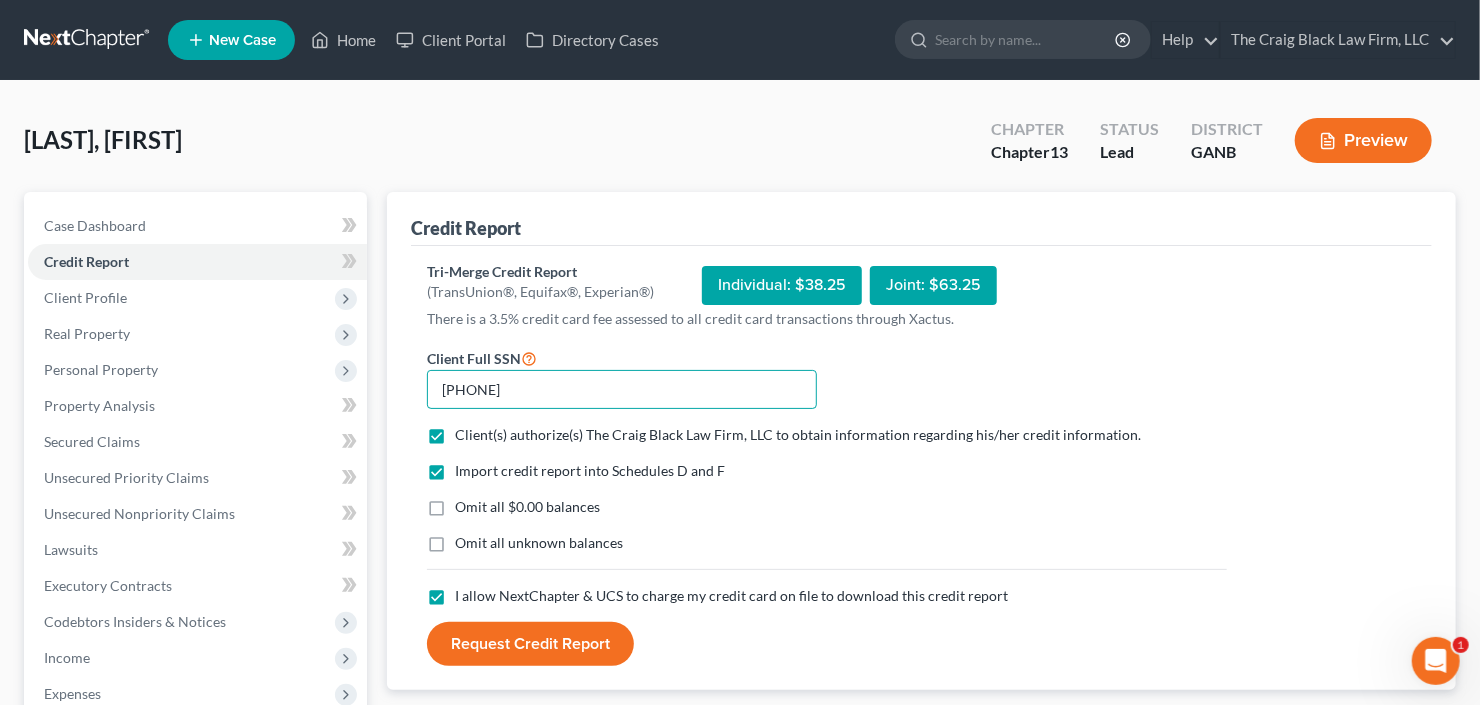 type on "834-77-2932" 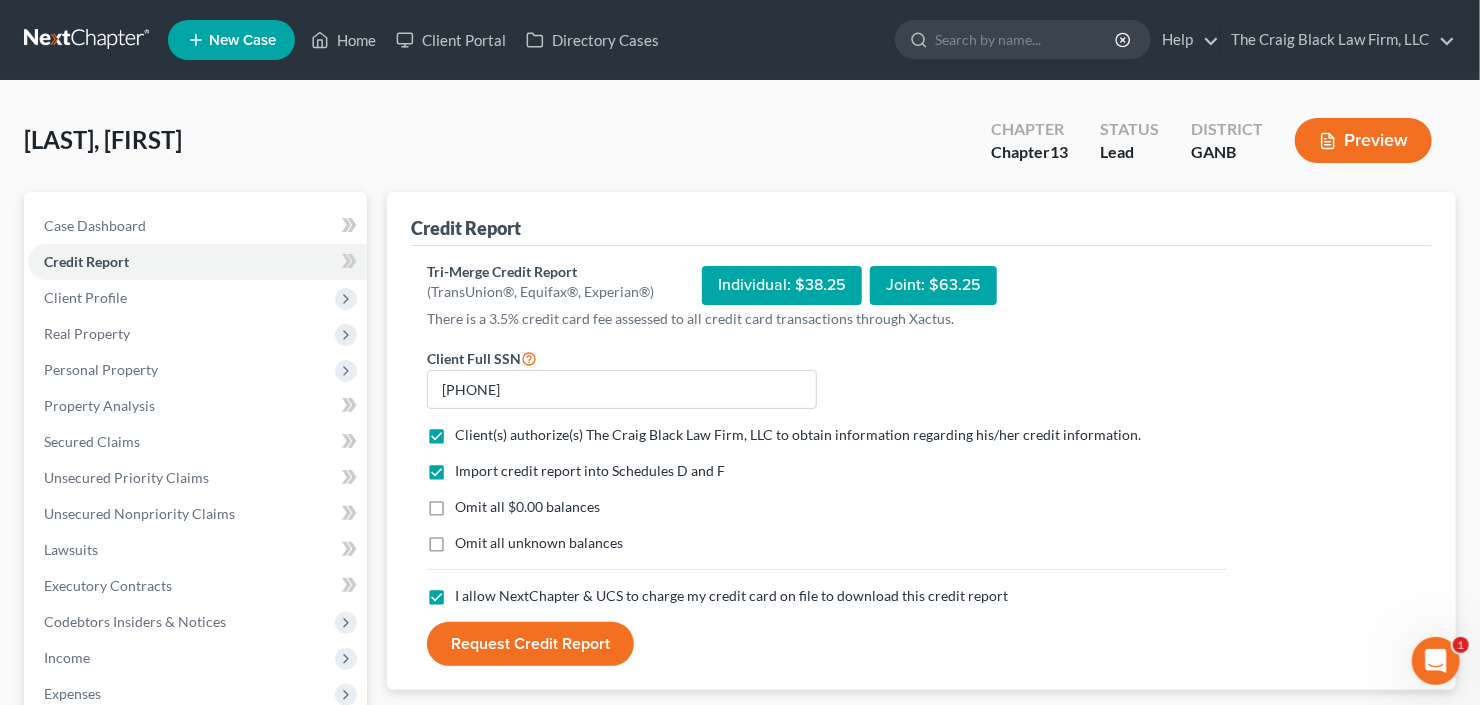 drag, startPoint x: 513, startPoint y: 632, endPoint x: 594, endPoint y: 594, distance: 89.470665 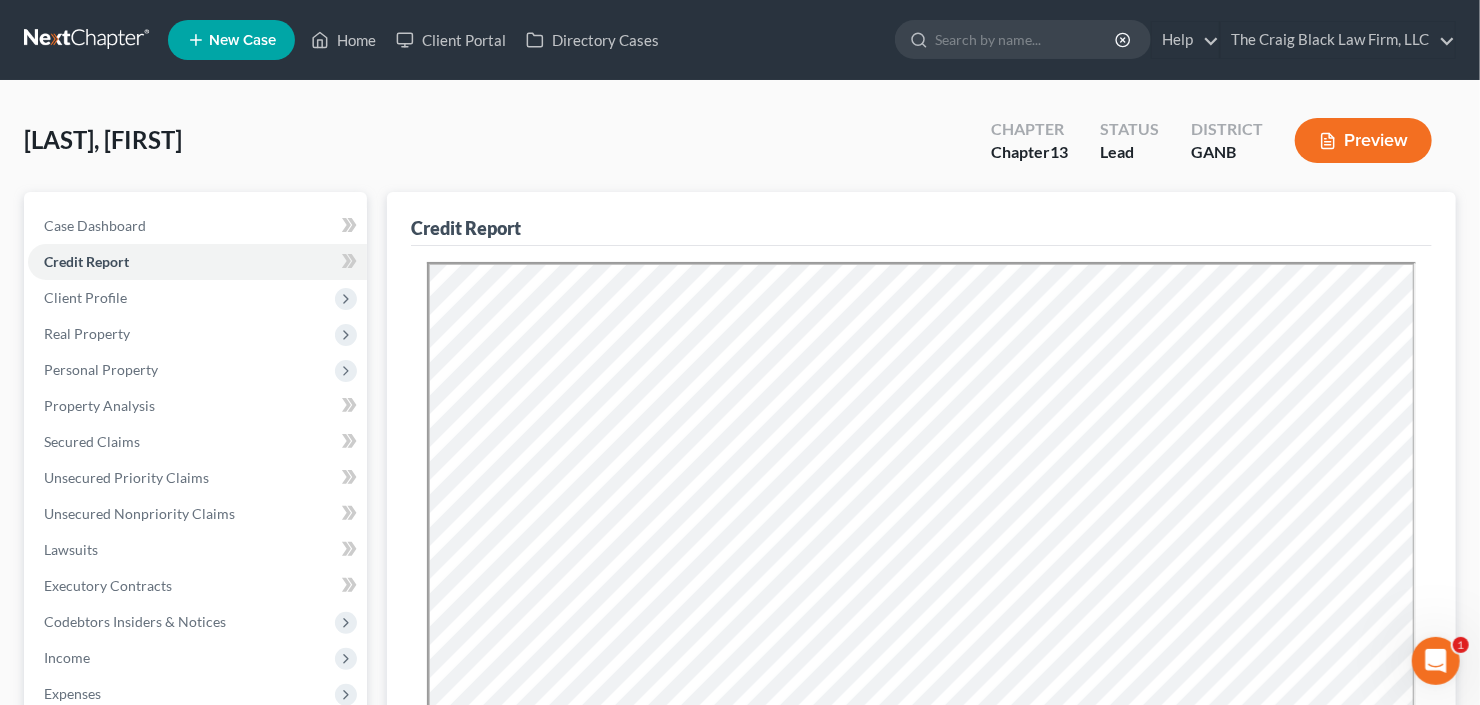 scroll, scrollTop: 0, scrollLeft: 0, axis: both 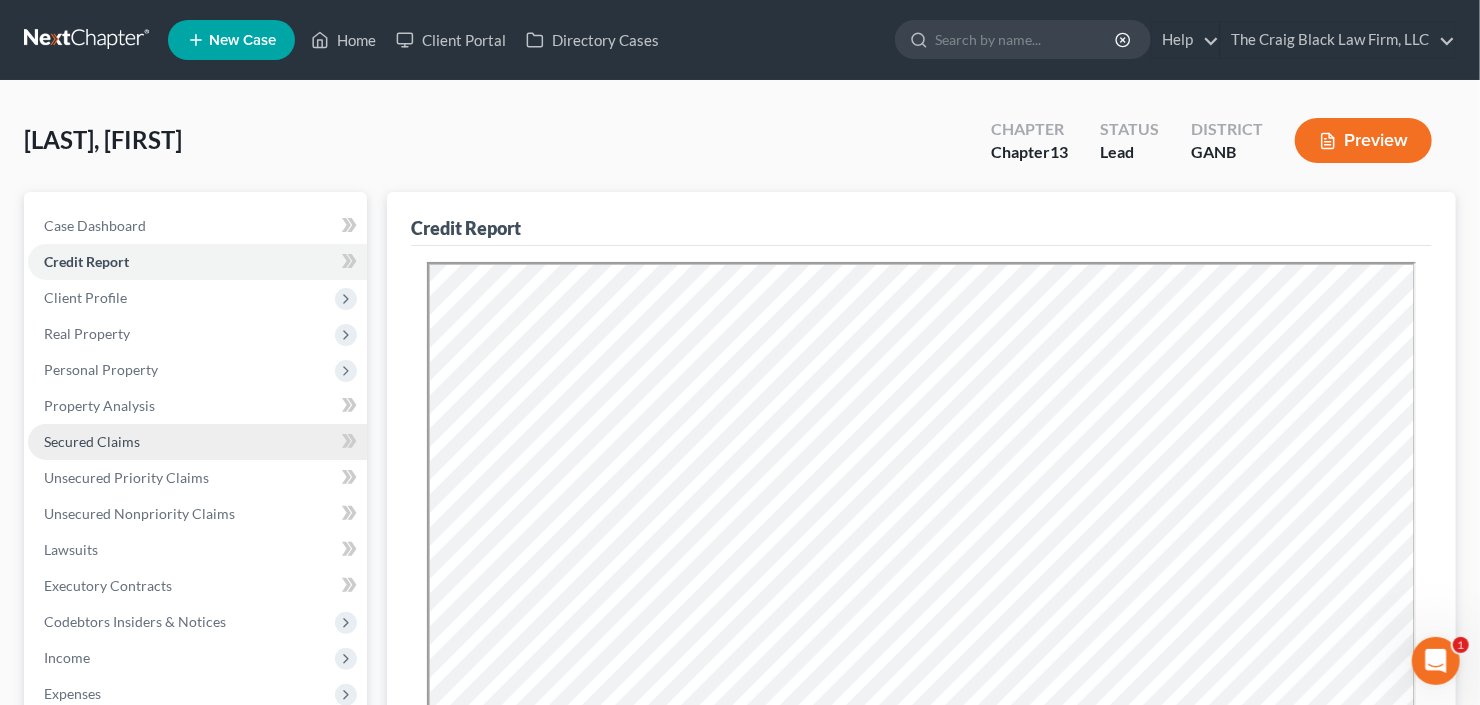 drag, startPoint x: 54, startPoint y: 445, endPoint x: 382, endPoint y: 365, distance: 337.61517 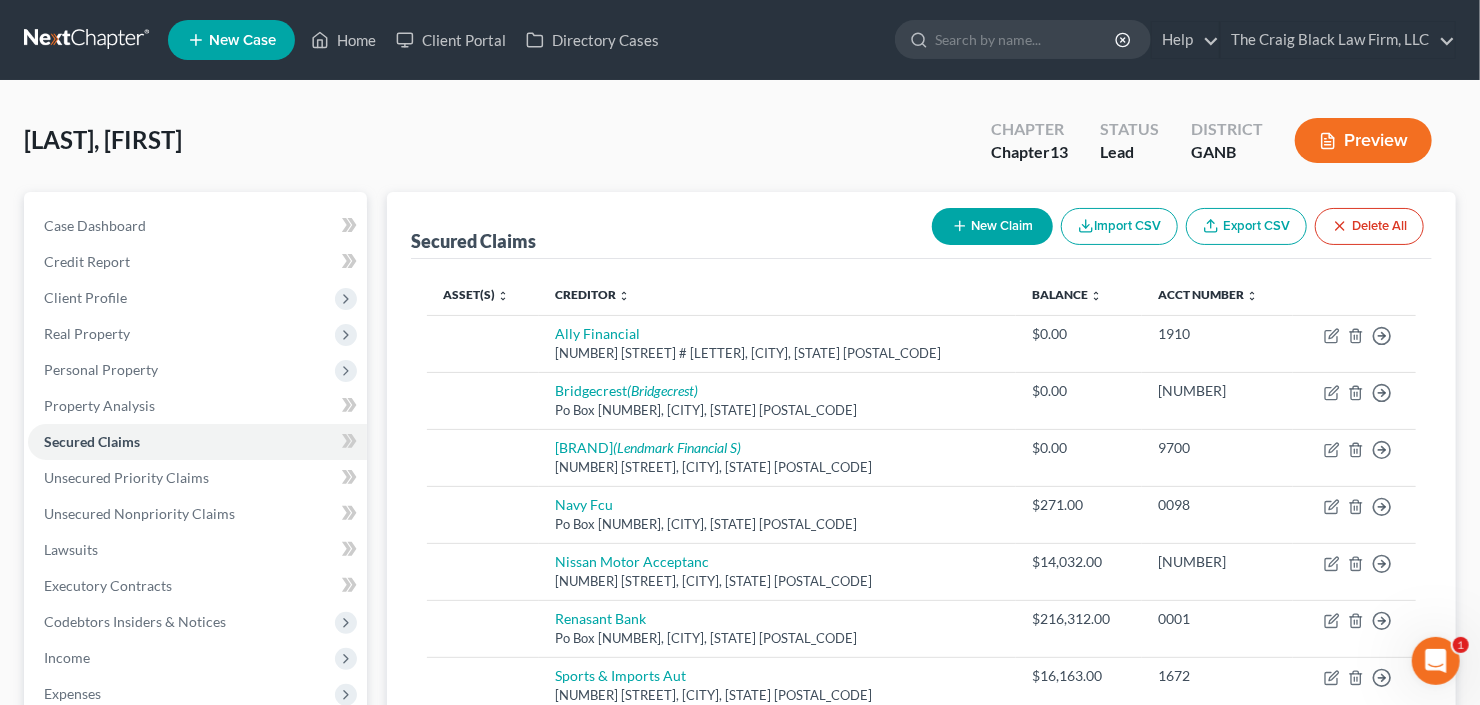 scroll, scrollTop: 240, scrollLeft: 0, axis: vertical 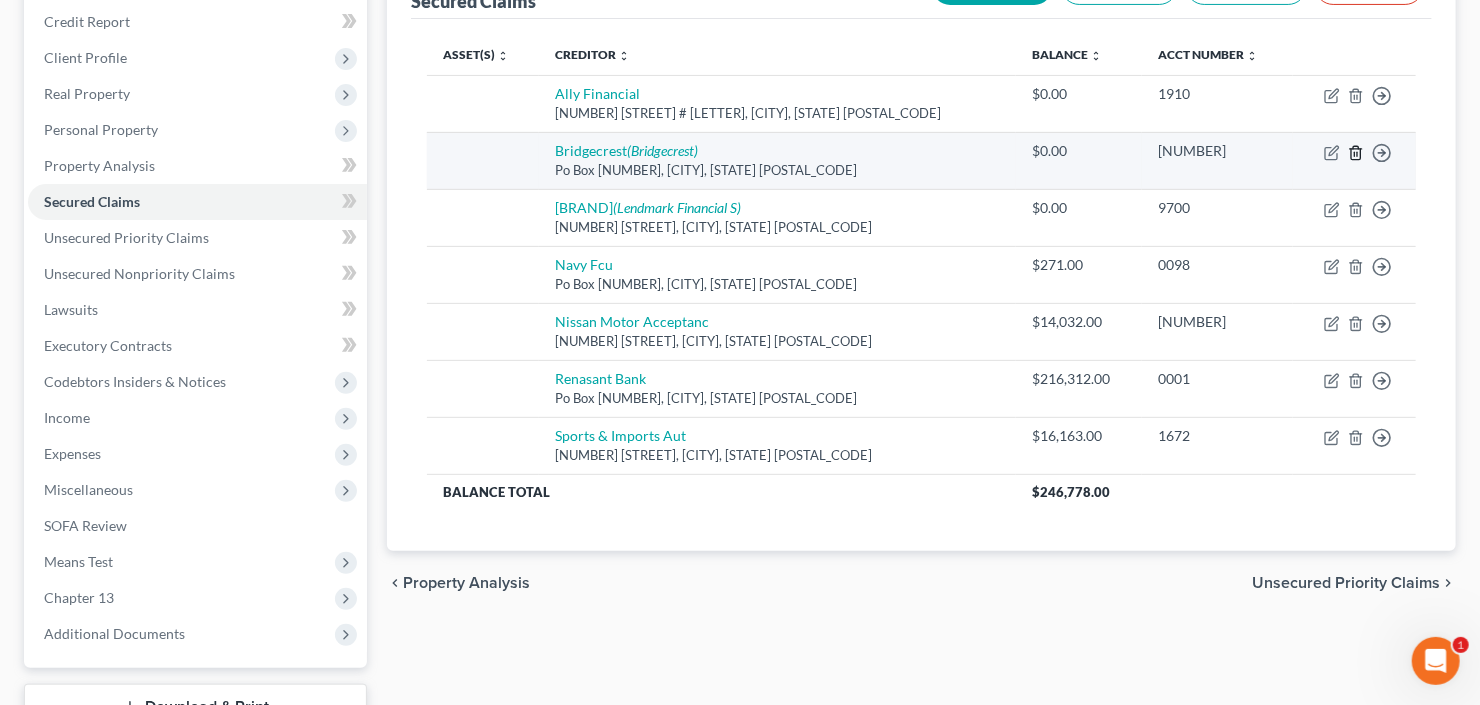 click 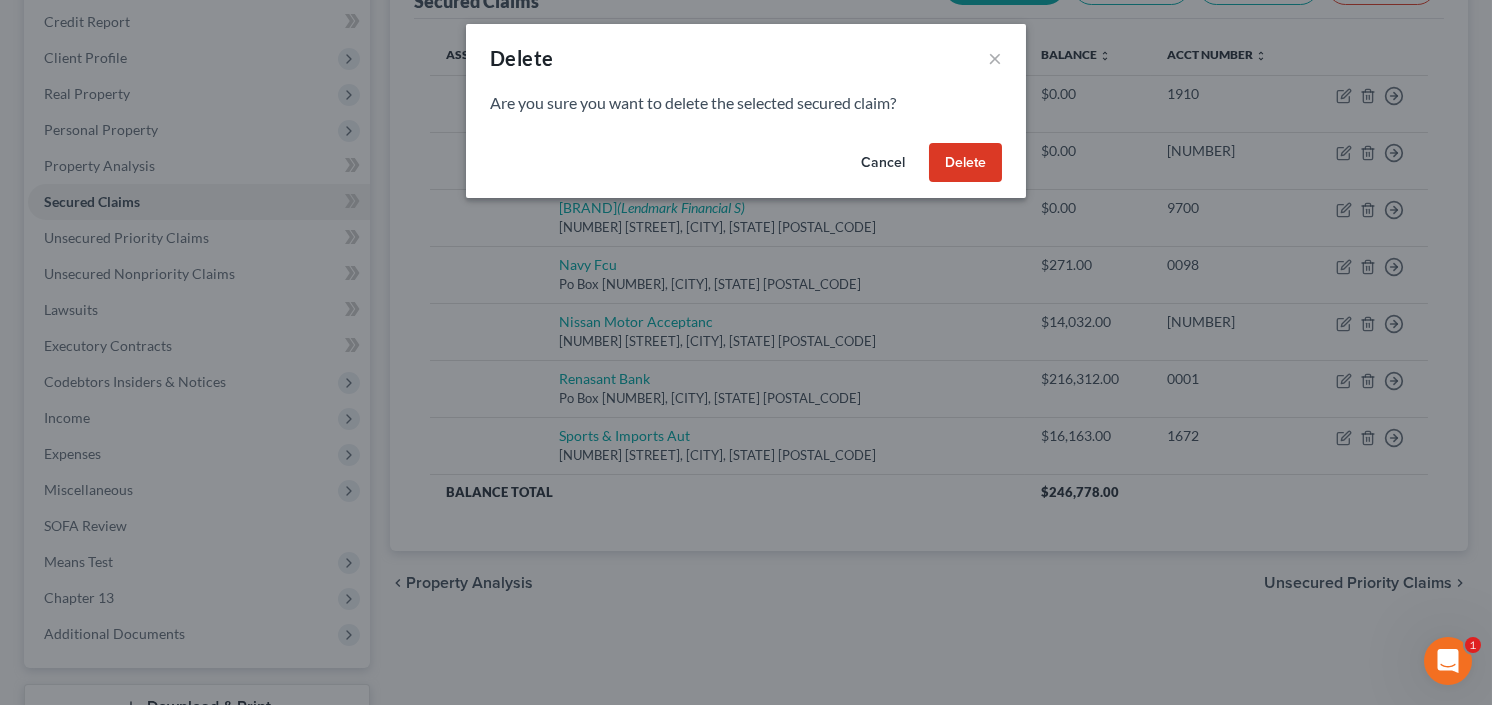 click on "Delete" at bounding box center (965, 163) 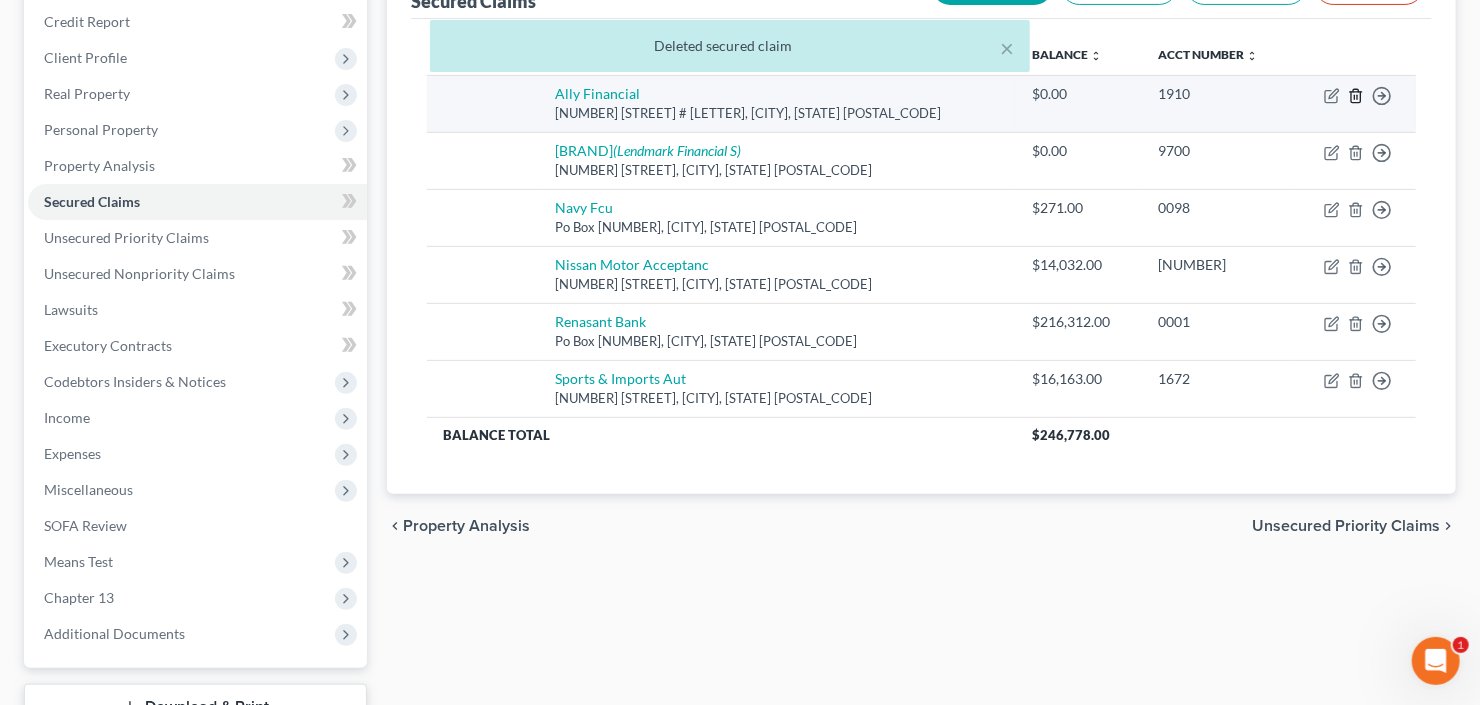 click 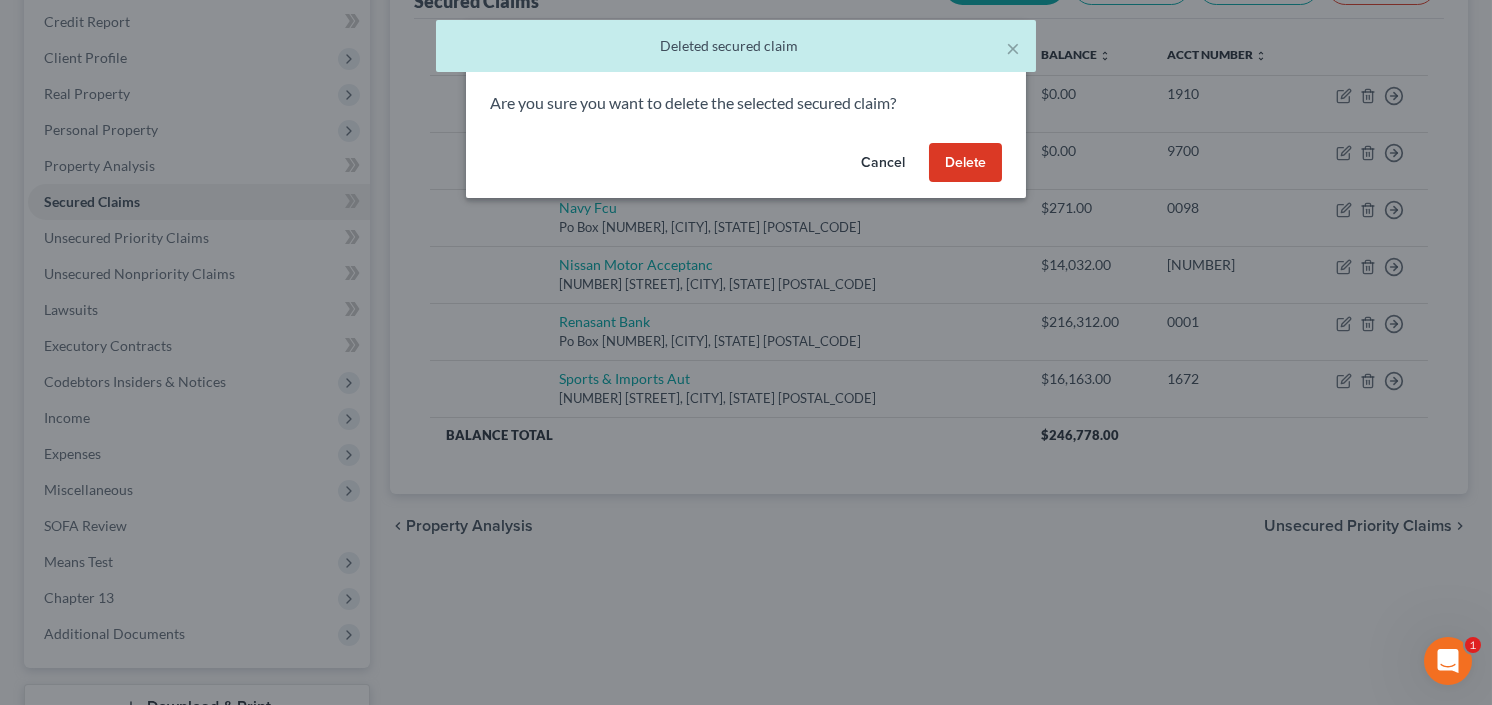 click on "Delete" at bounding box center [965, 163] 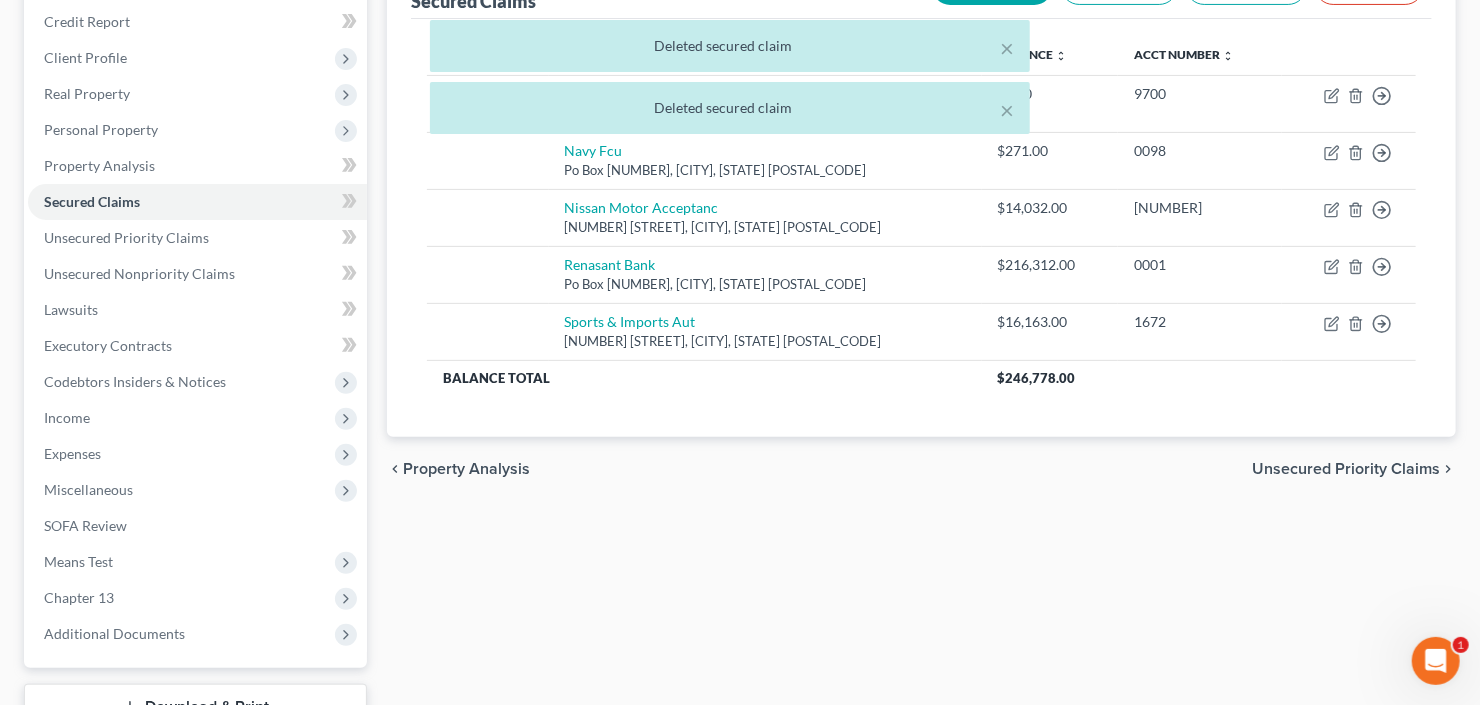 click on "×                     Deleted secured claim                     	 		 ×                     Deleted secured claim" at bounding box center (730, 82) 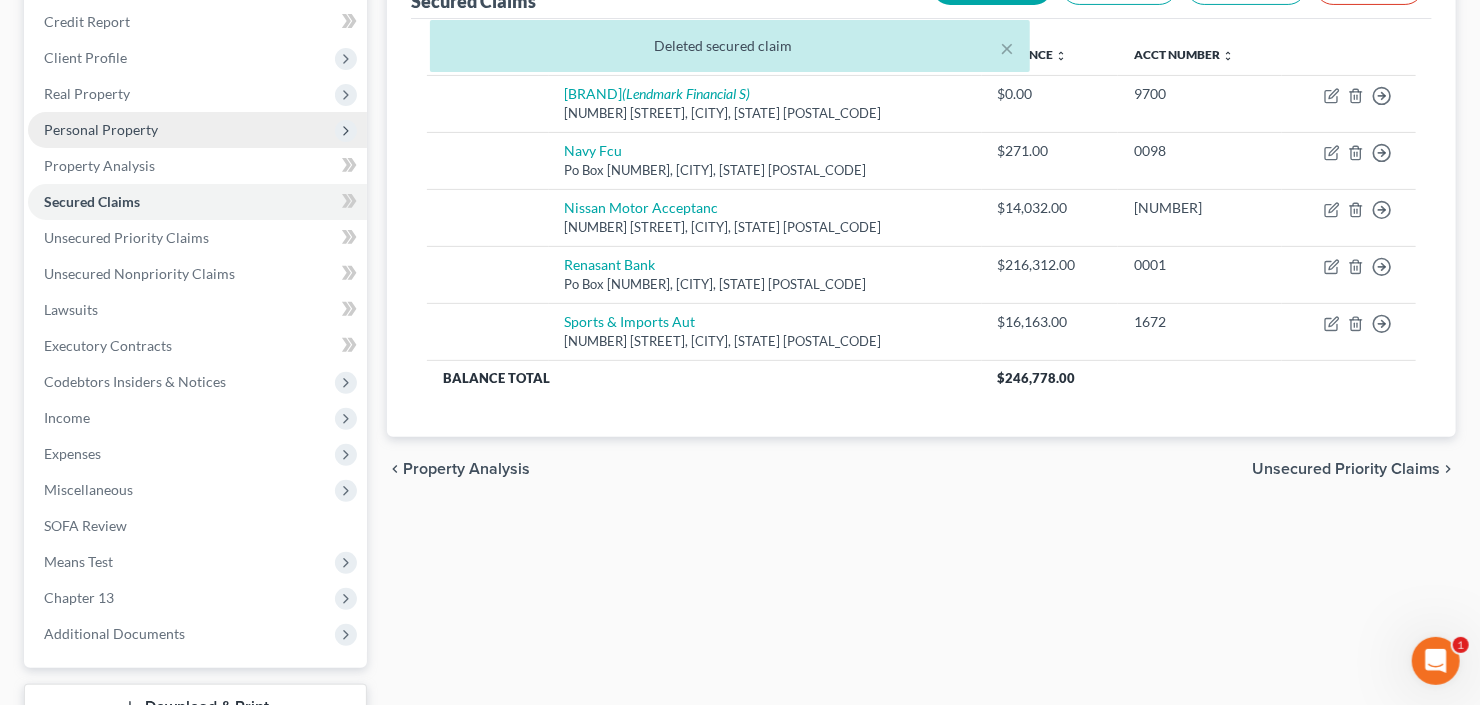 click on "Personal Property" at bounding box center (101, 129) 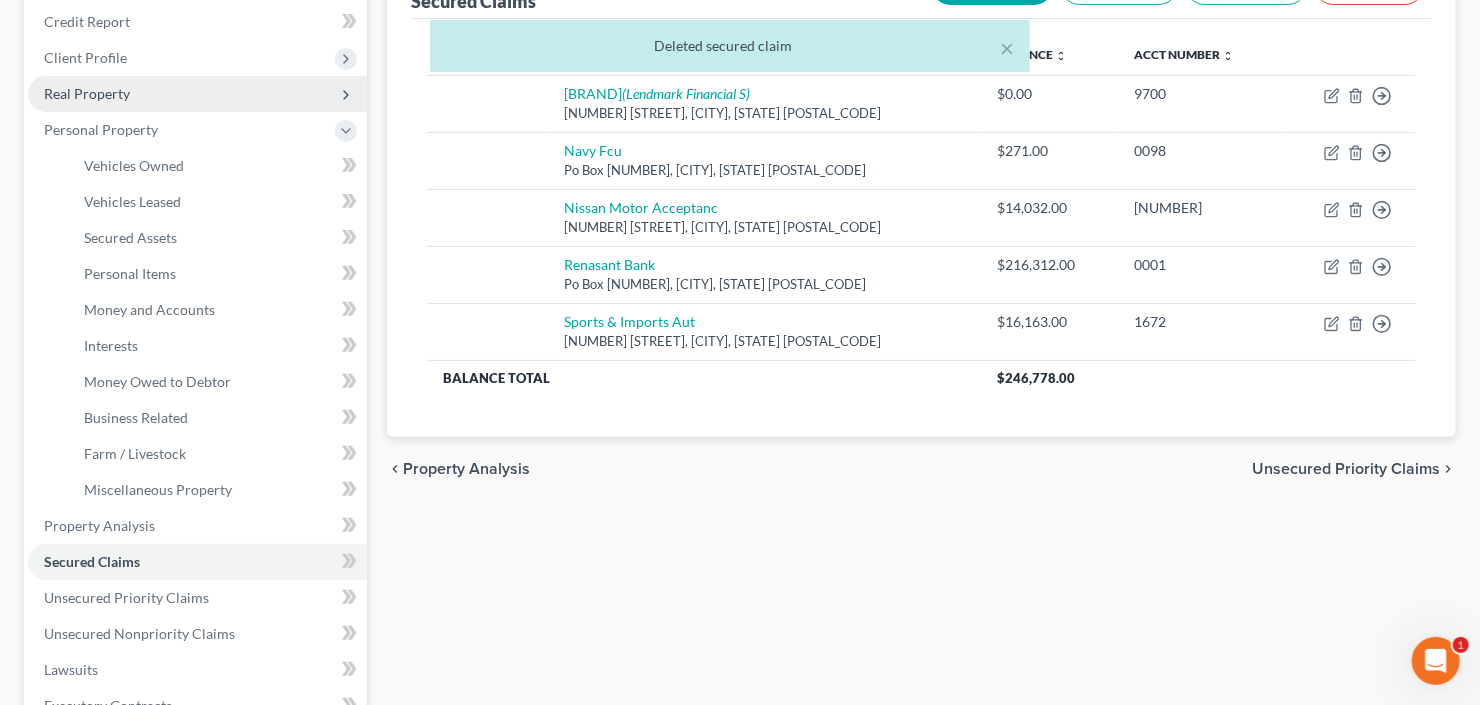 click on "Real Property" at bounding box center (197, 94) 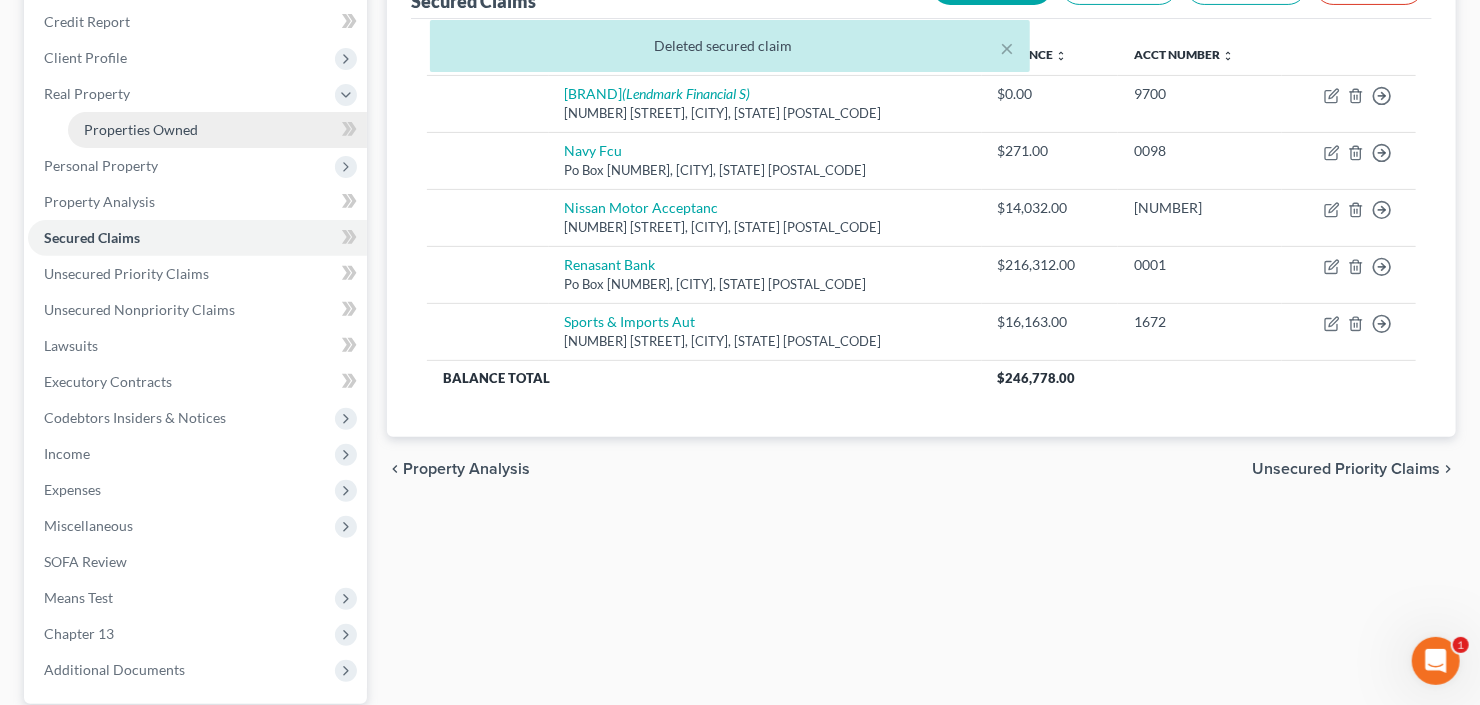 click on "Properties Owned" at bounding box center [141, 129] 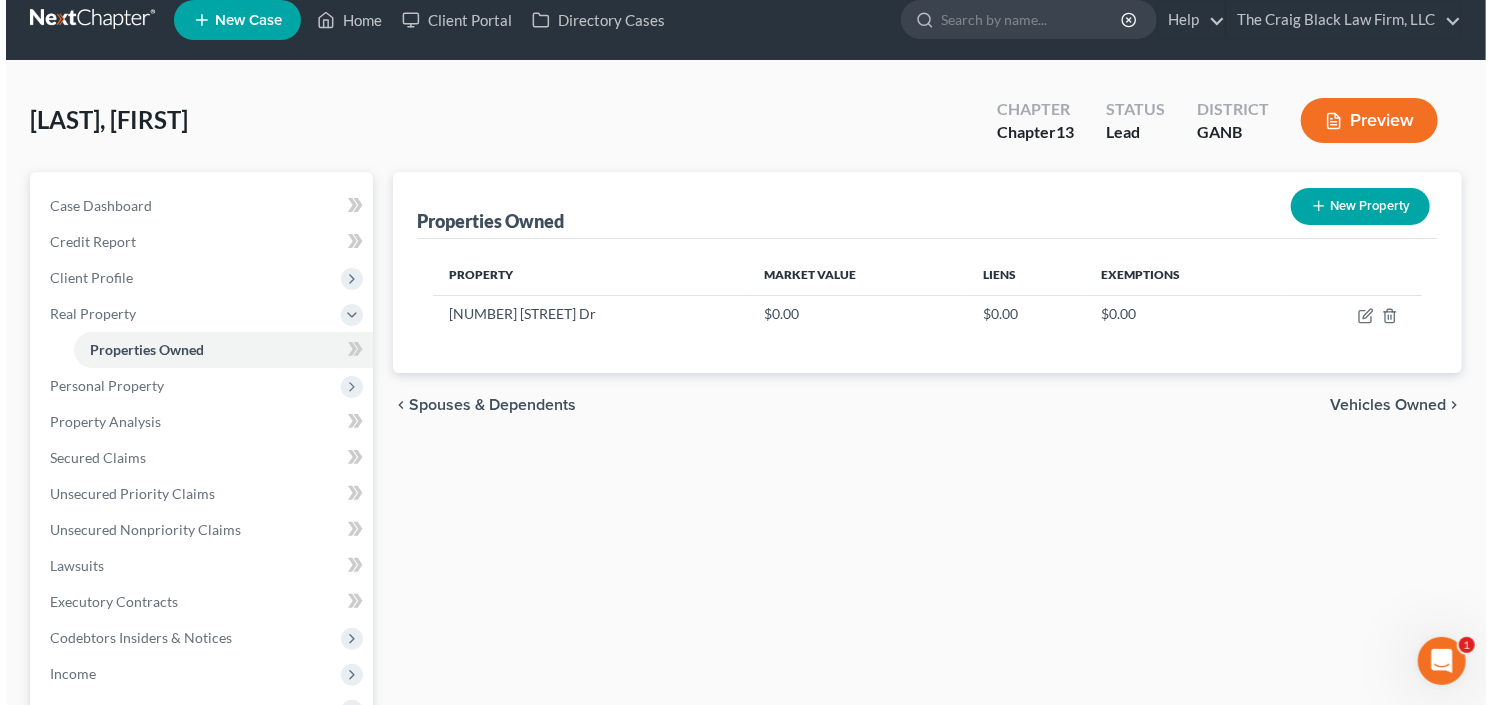 scroll, scrollTop: 0, scrollLeft: 0, axis: both 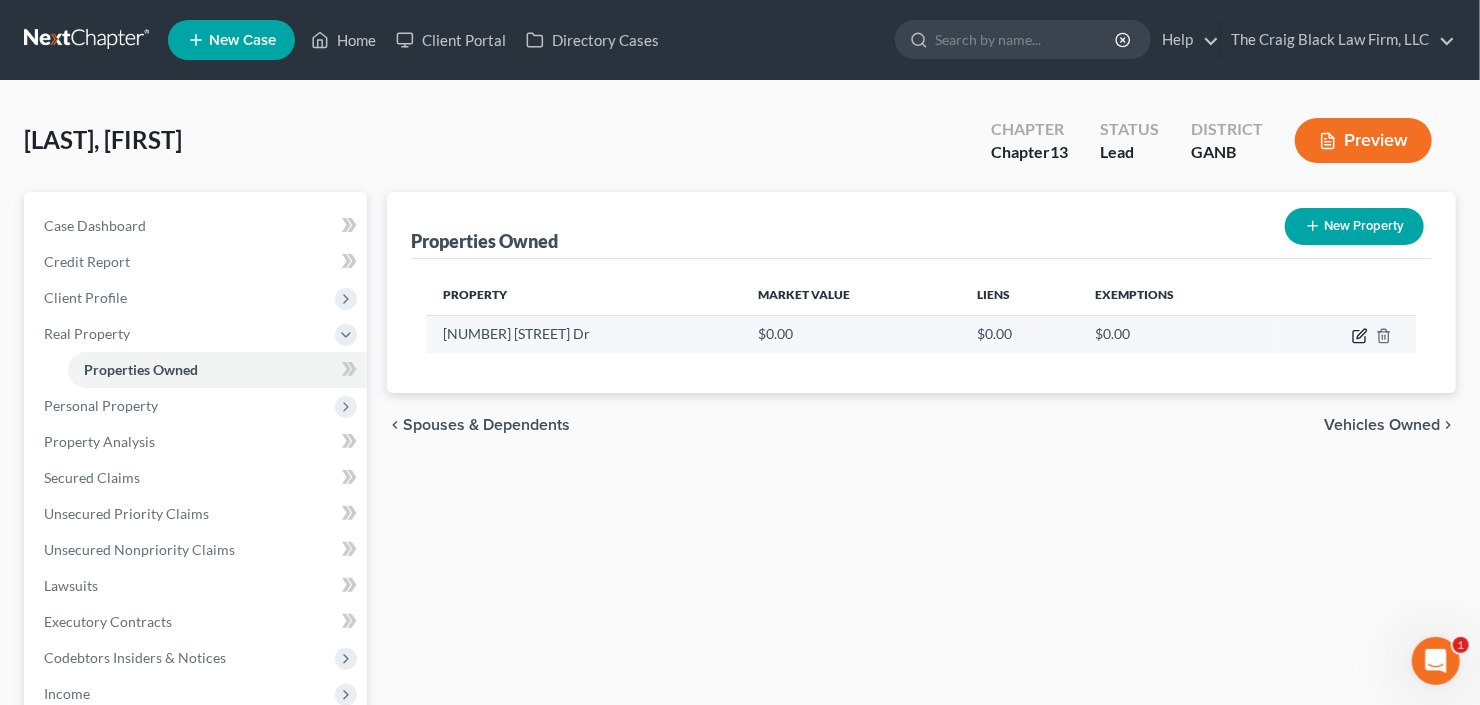 click 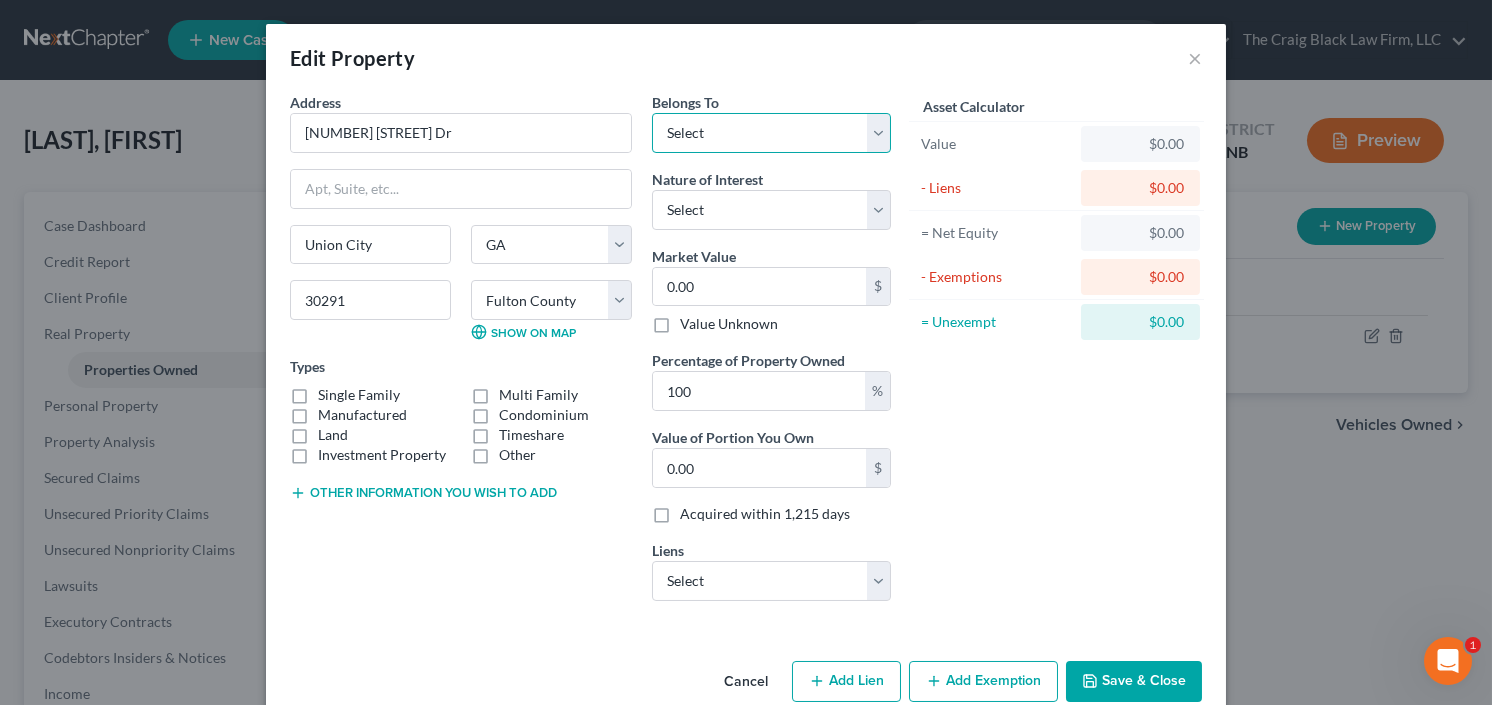 click on "Select Debtor 1 Only Debtor 2 Only Debtor 1 And Debtor 2 Only At Least One Of The Debtors And Another Community Property" at bounding box center (771, 133) 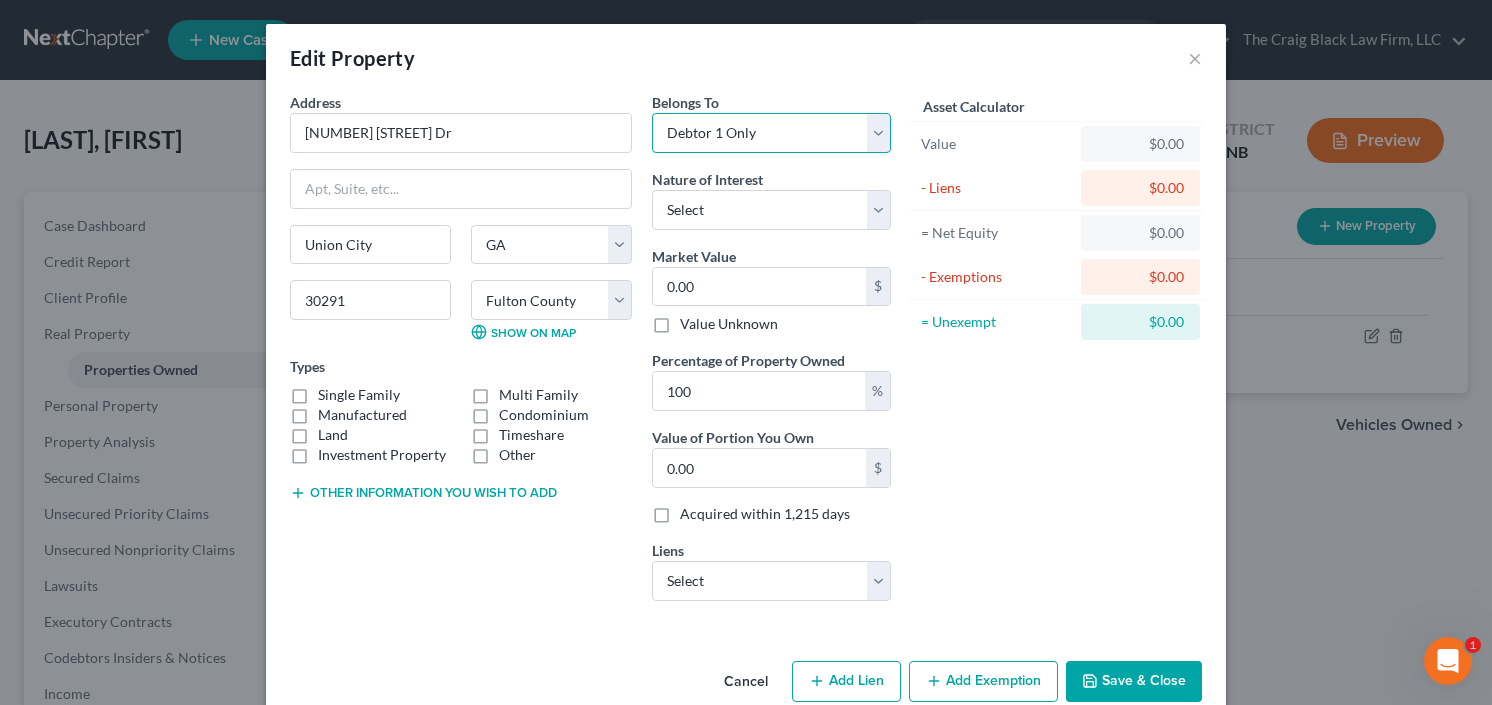 click on "Select Debtor 1 Only Debtor 2 Only Debtor 1 And Debtor 2 Only At Least One Of The Debtors And Another Community Property" at bounding box center (771, 133) 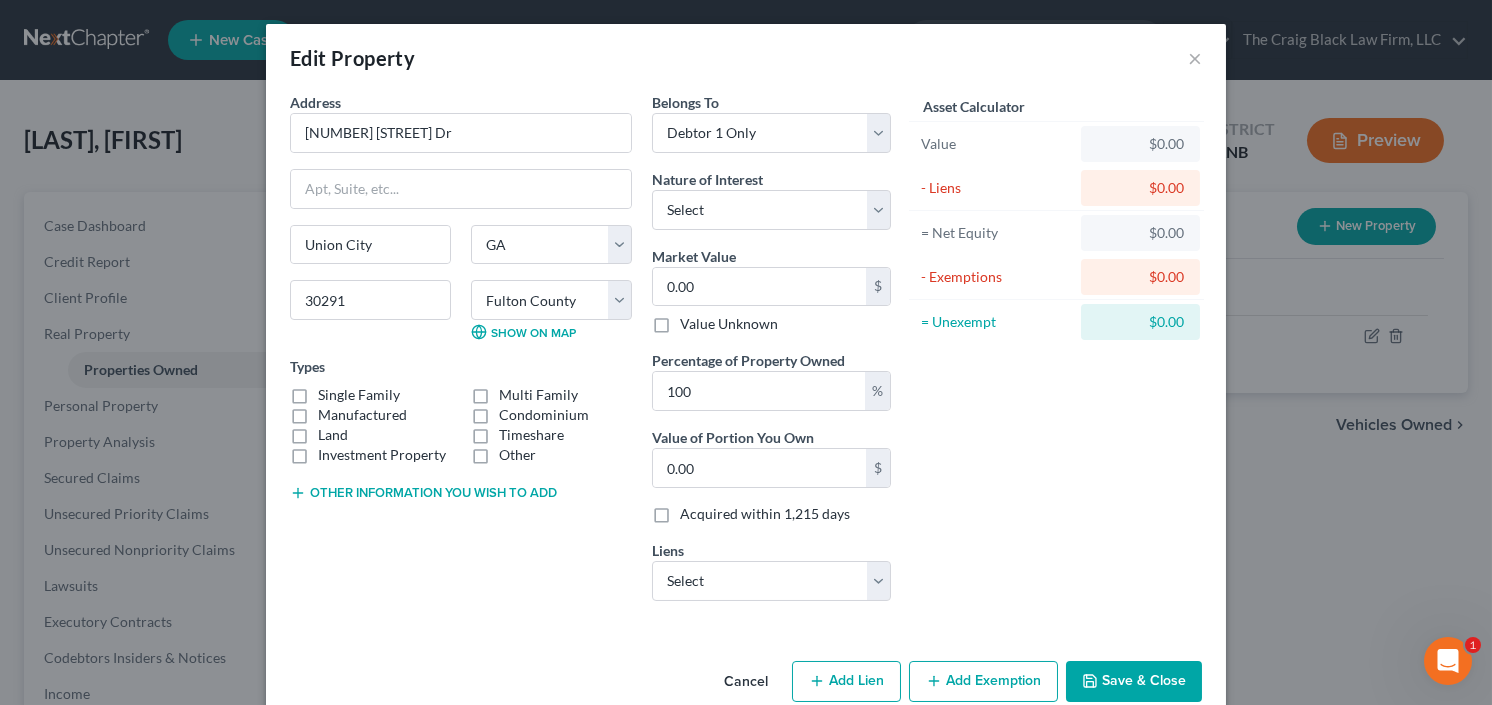click on "Single Family" at bounding box center (359, 395) 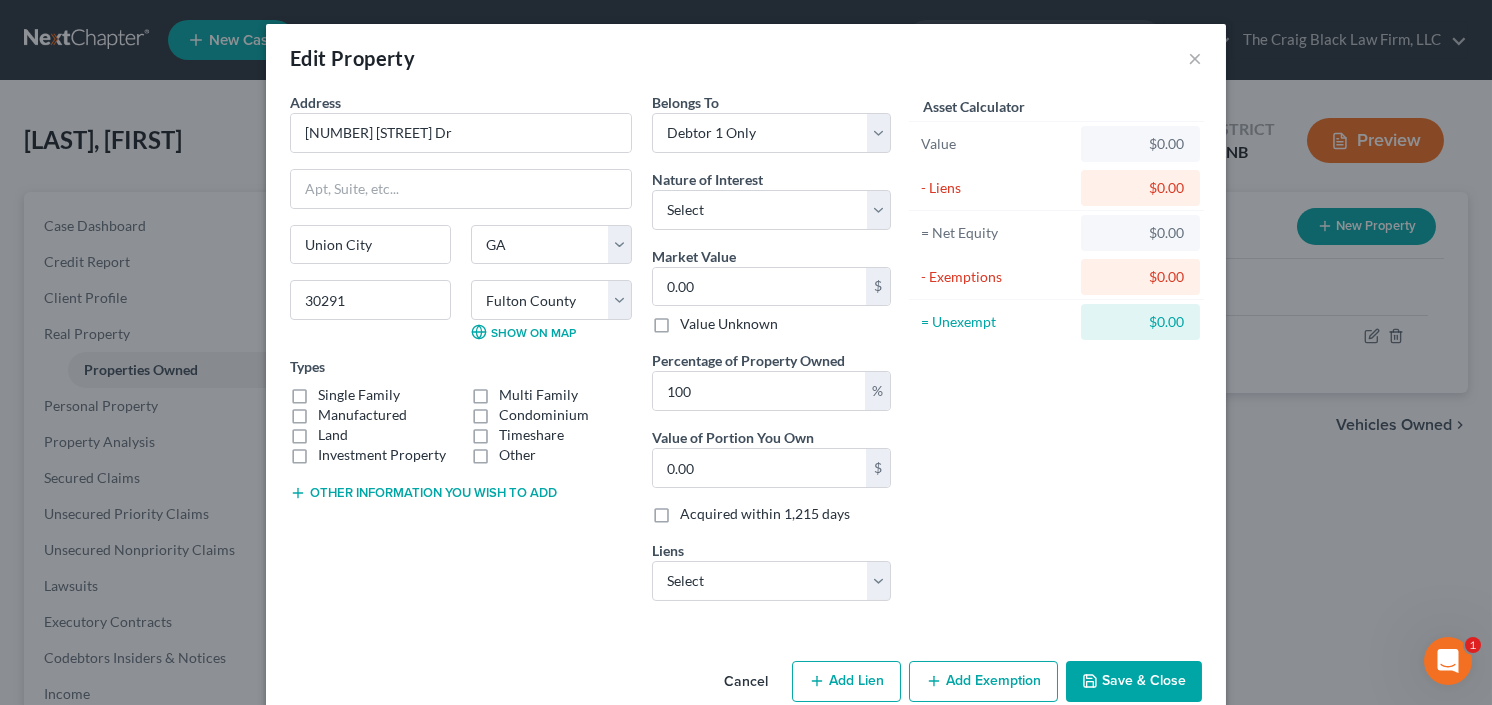 click on "Single Family" at bounding box center [332, 391] 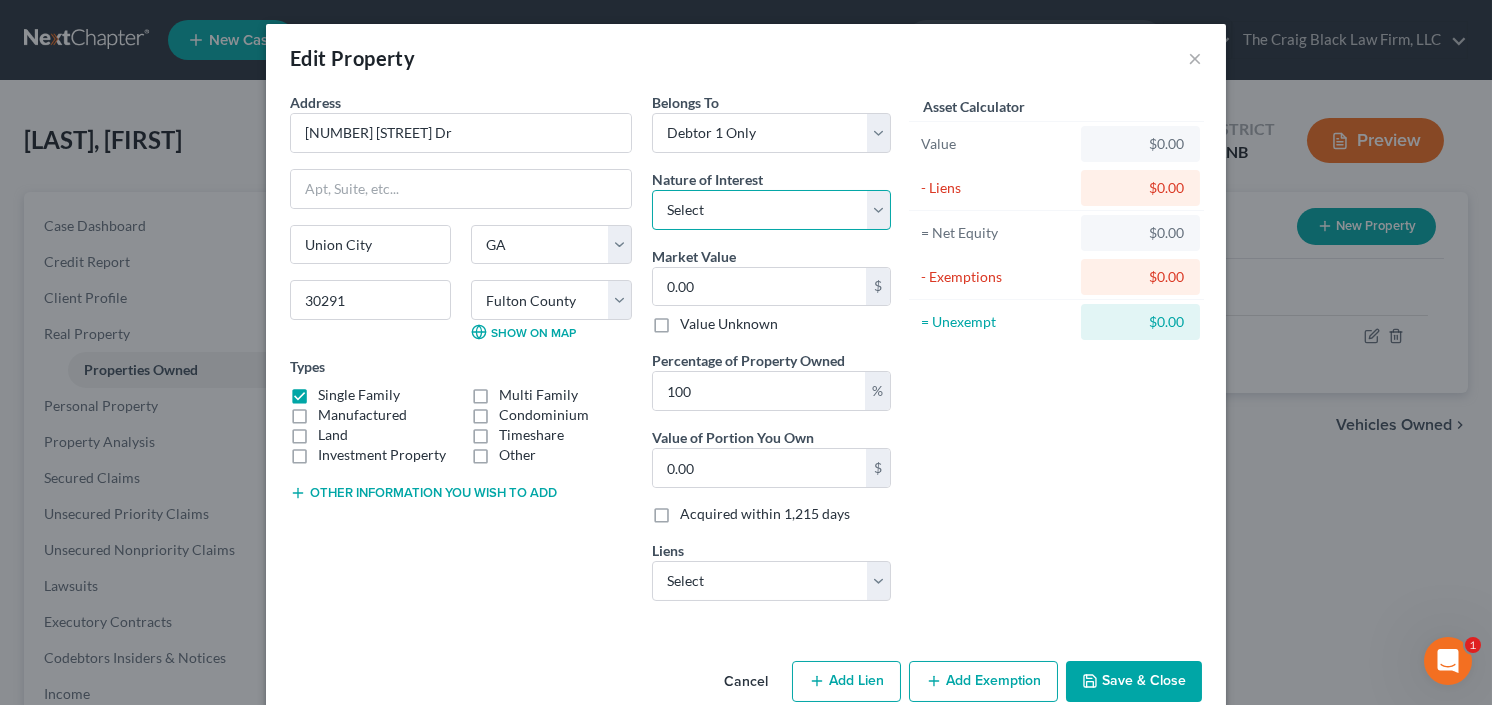 click on "Select Fee Simple Joint Tenant Life Estate Equitable Interest Future Interest Tenancy By The Entireties Tenants In Common Other" at bounding box center (771, 210) 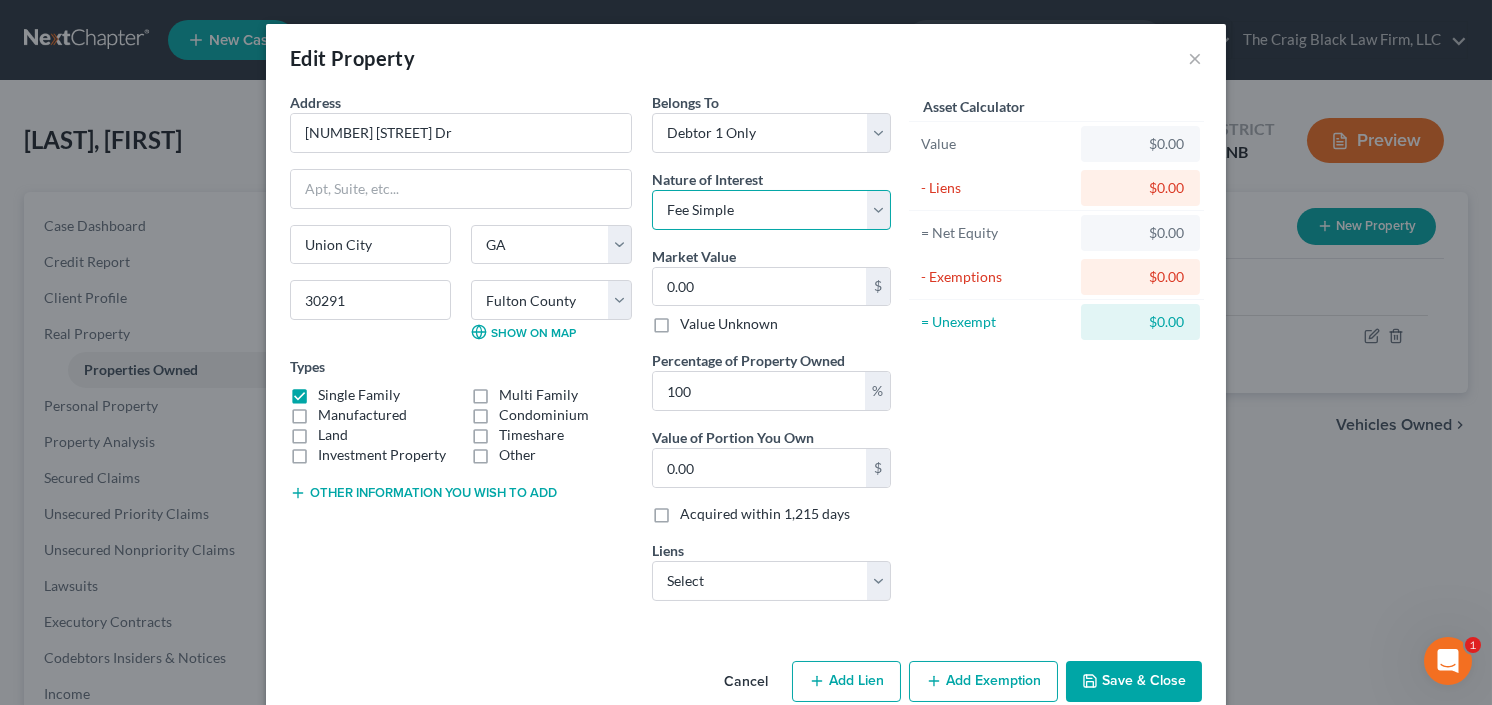 click on "Select Fee Simple Joint Tenant Life Estate Equitable Interest Future Interest Tenancy By The Entireties Tenants In Common Other" at bounding box center (771, 210) 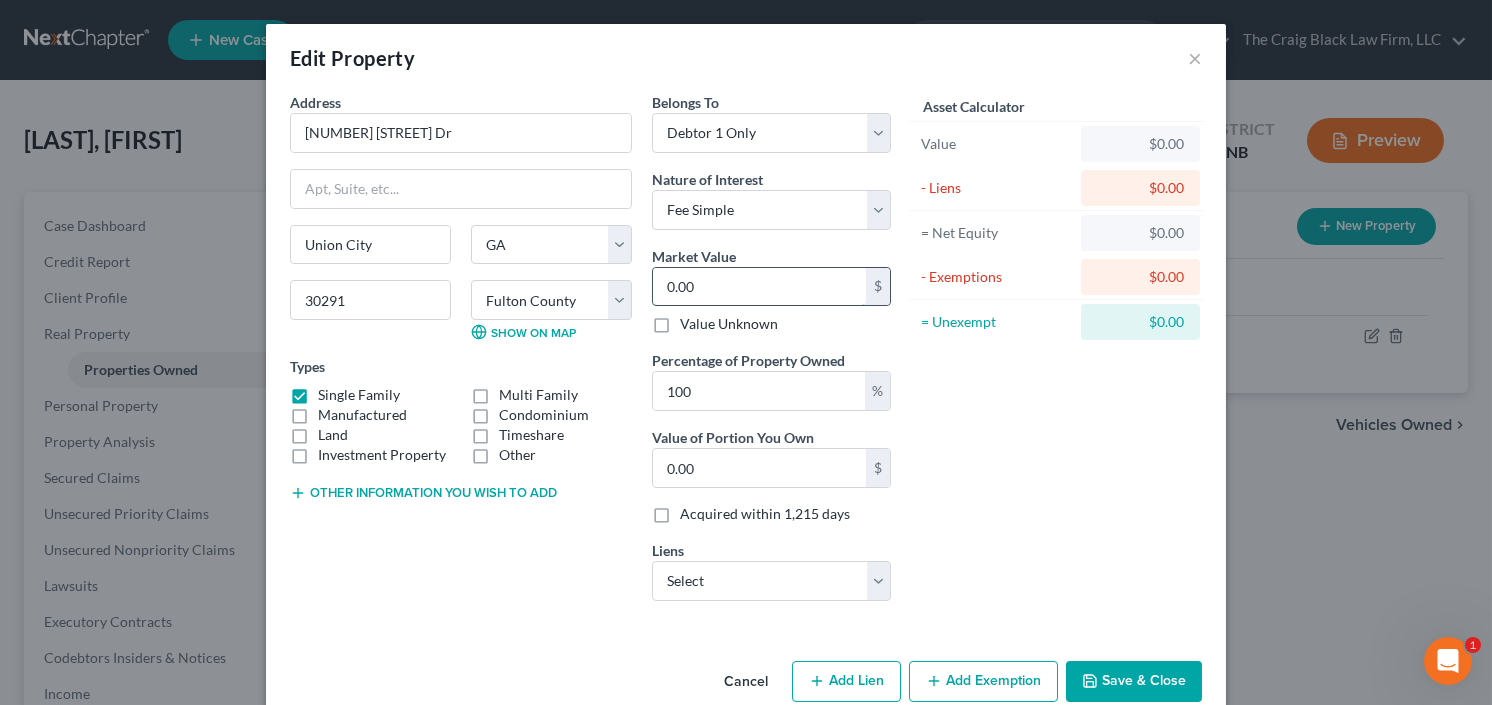 type on "2" 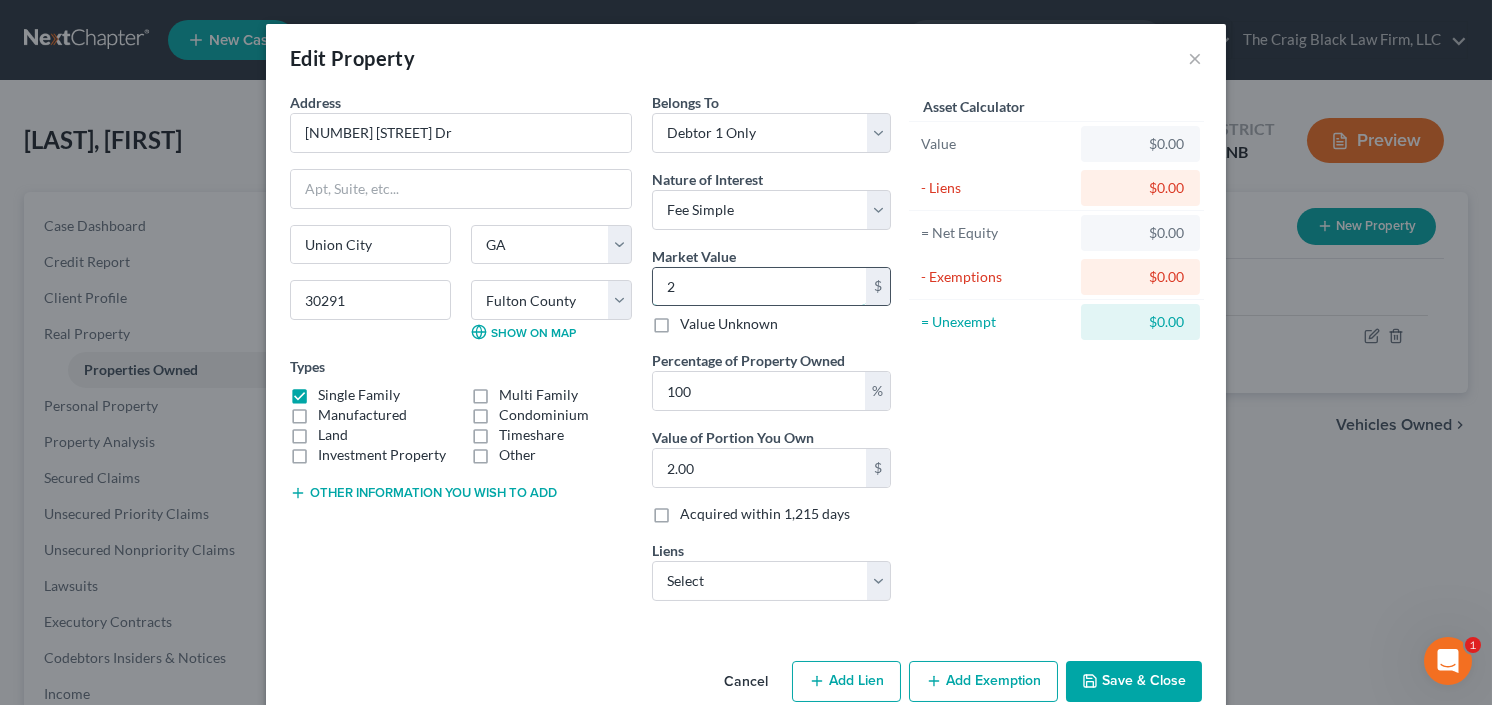 type on "27" 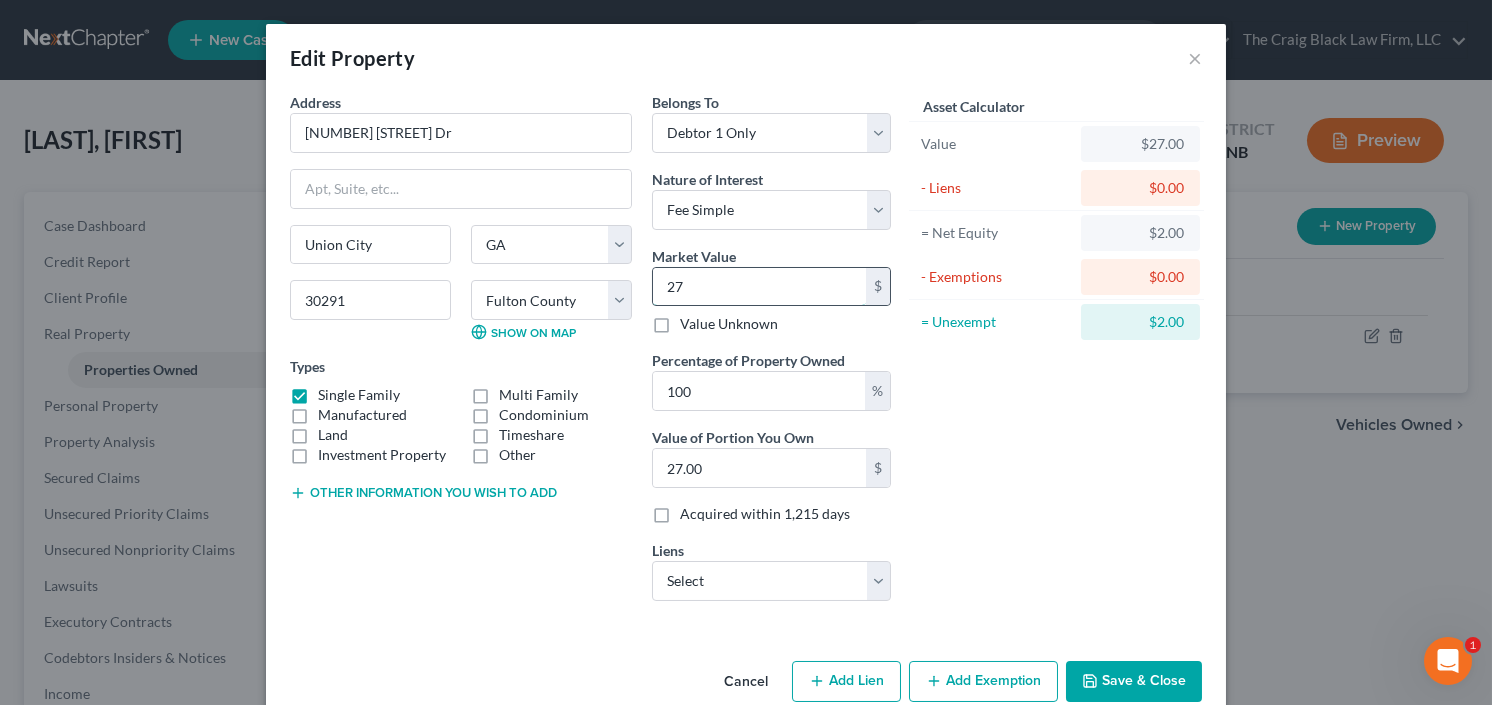 type on "270" 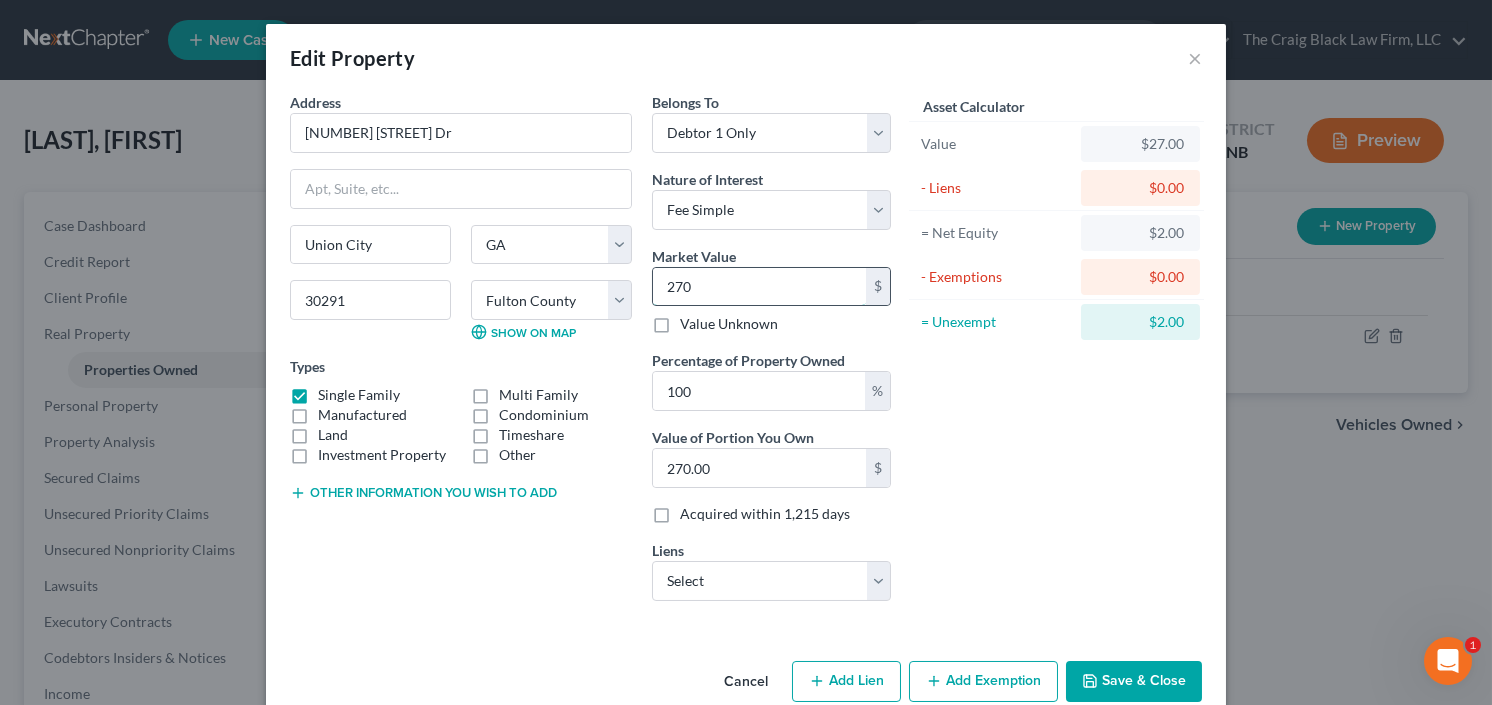 type on "2700" 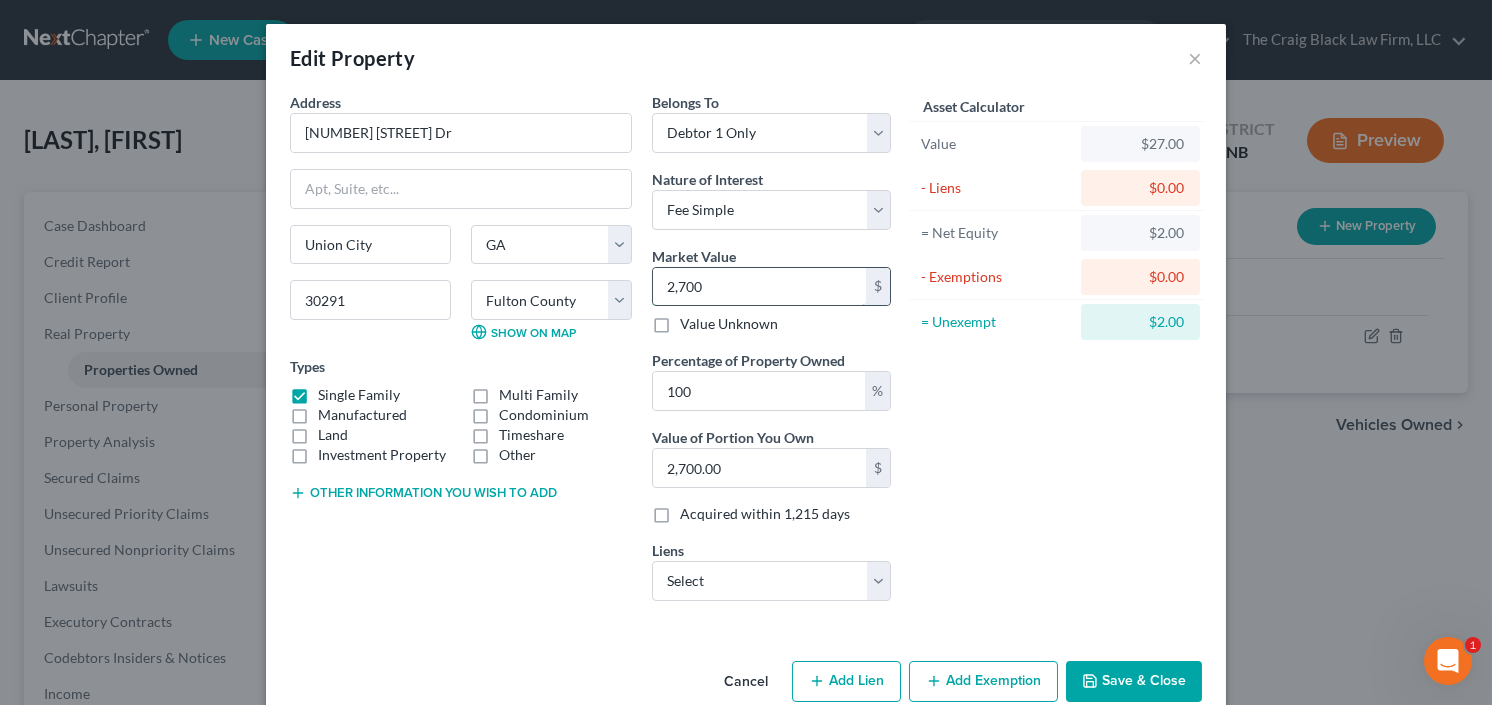 type on "2,7000" 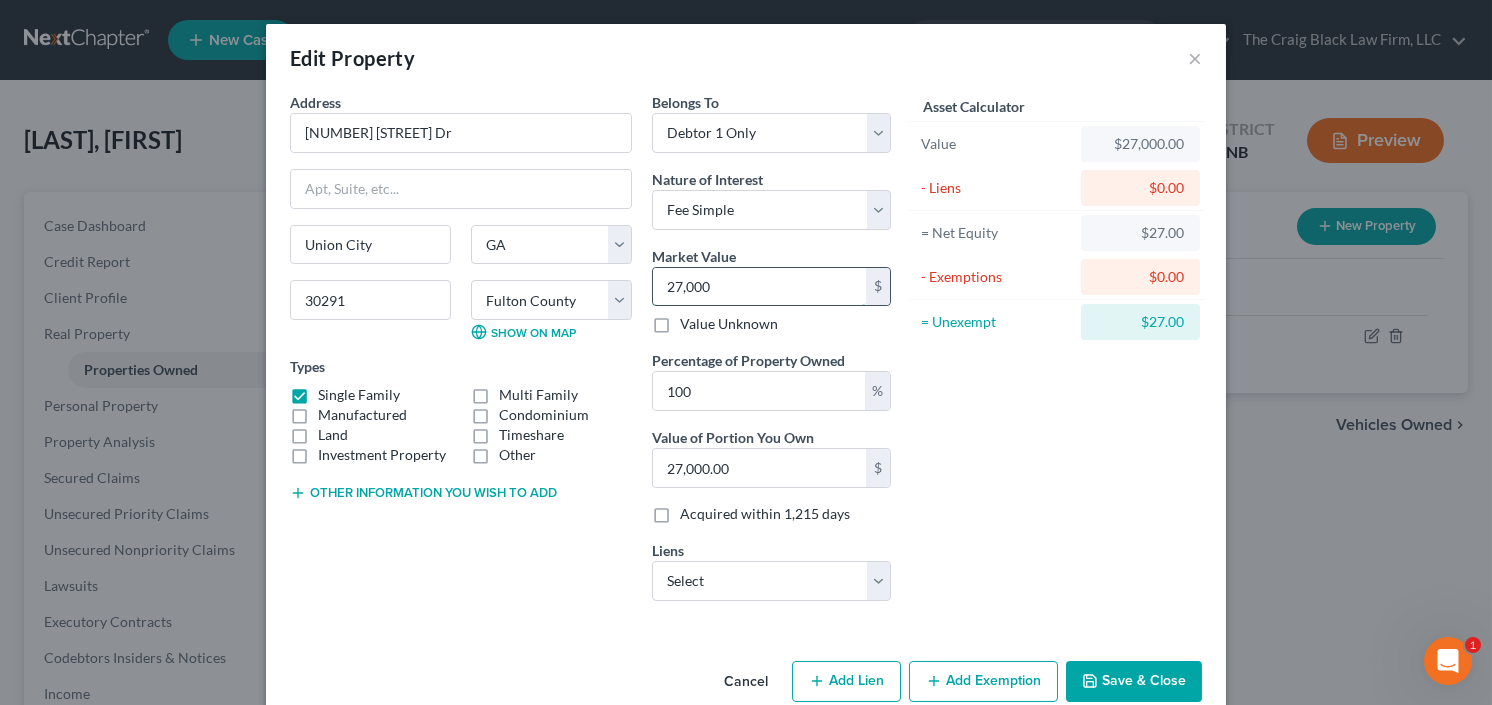 type on "27,0000" 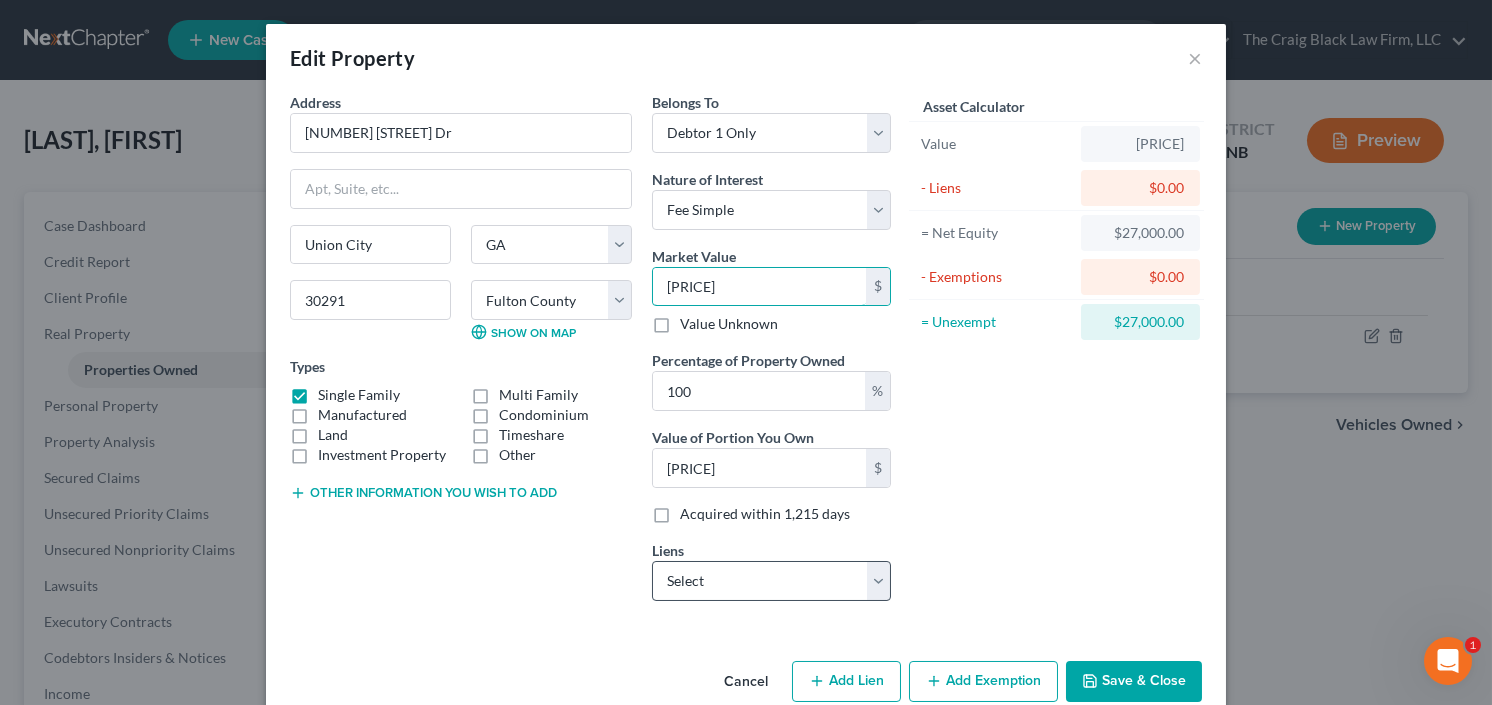 type on "270,000" 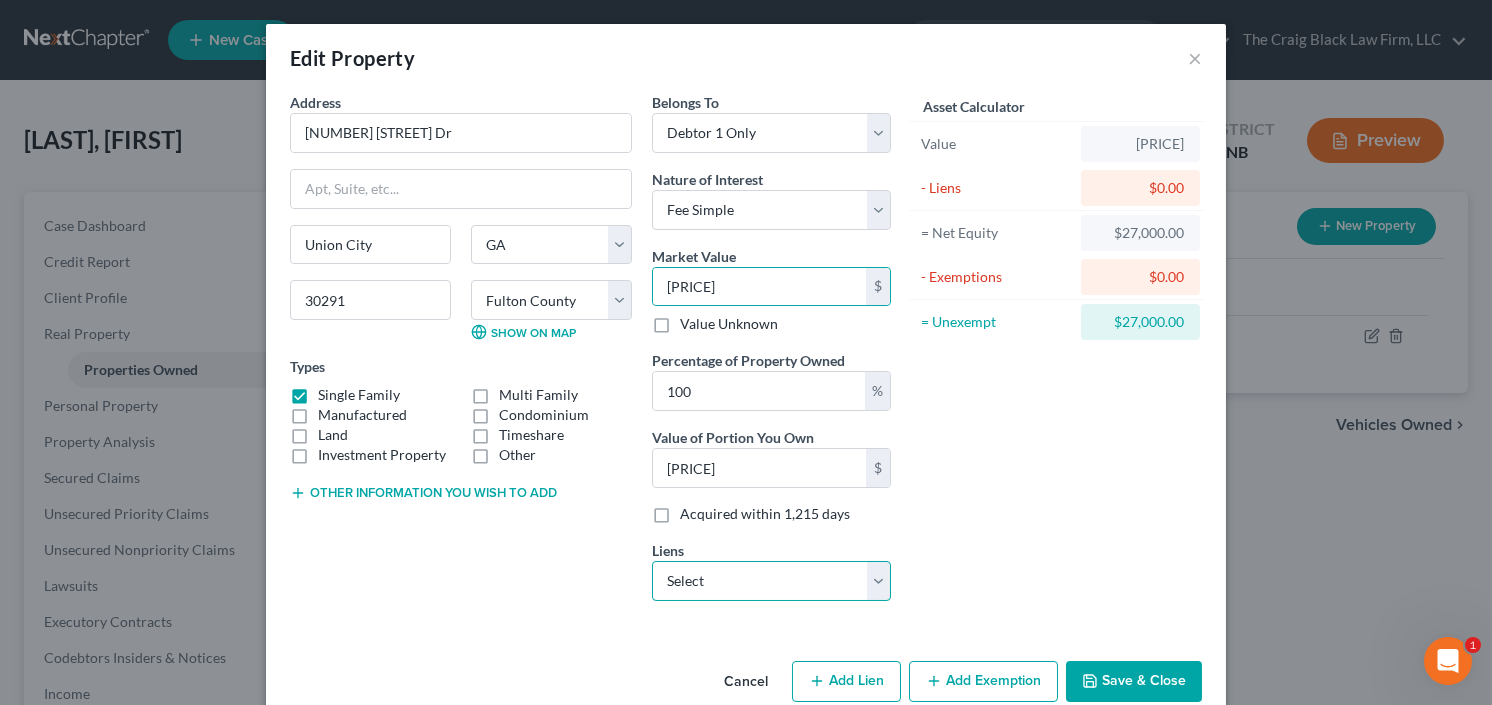 drag, startPoint x: 756, startPoint y: 564, endPoint x: 756, endPoint y: 578, distance: 14 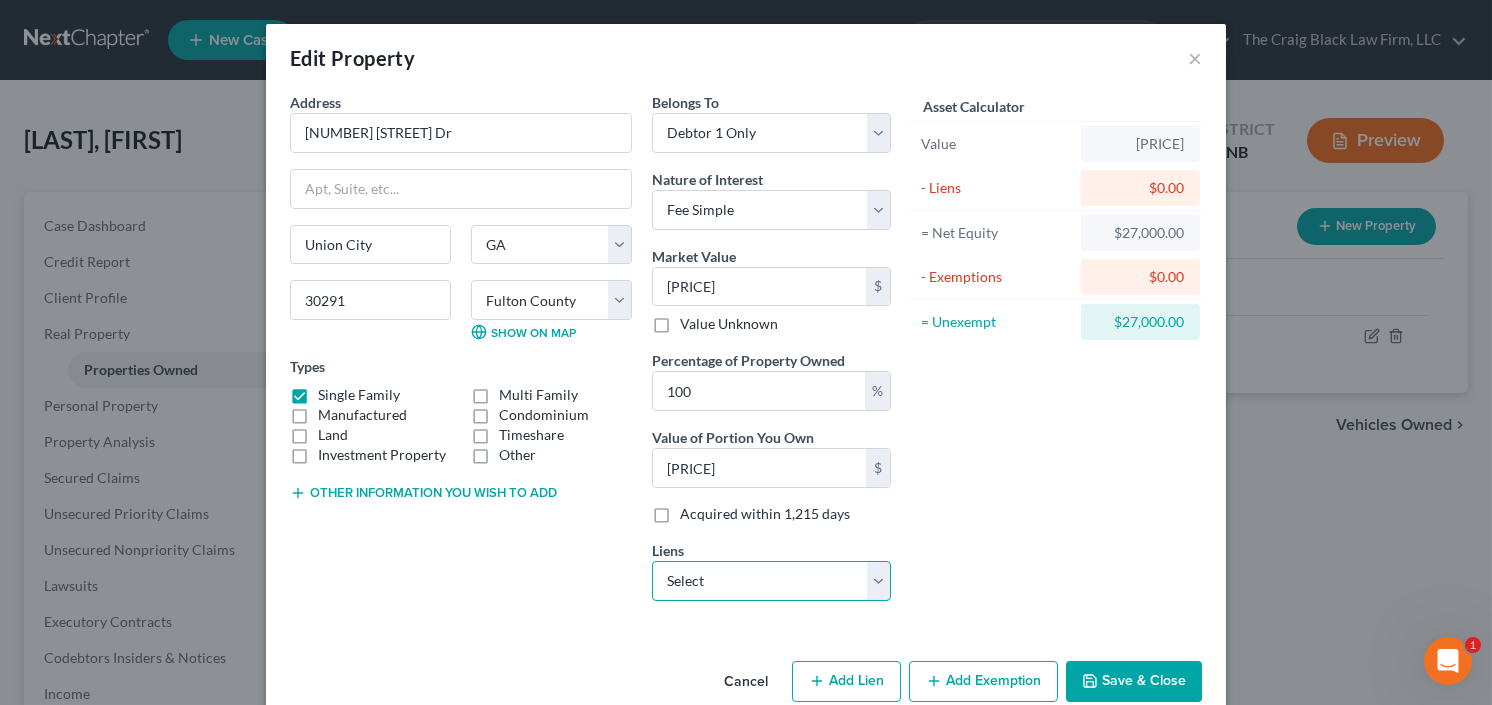 select on "0" 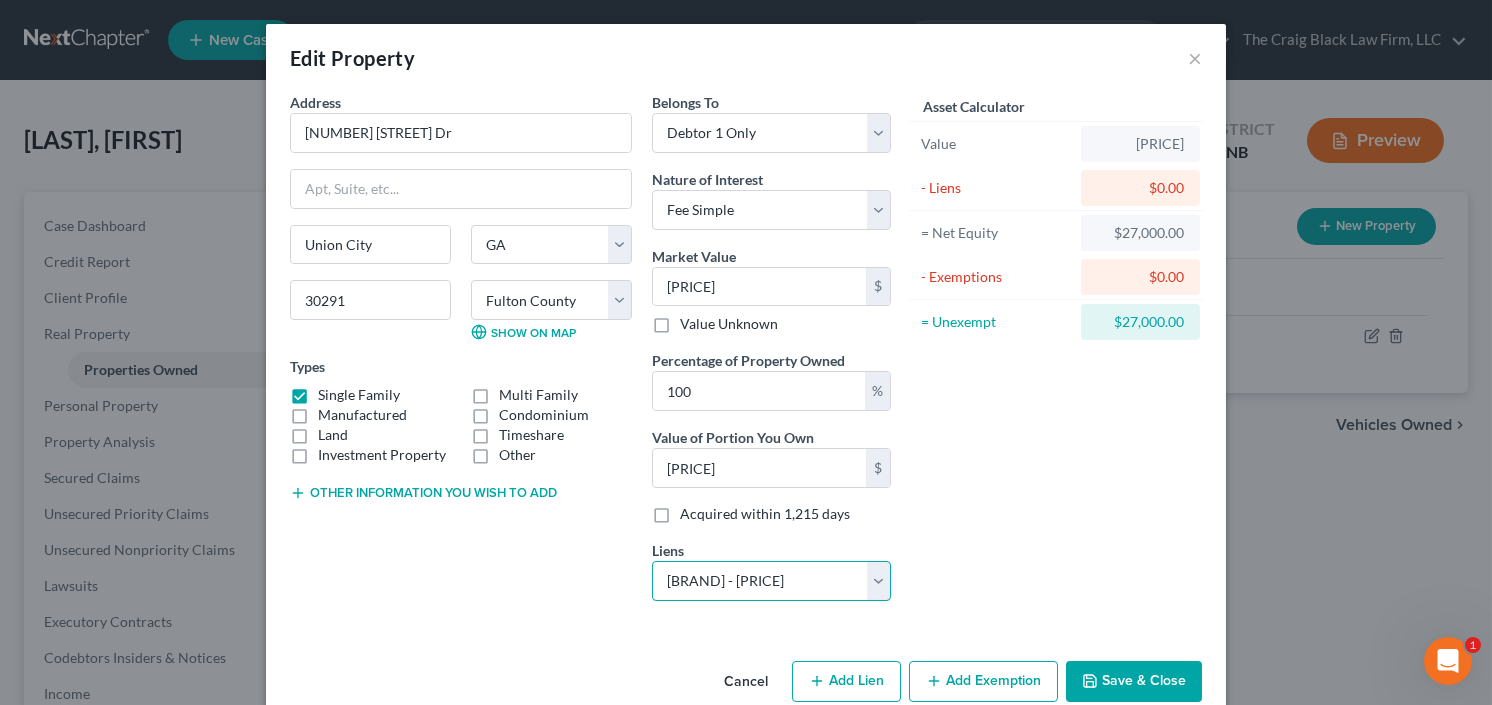click on "Select Renasant Bank - $216,312.00 Sports & Imports Aut - $16,163.00 Nissan Motor Acceptanc - $14,032.00 Navy Fcu - $271.00 Lendmark Financial S - $0.00" at bounding box center (771, 581) 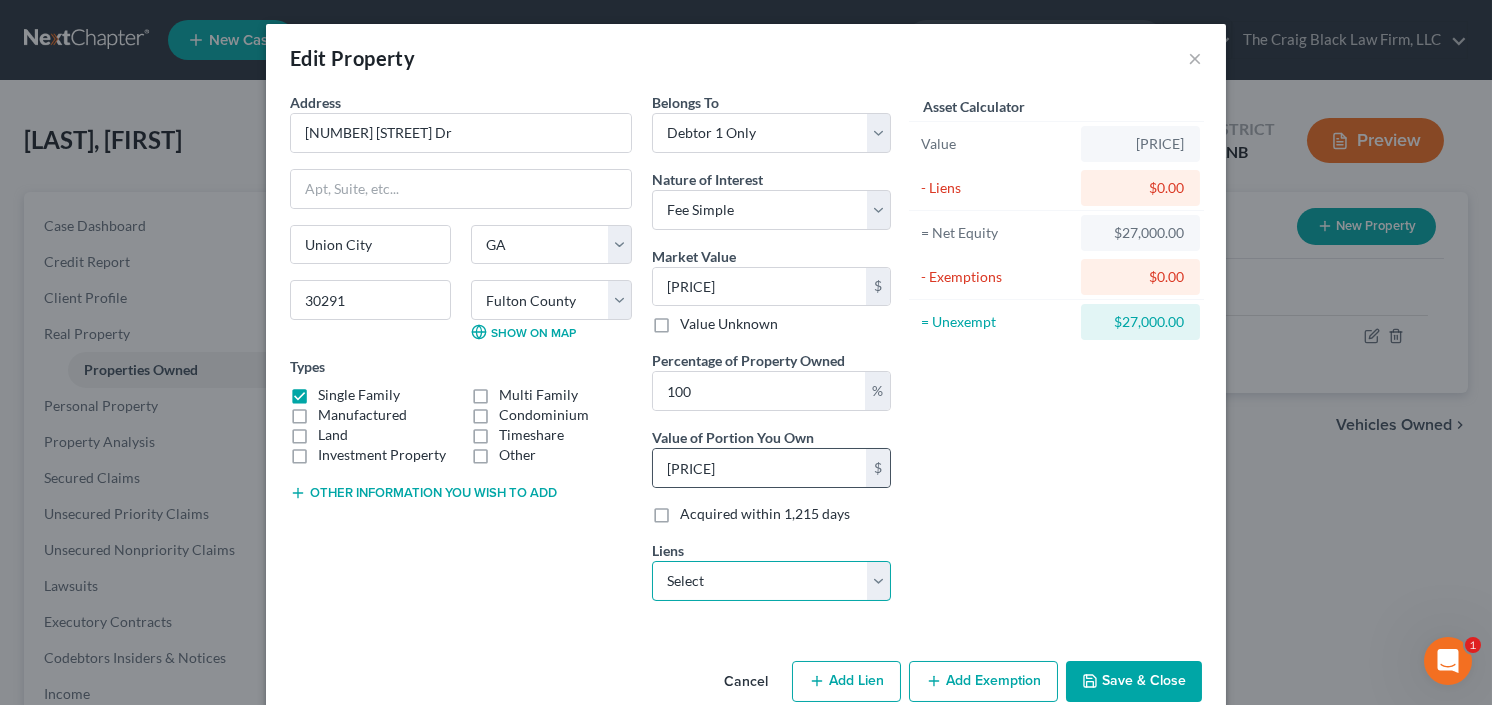 select on "25" 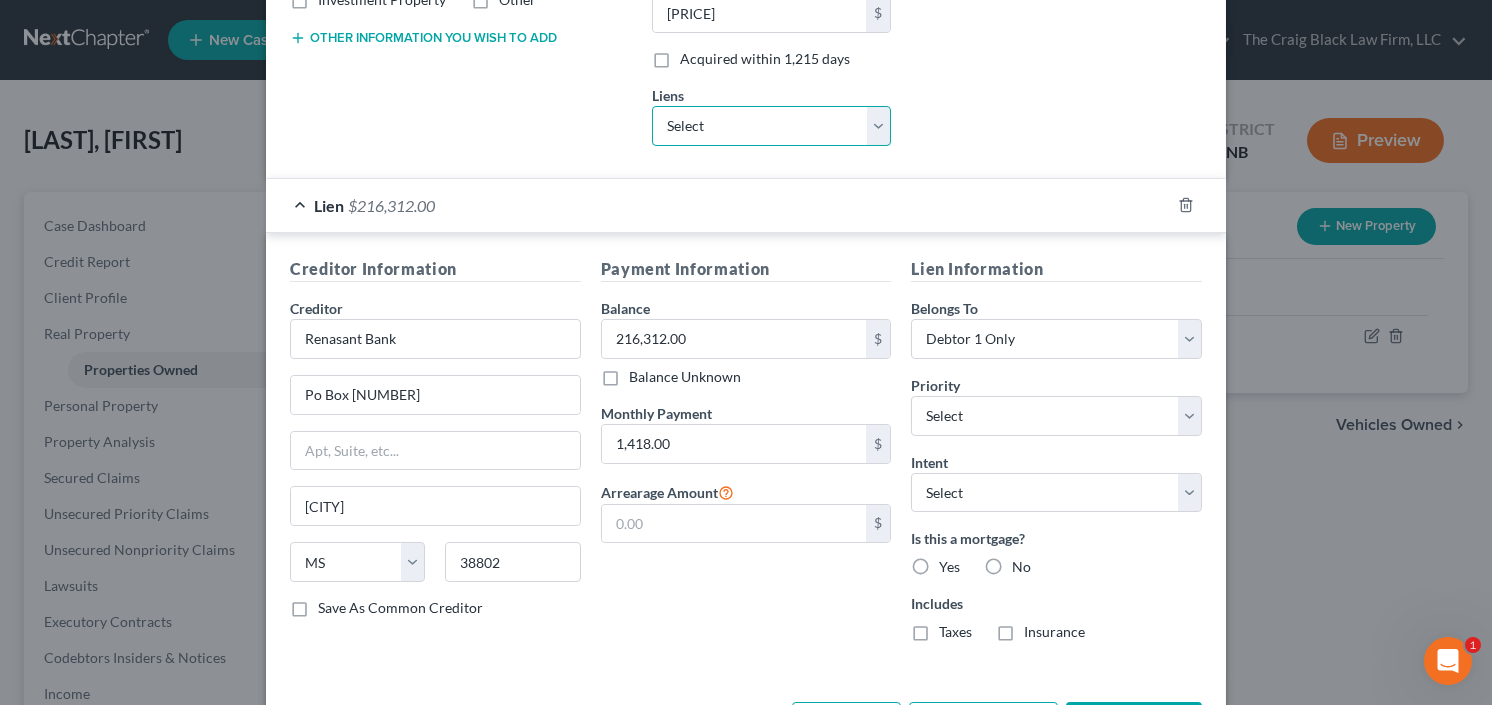 scroll, scrollTop: 528, scrollLeft: 0, axis: vertical 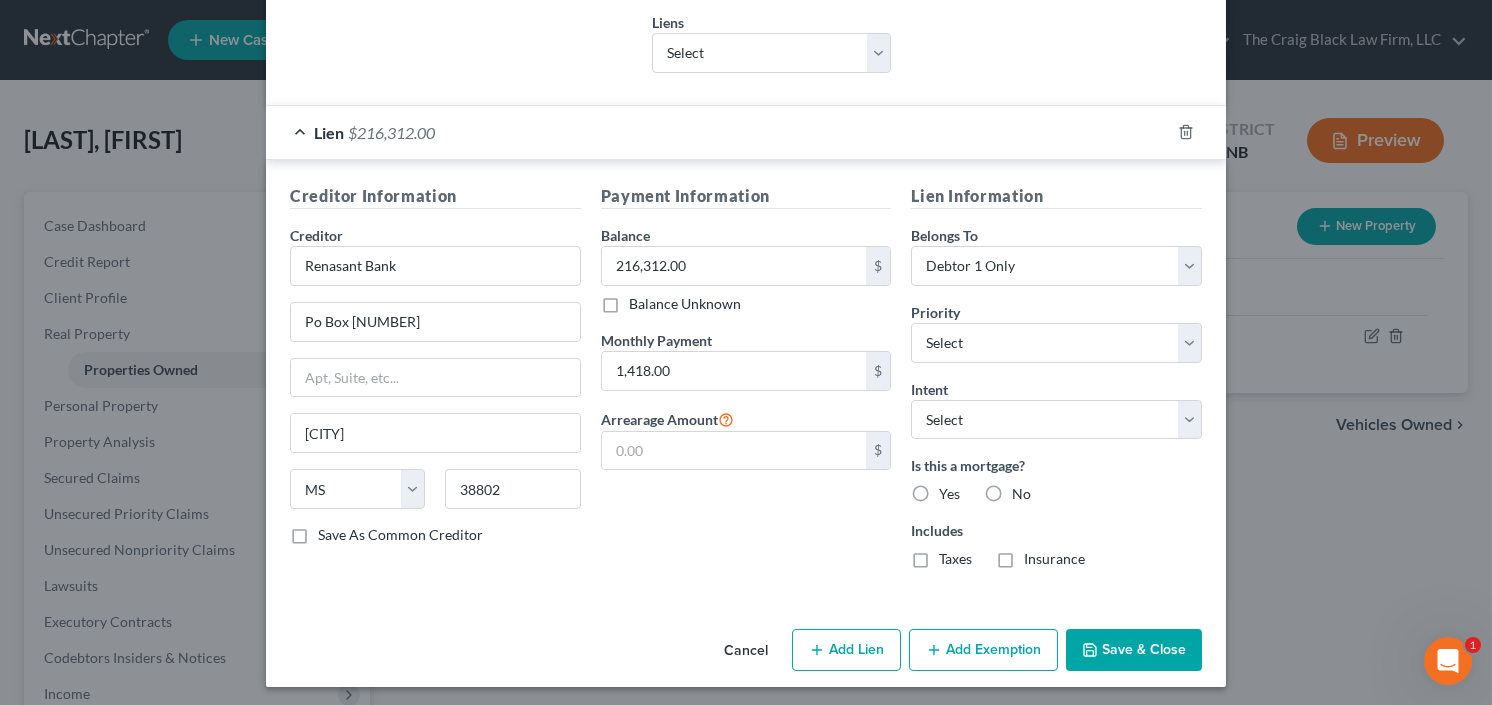 click on "Yes" at bounding box center (949, 494) 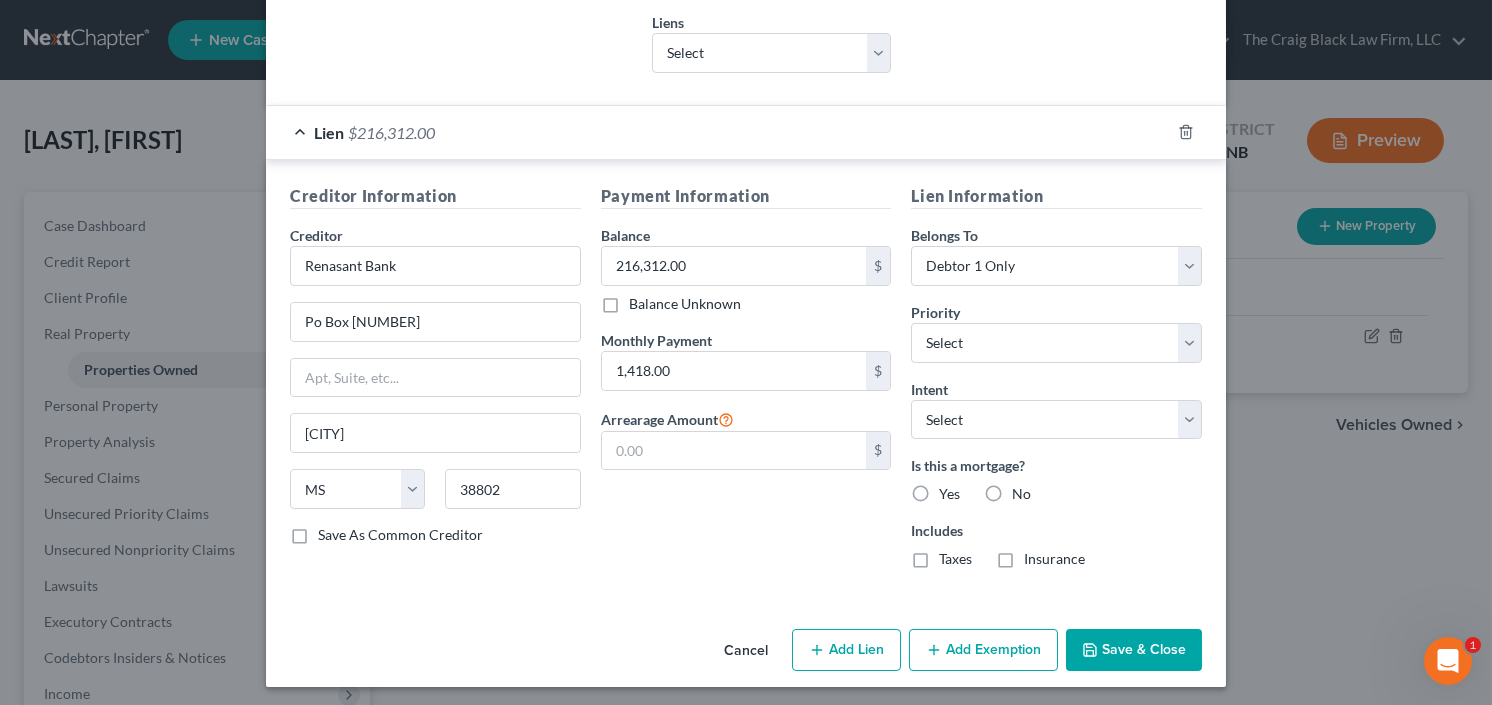 click on "Yes" at bounding box center (953, 490) 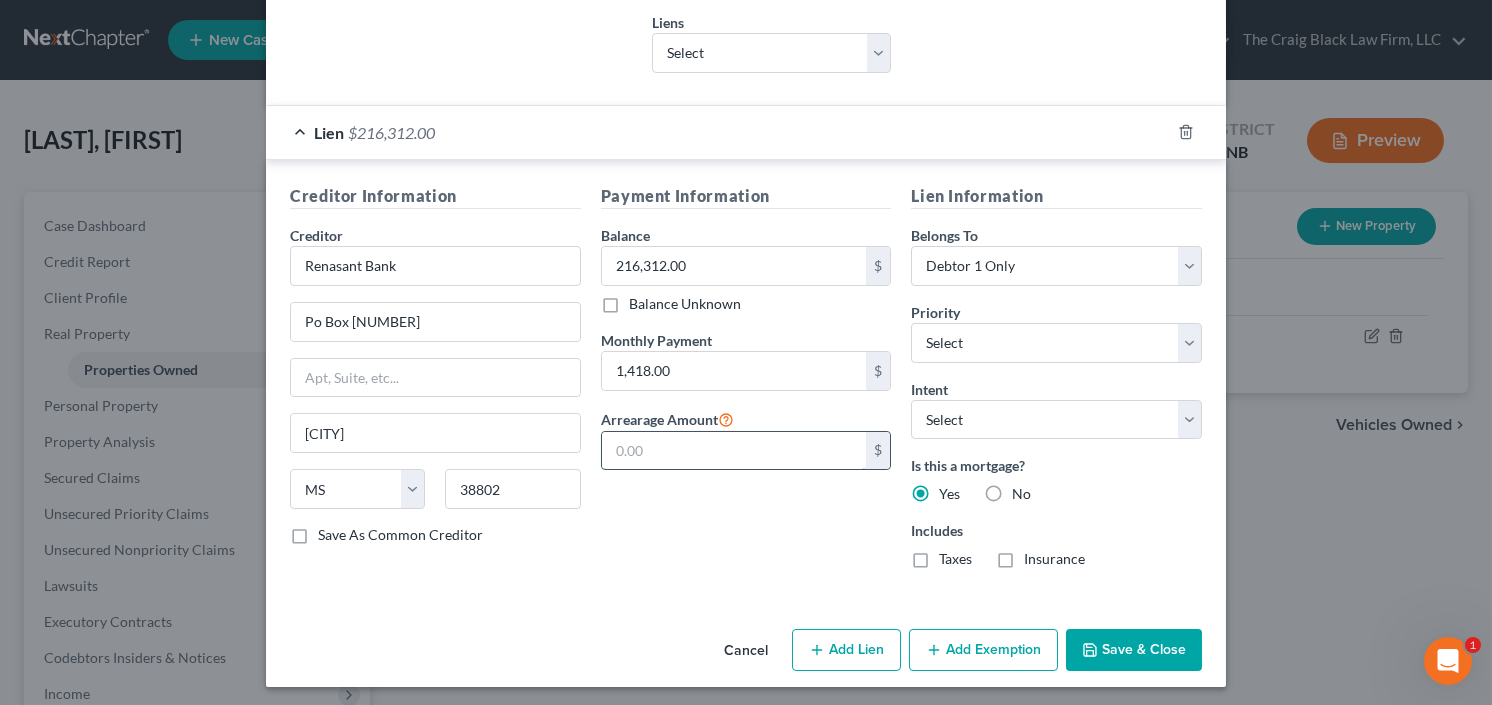 click at bounding box center [734, 451] 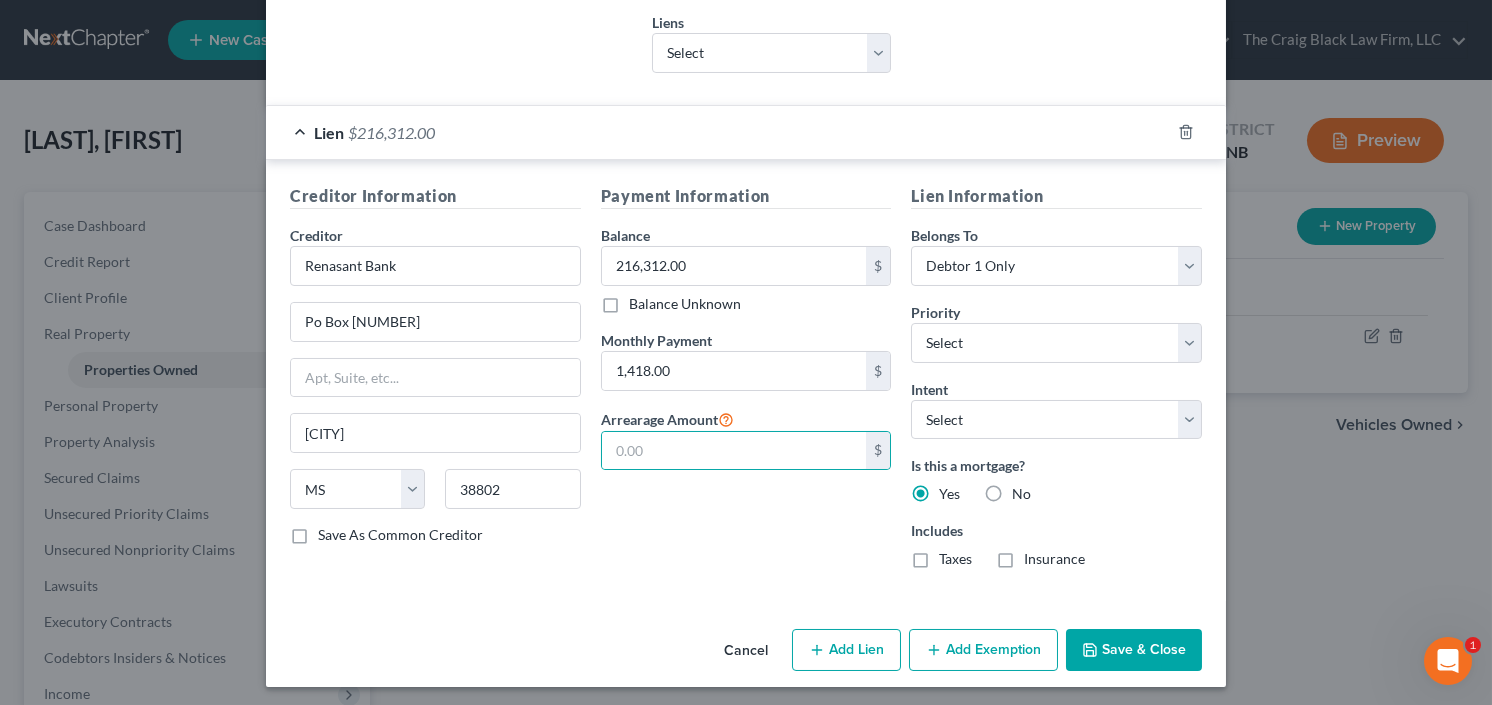 click on "Add Exemption" at bounding box center (983, 650) 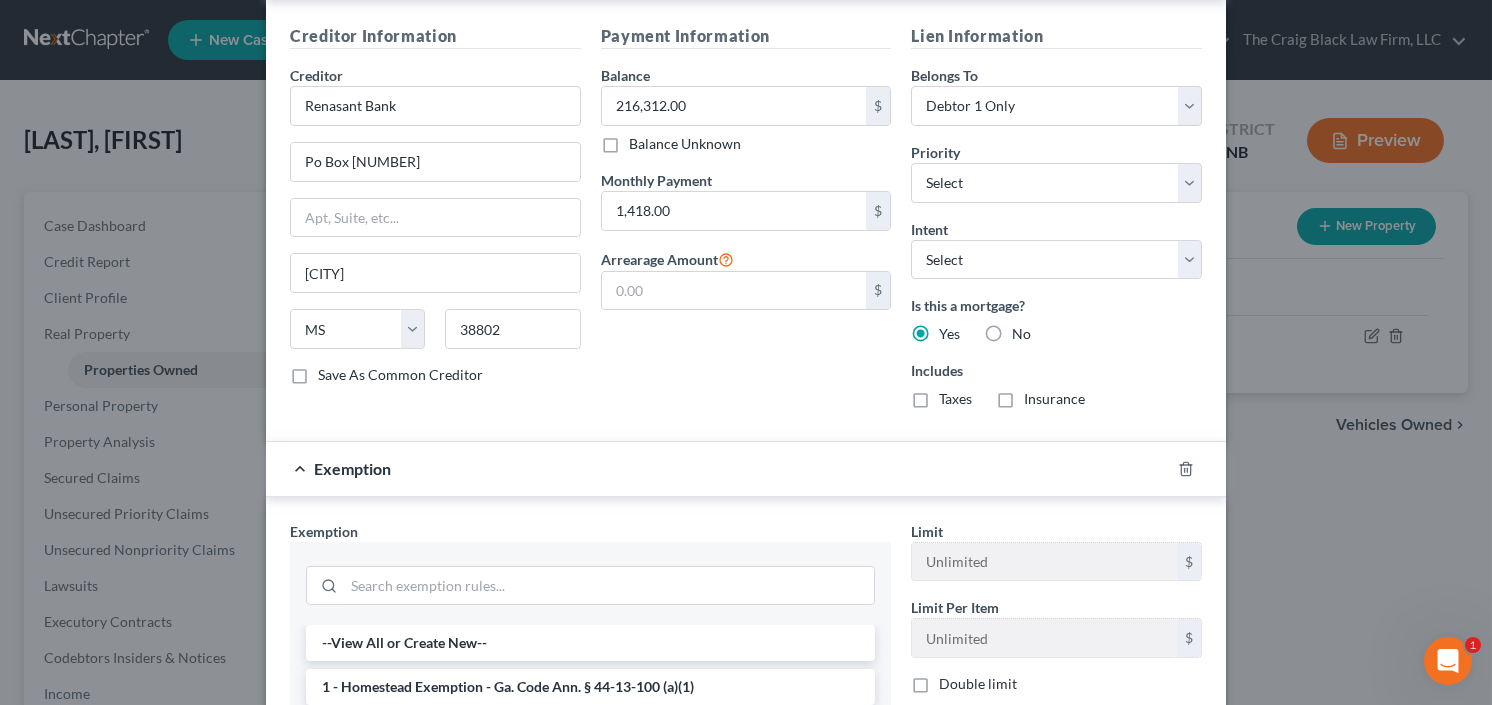 scroll, scrollTop: 688, scrollLeft: 0, axis: vertical 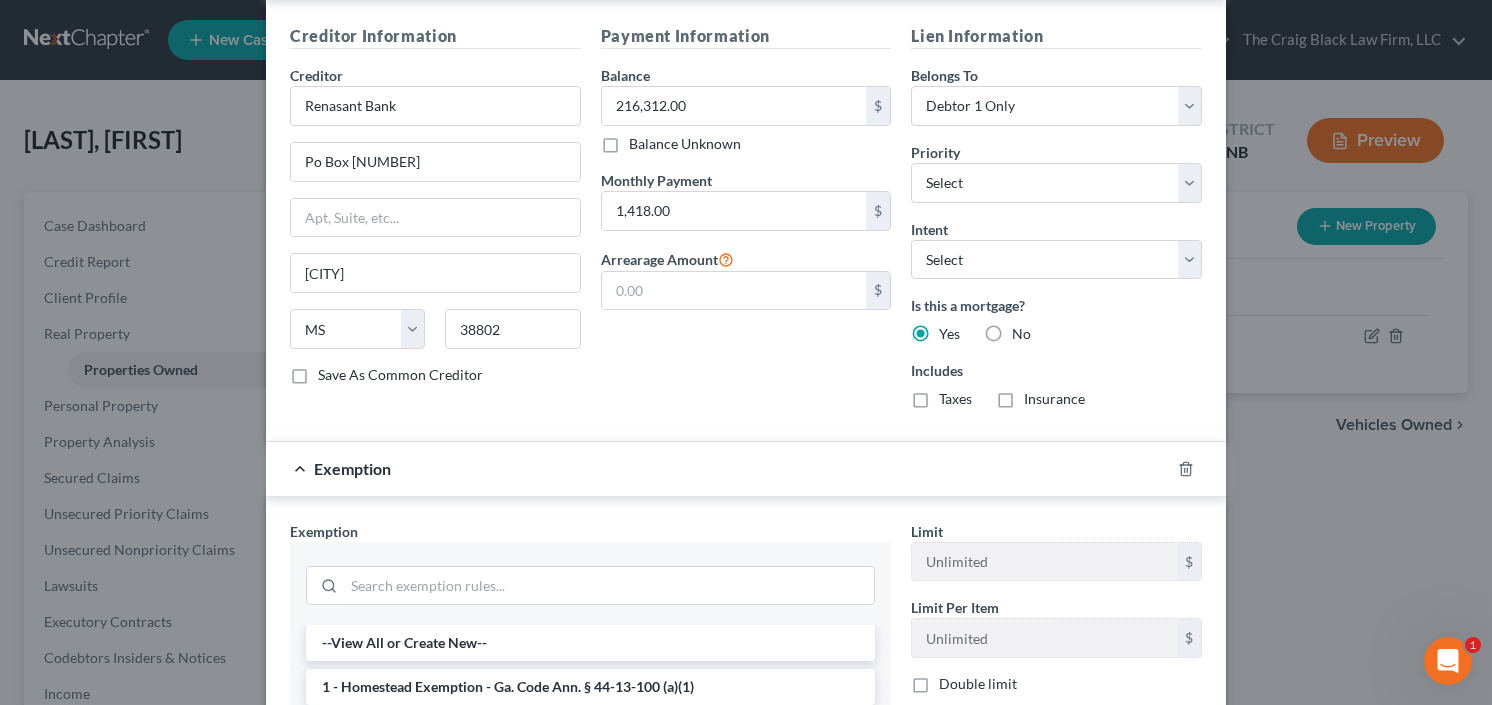 click on "1 - Homestead Exemption - Ga. Code Ann. § 44-13-100 (a)(1)" at bounding box center [590, 687] 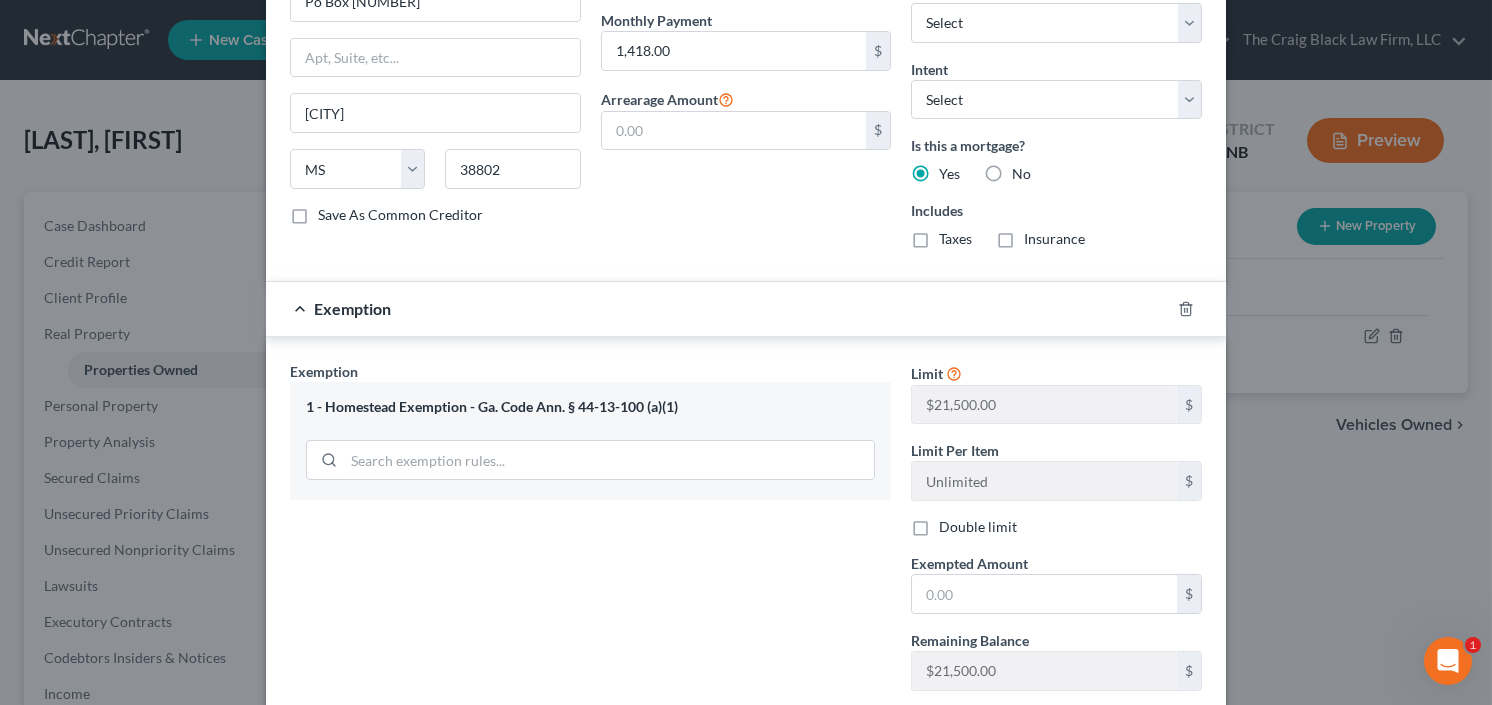 scroll, scrollTop: 848, scrollLeft: 0, axis: vertical 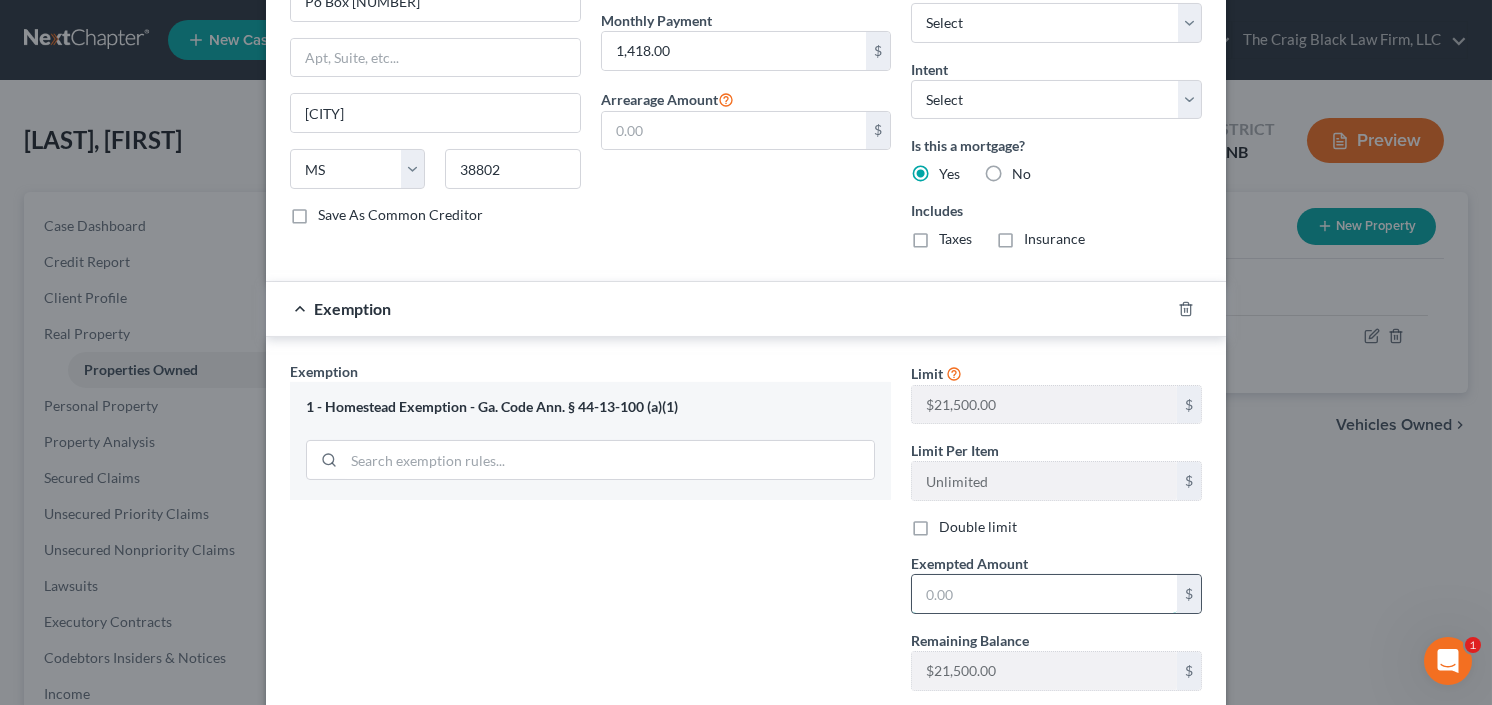 click at bounding box center [1044, 594] 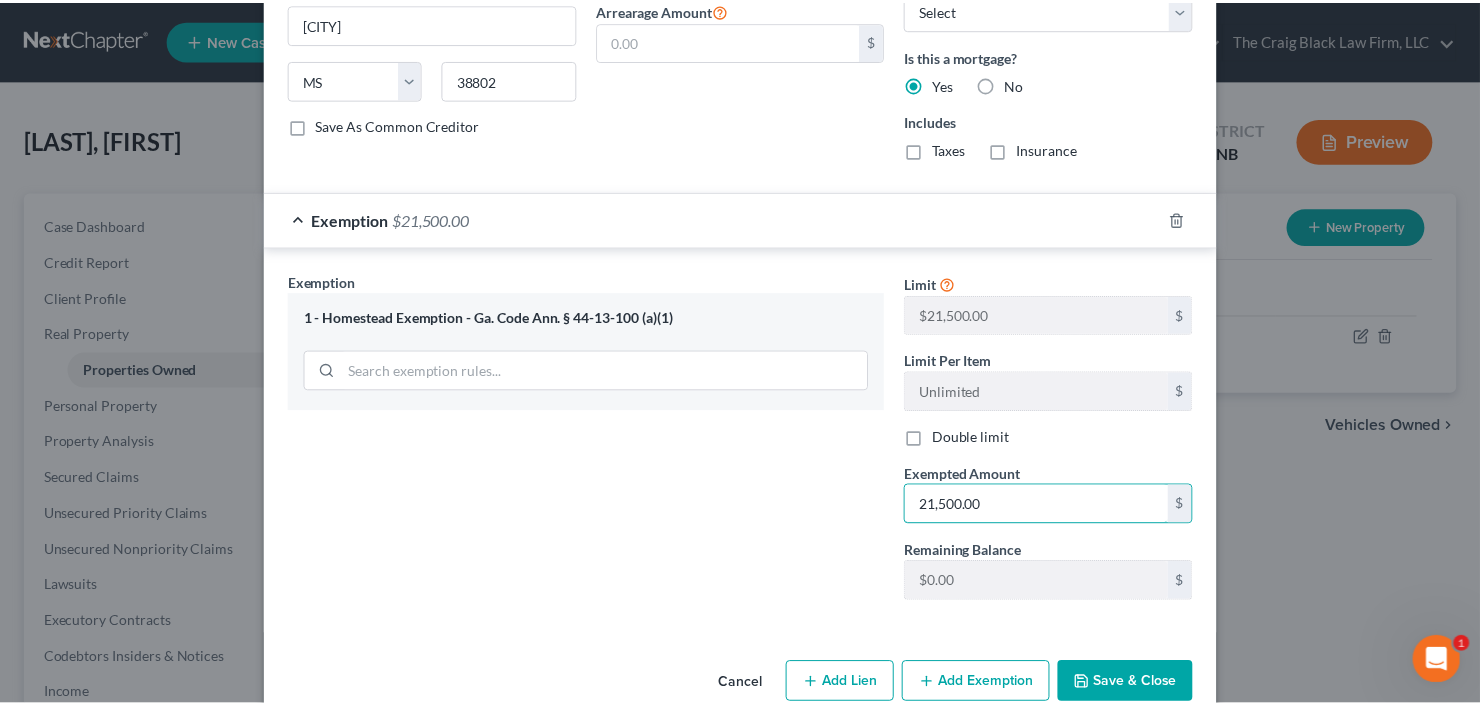 scroll, scrollTop: 969, scrollLeft: 0, axis: vertical 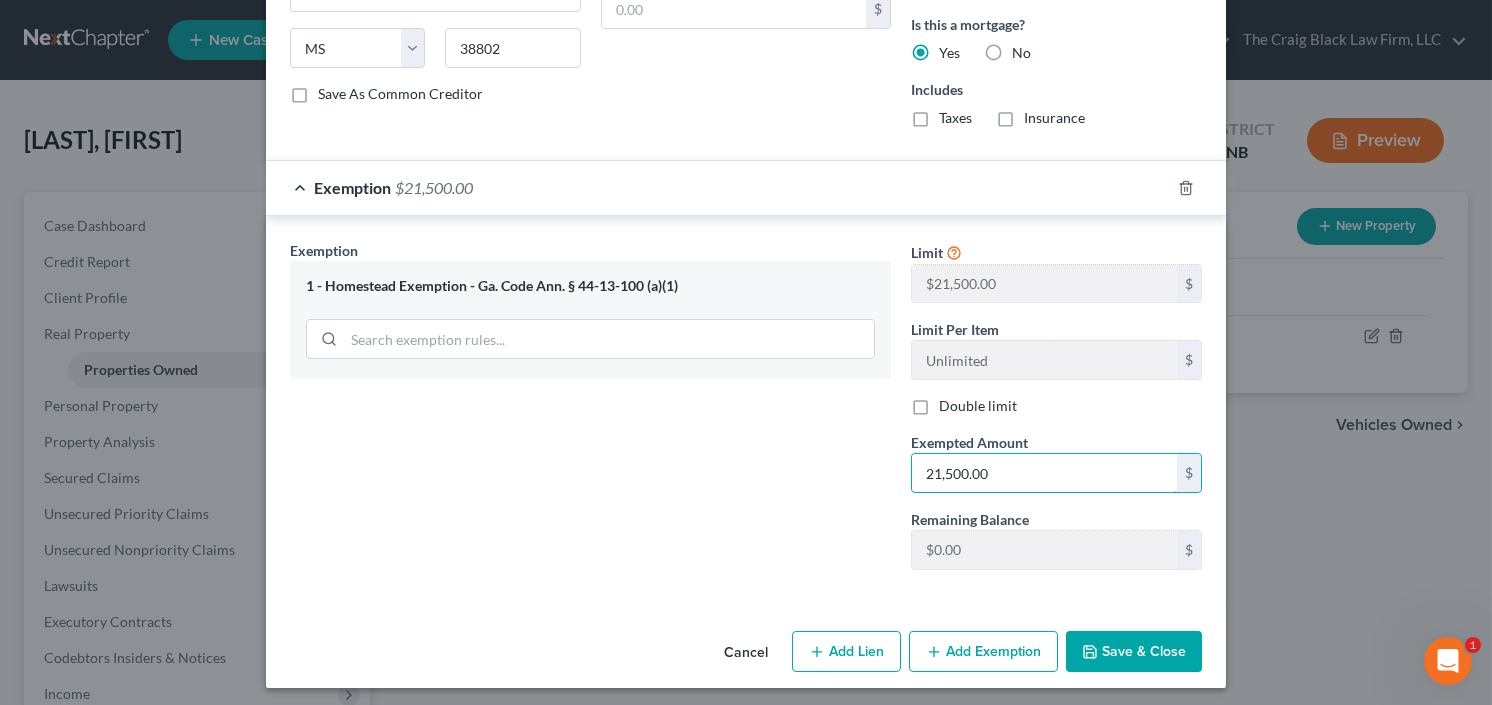 type on "21,500.00" 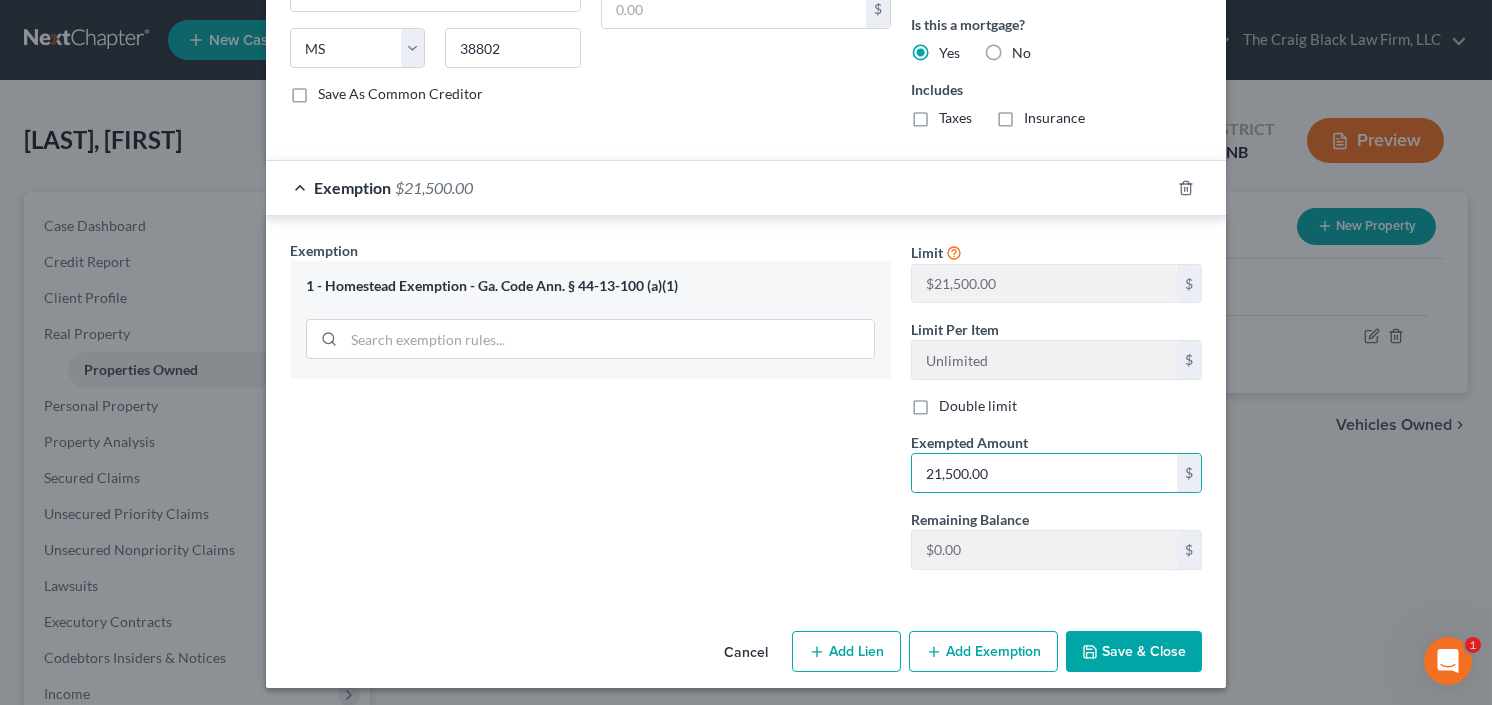 click on "Save & Close" at bounding box center [1134, 652] 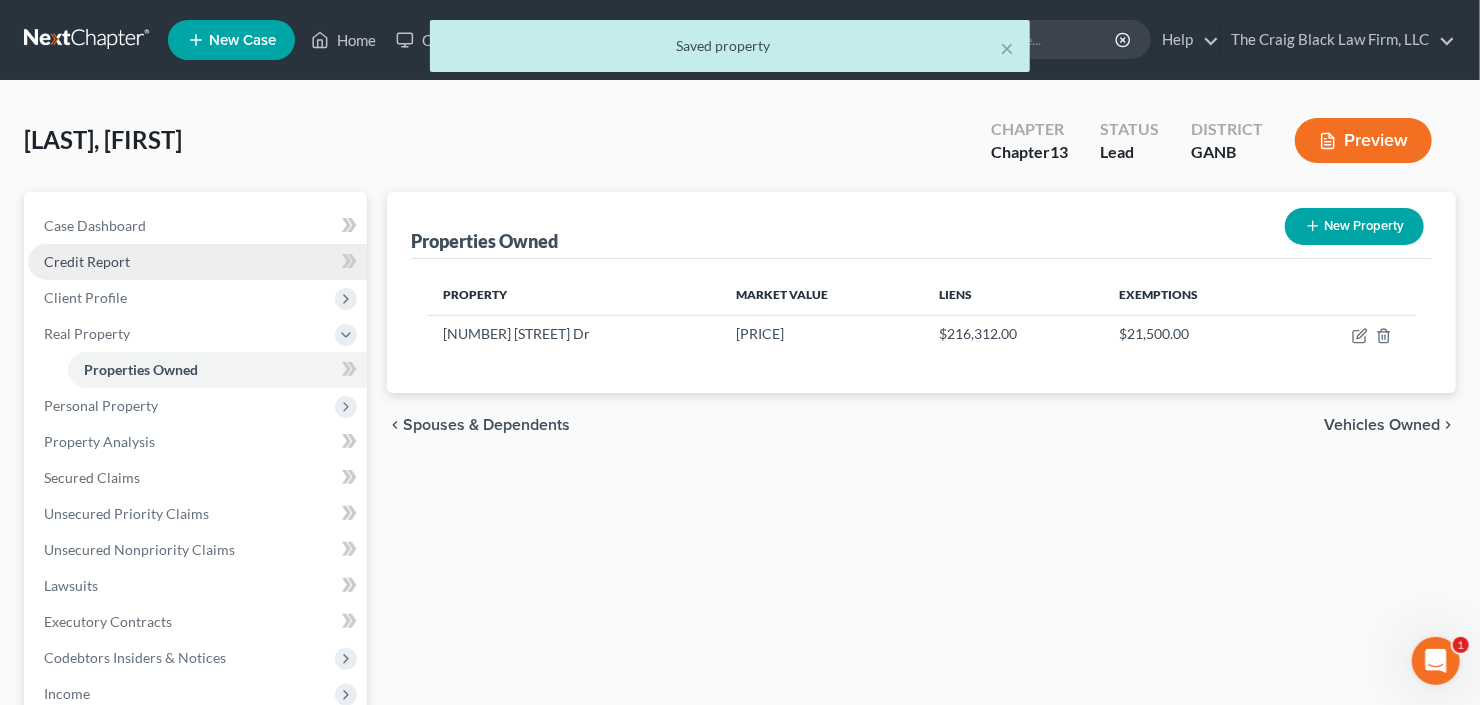click on "Credit Report" at bounding box center (197, 262) 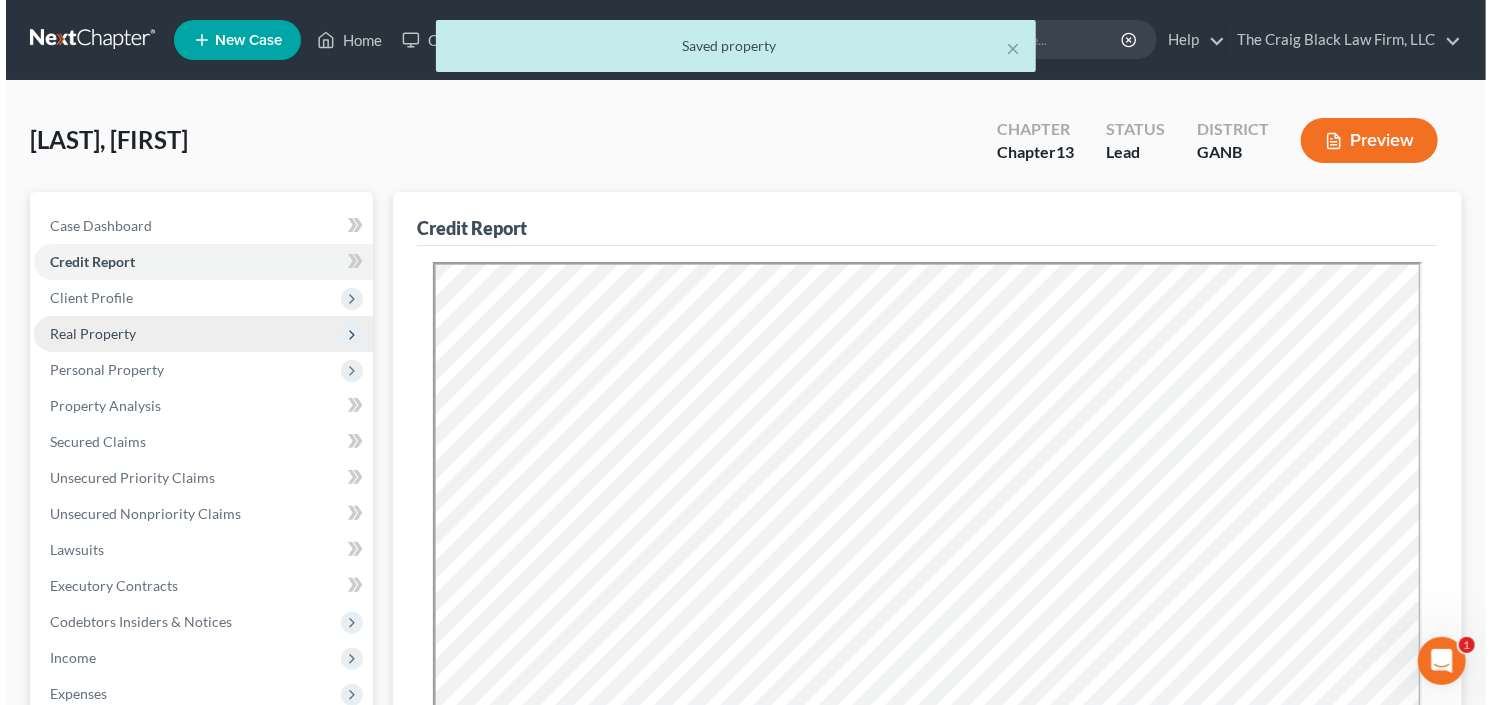 scroll, scrollTop: 0, scrollLeft: 0, axis: both 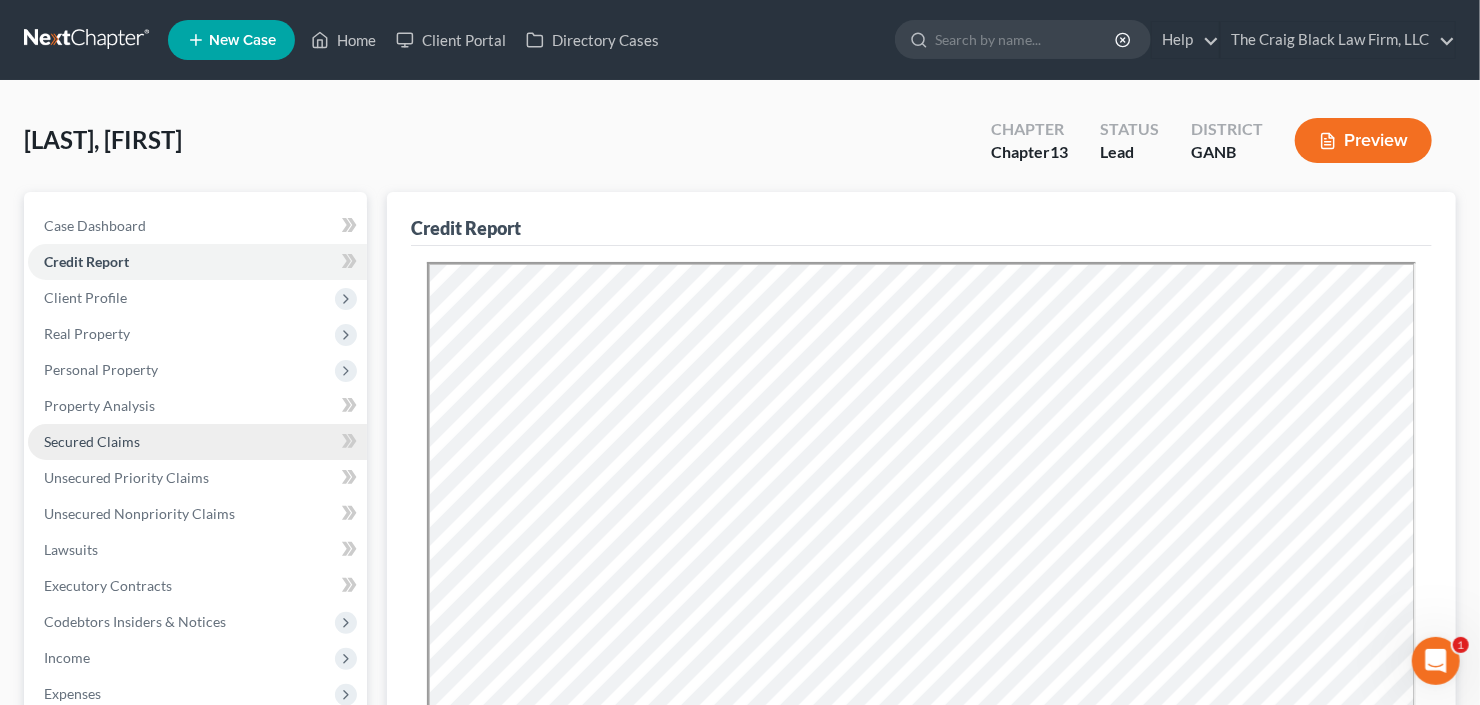 click on "Secured Claims" at bounding box center [92, 441] 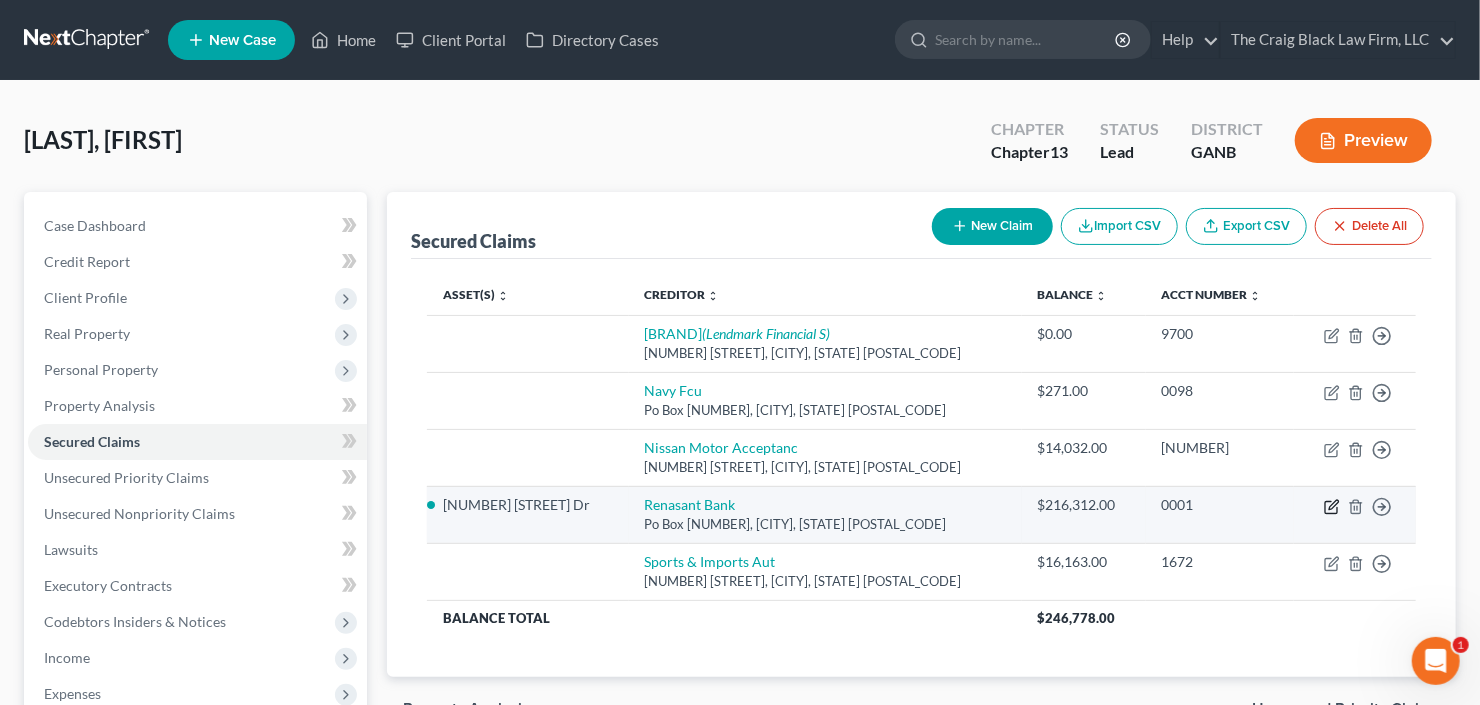 click 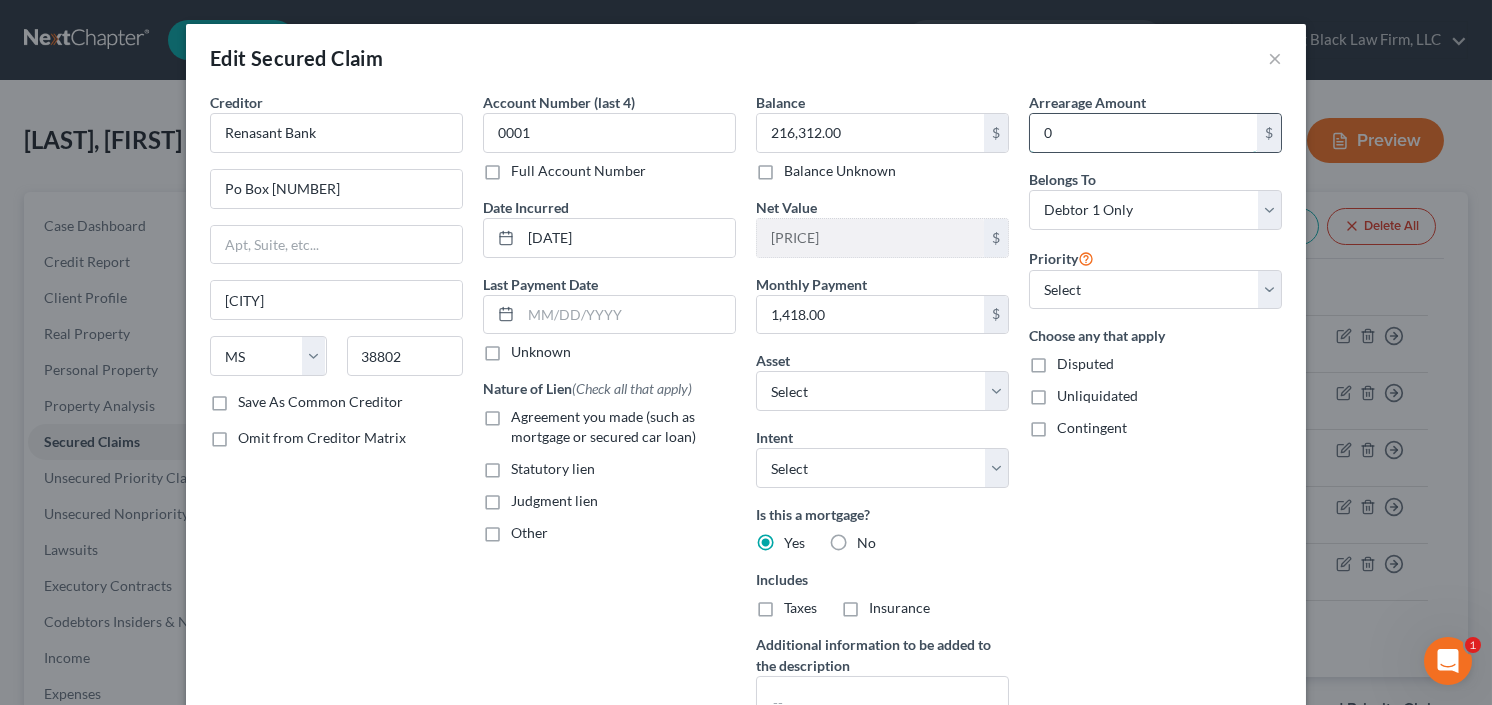 click on "0" at bounding box center [1143, 133] 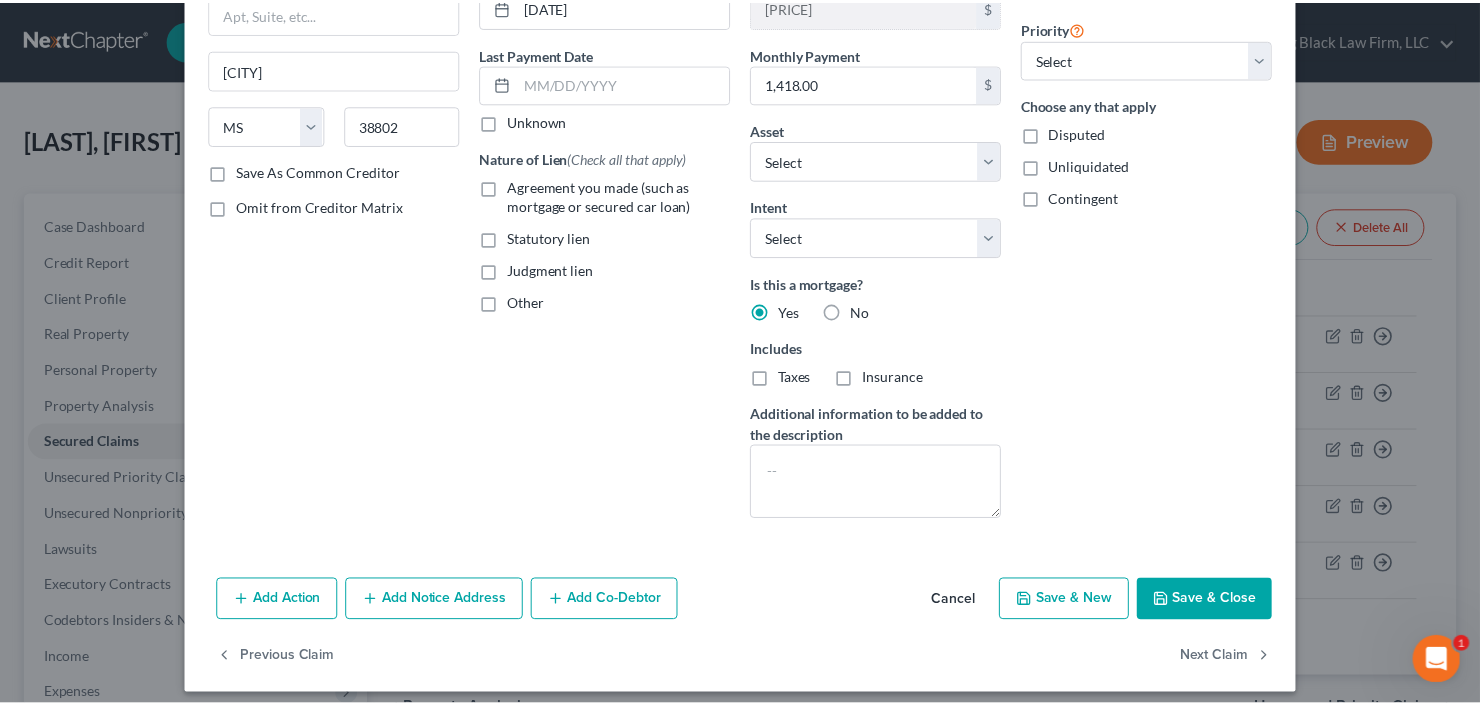 scroll, scrollTop: 240, scrollLeft: 0, axis: vertical 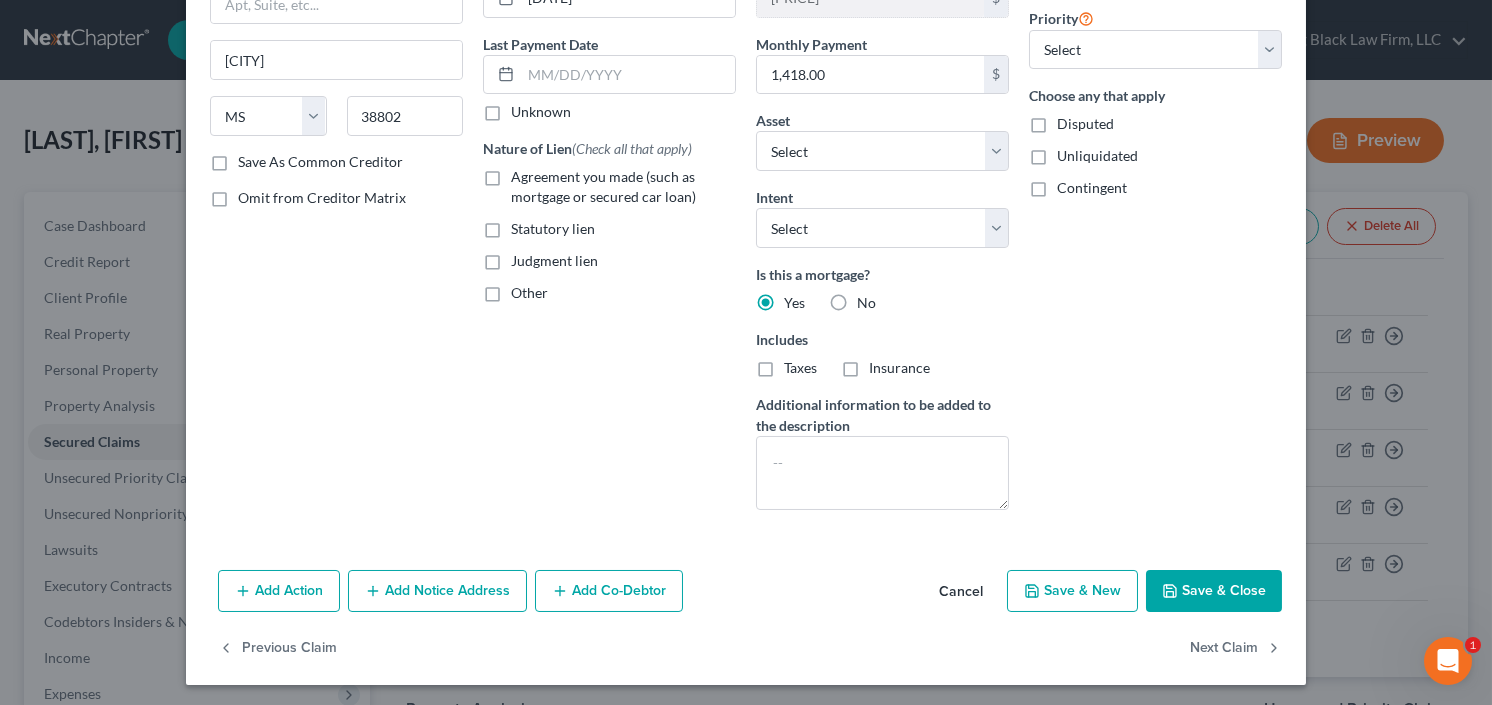 type on "19,000" 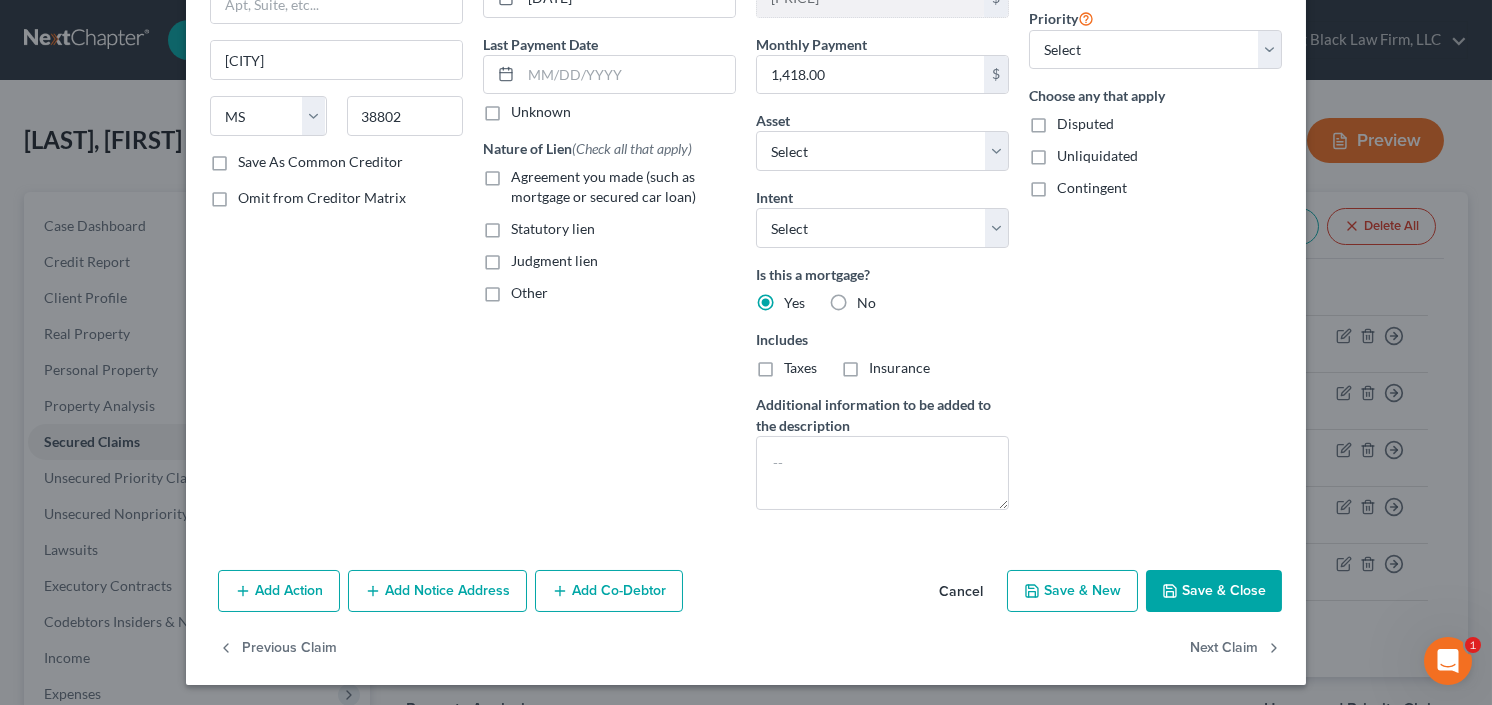 click on "Agreement you made (such as mortgage or secured car loan)" at bounding box center (623, 187) 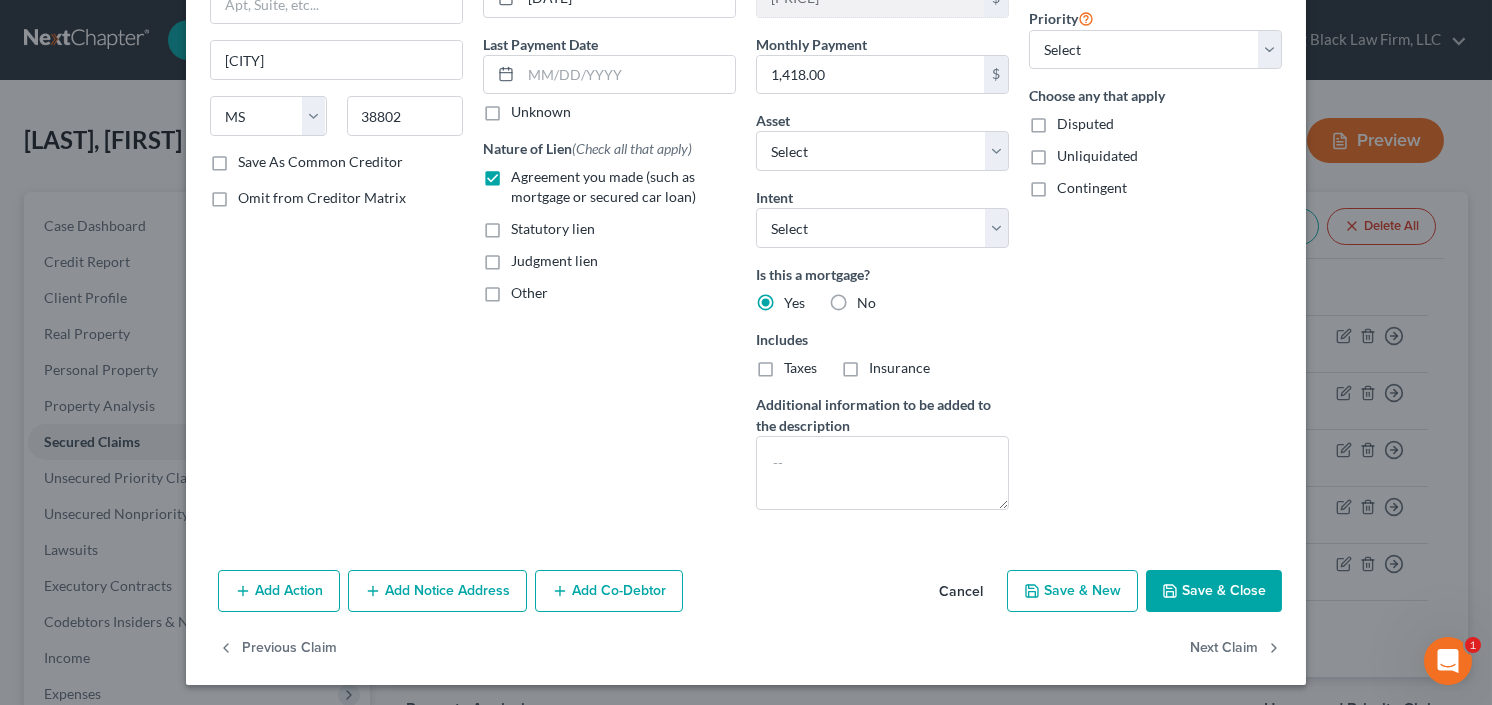click on "Add Action Add Notice Address Add Co-Debtor Cancel Save & New Save & Close" at bounding box center [746, 595] 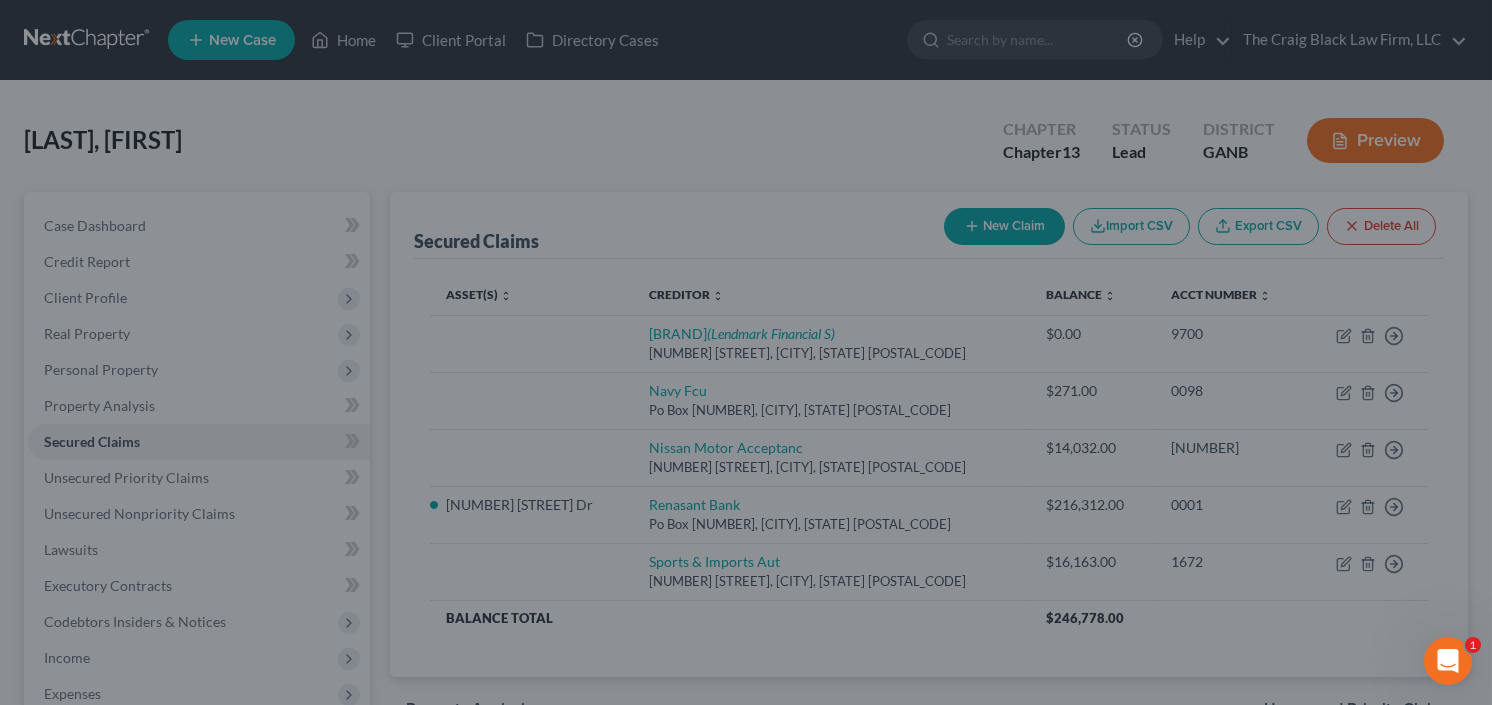 select on "2" 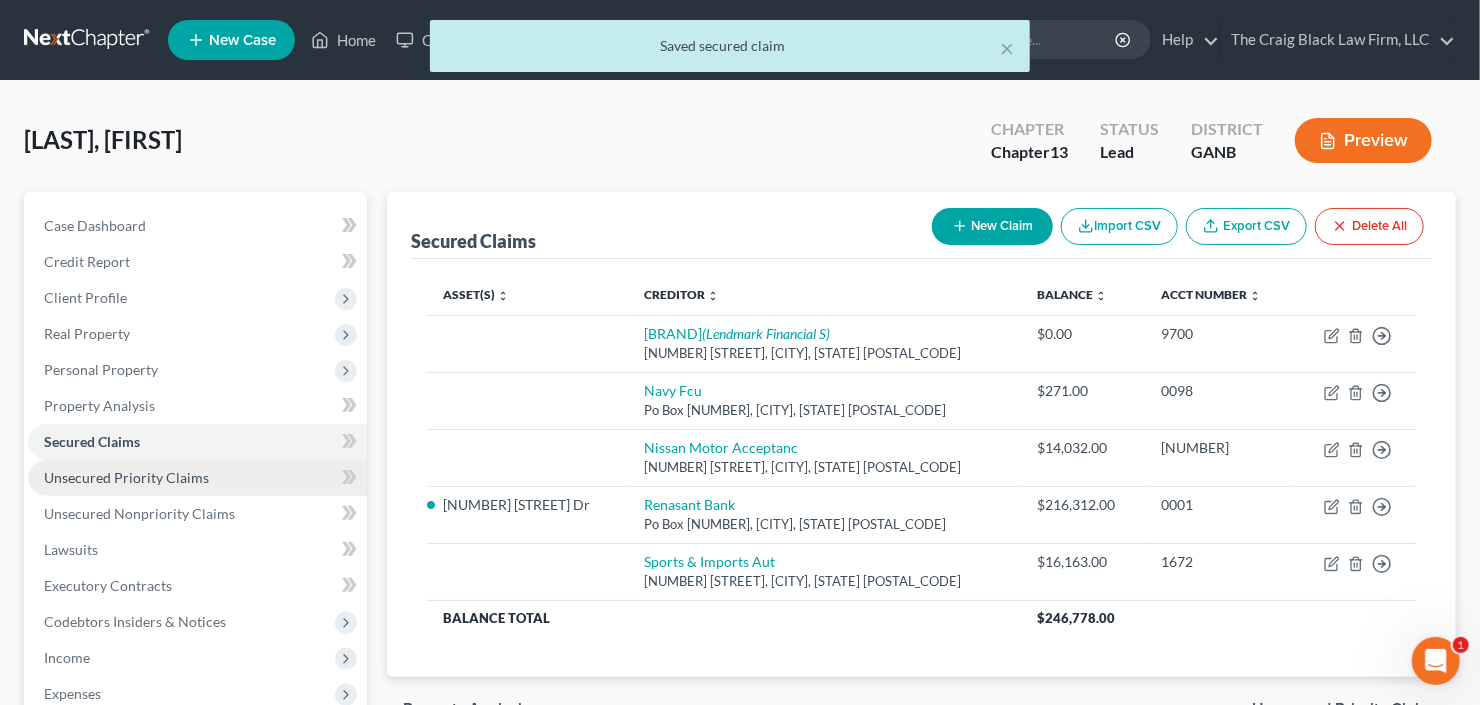 click on "Unsecured Priority Claims" at bounding box center [126, 477] 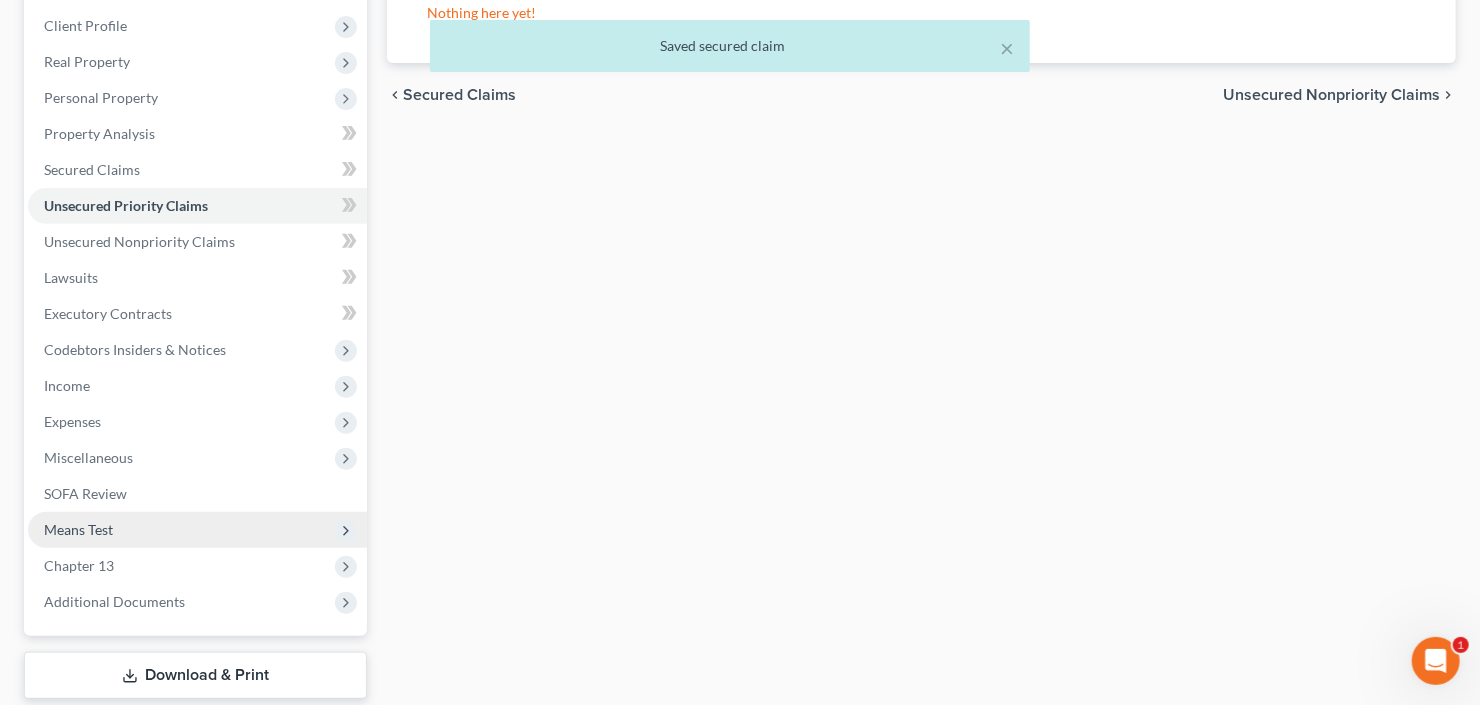 scroll, scrollTop: 390, scrollLeft: 0, axis: vertical 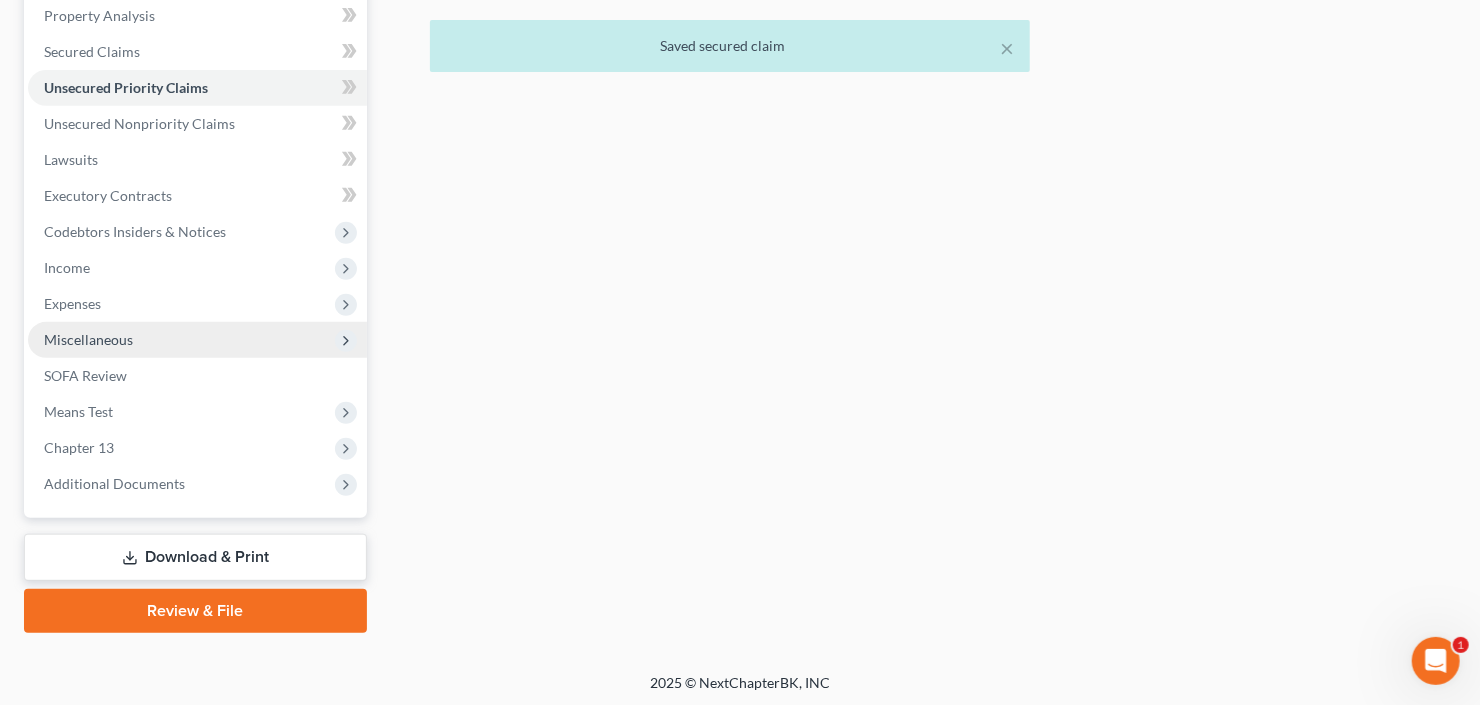 drag, startPoint x: 155, startPoint y: 335, endPoint x: 165, endPoint y: 348, distance: 16.40122 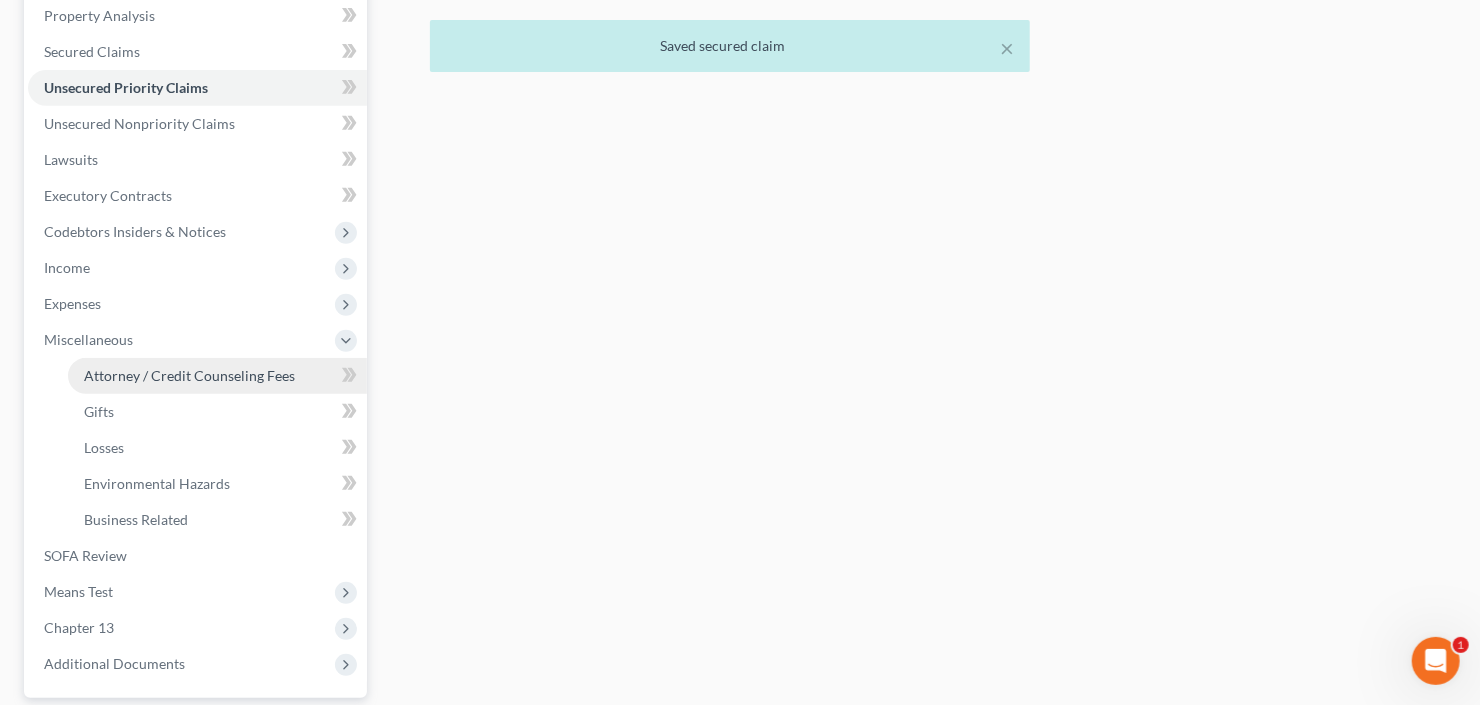 click on "Attorney / Credit Counseling Fees" at bounding box center (217, 376) 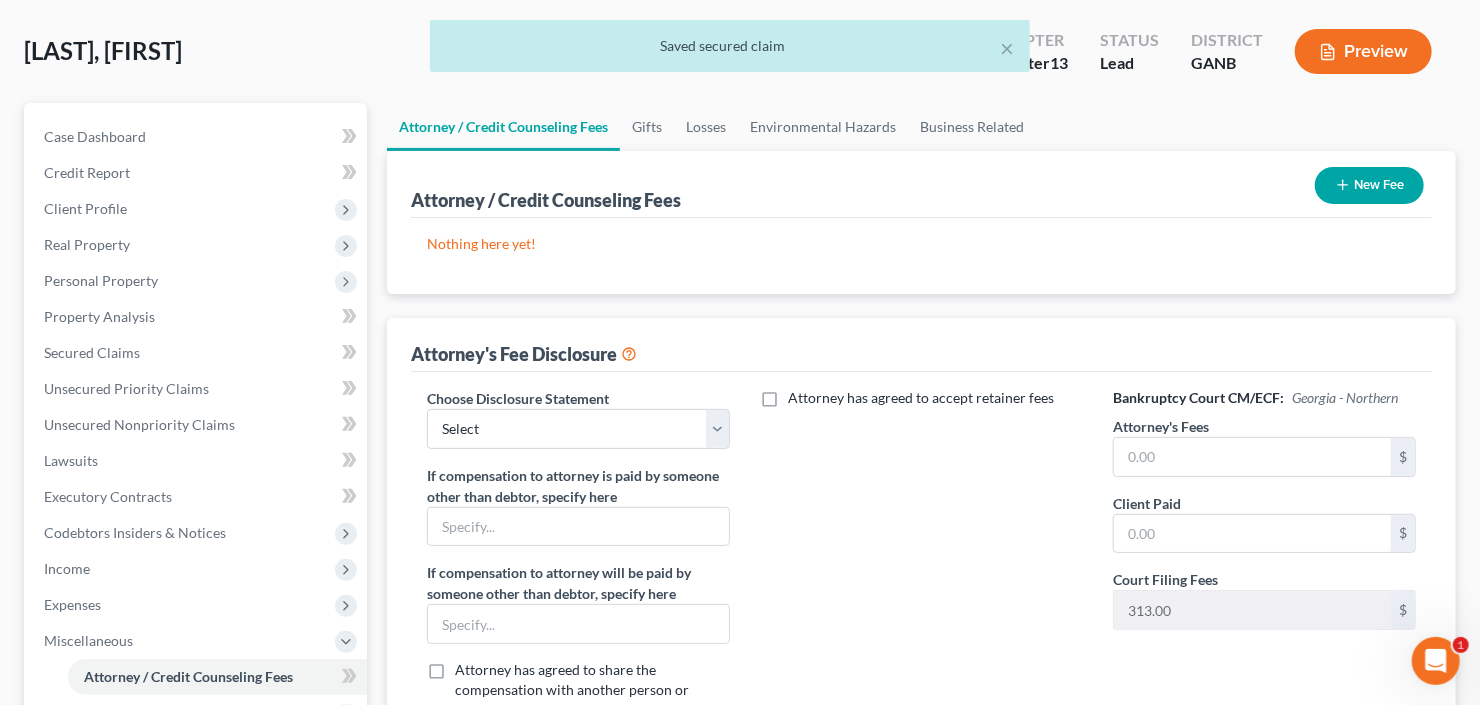 scroll, scrollTop: 0, scrollLeft: 0, axis: both 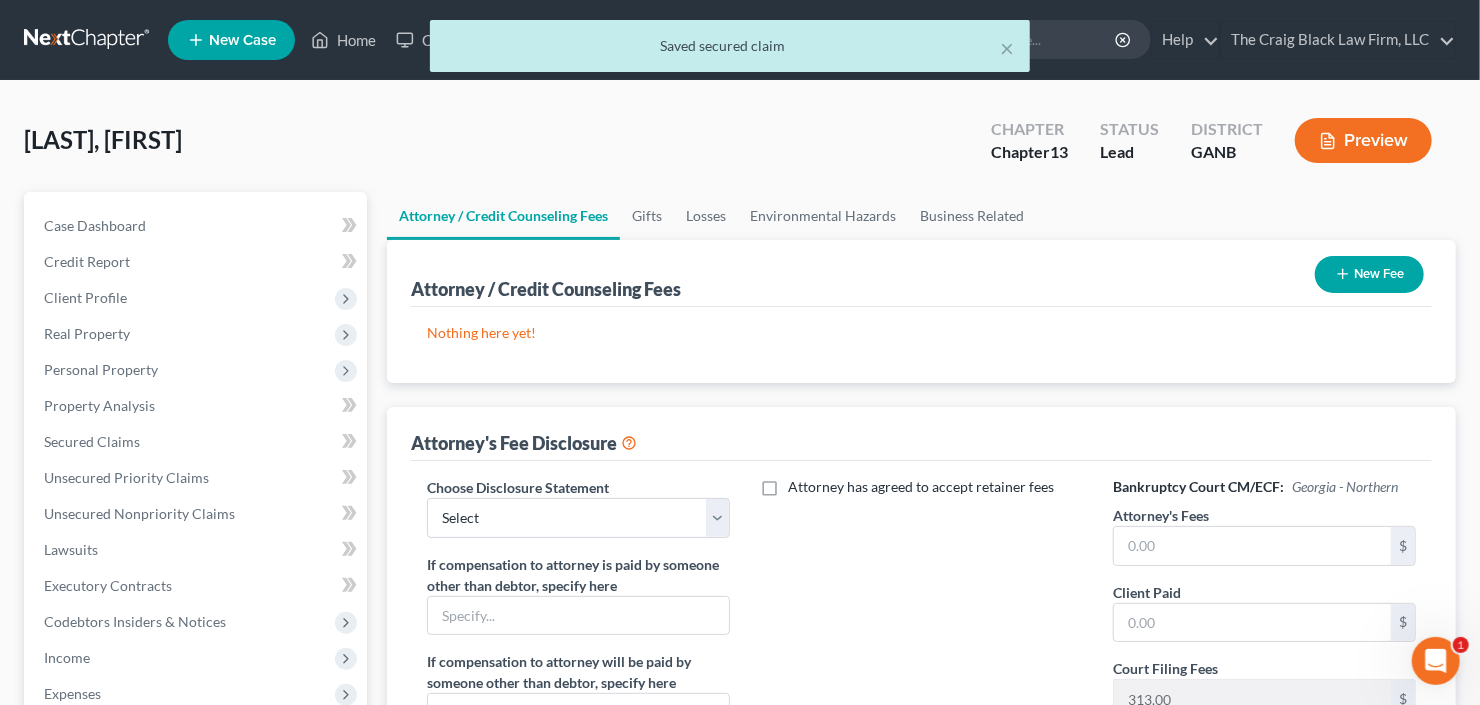 click on "Bankruptcy Court CM/ECF:  Georgia - Northern Attorney's Fees $ Client Paid $ Court Filing Fees 313.00 $" at bounding box center (1264, 662) 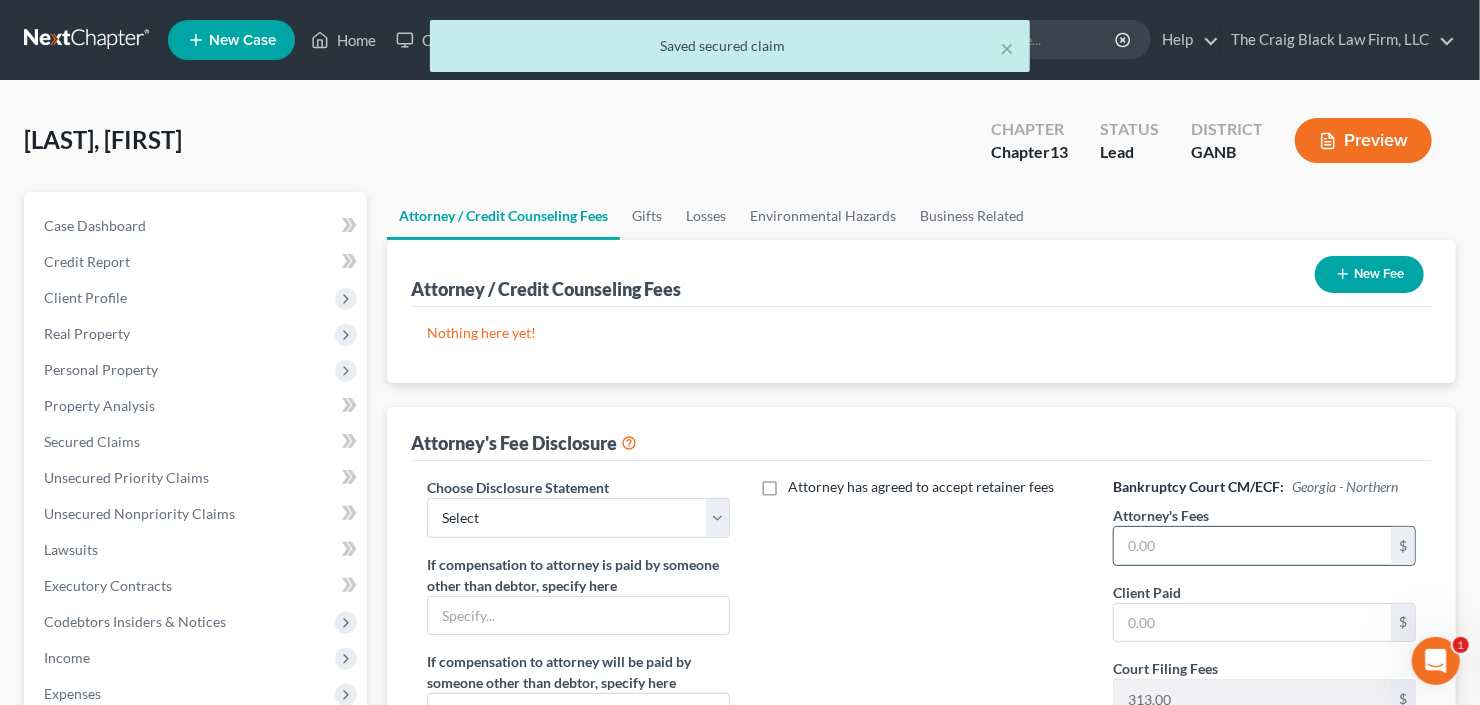 click at bounding box center [1252, 546] 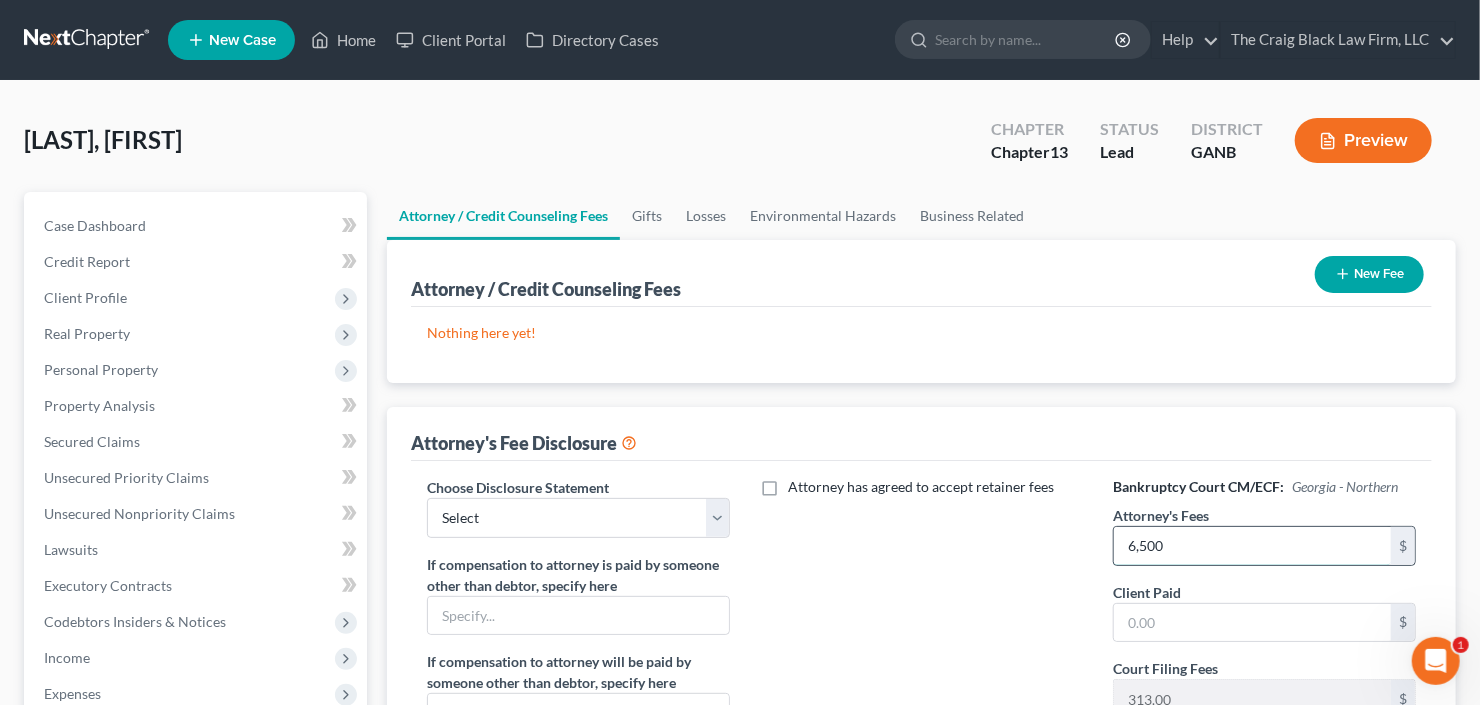 type on "6,500" 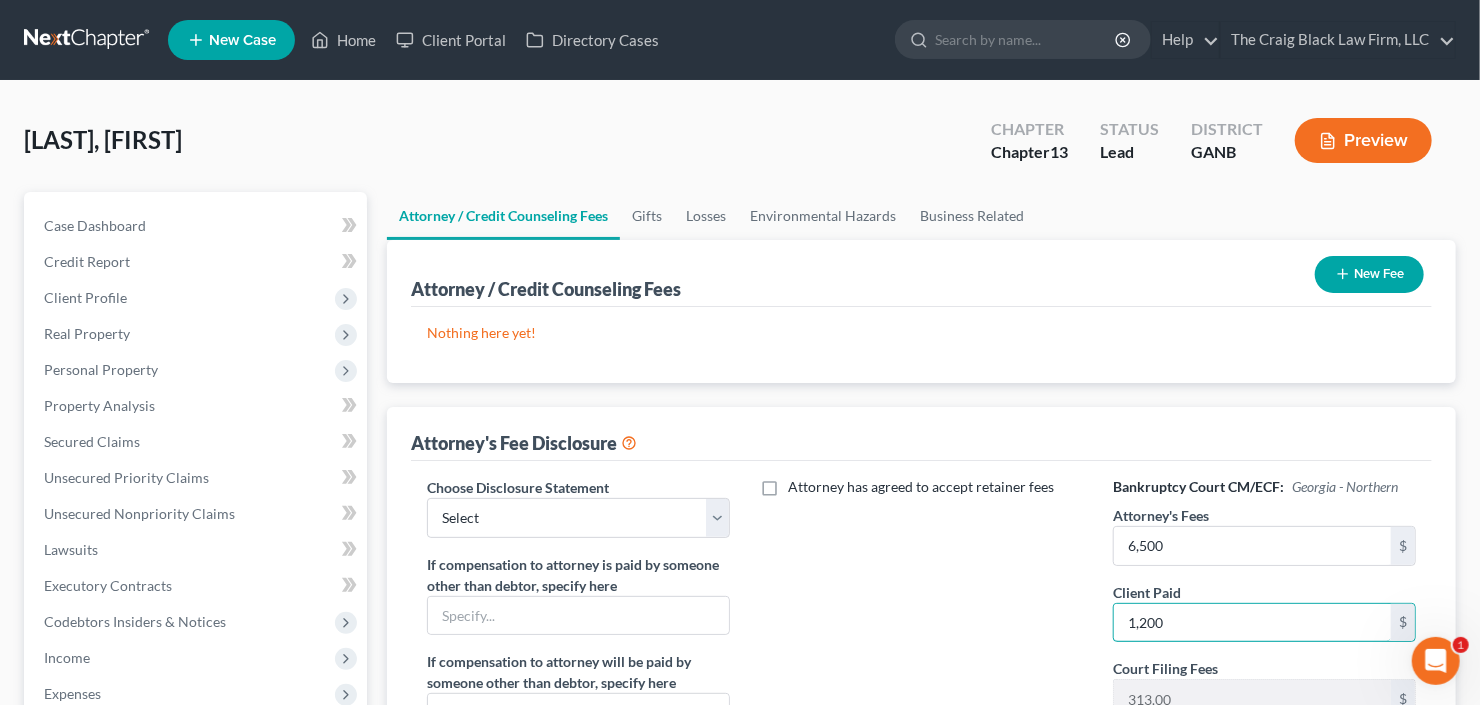 type on "1,200" 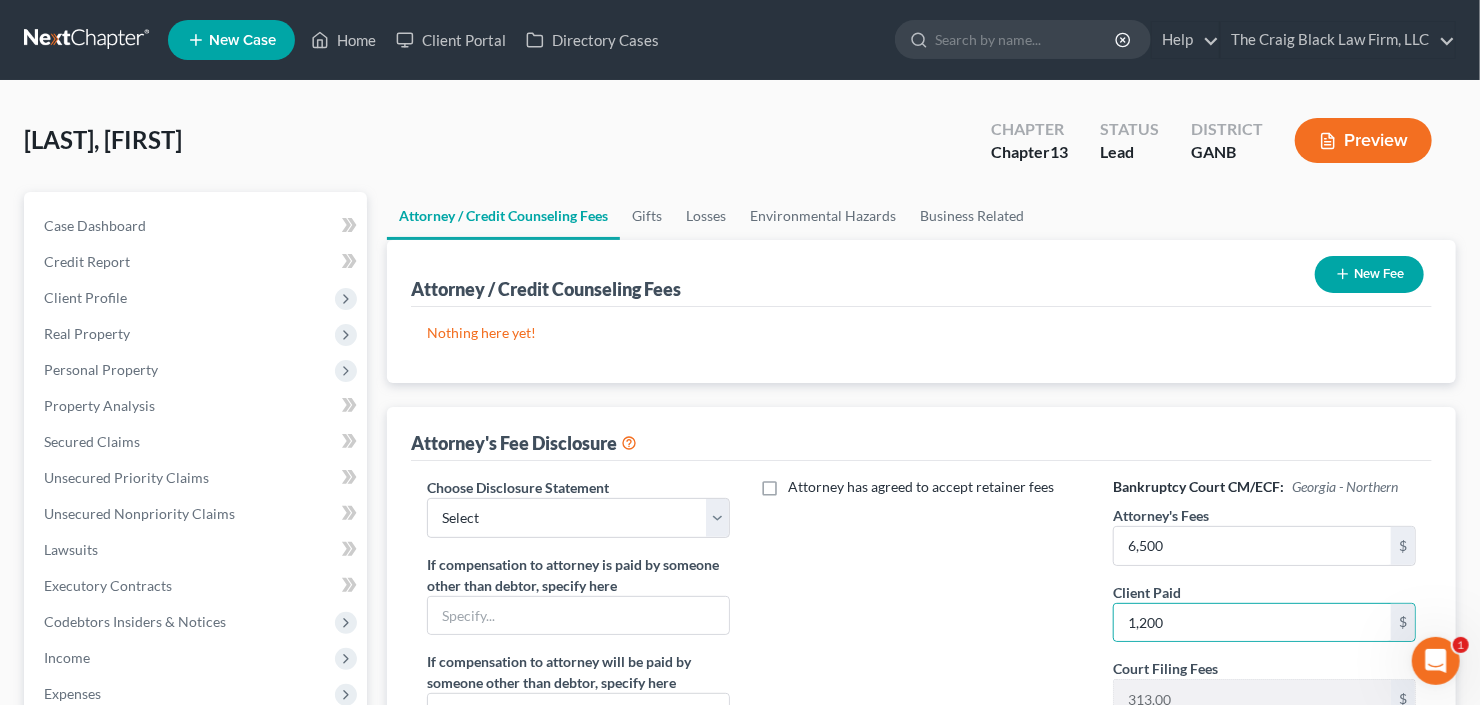 click on "New Fee" at bounding box center [1369, 274] 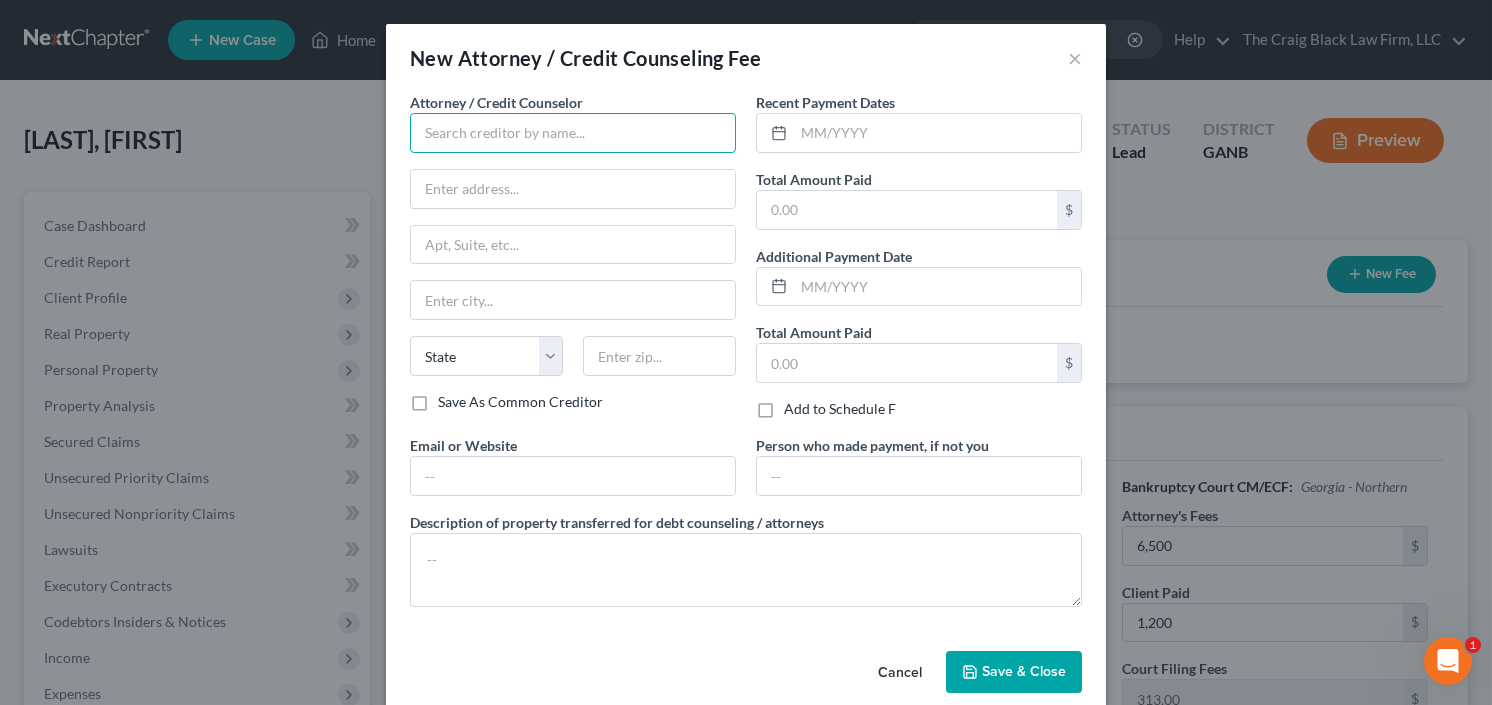 click at bounding box center (573, 133) 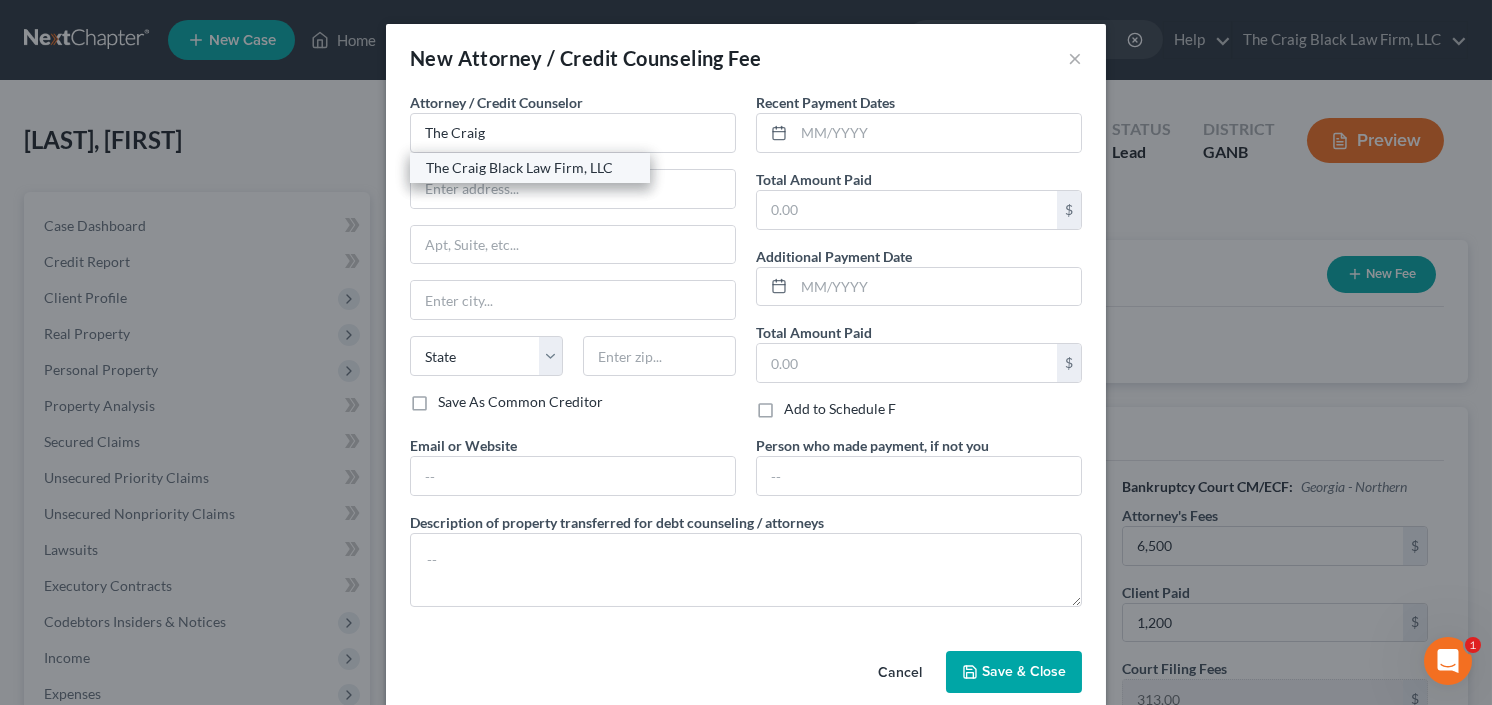 click on "The Craig Black Law Firm, LLC" at bounding box center (530, 168) 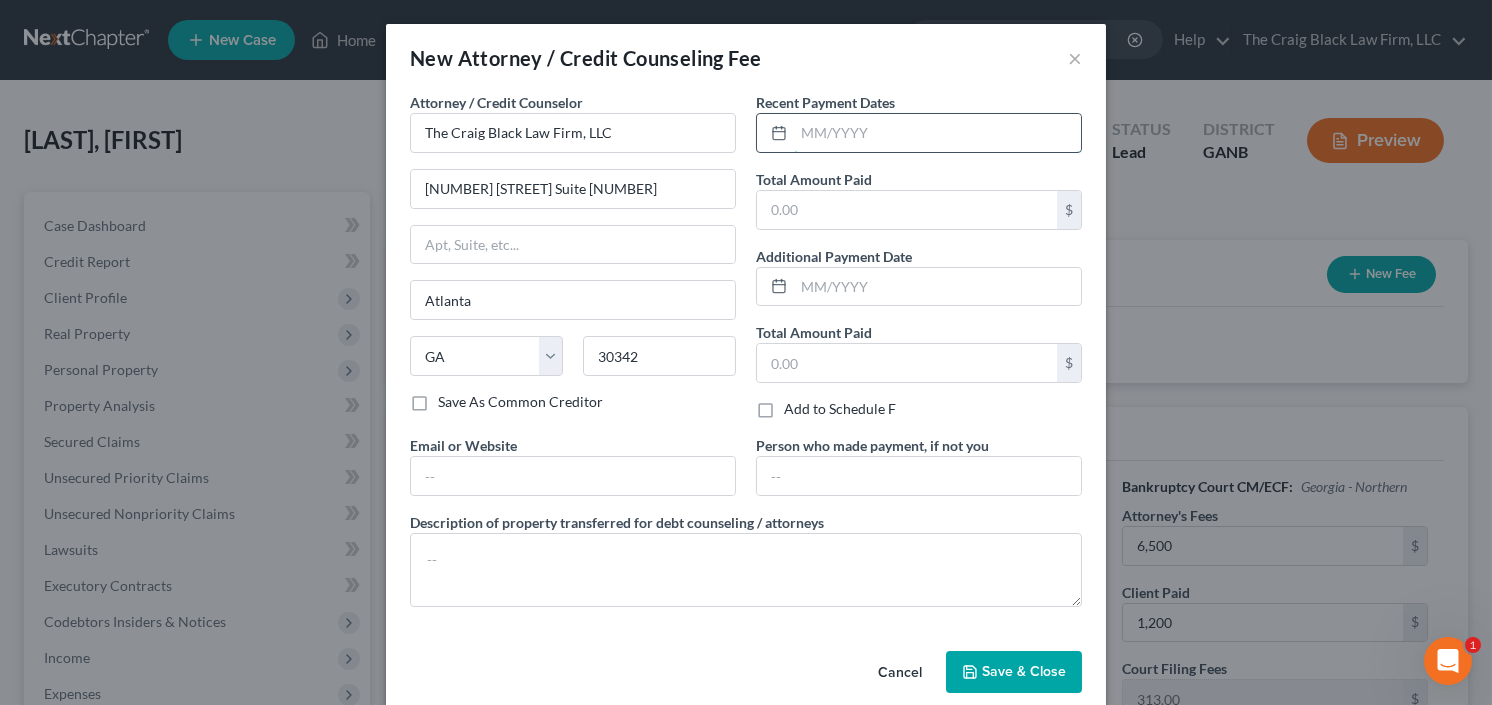 click at bounding box center (937, 133) 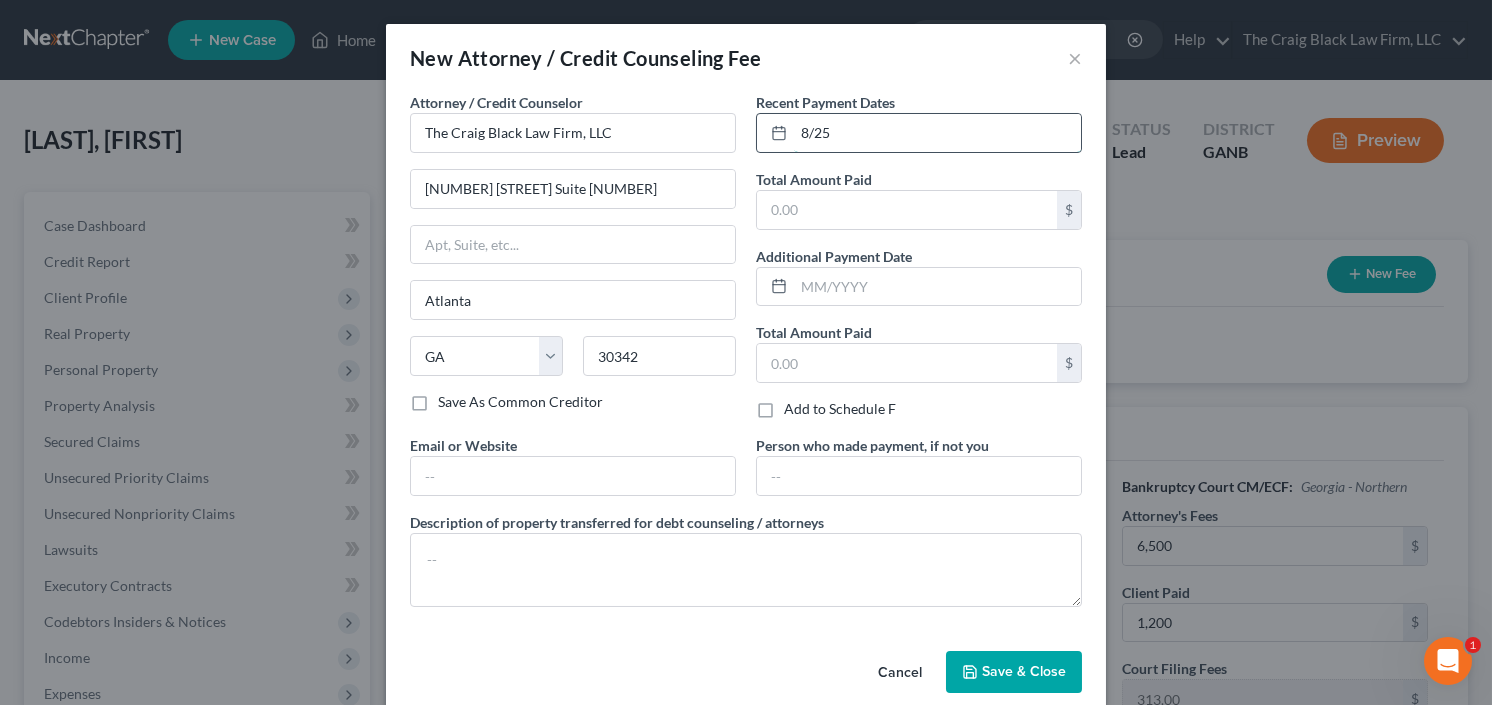 type on "8/25" 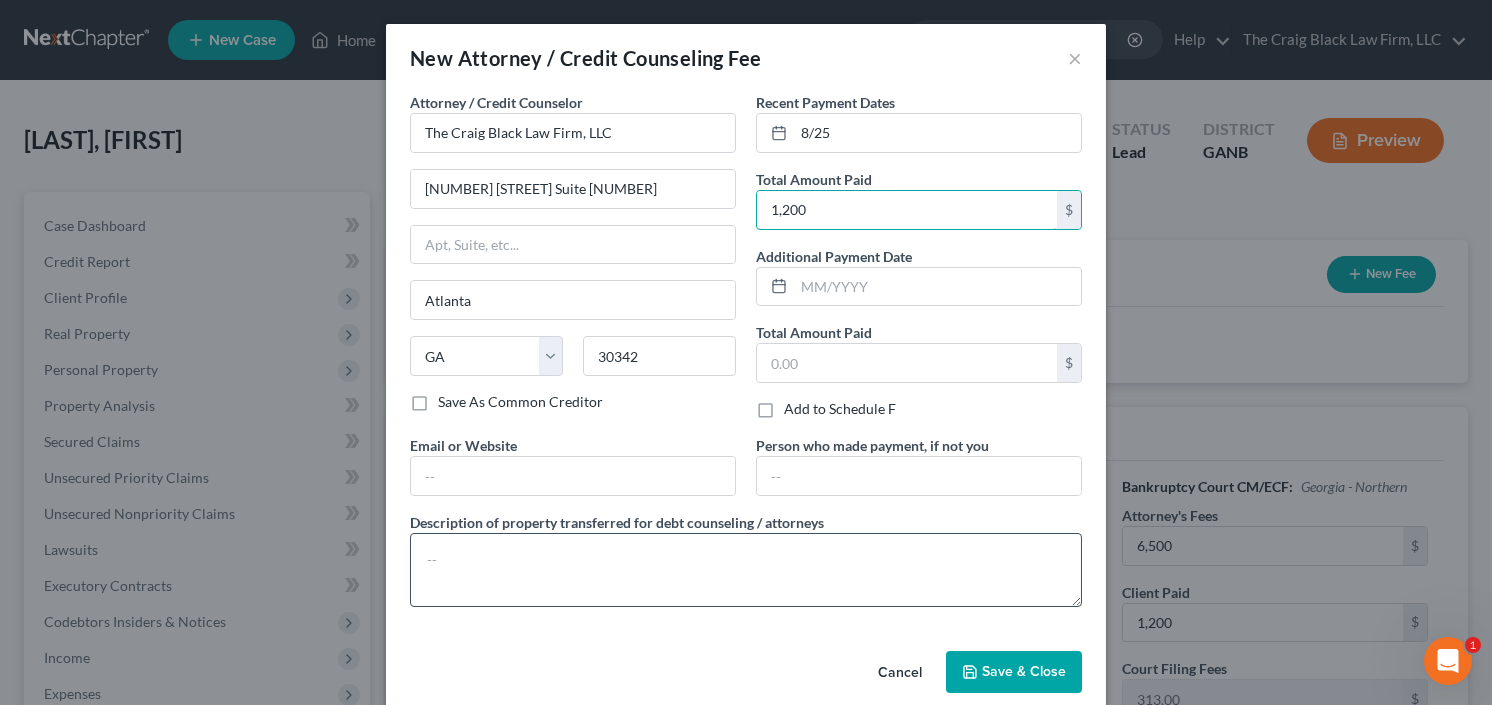 type on "1,200" 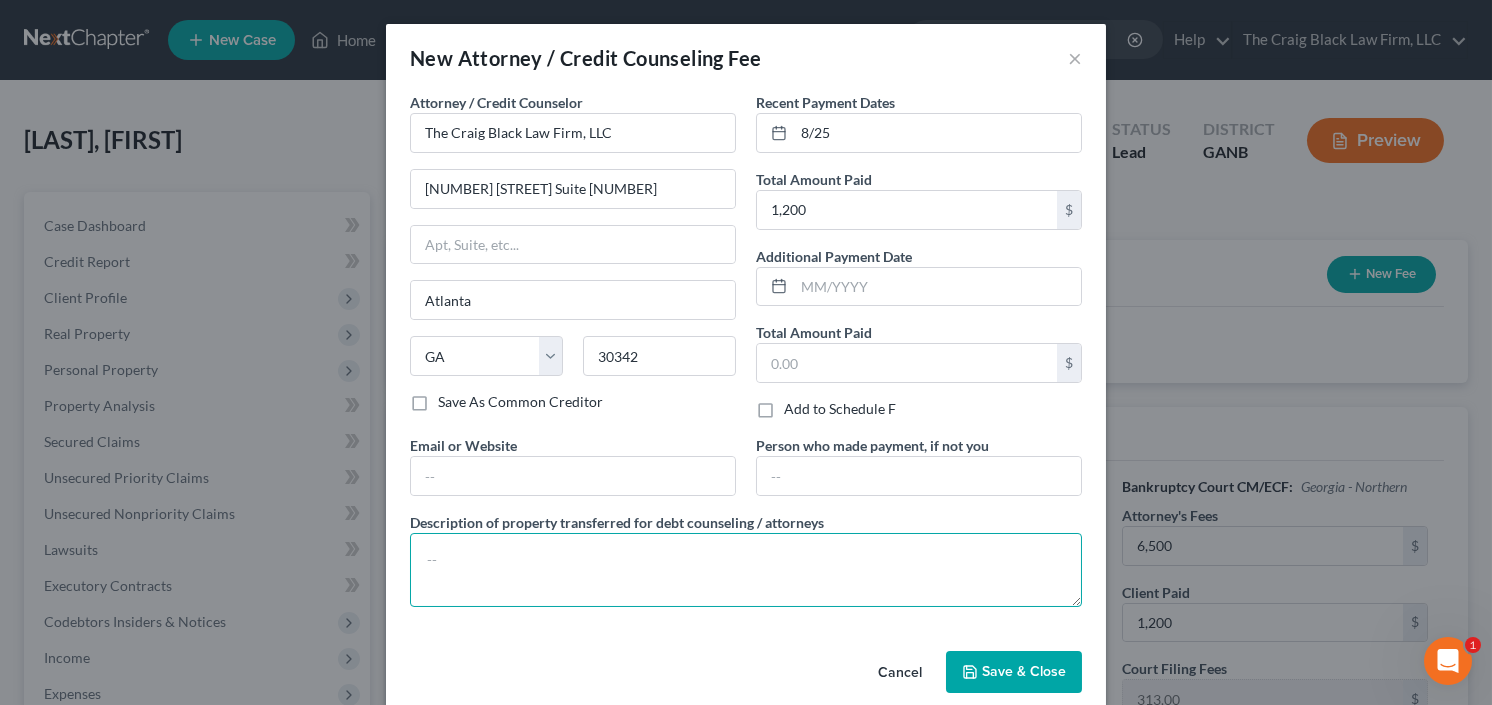 drag, startPoint x: 593, startPoint y: 581, endPoint x: 591, endPoint y: 564, distance: 17.117243 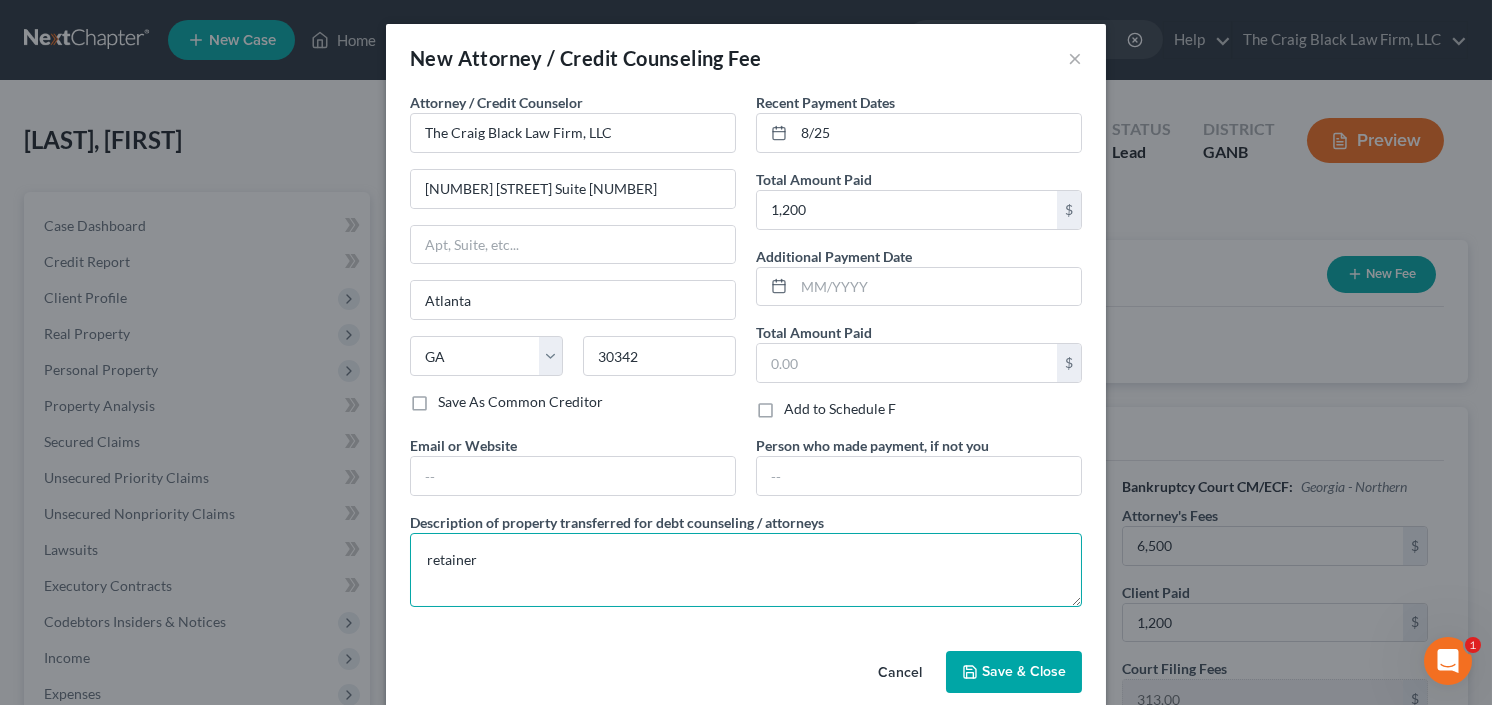 type on "retainer" 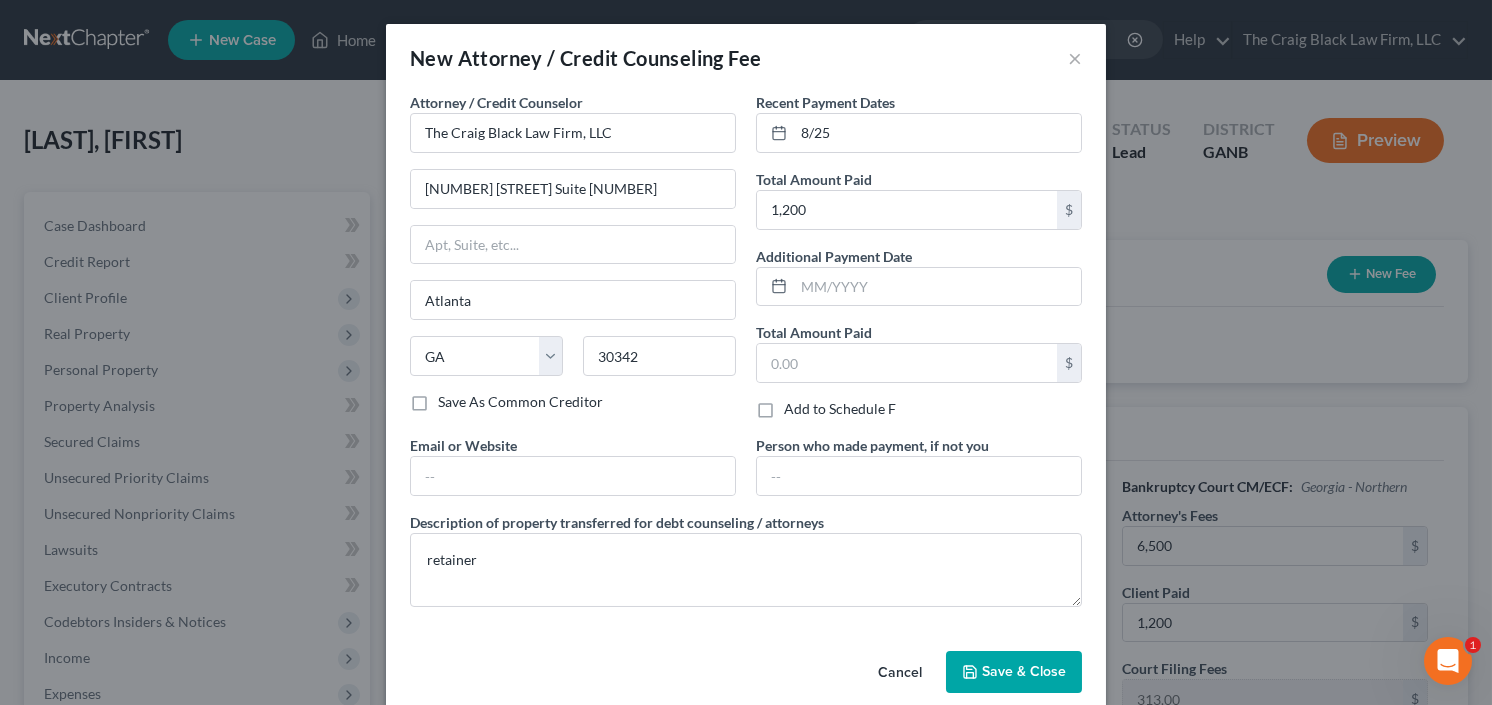 click on "Save & Close" at bounding box center [1014, 672] 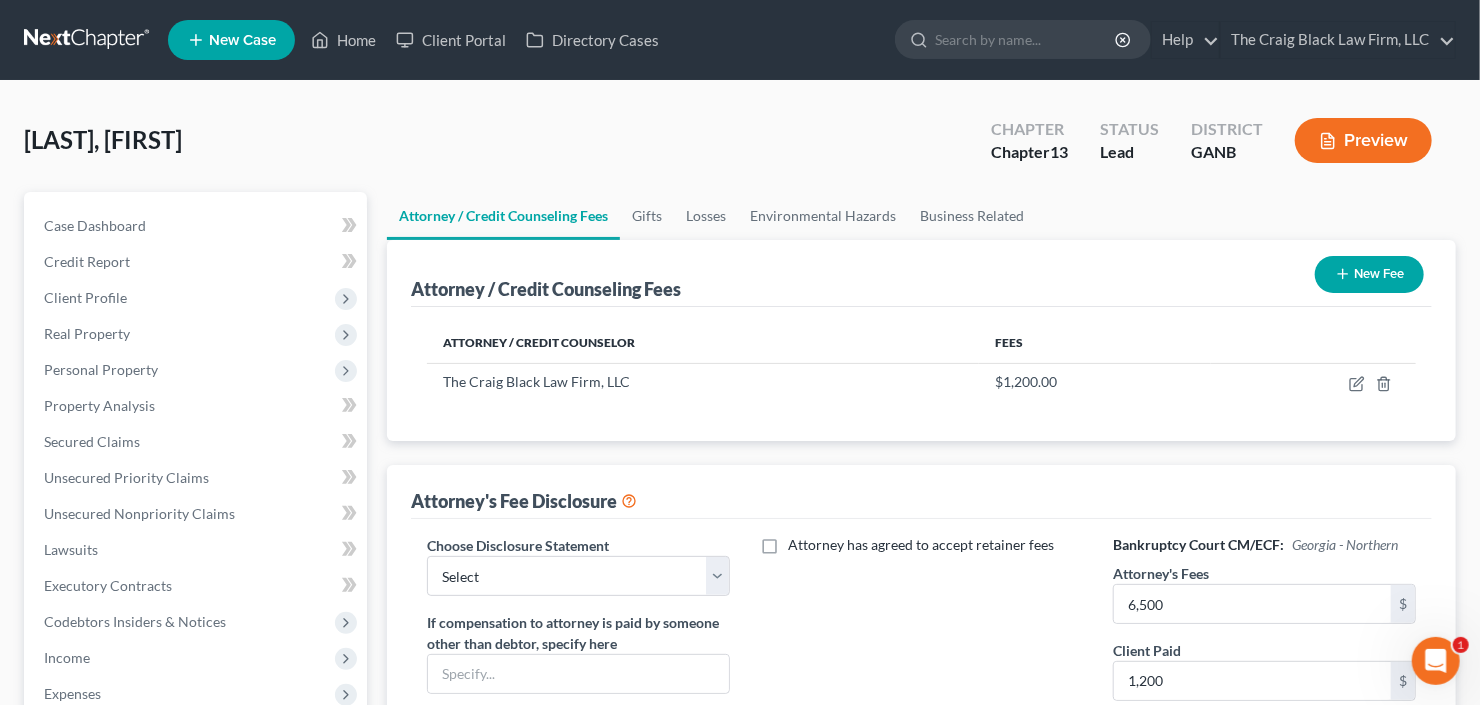 click on "New Fee" at bounding box center [1369, 274] 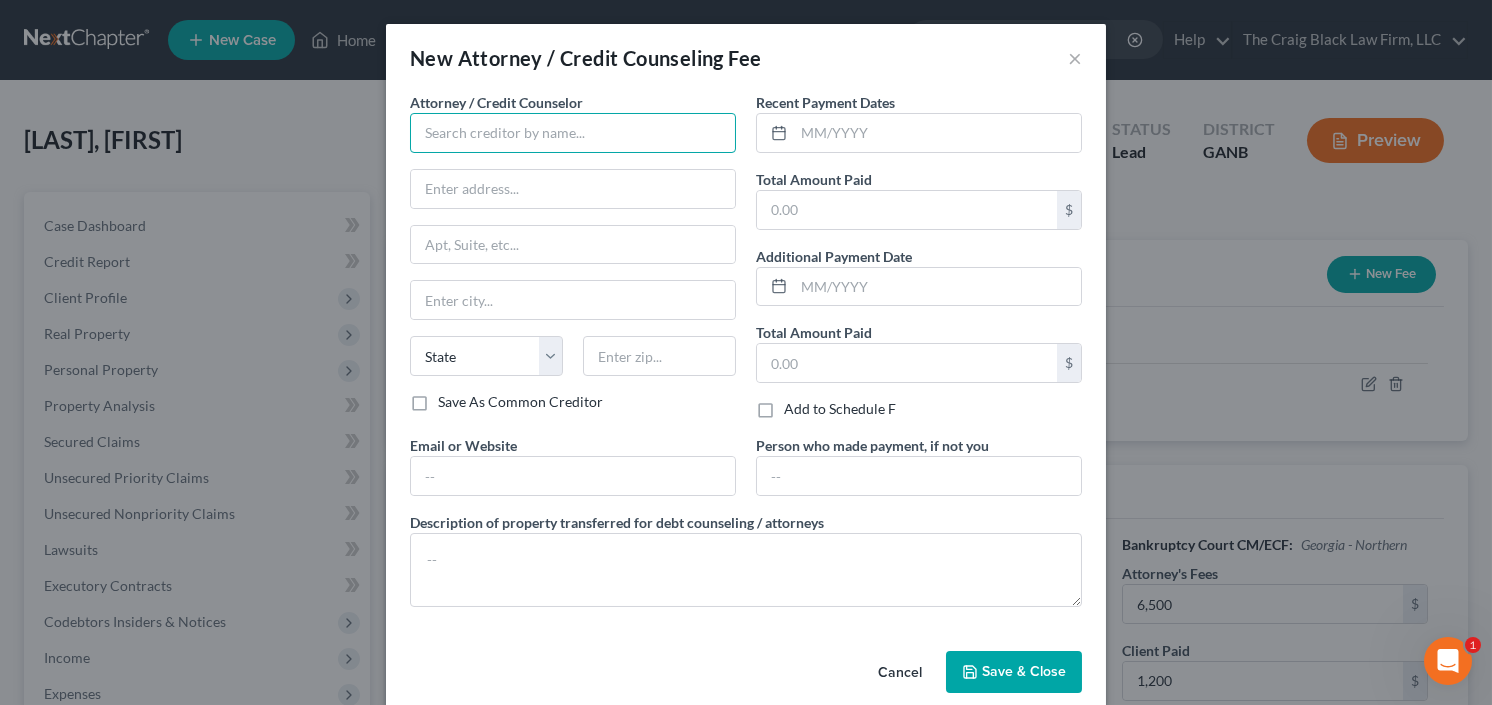 click at bounding box center (573, 133) 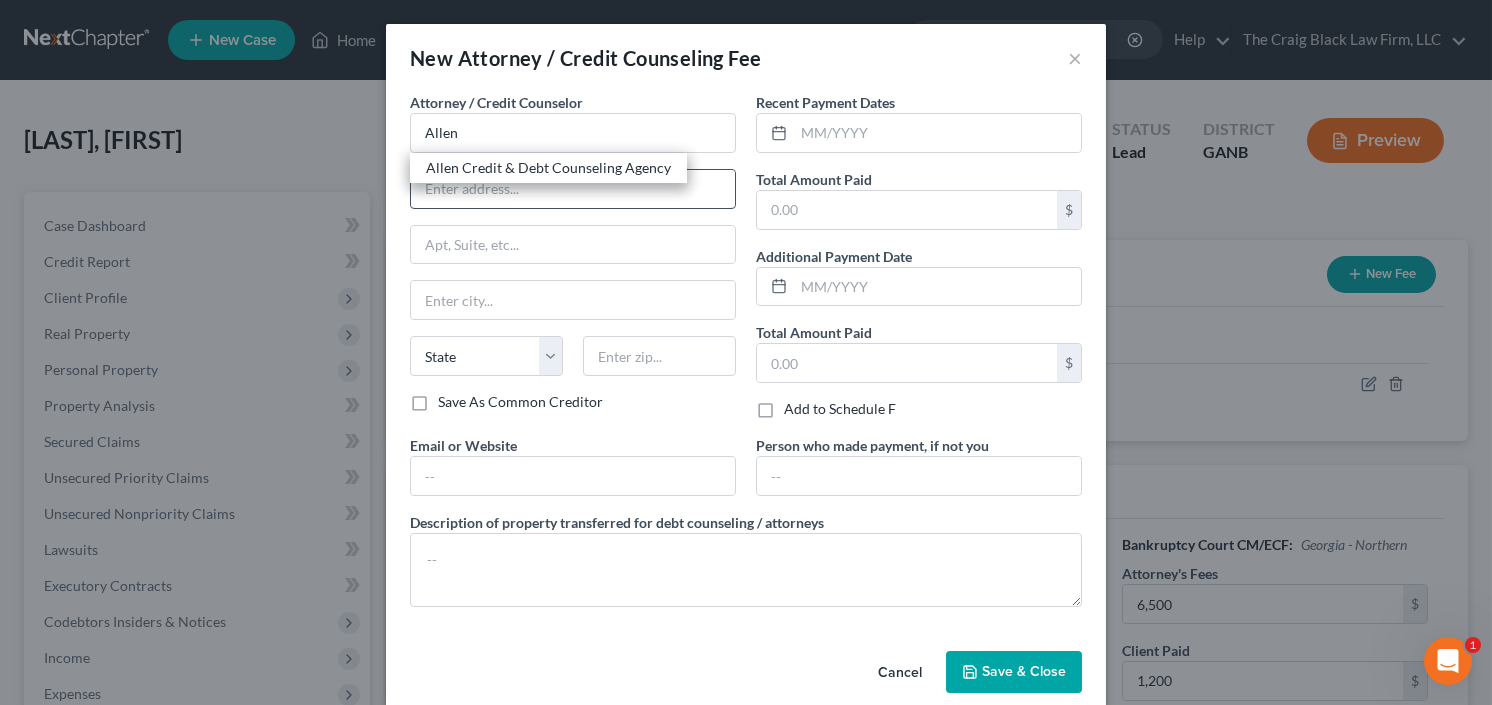 click on "Allen Credit & Debt Counseling Agency" at bounding box center (548, 168) 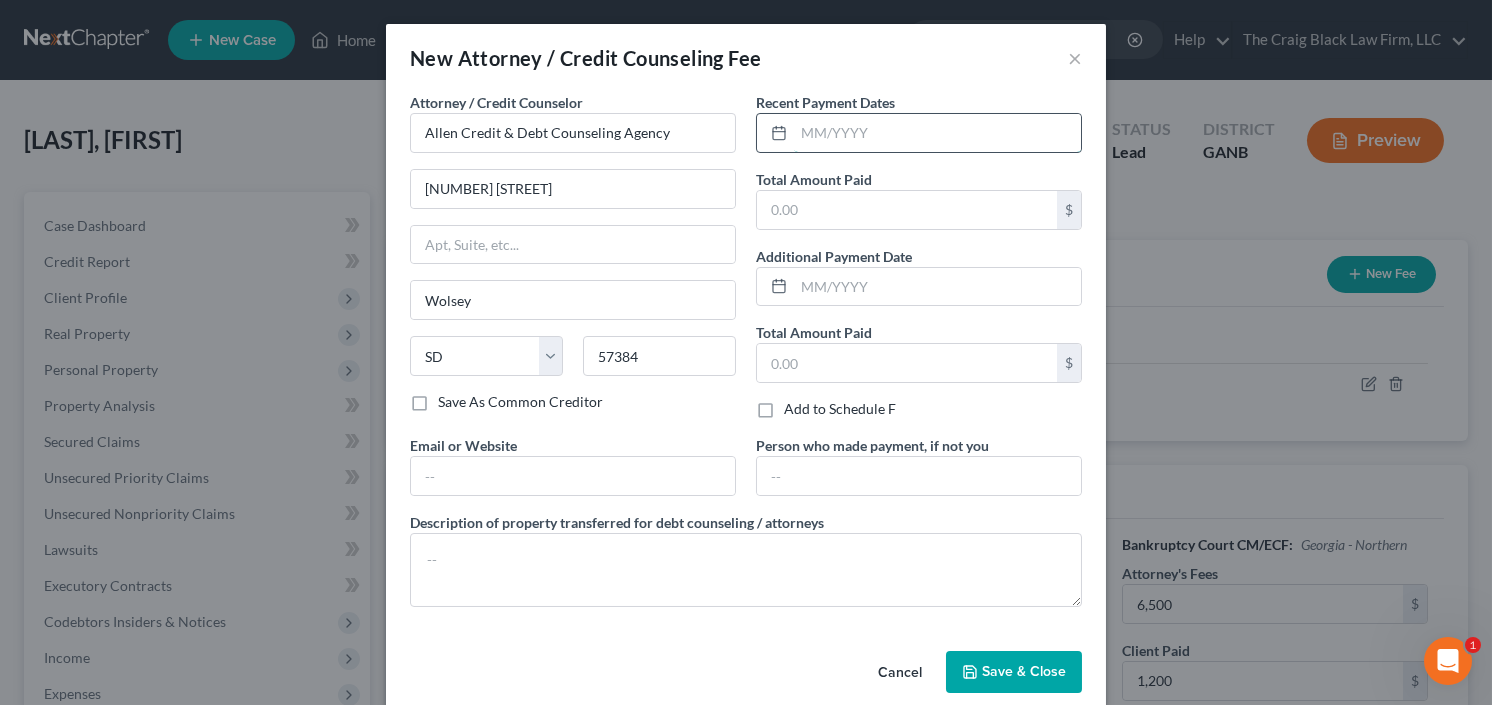 click at bounding box center (937, 133) 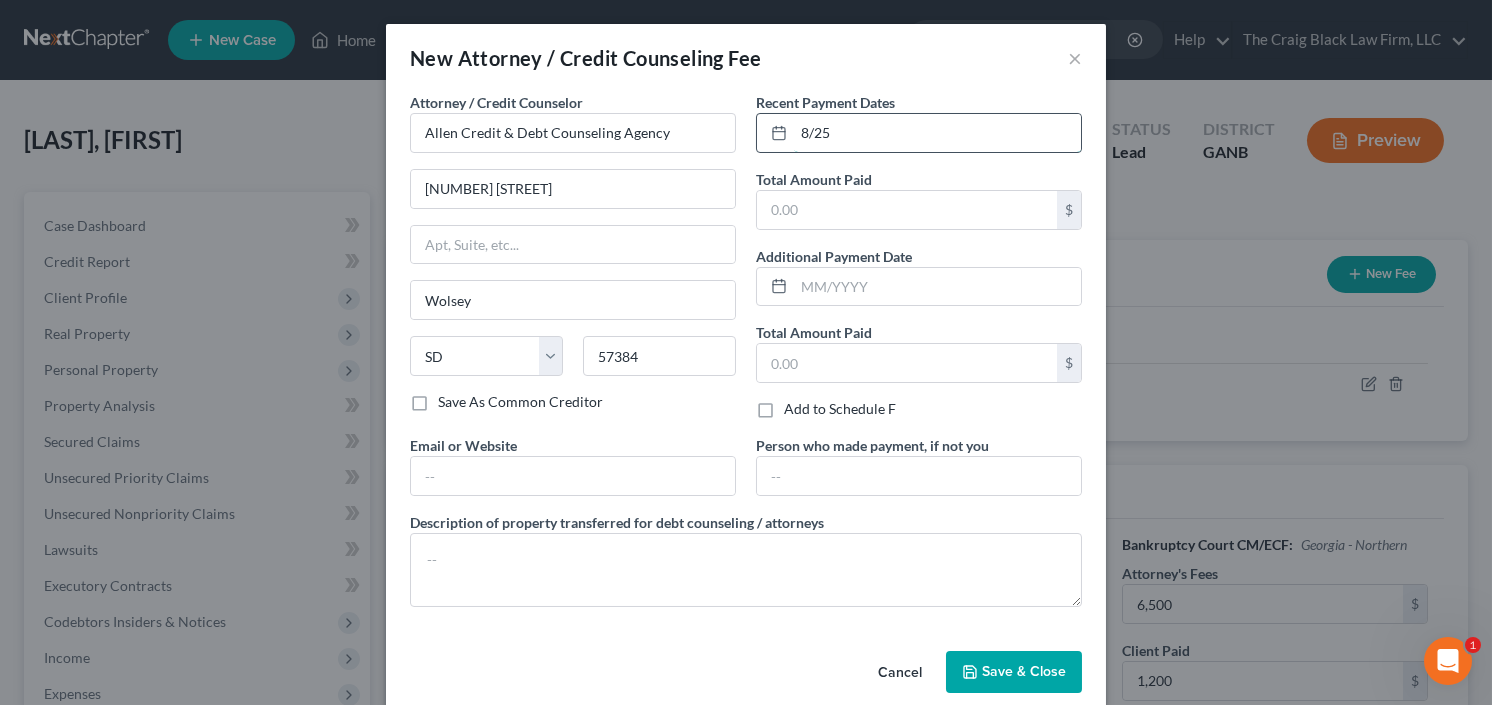 type on "8/25" 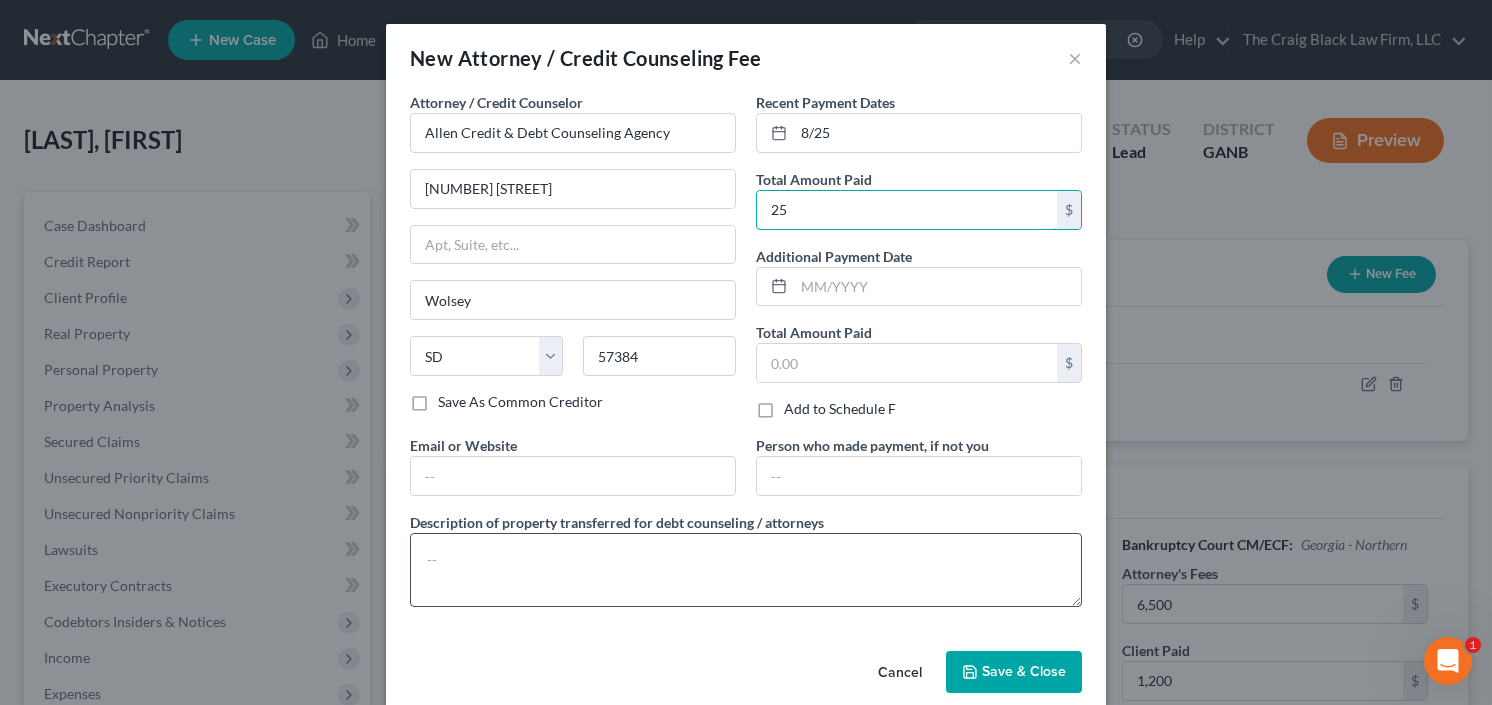 type on "25" 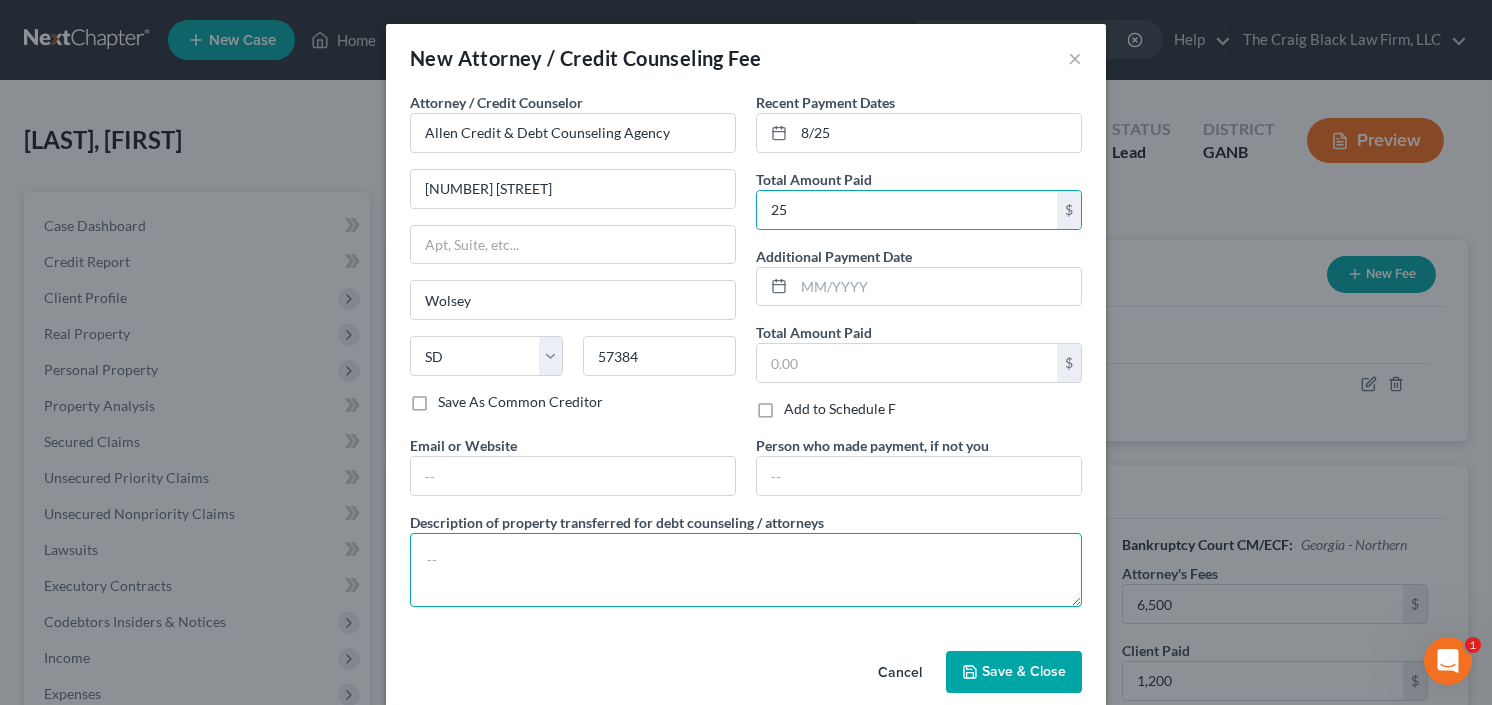 click at bounding box center (746, 570) 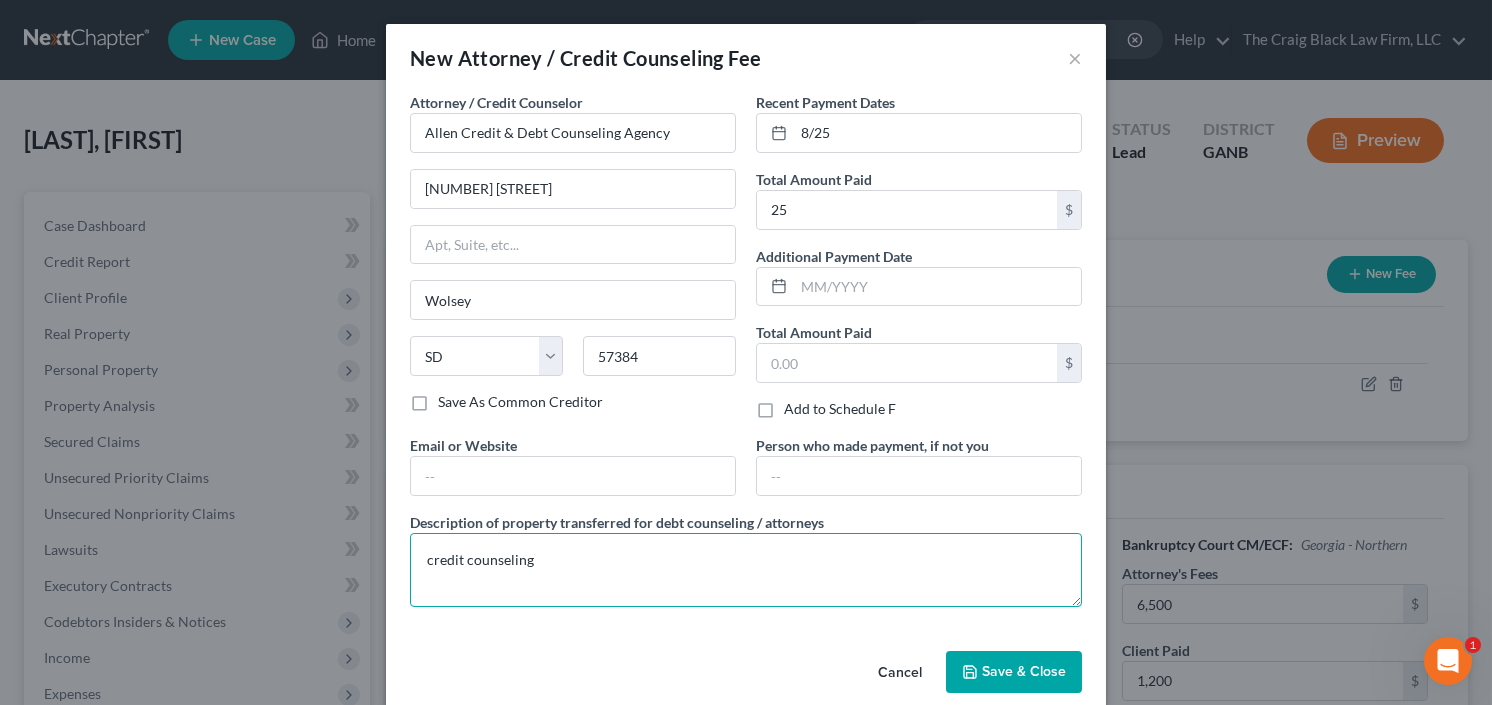 type on "credit counseling" 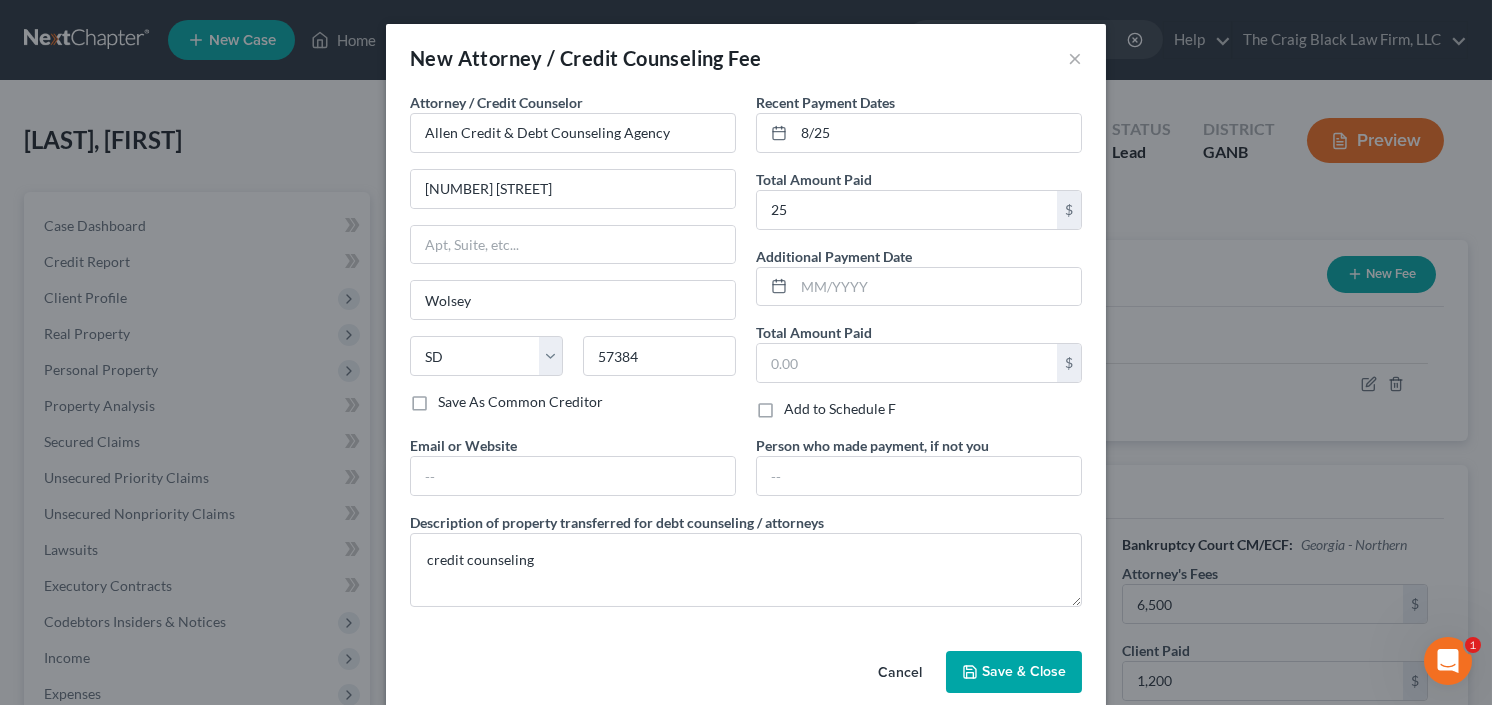 click on "Save & Close" at bounding box center [1014, 672] 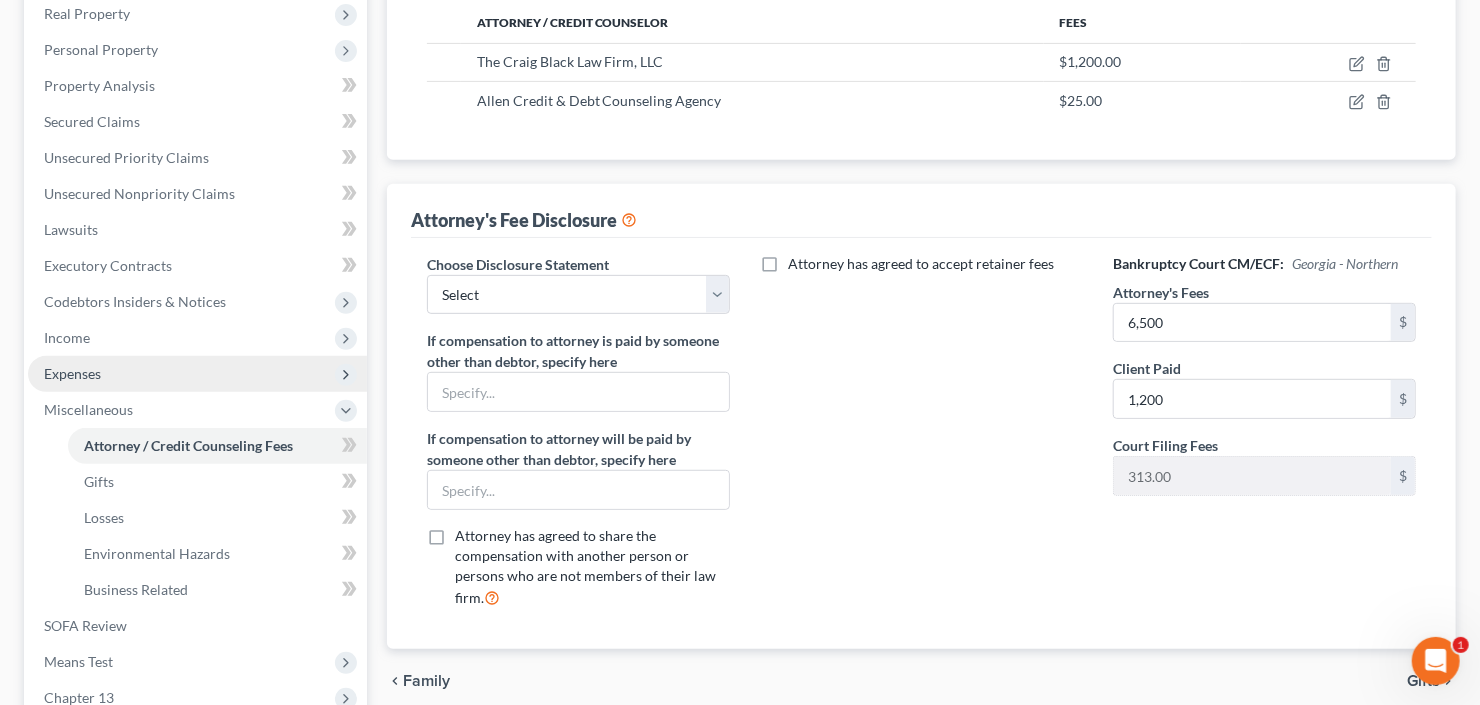 scroll, scrollTop: 560, scrollLeft: 0, axis: vertical 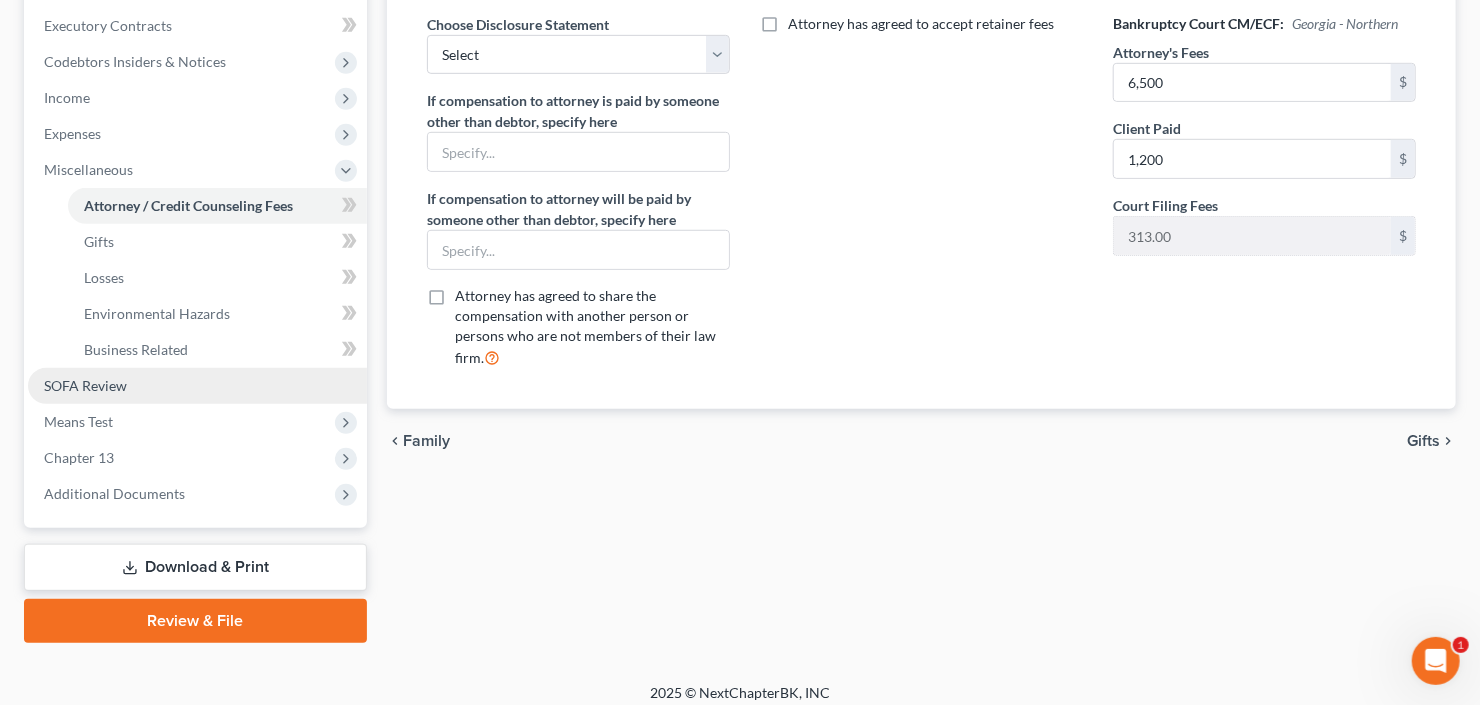 click on "SOFA Review" at bounding box center (85, 385) 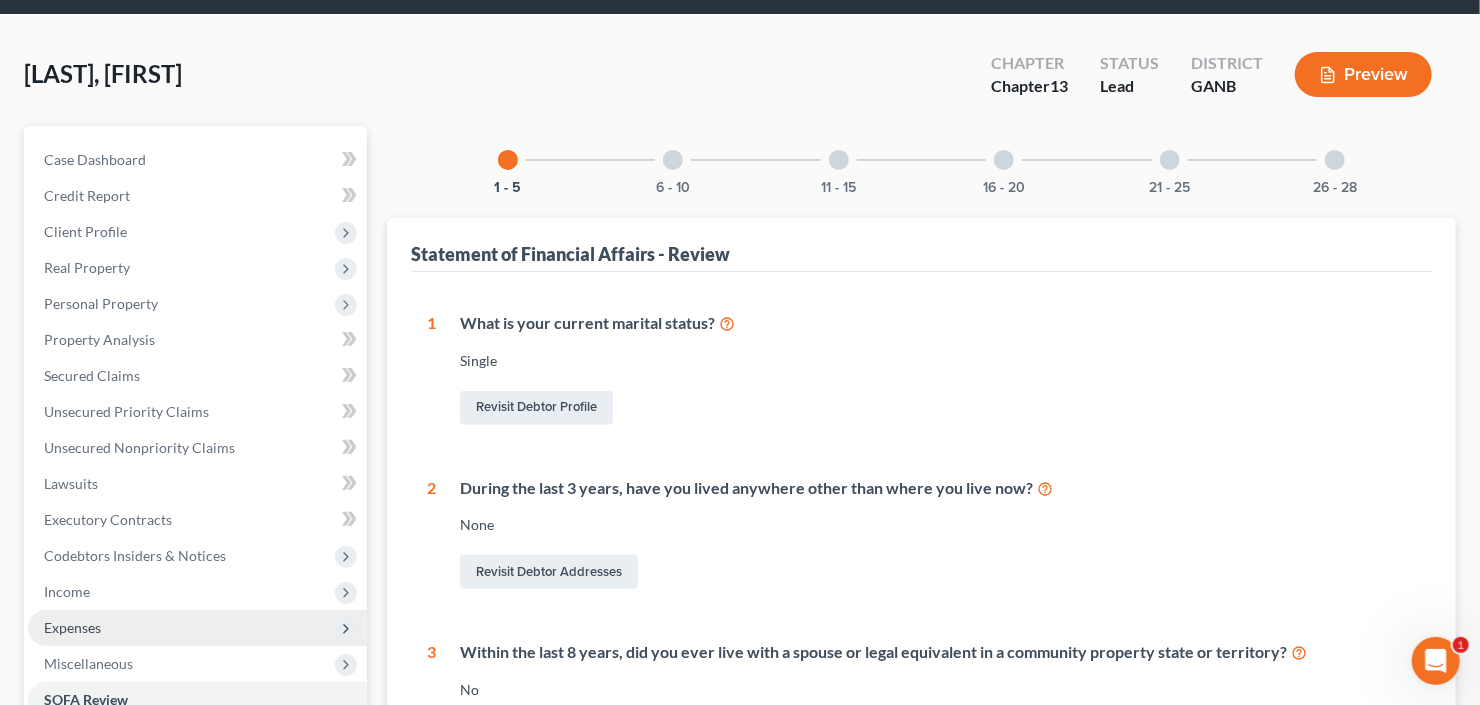 scroll, scrollTop: 320, scrollLeft: 0, axis: vertical 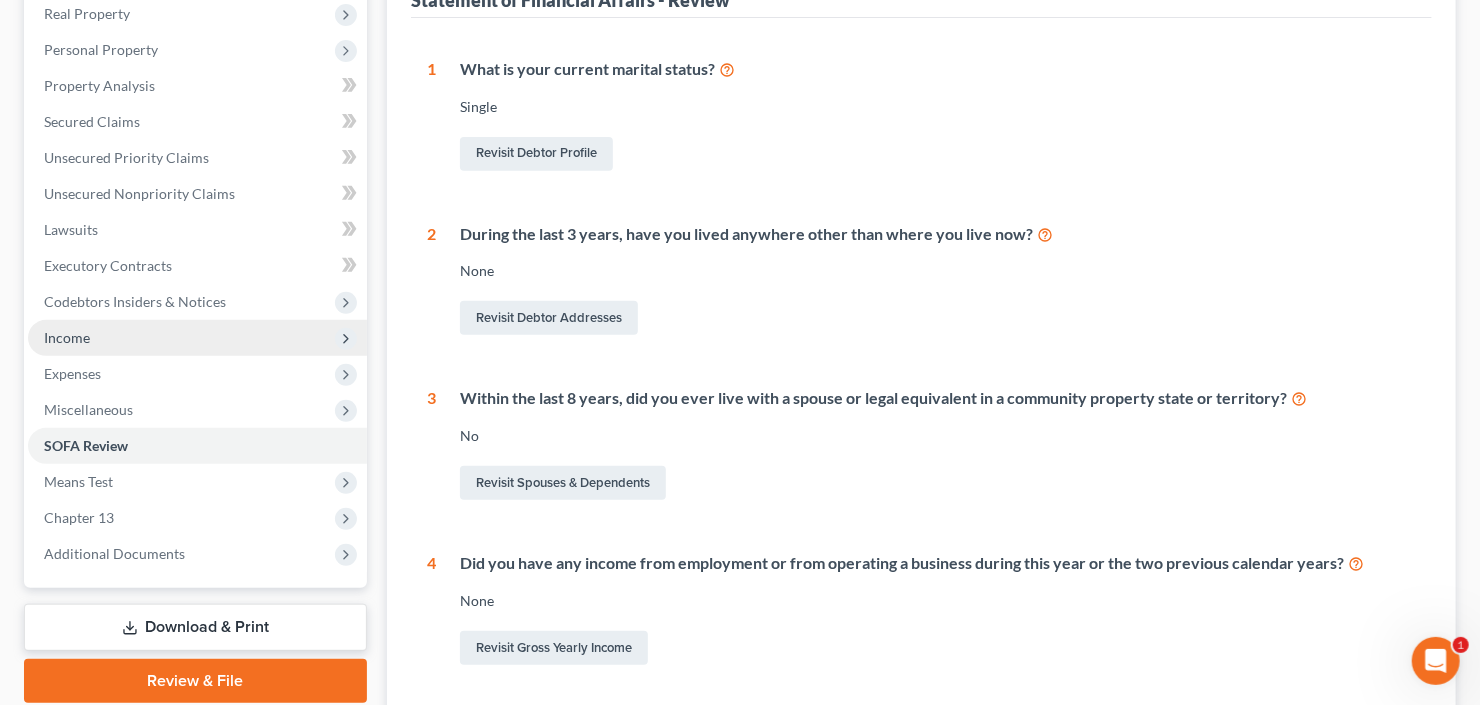 click on "Income" at bounding box center (197, 338) 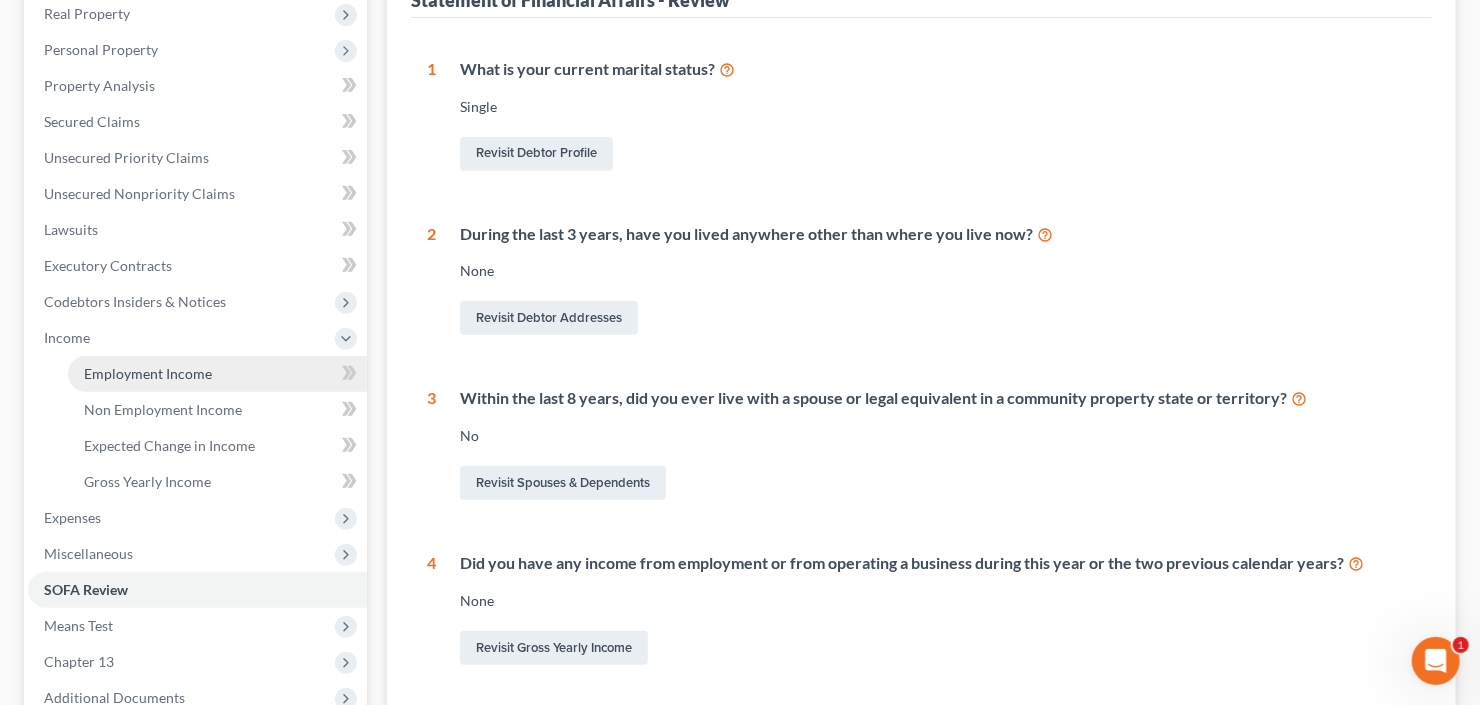 click on "Employment Income" at bounding box center (148, 373) 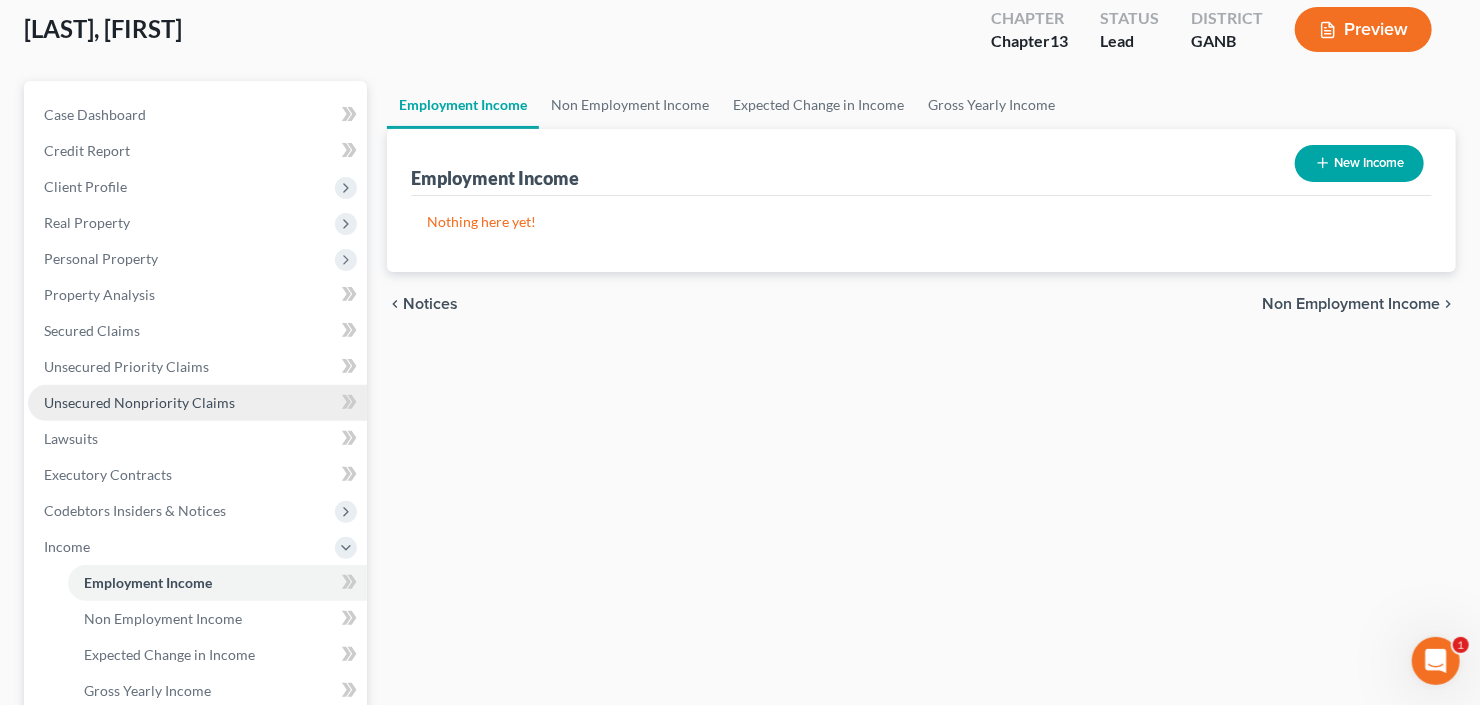 scroll, scrollTop: 0, scrollLeft: 0, axis: both 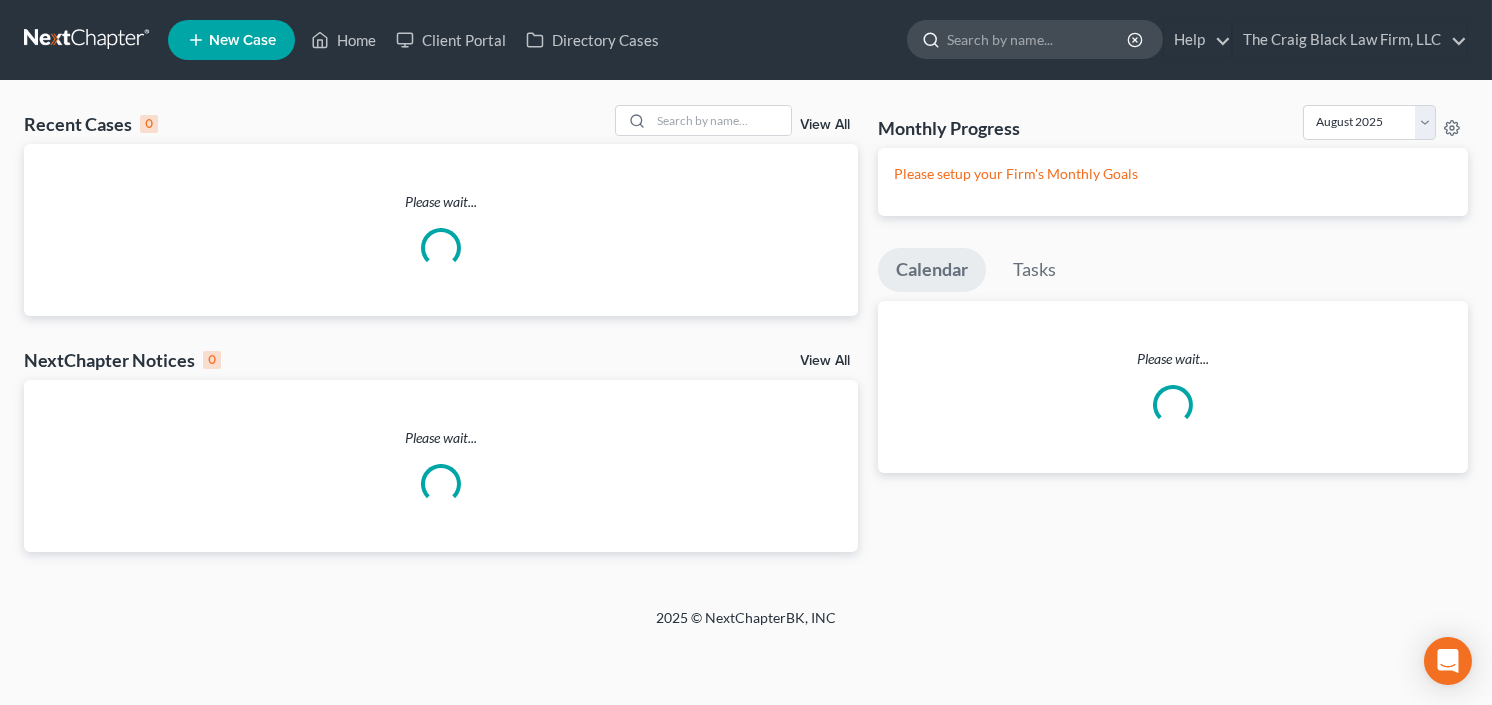 click at bounding box center (1038, 39) 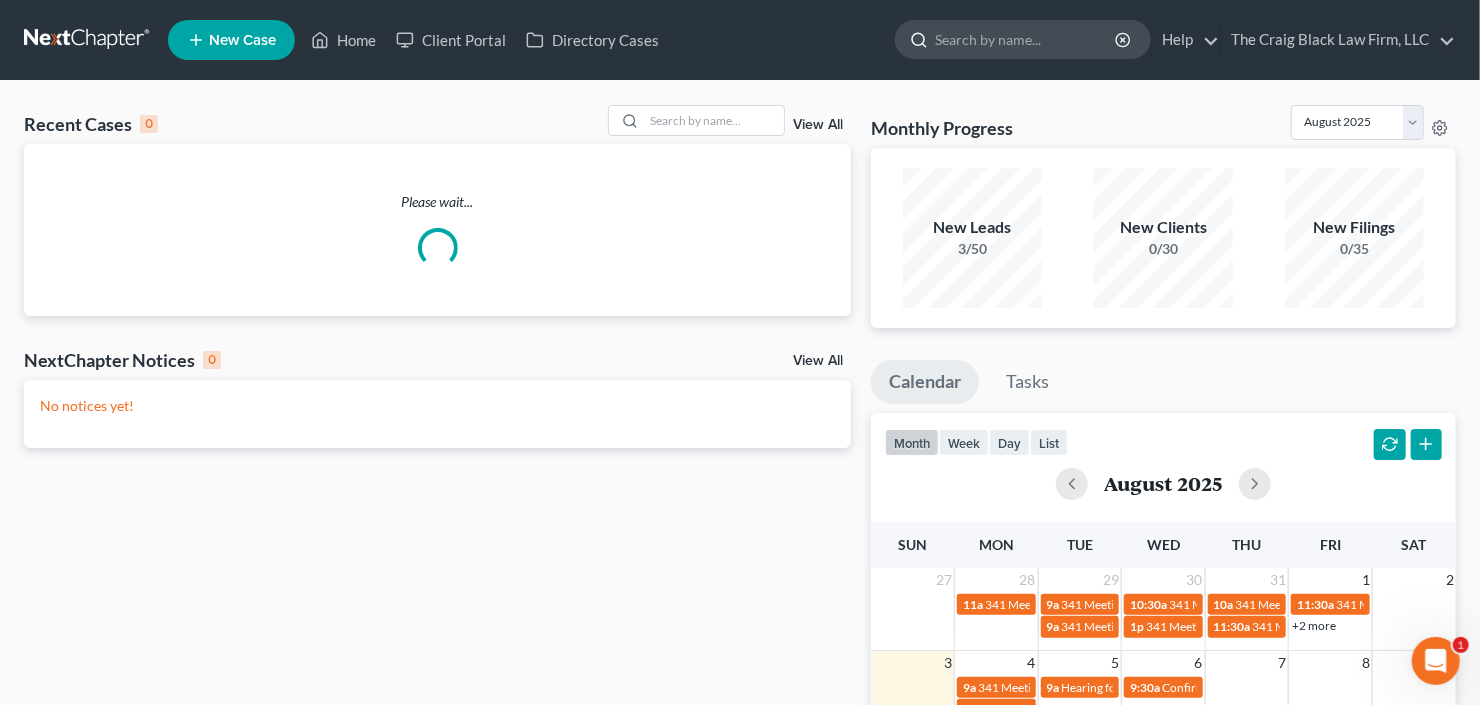 scroll, scrollTop: 0, scrollLeft: 0, axis: both 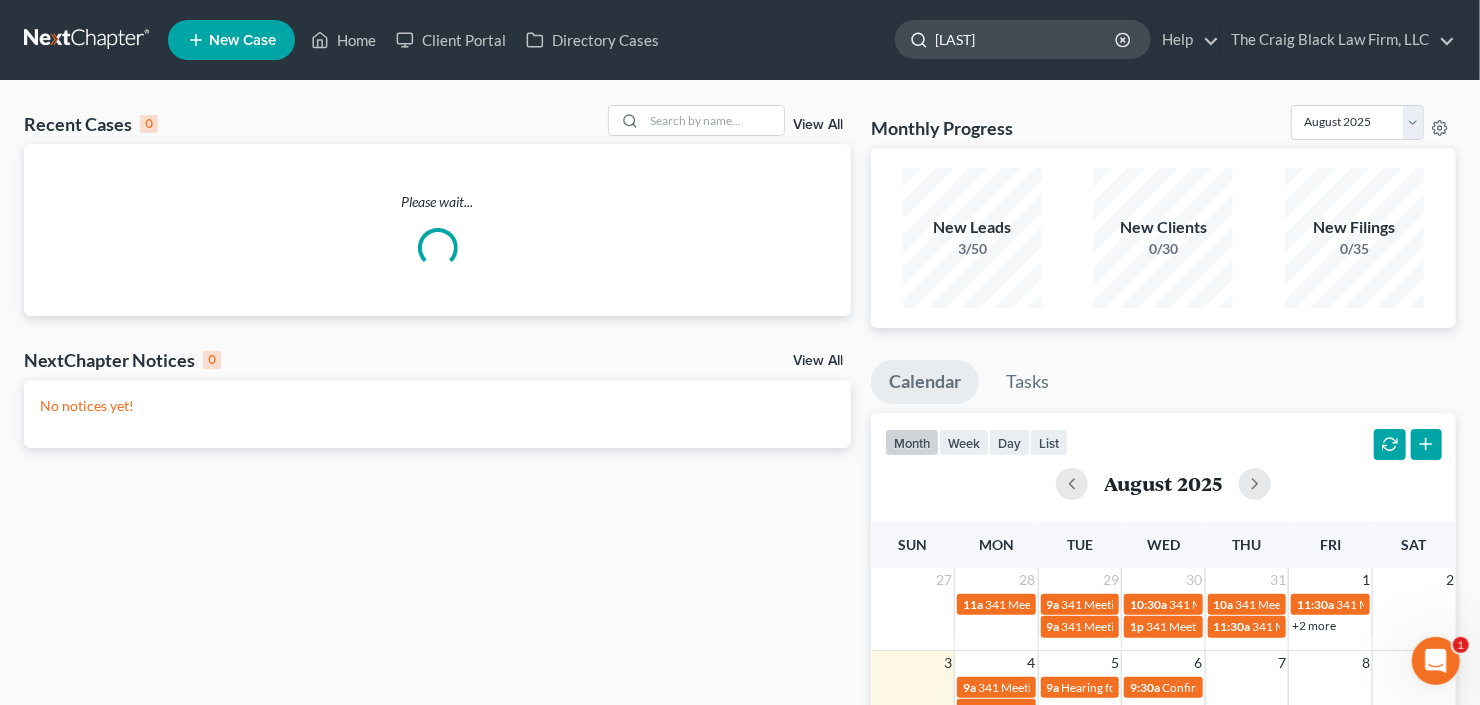 type on "[LAST]" 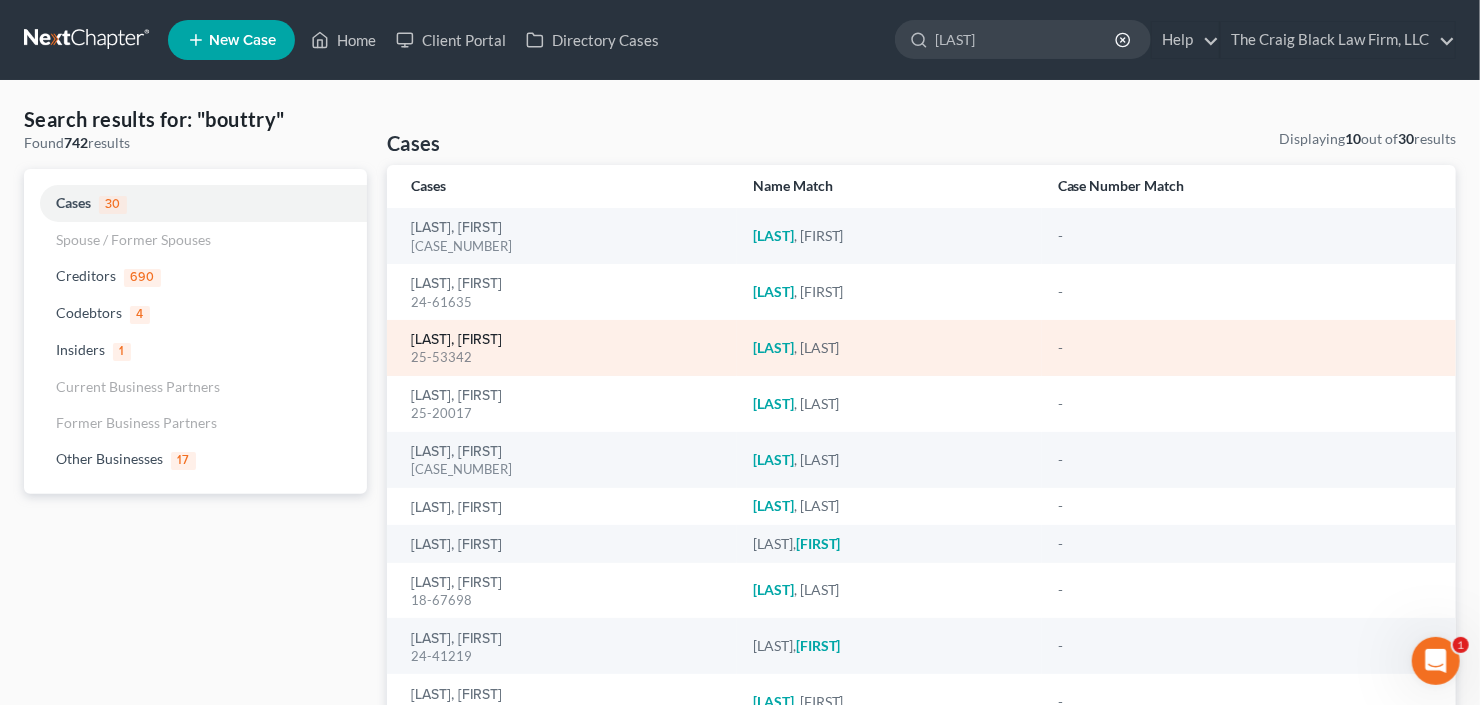 click on "[PERSON]" at bounding box center [456, 340] 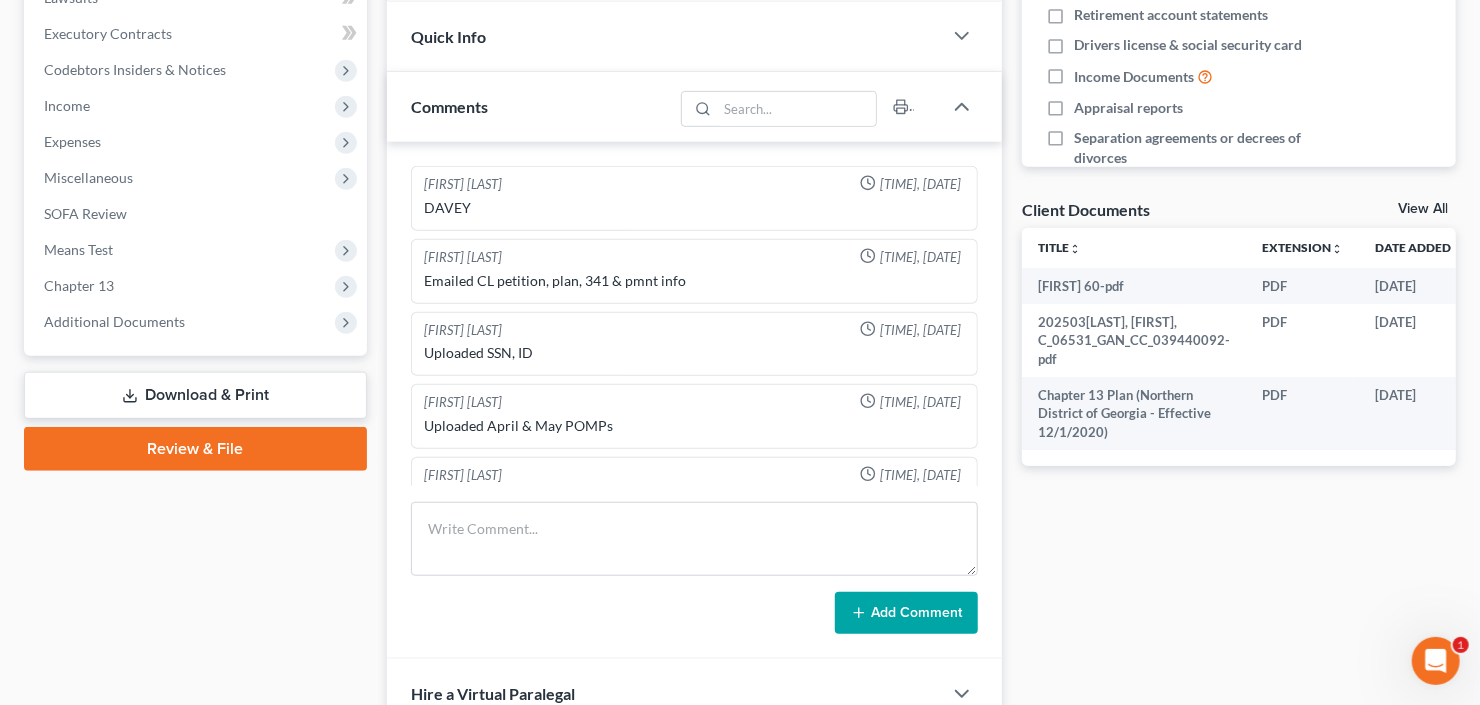 scroll, scrollTop: 640, scrollLeft: 0, axis: vertical 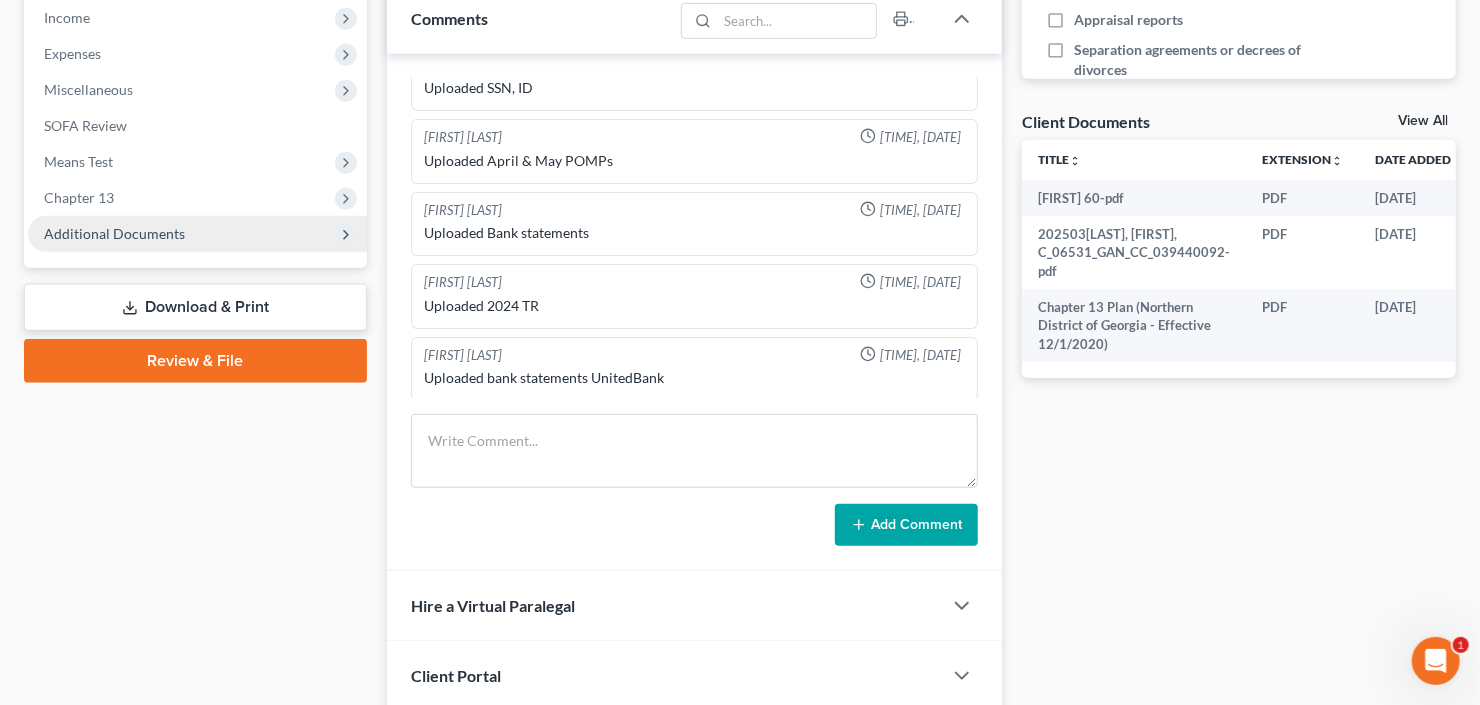 click on "Additional Documents" at bounding box center [114, 233] 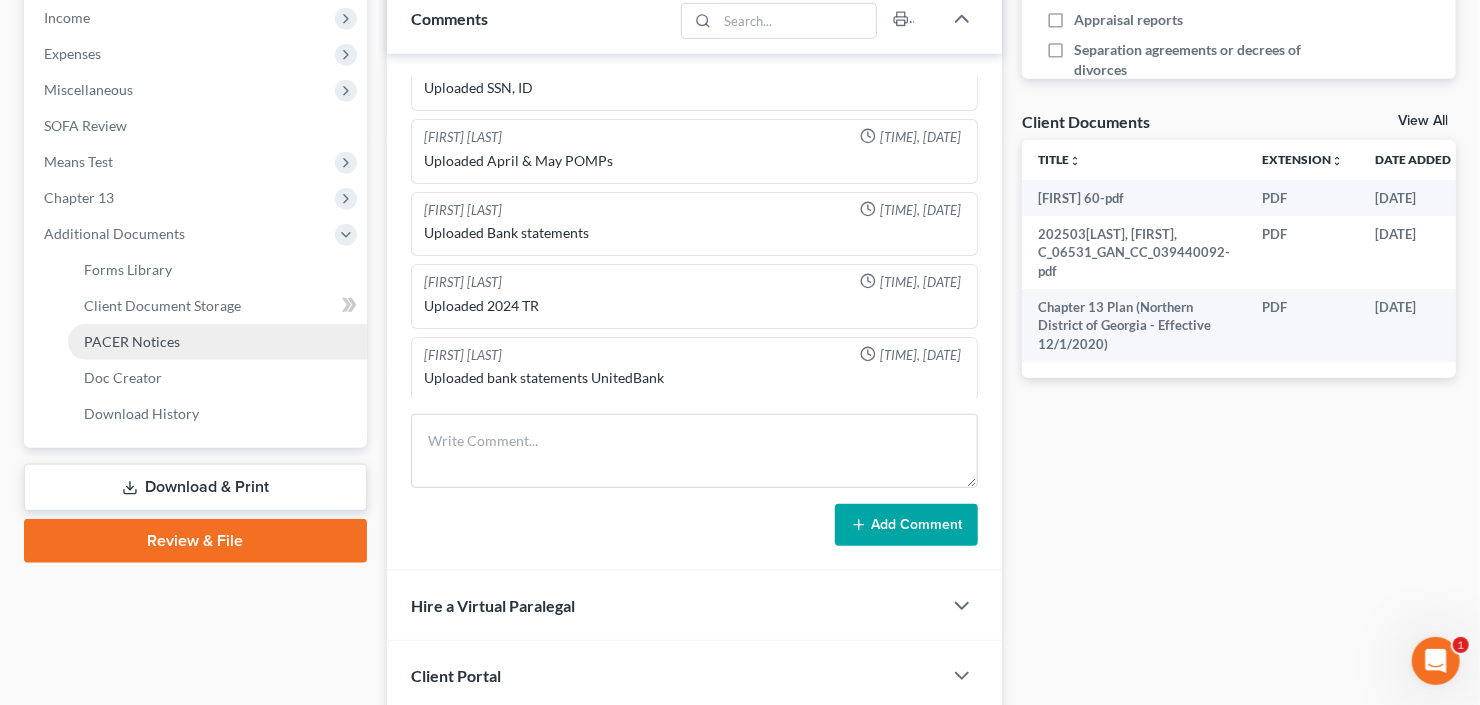 click on "PACER Notices" at bounding box center [132, 341] 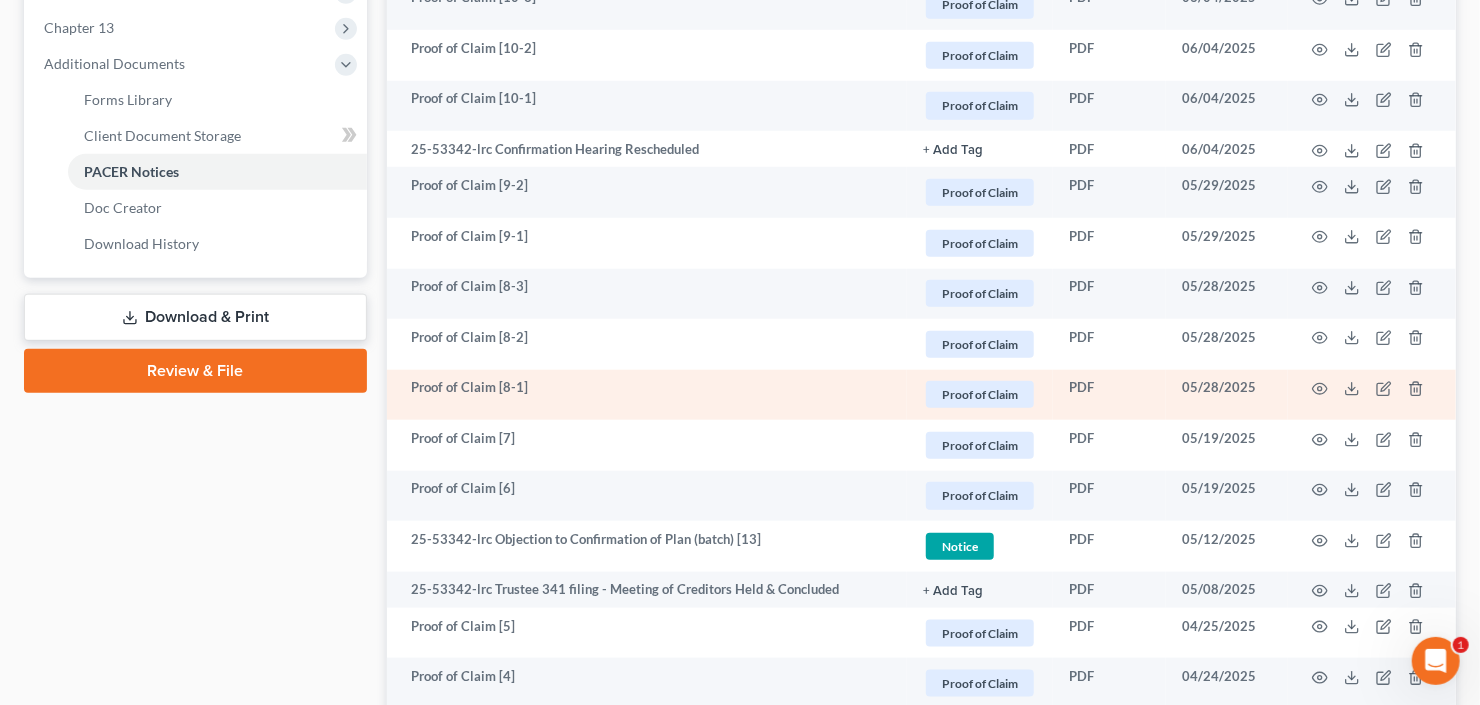 scroll, scrollTop: 880, scrollLeft: 0, axis: vertical 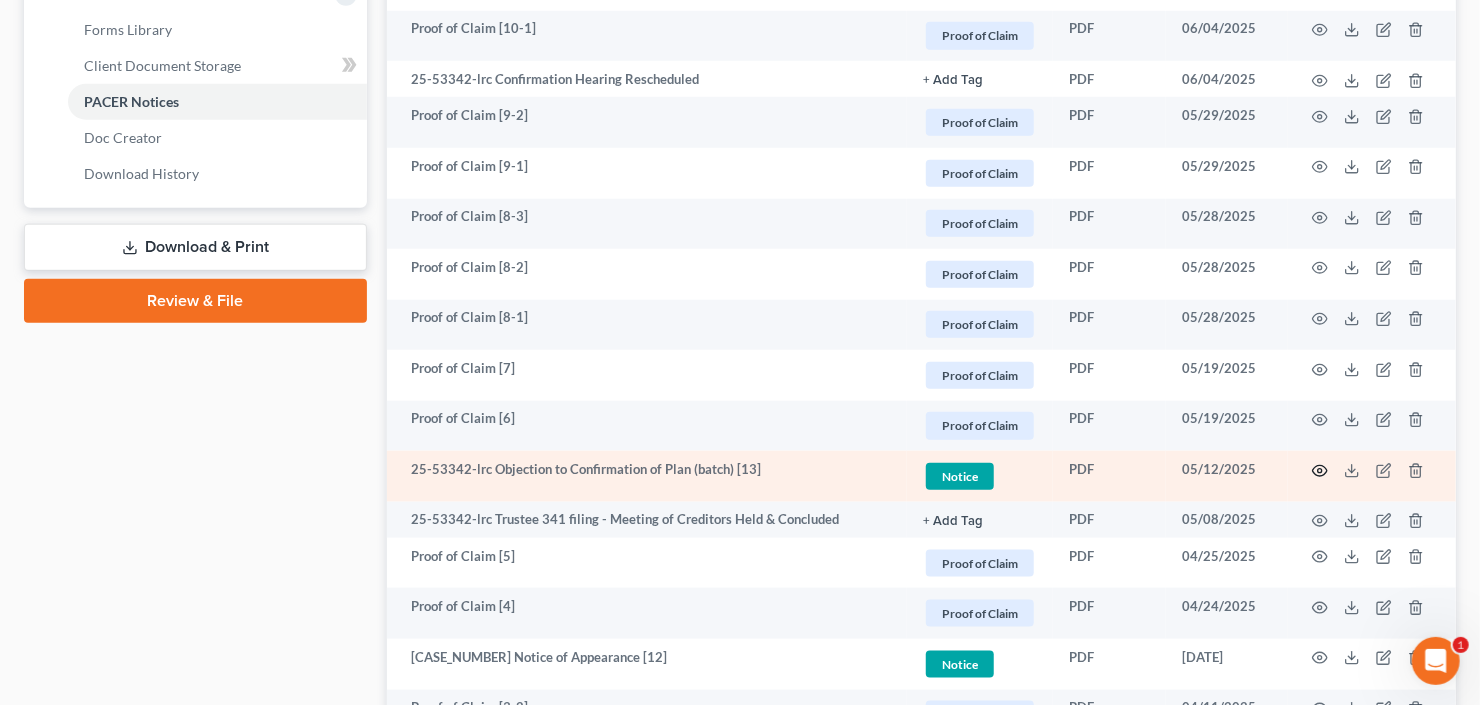 click 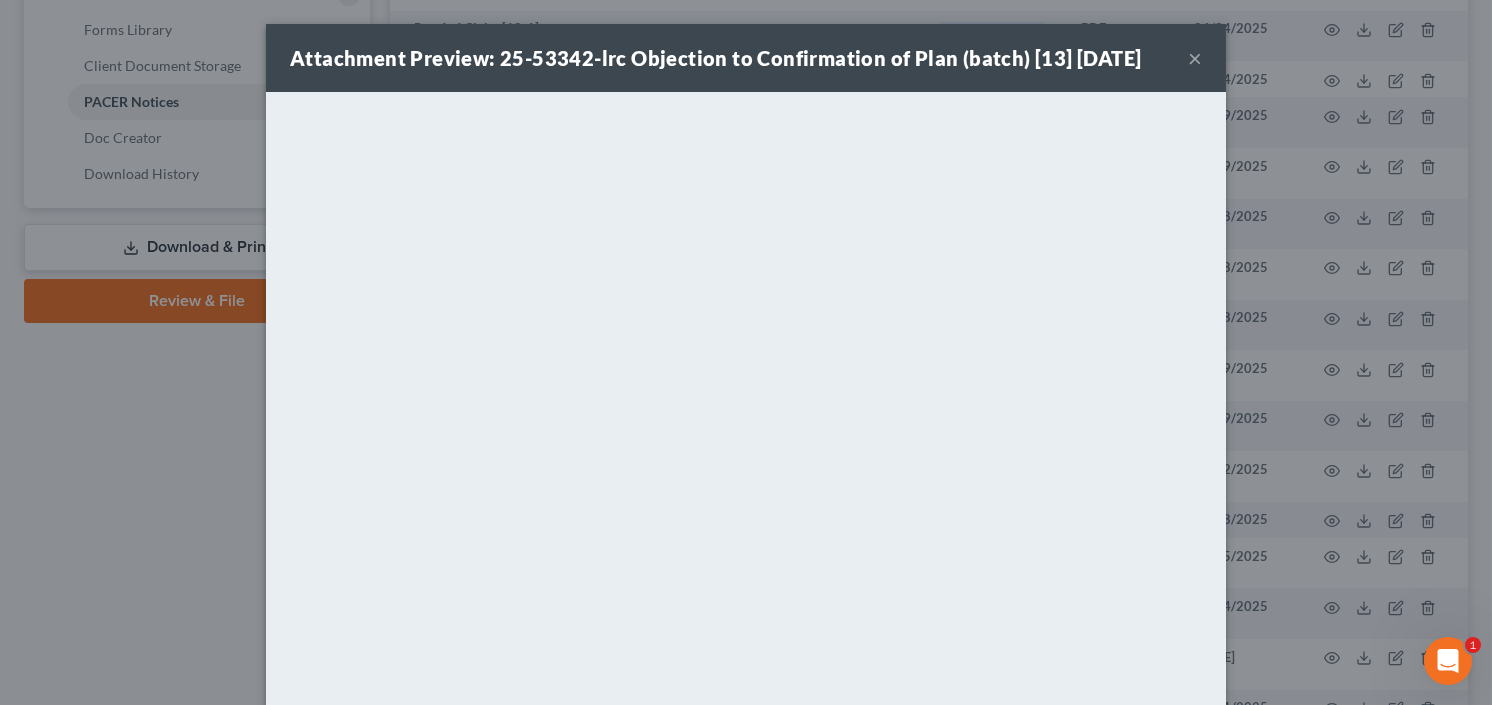 click on "×" at bounding box center [1195, 58] 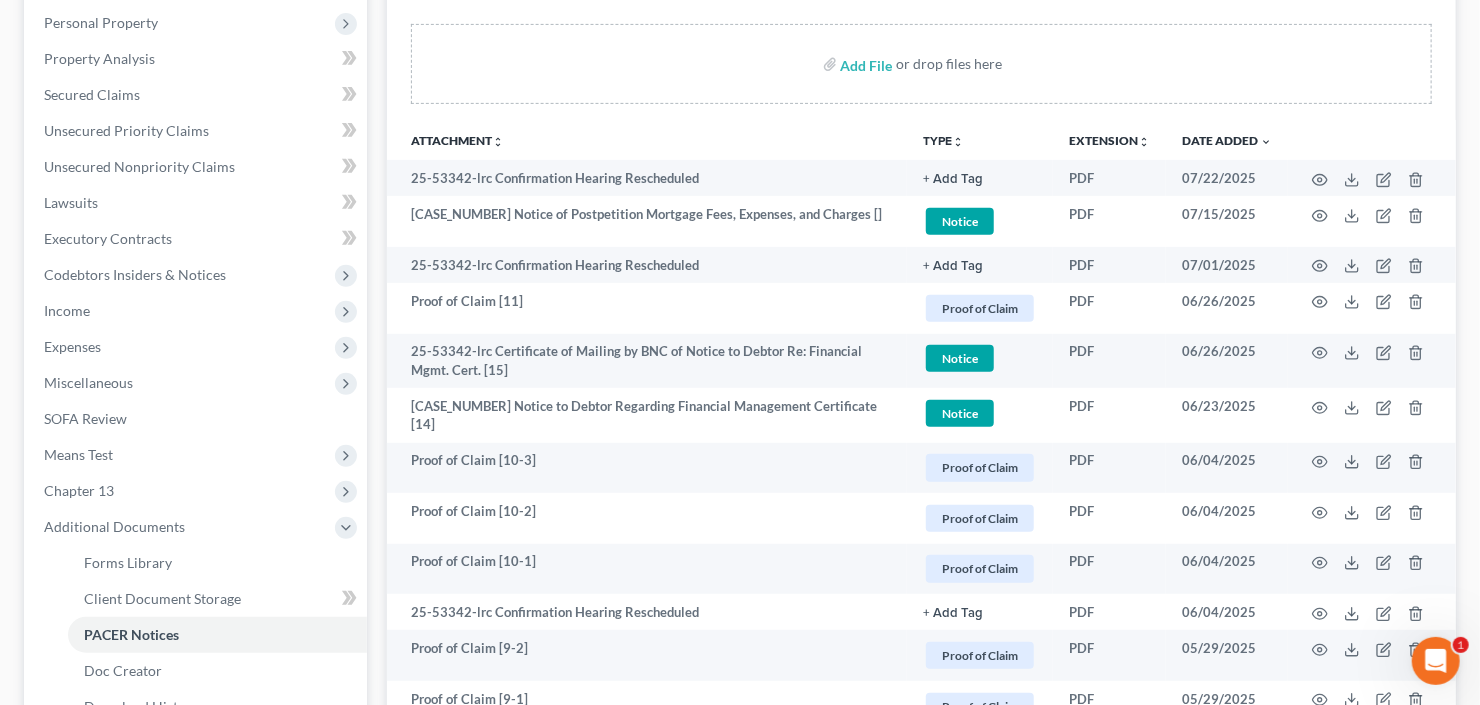 scroll, scrollTop: 320, scrollLeft: 0, axis: vertical 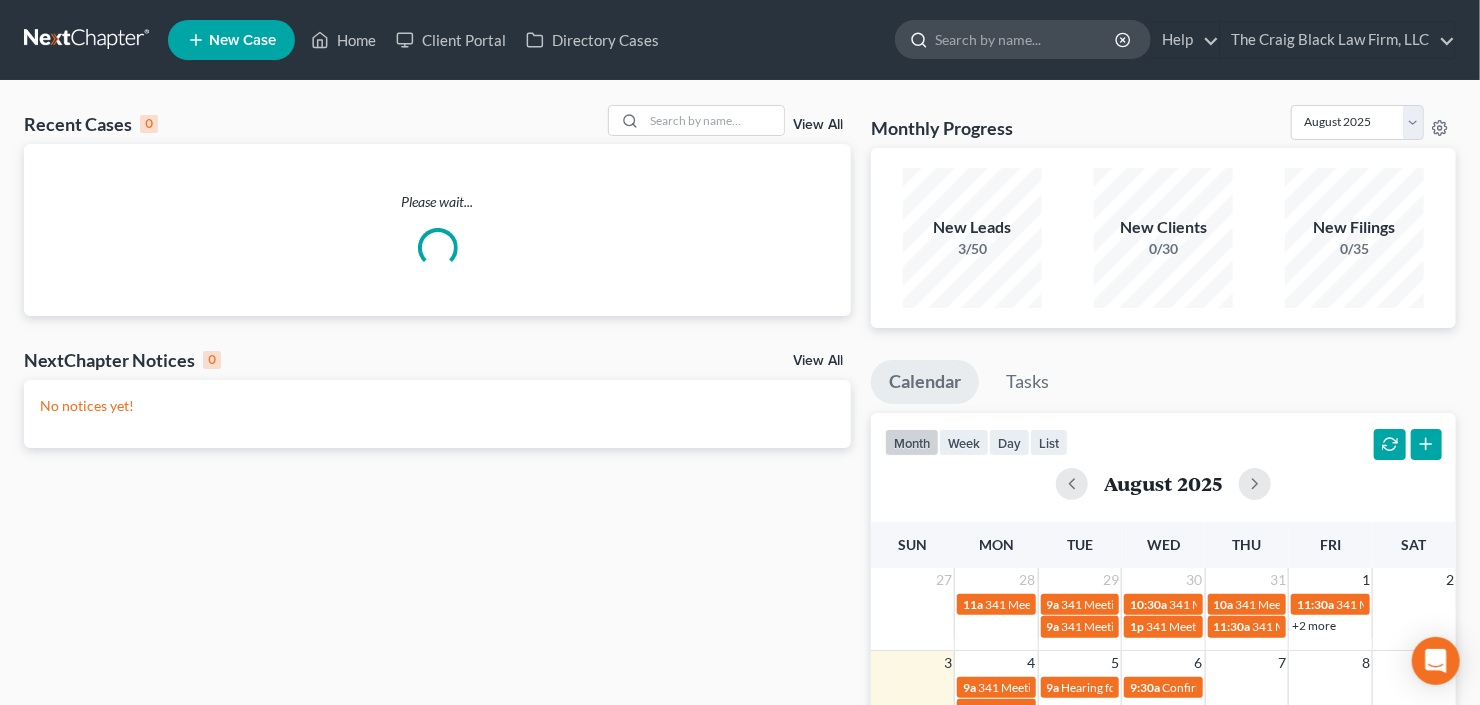click at bounding box center (1026, 39) 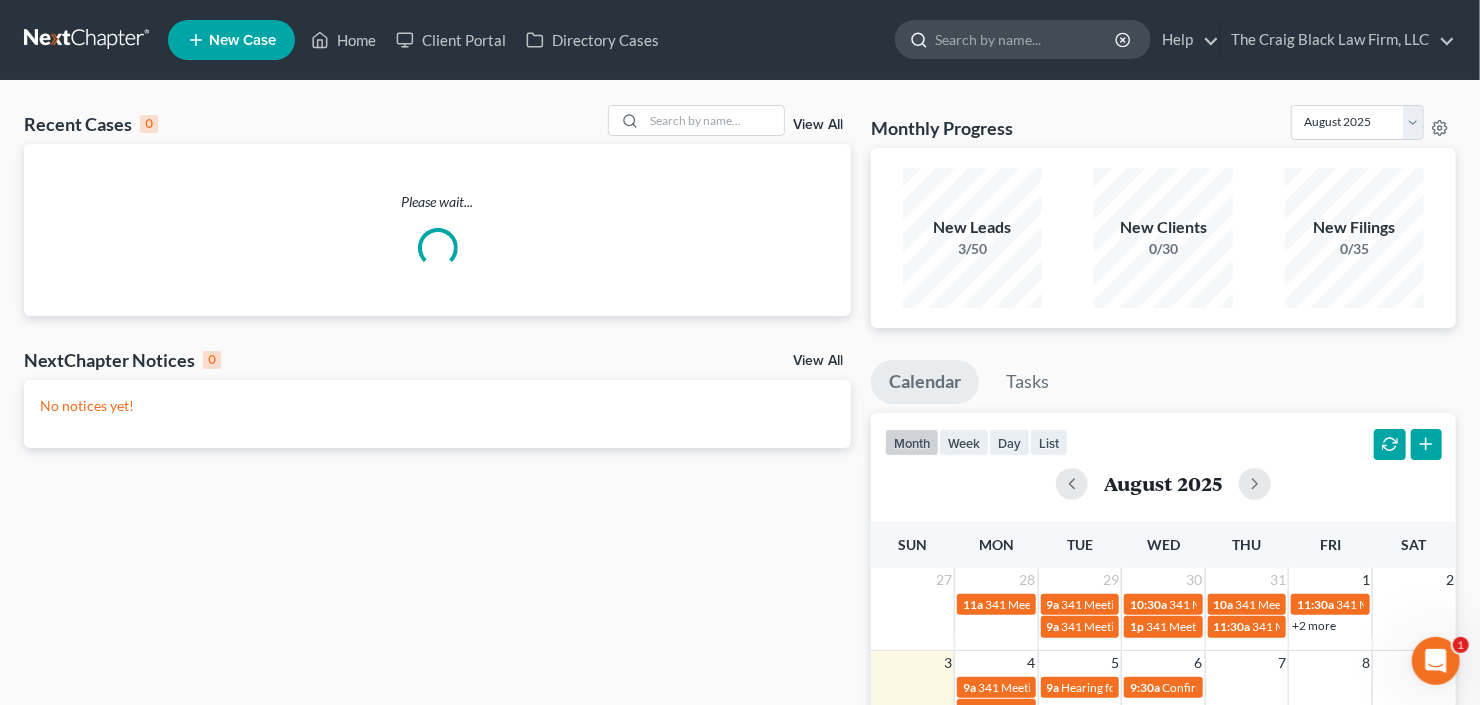 scroll, scrollTop: 0, scrollLeft: 0, axis: both 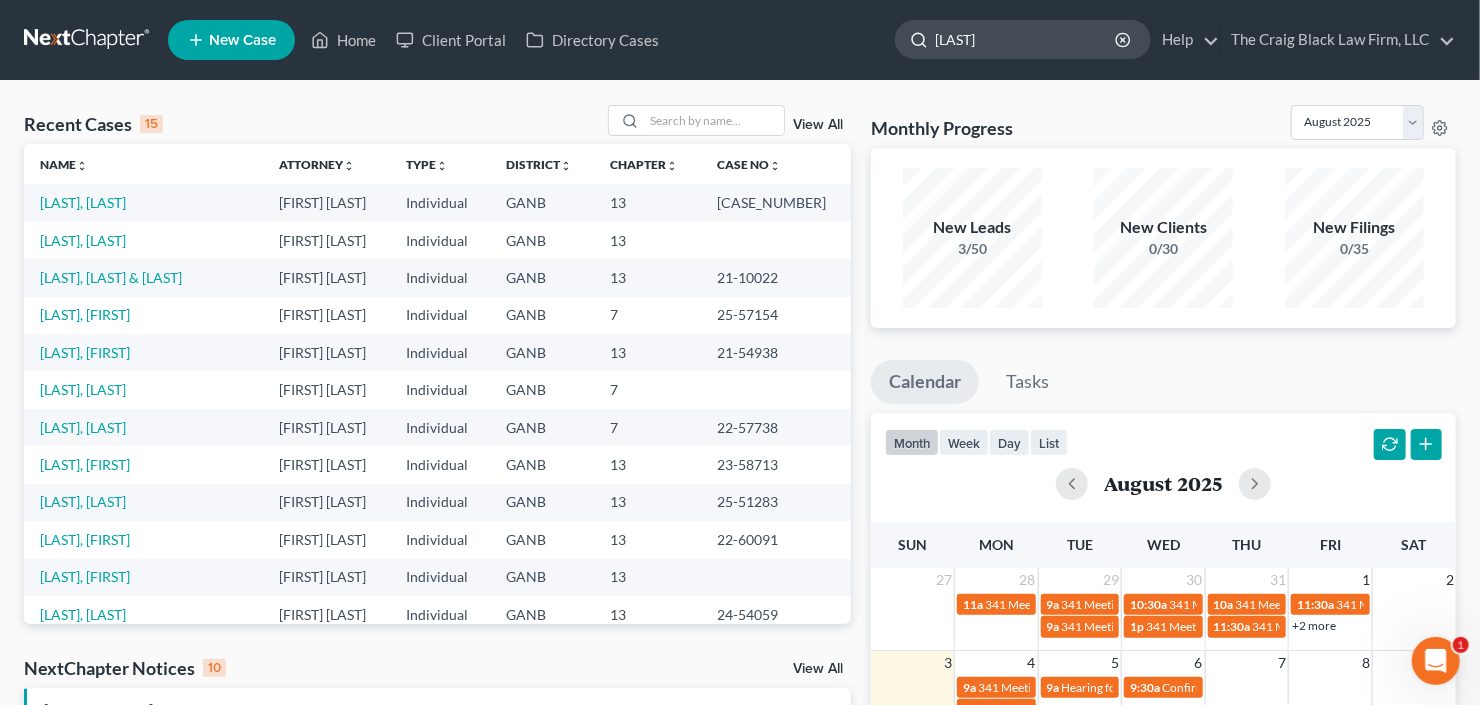 type on "ottley" 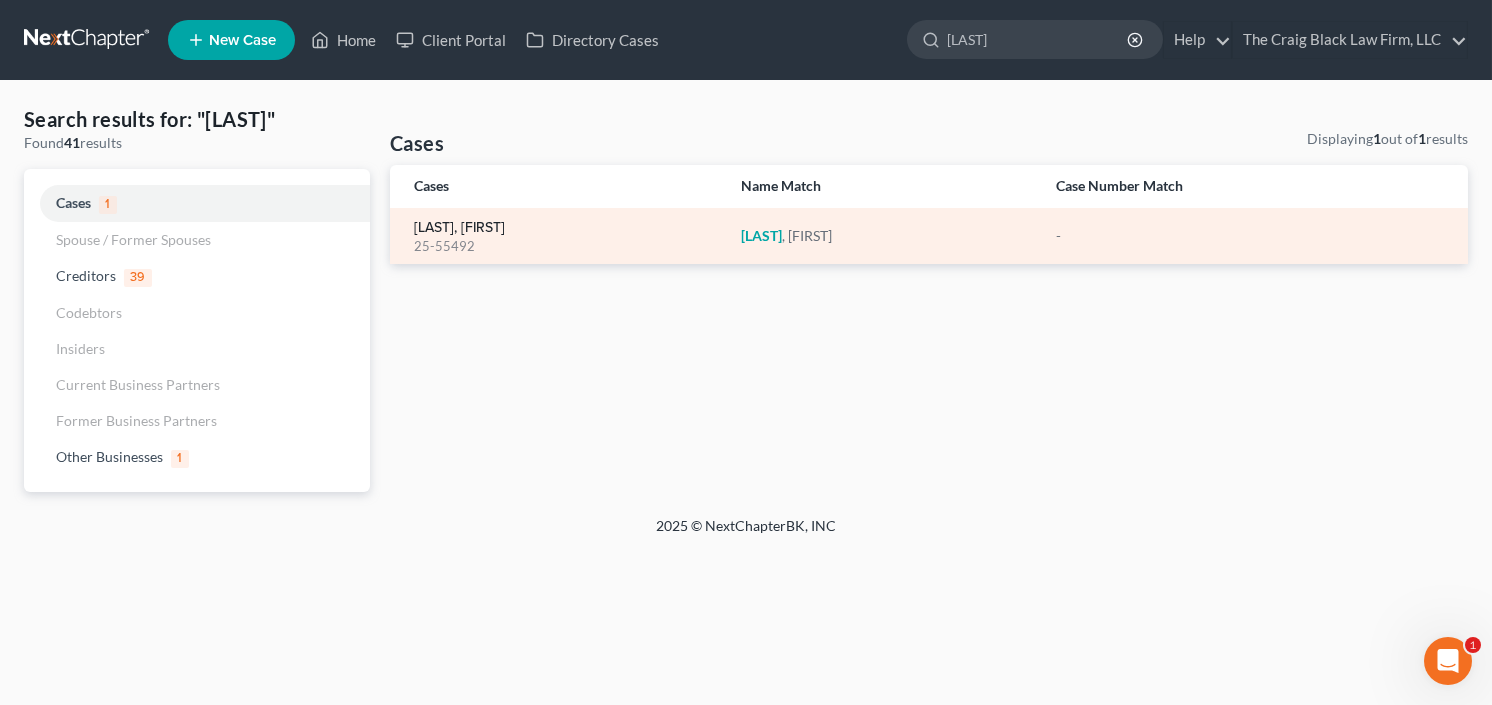 click on "Ottley, Brandon" at bounding box center (459, 228) 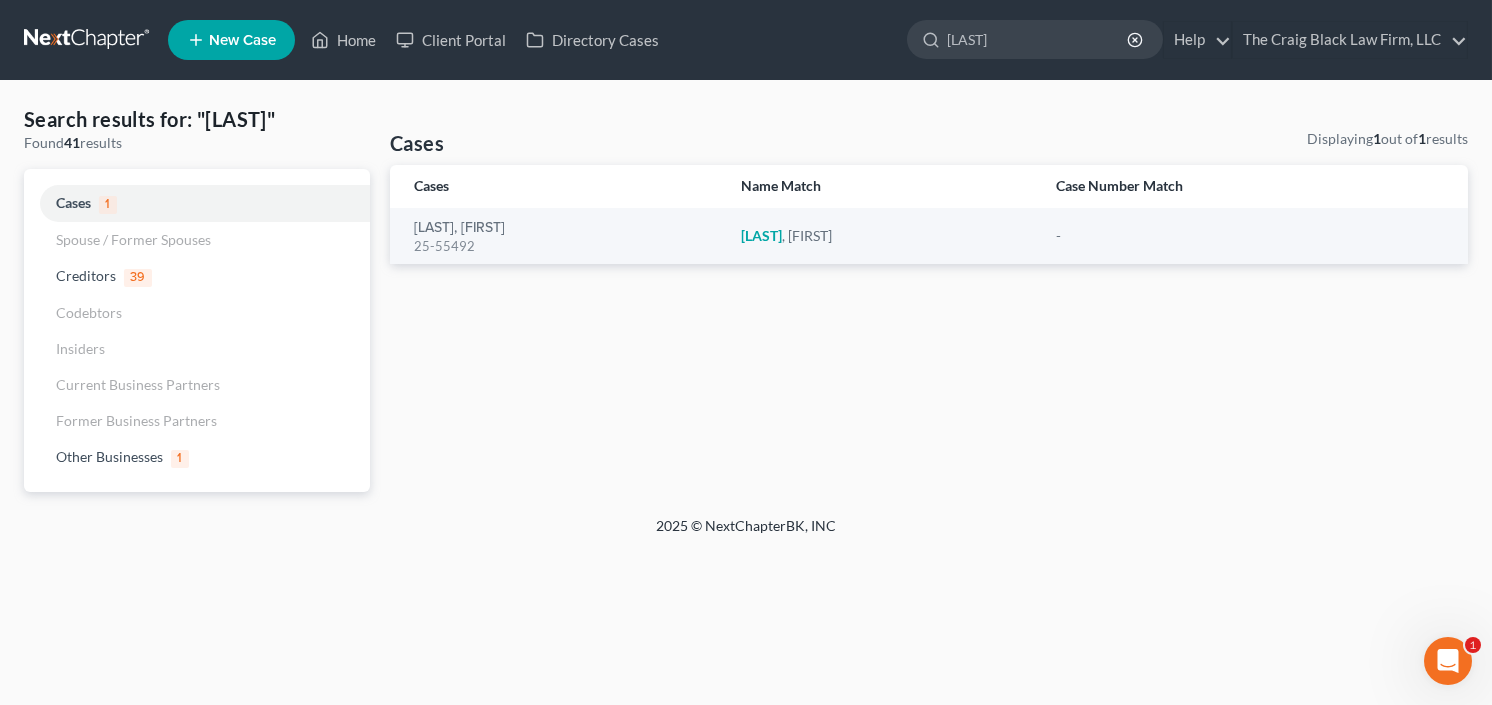 type 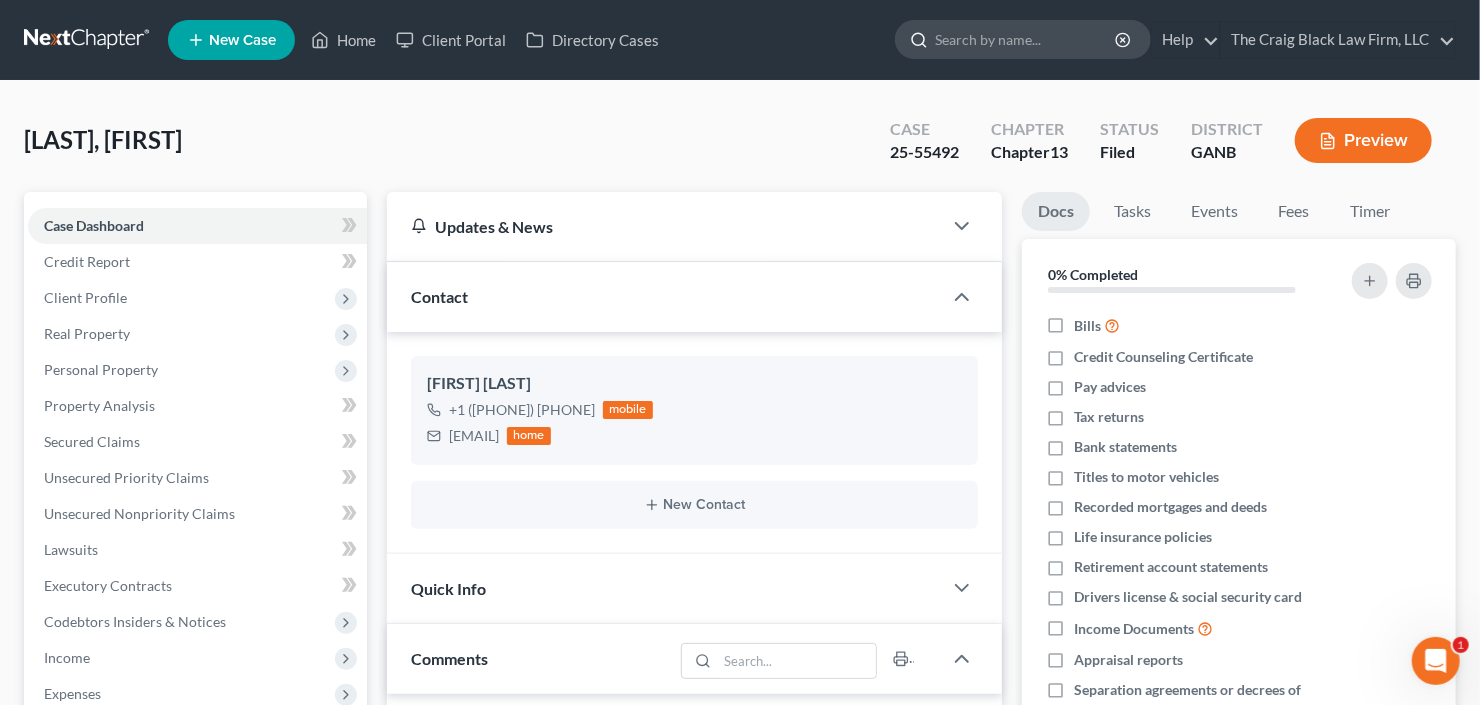 click at bounding box center [1026, 39] 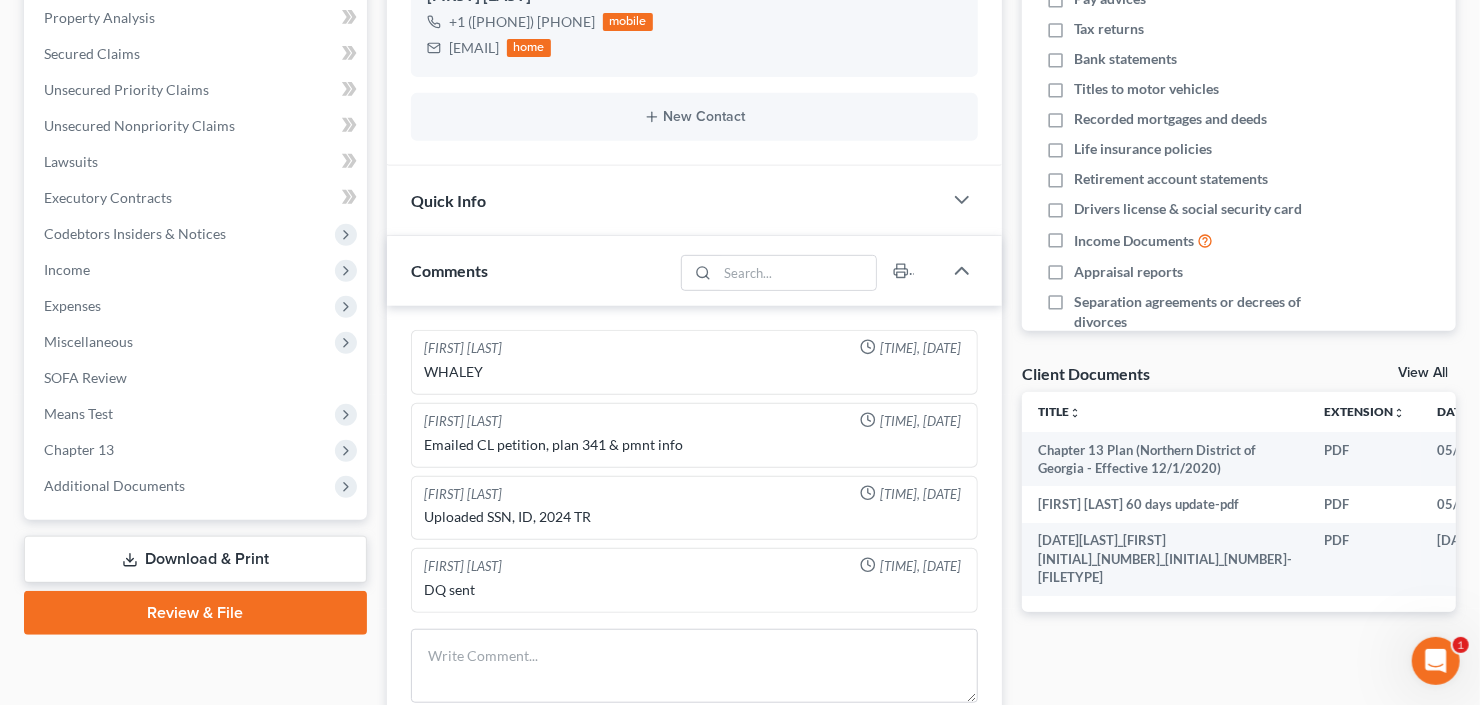 scroll, scrollTop: 748, scrollLeft: 0, axis: vertical 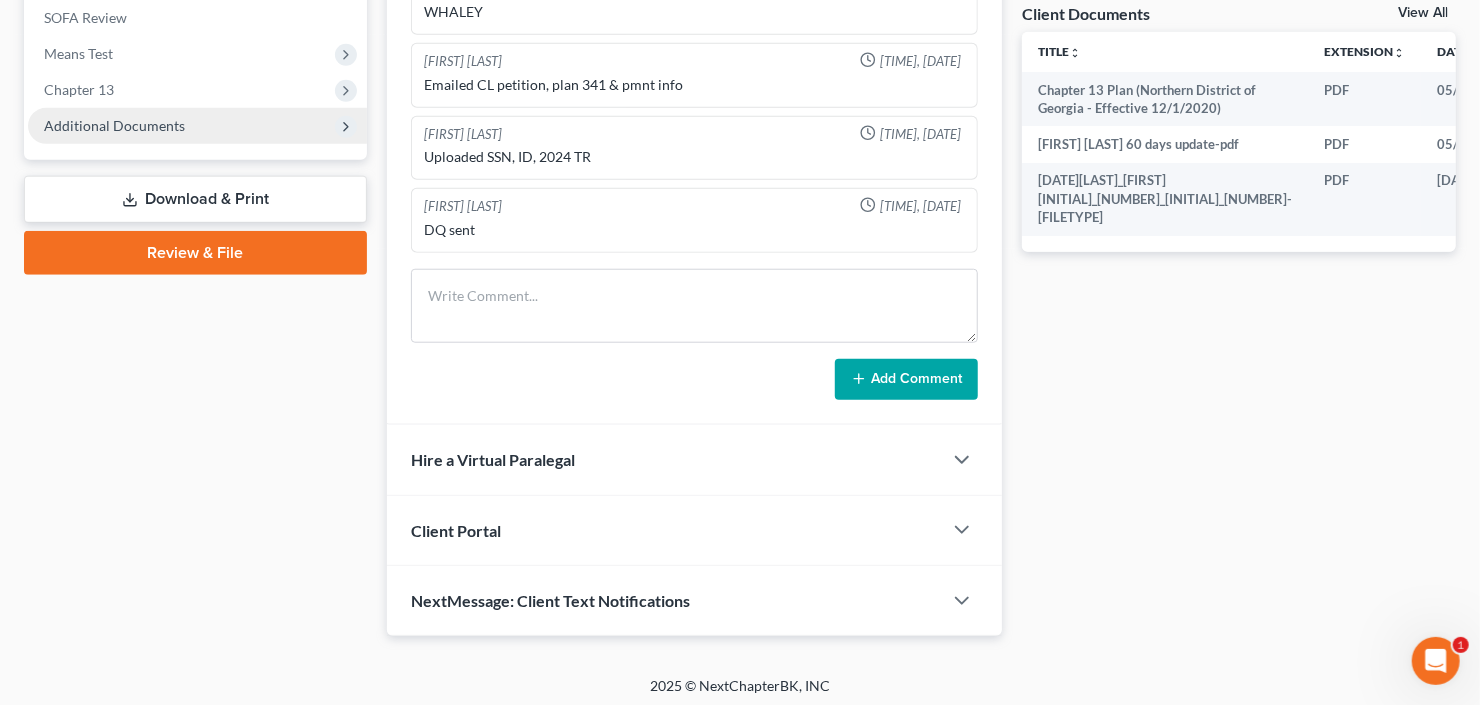 click on "Additional Documents" at bounding box center [114, 125] 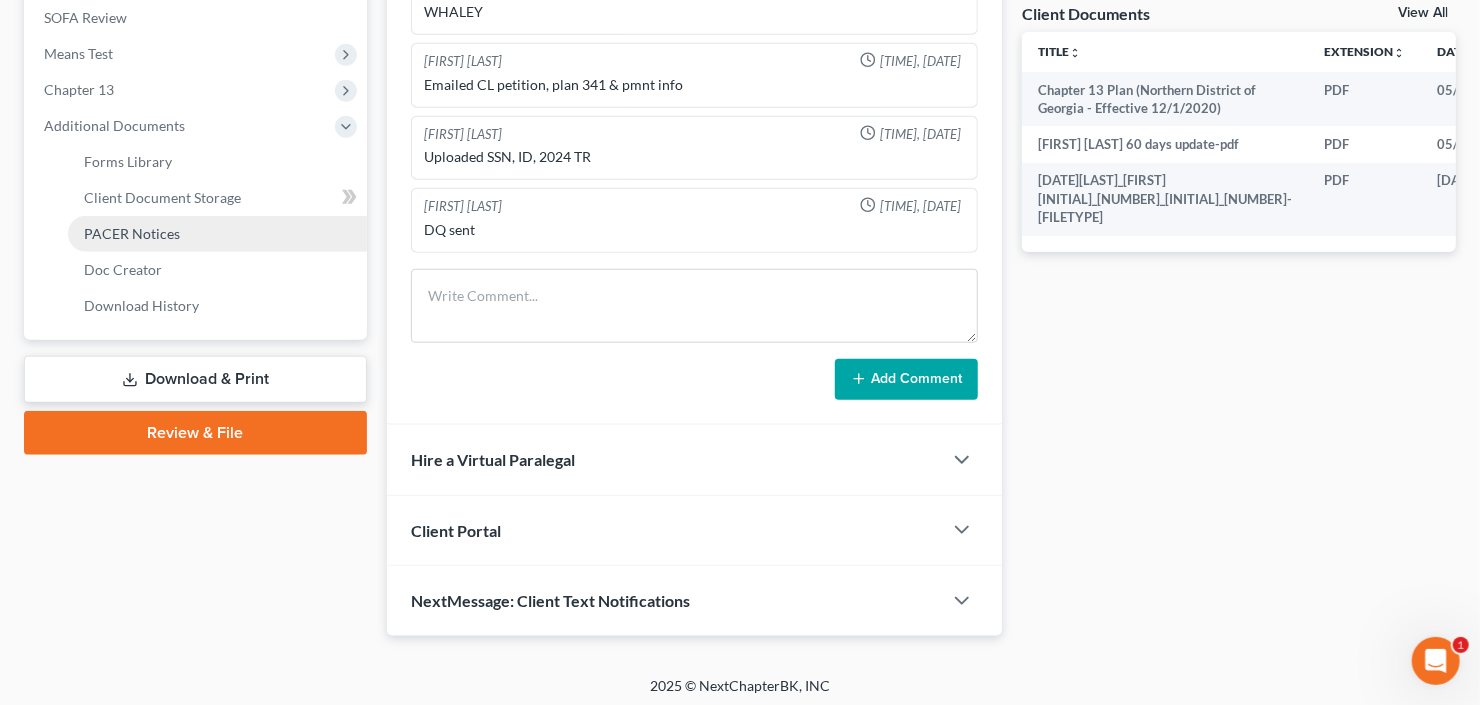 click on "PACER Notices" at bounding box center (132, 233) 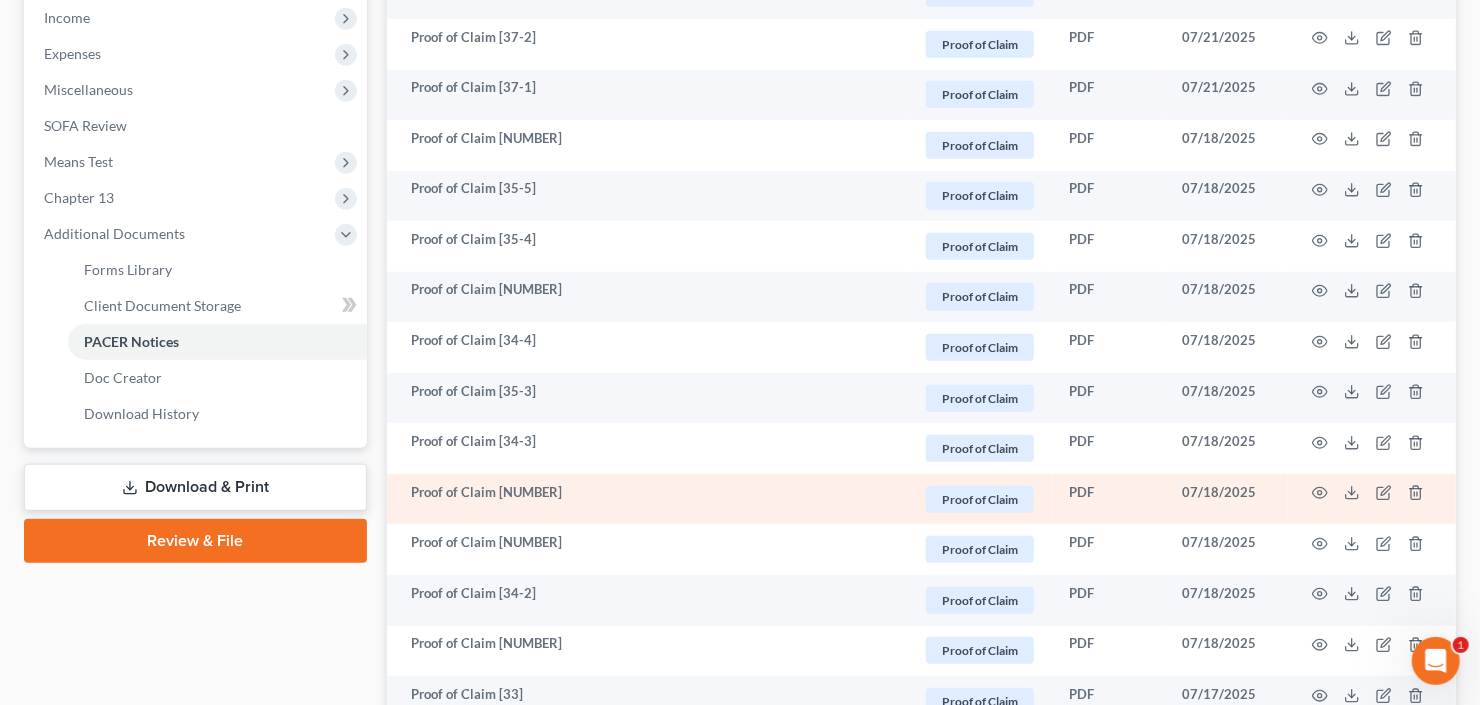 scroll, scrollTop: 320, scrollLeft: 0, axis: vertical 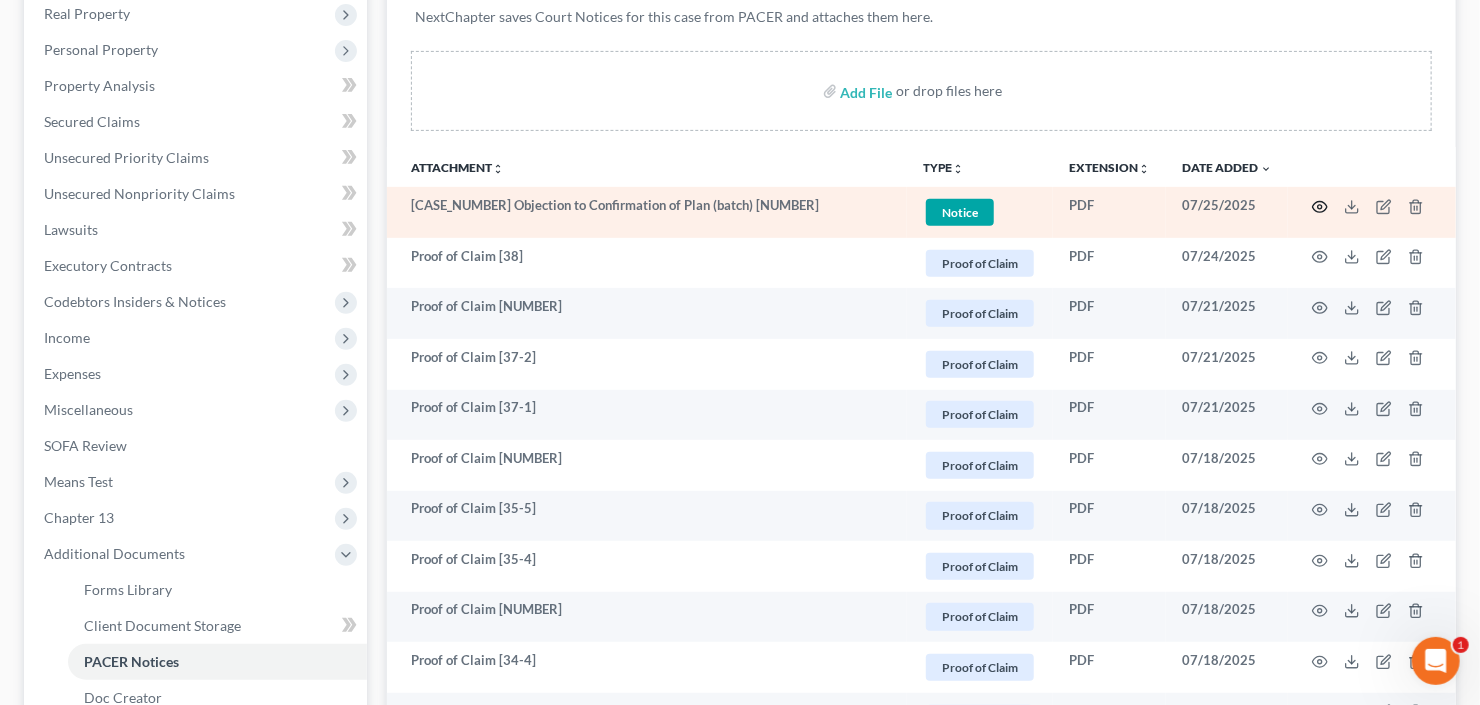 click 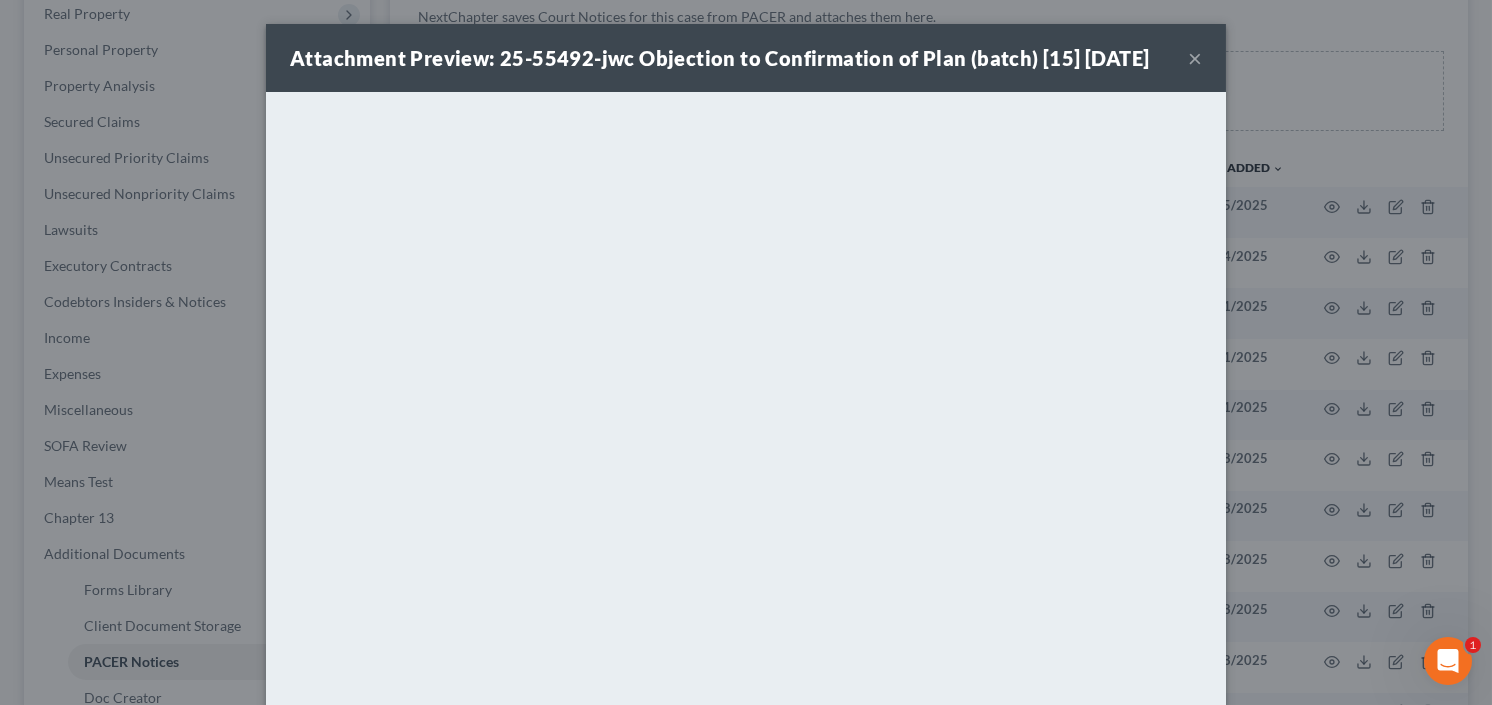 click on "×" at bounding box center [1195, 58] 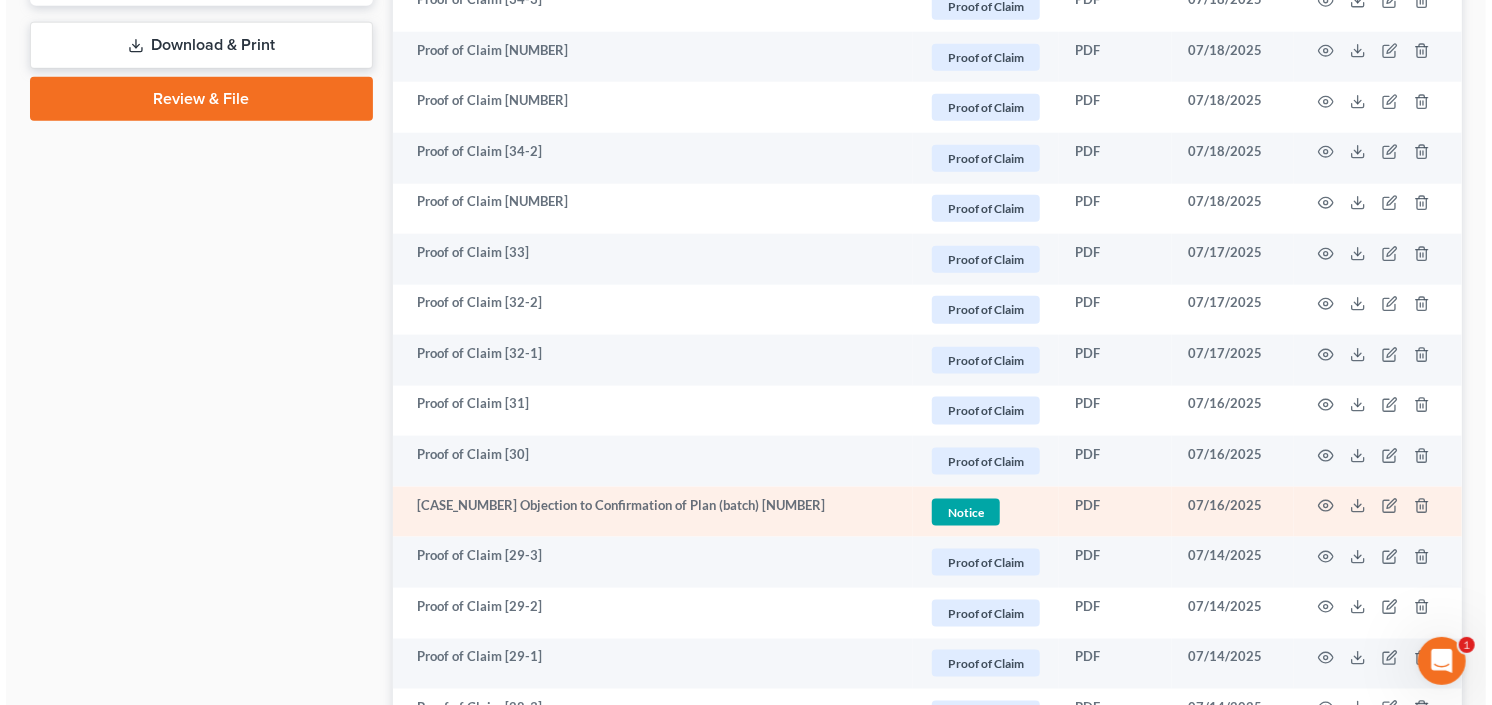 scroll, scrollTop: 1200, scrollLeft: 0, axis: vertical 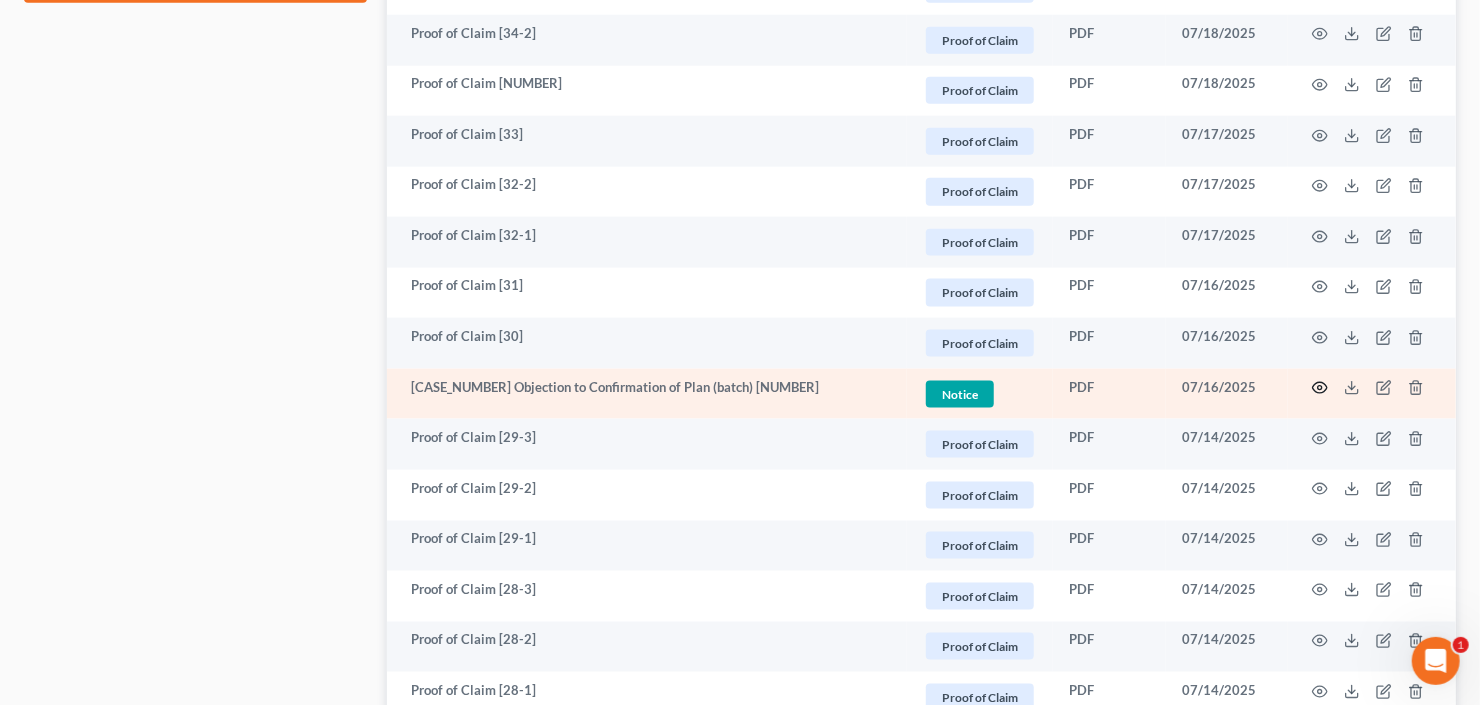 click 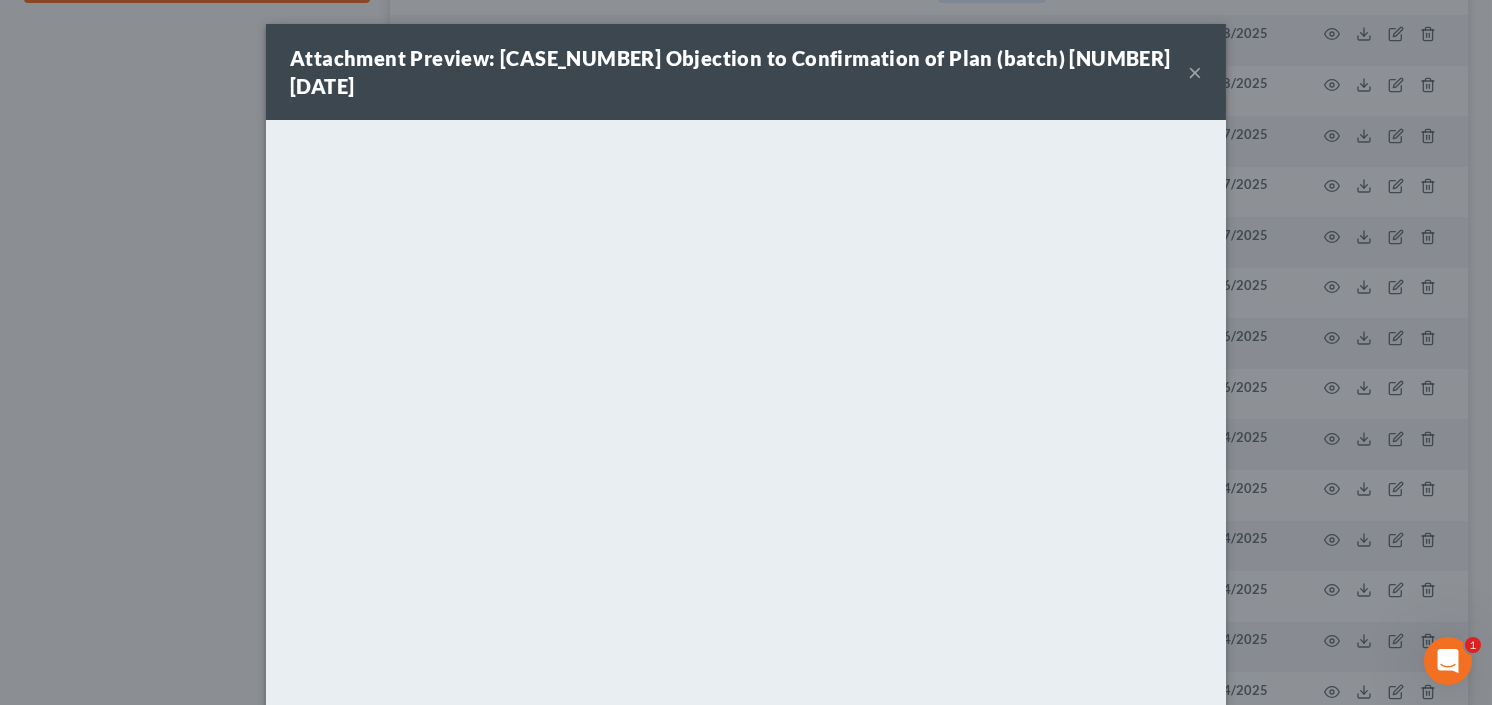 click on "×" at bounding box center [1195, 72] 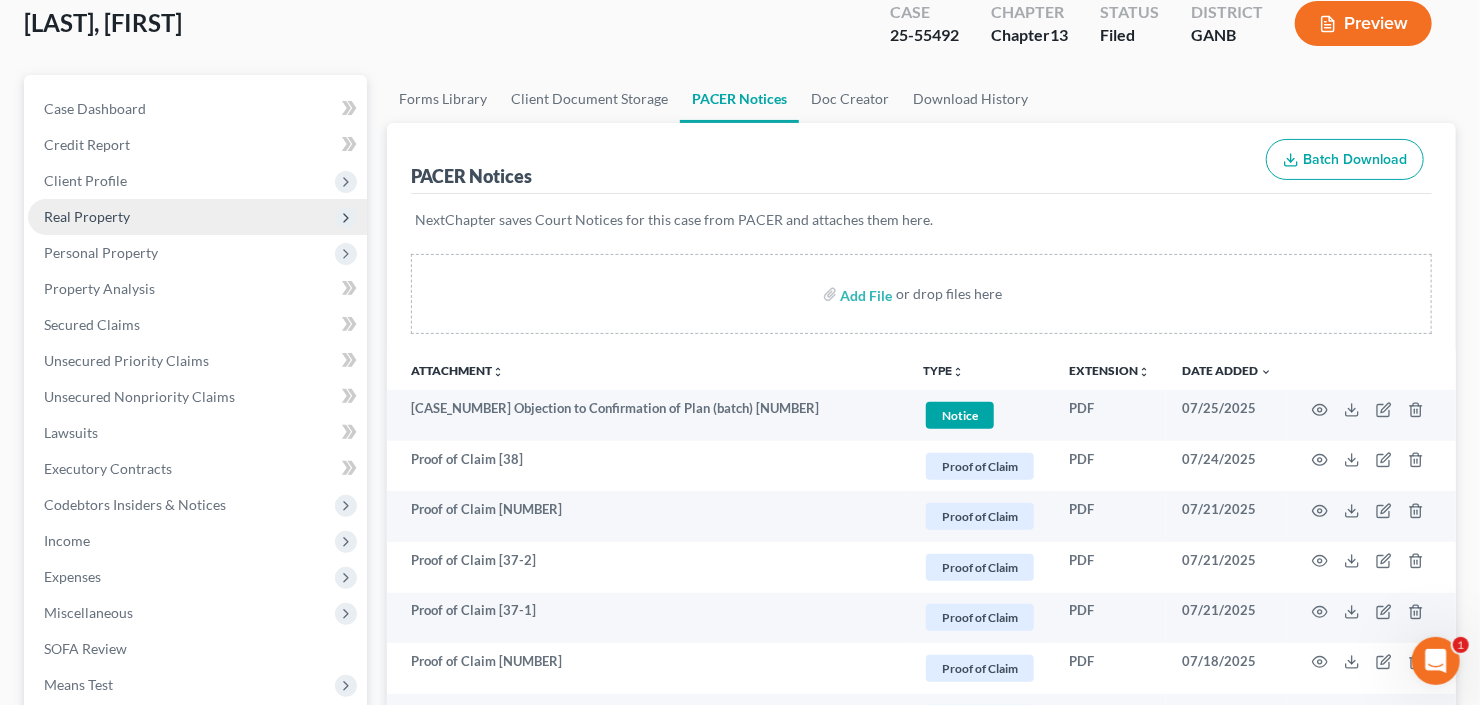 scroll, scrollTop: 0, scrollLeft: 0, axis: both 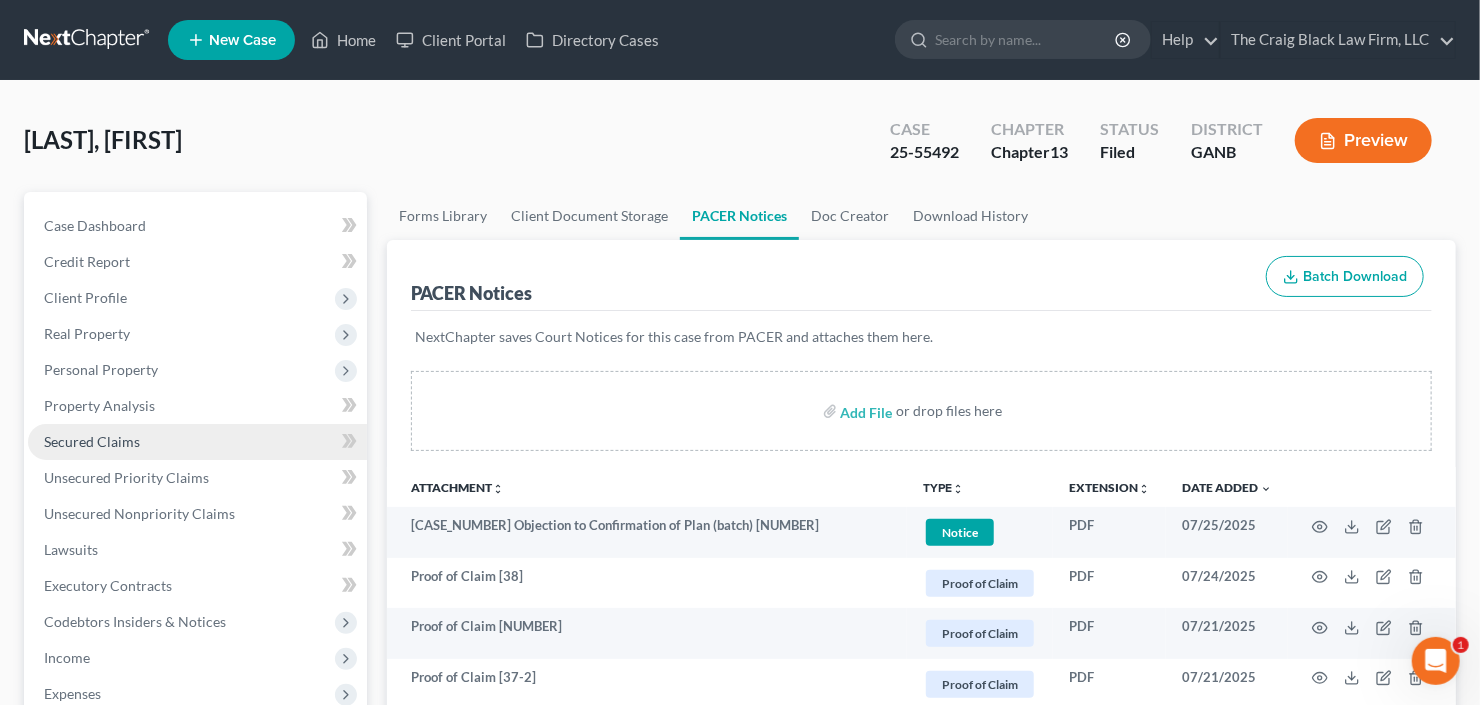 click on "Secured Claims" at bounding box center (92, 441) 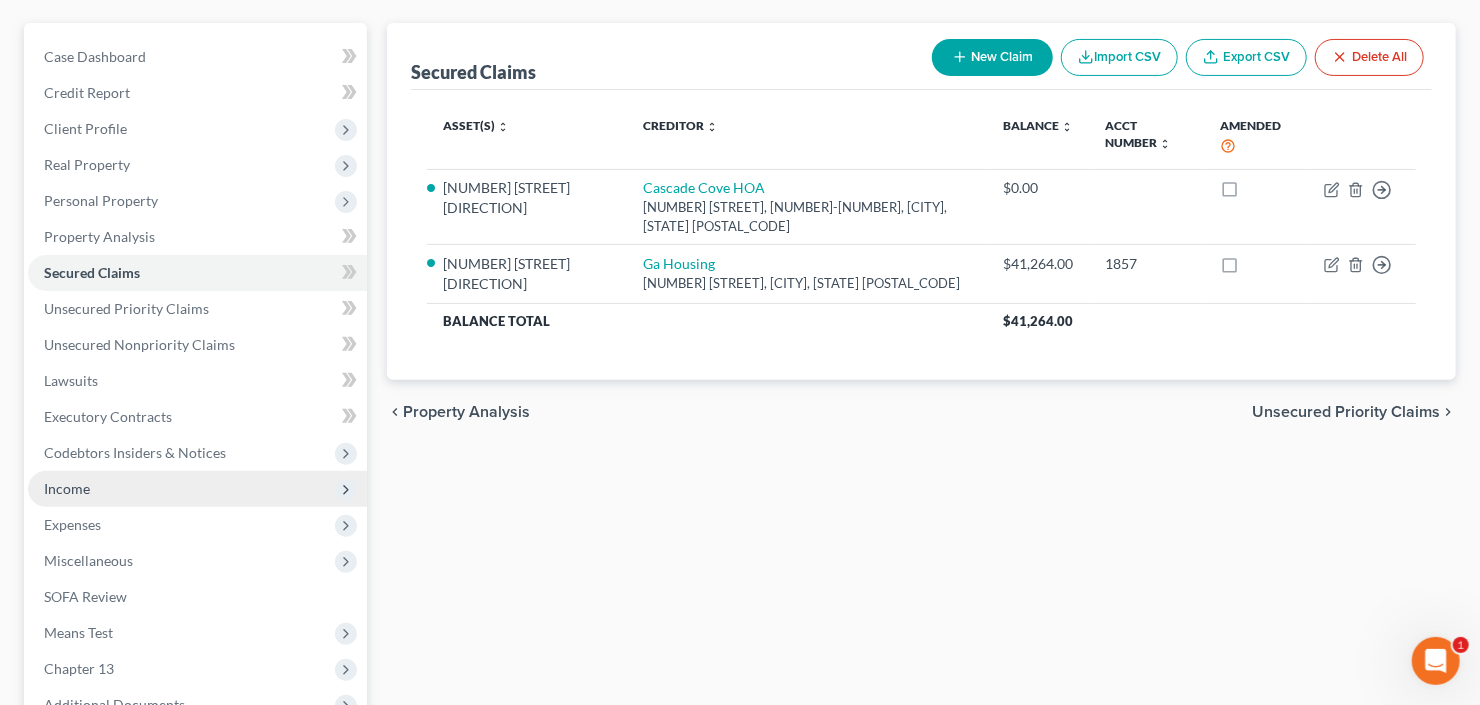 scroll, scrollTop: 240, scrollLeft: 0, axis: vertical 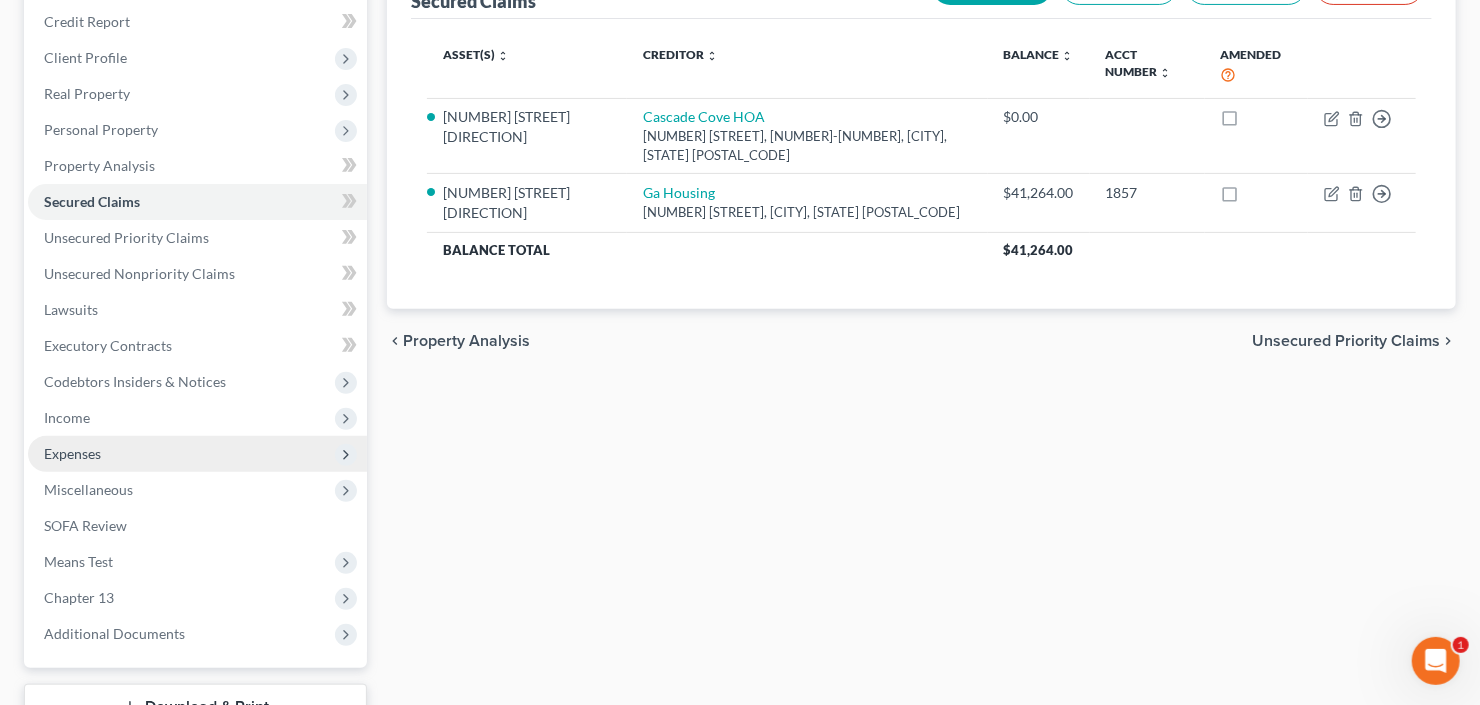 click on "Expenses" at bounding box center (197, 454) 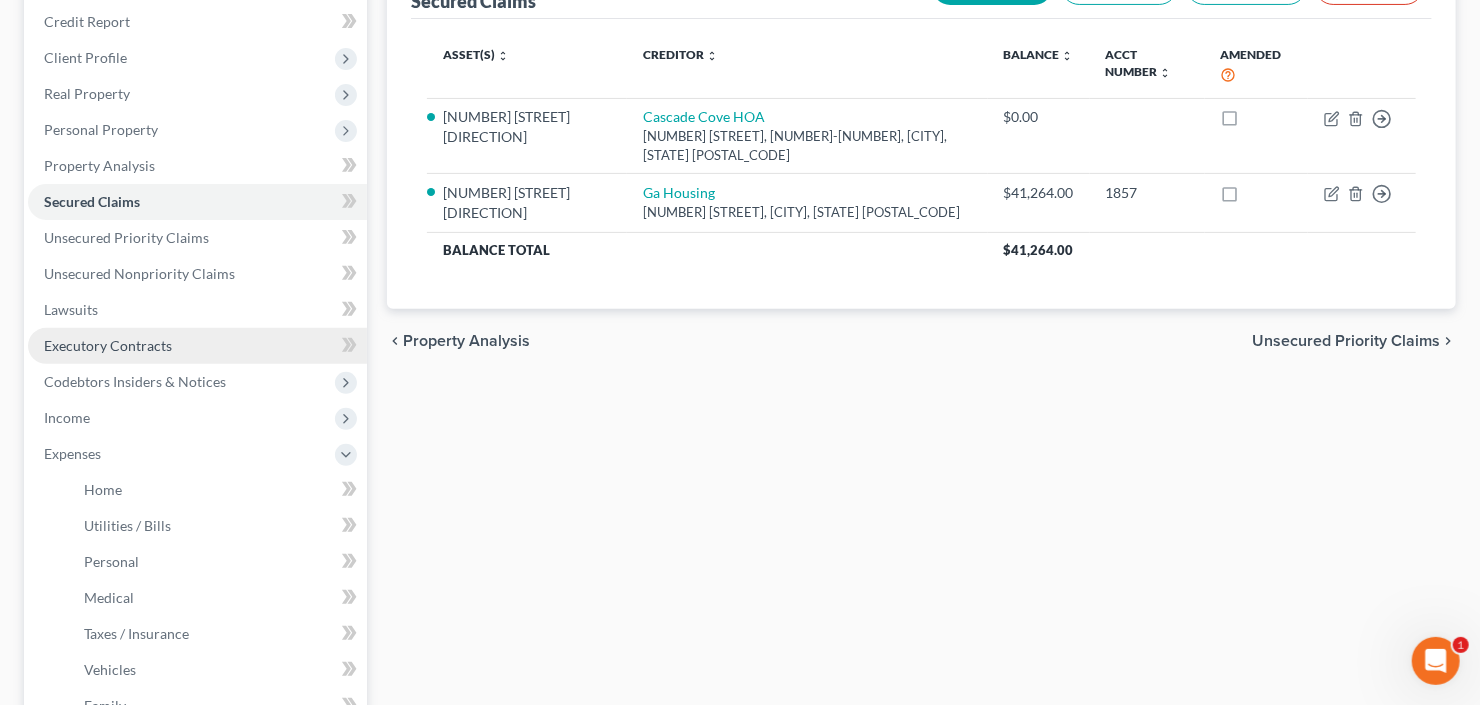 click on "Executory Contracts" at bounding box center (108, 345) 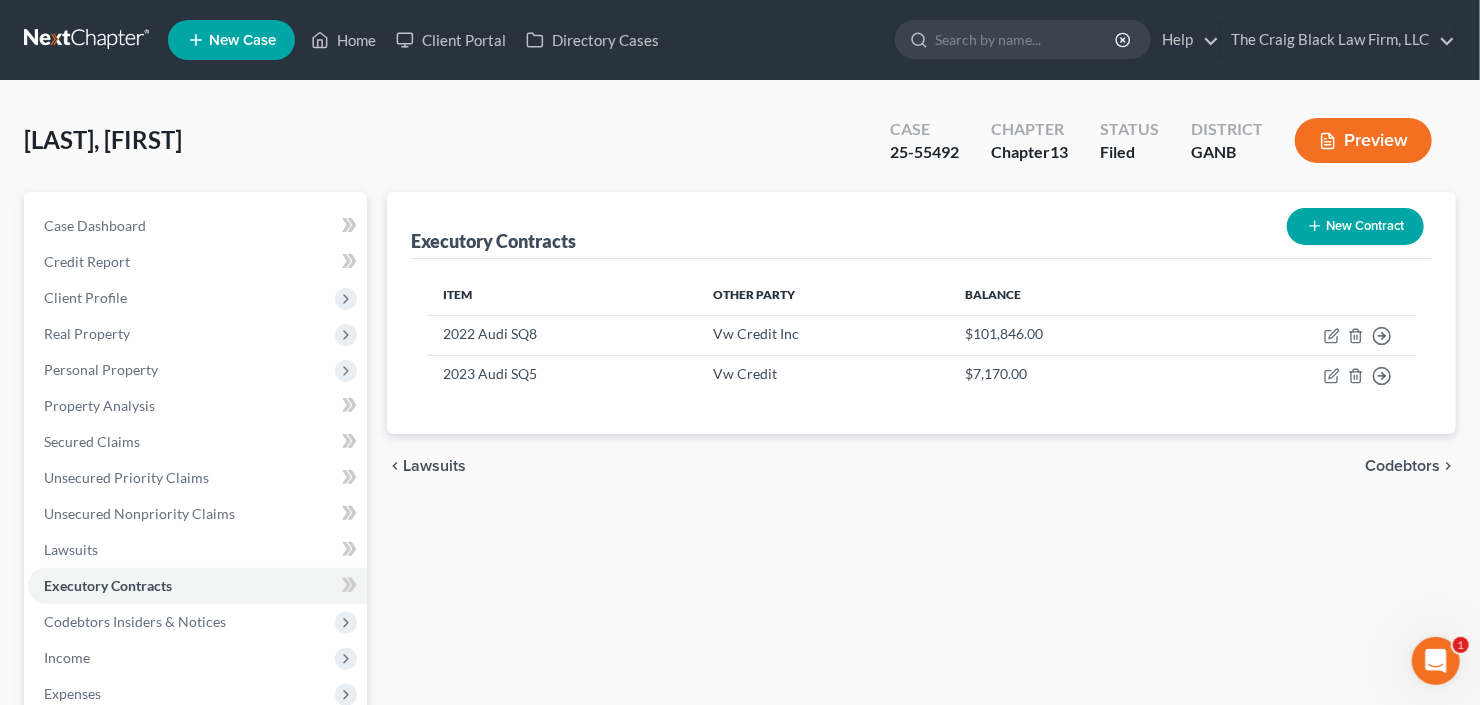 scroll, scrollTop: 0, scrollLeft: 0, axis: both 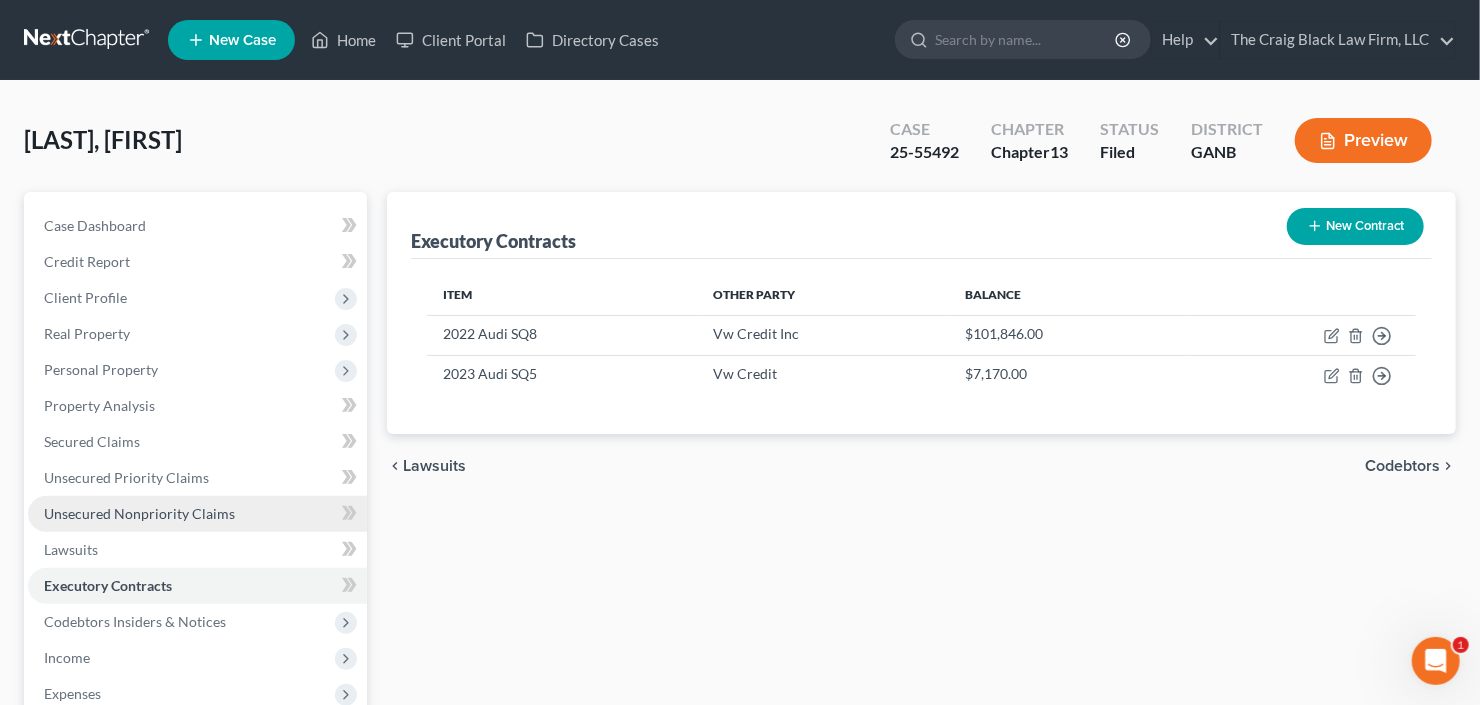 click on "Unsecured Nonpriority Claims" at bounding box center (139, 513) 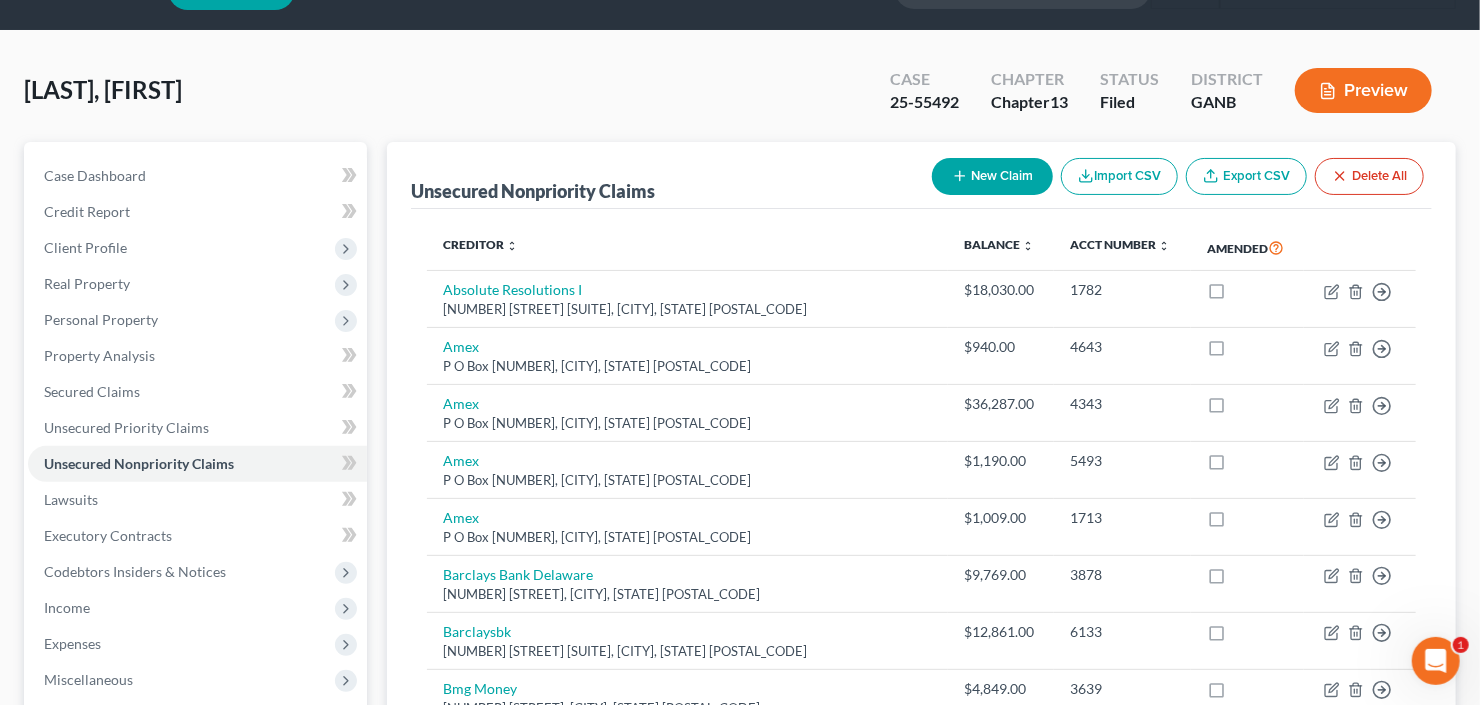 scroll, scrollTop: 0, scrollLeft: 0, axis: both 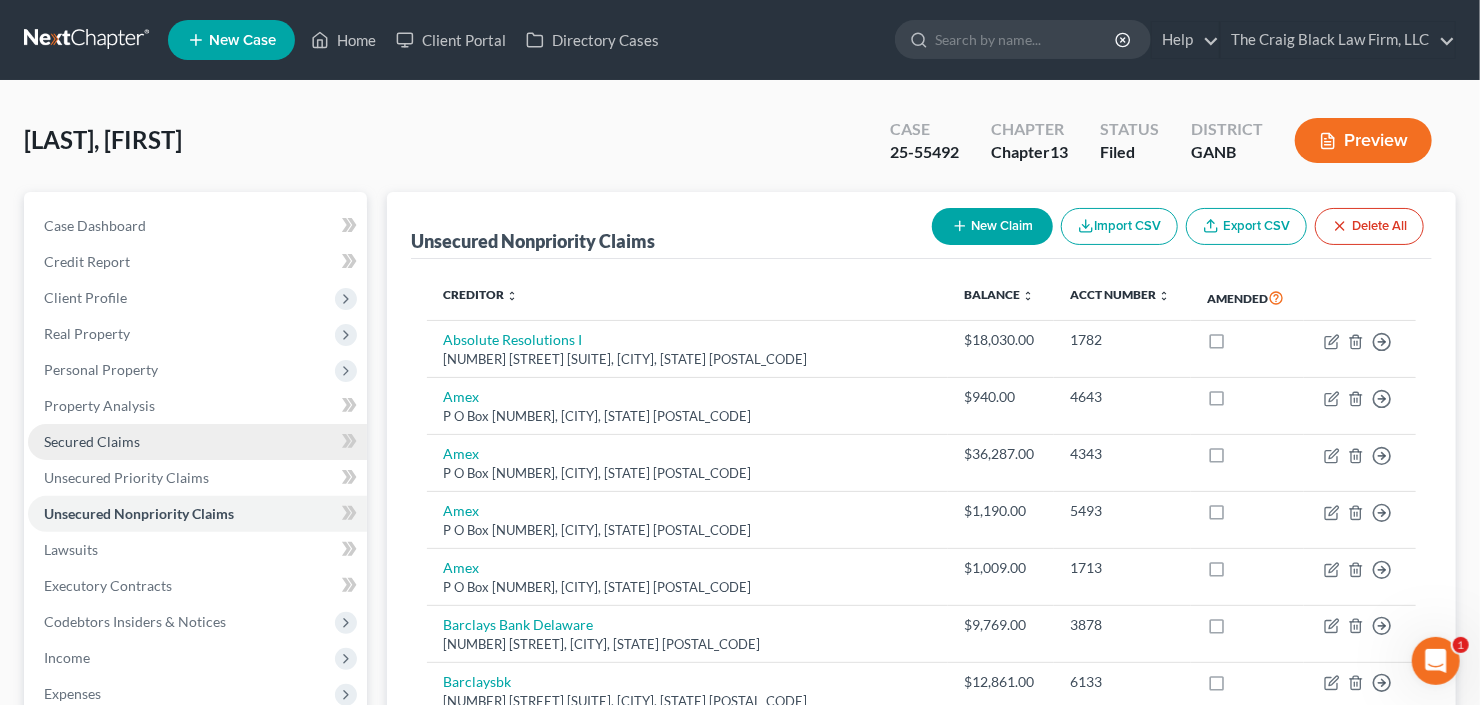 click on "Secured Claims" at bounding box center (92, 441) 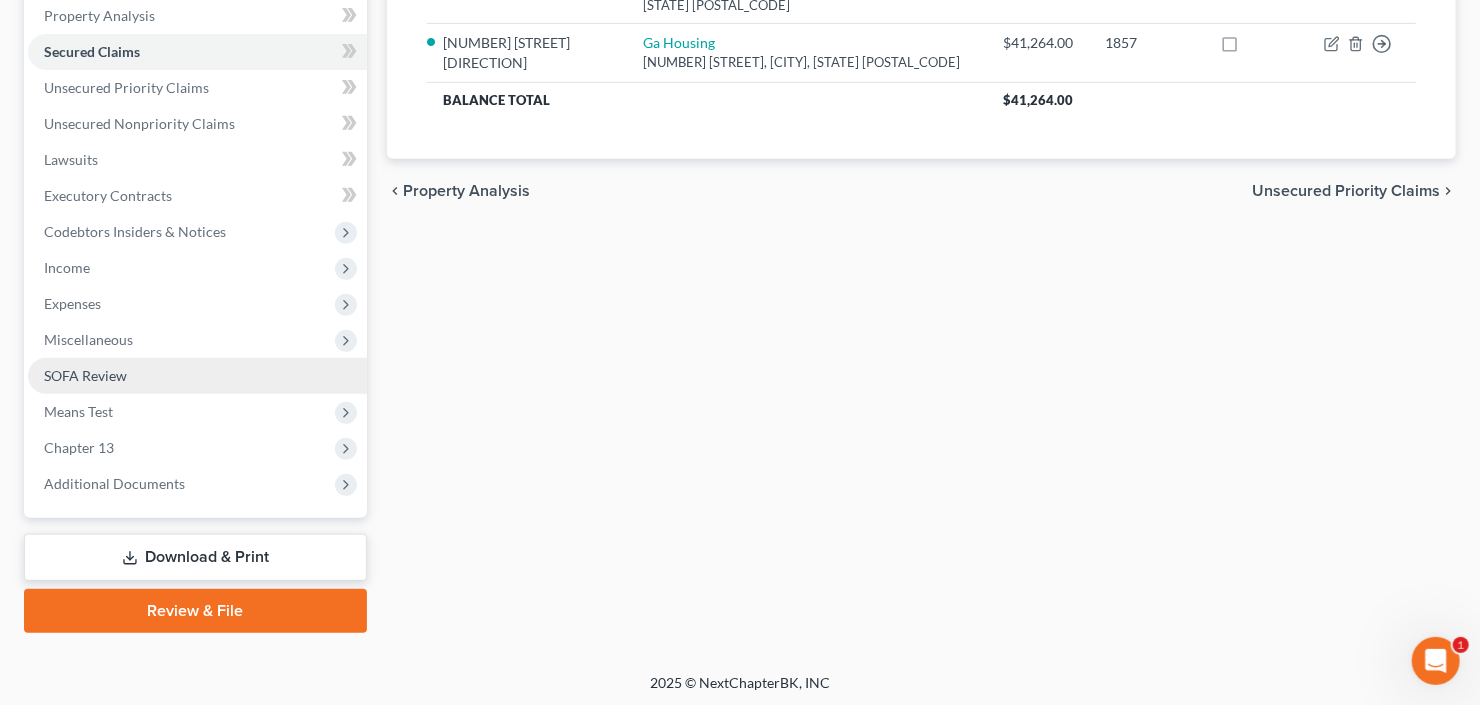drag, startPoint x: 107, startPoint y: 492, endPoint x: 106, endPoint y: 379, distance: 113.004425 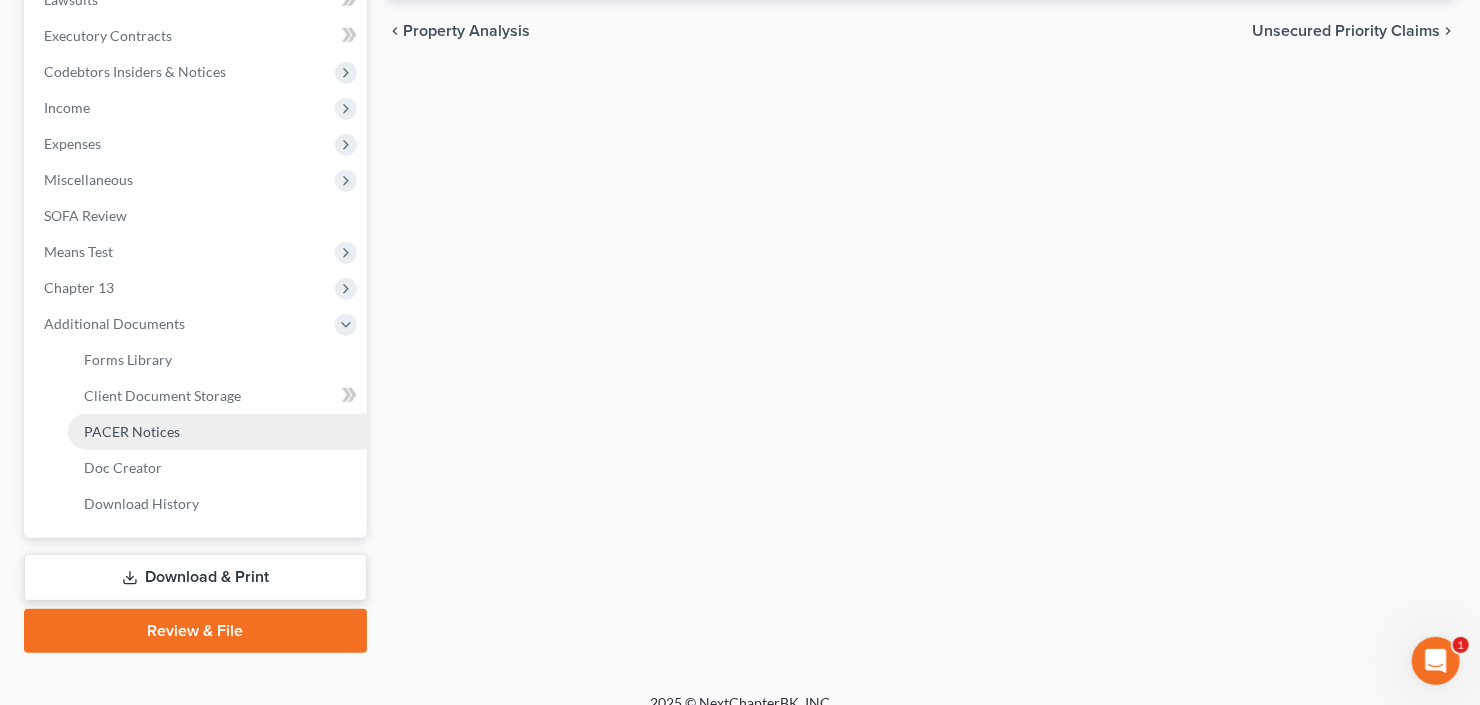click on "PACER Notices" at bounding box center [132, 431] 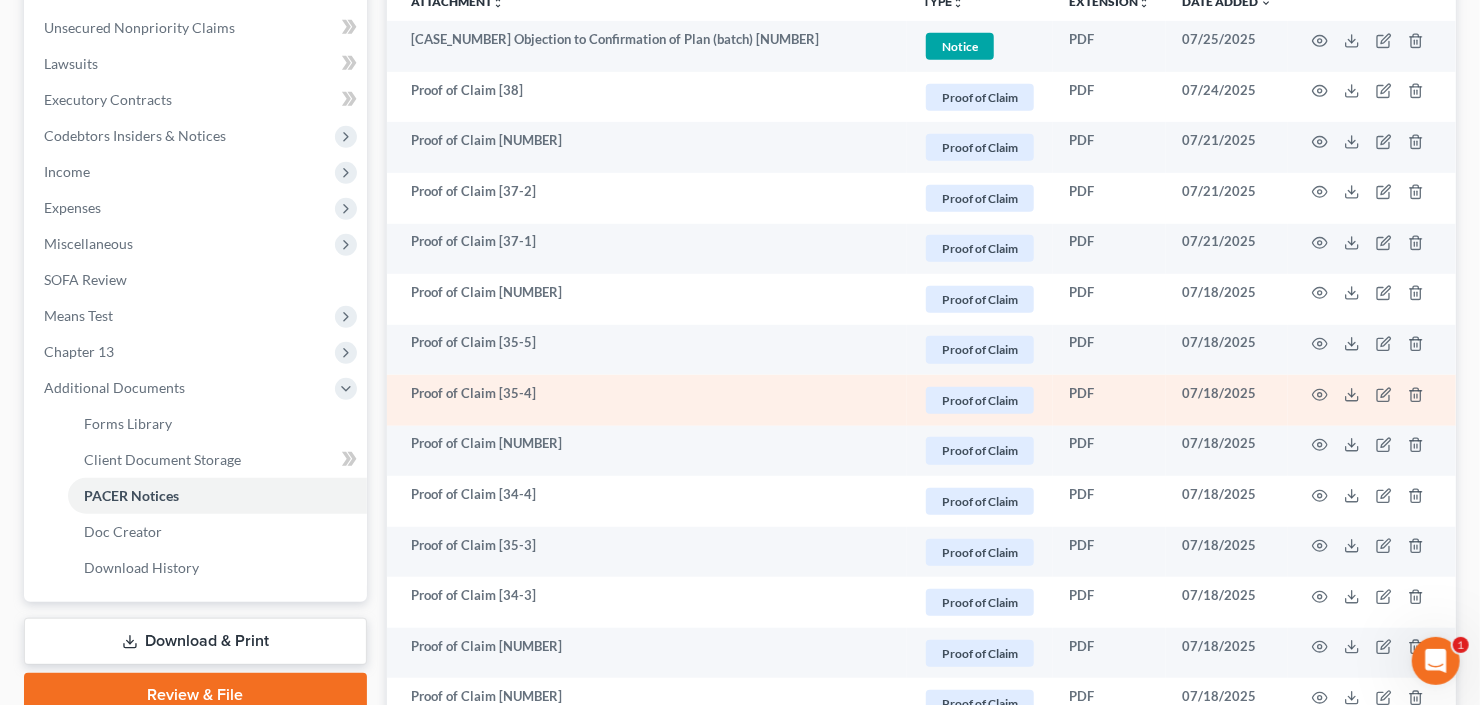 scroll, scrollTop: 560, scrollLeft: 0, axis: vertical 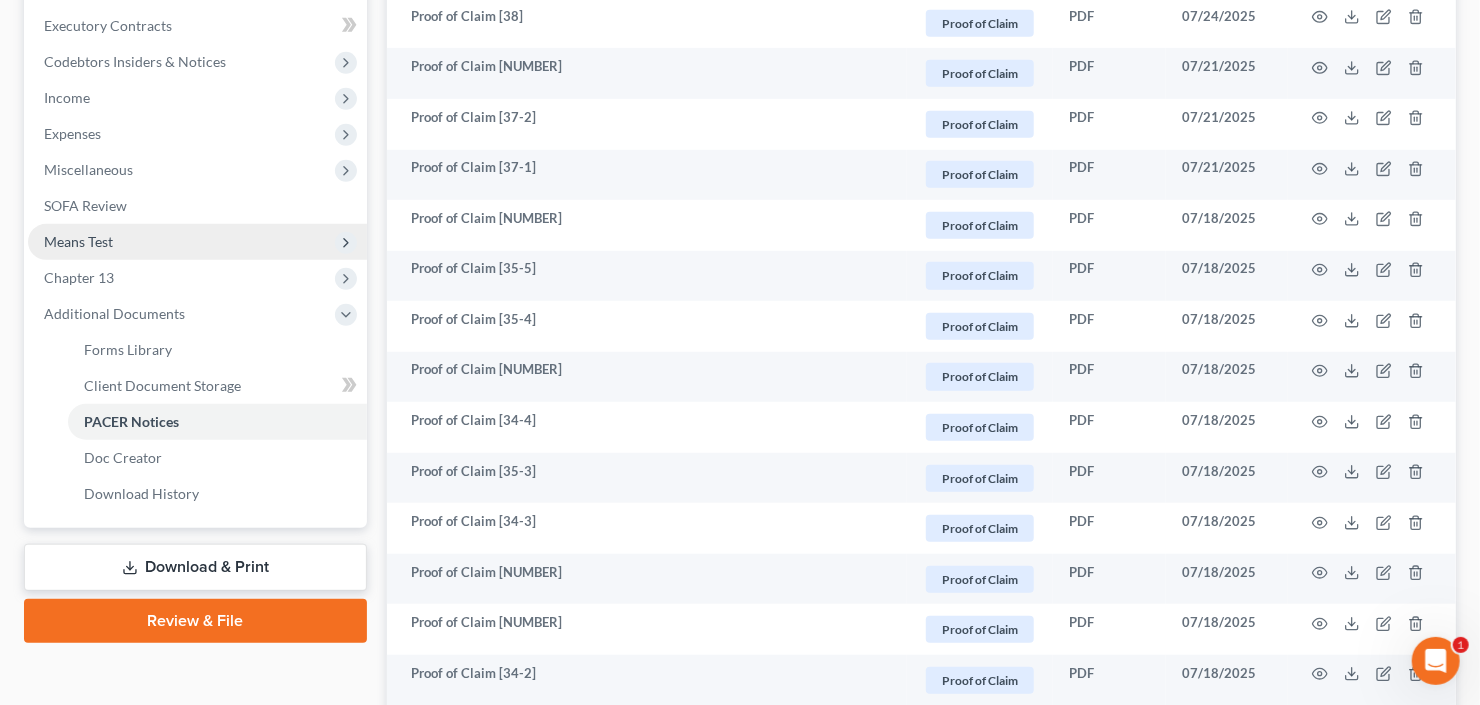 click on "Means Test" at bounding box center (78, 241) 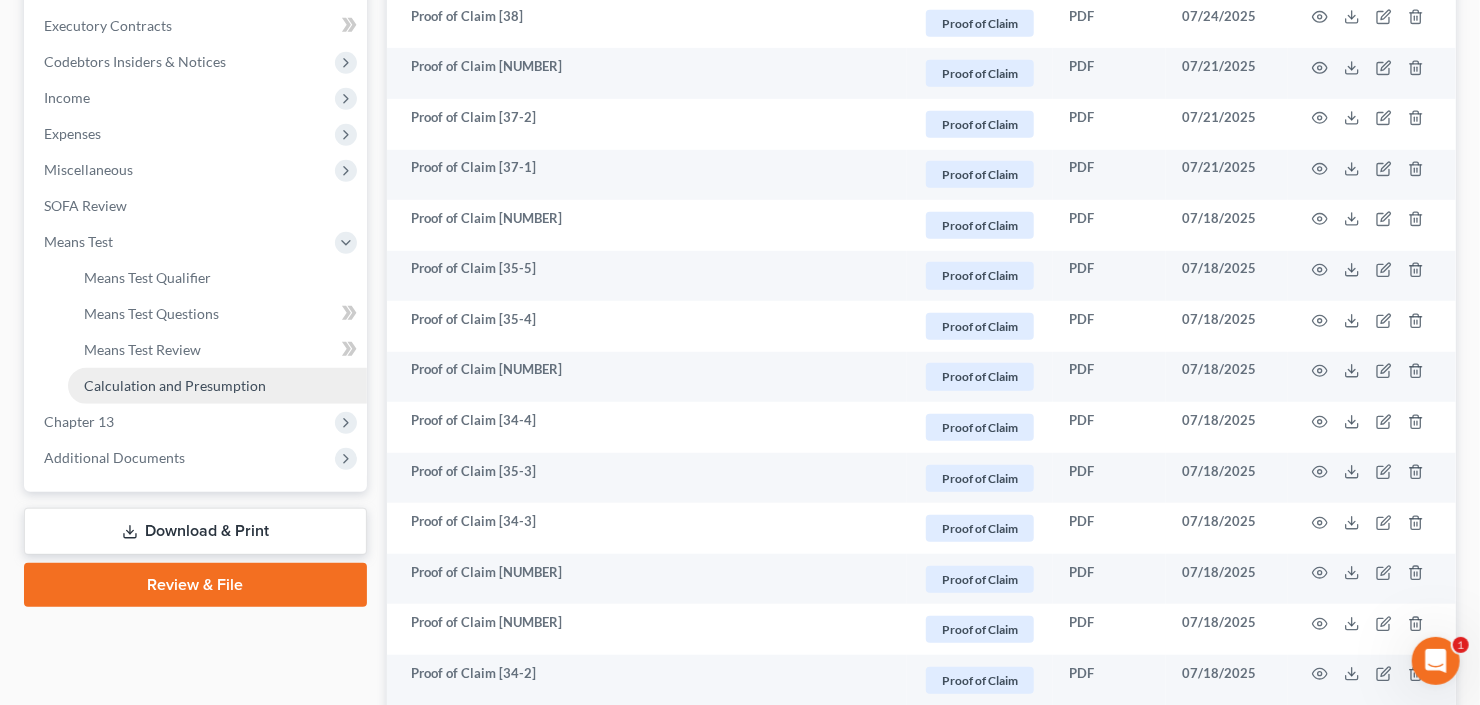 click on "Calculation and Presumption" at bounding box center [175, 385] 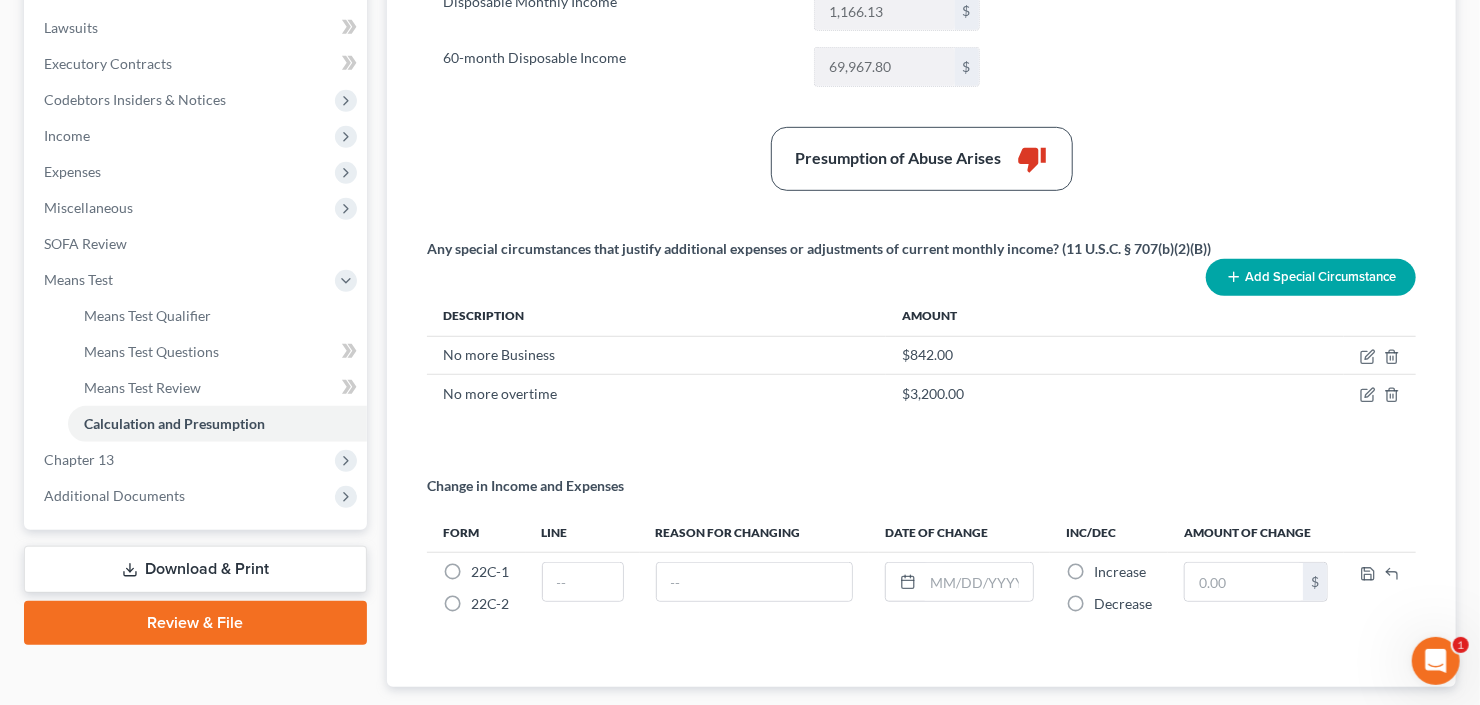 scroll, scrollTop: 638, scrollLeft: 0, axis: vertical 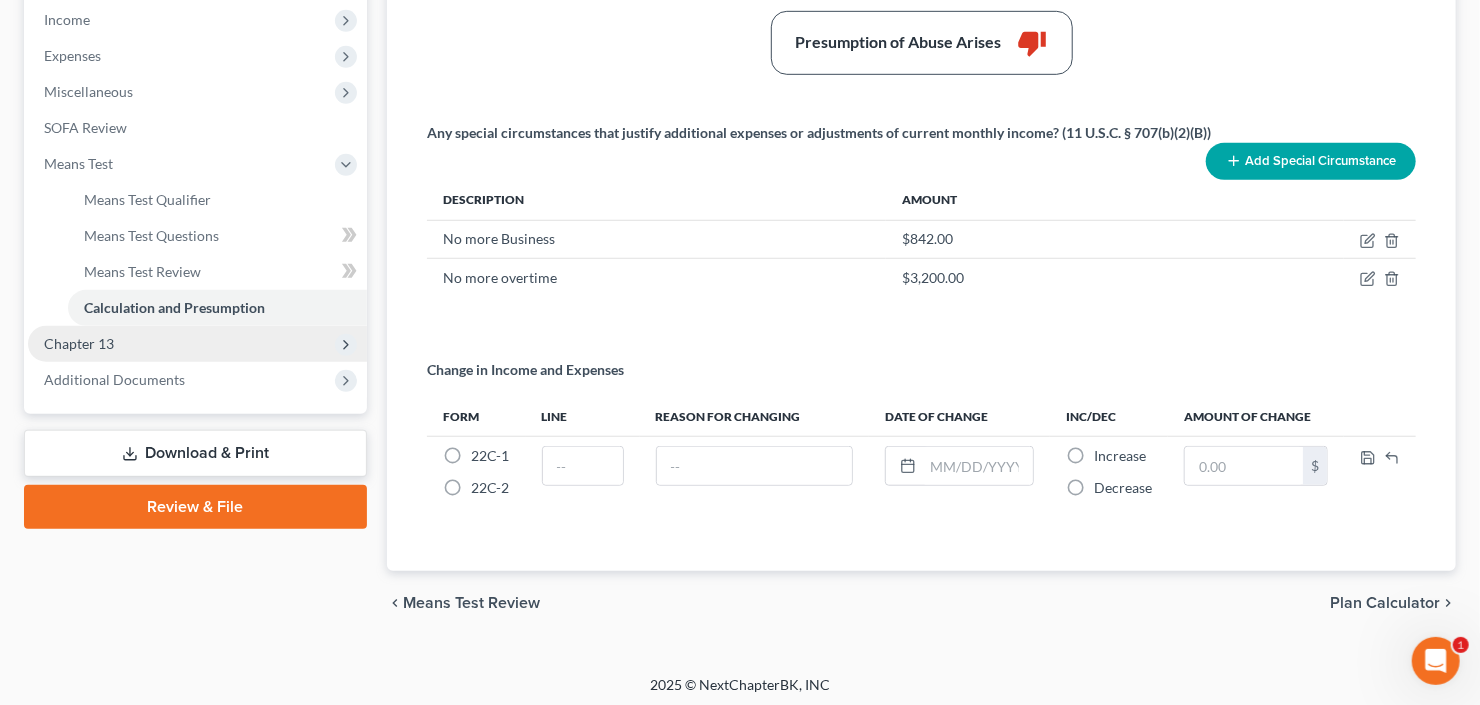 click on "Chapter 13" at bounding box center (79, 343) 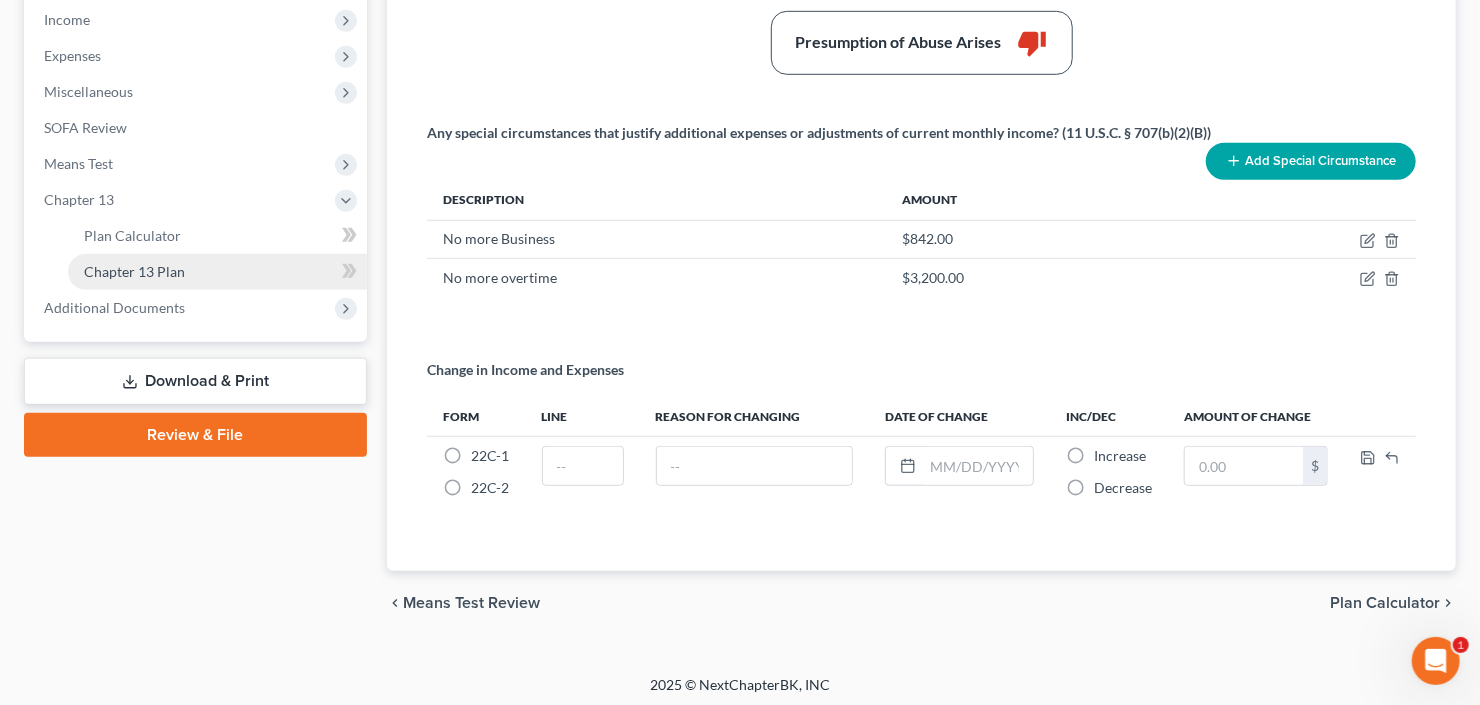click on "Chapter 13 Plan" at bounding box center (134, 271) 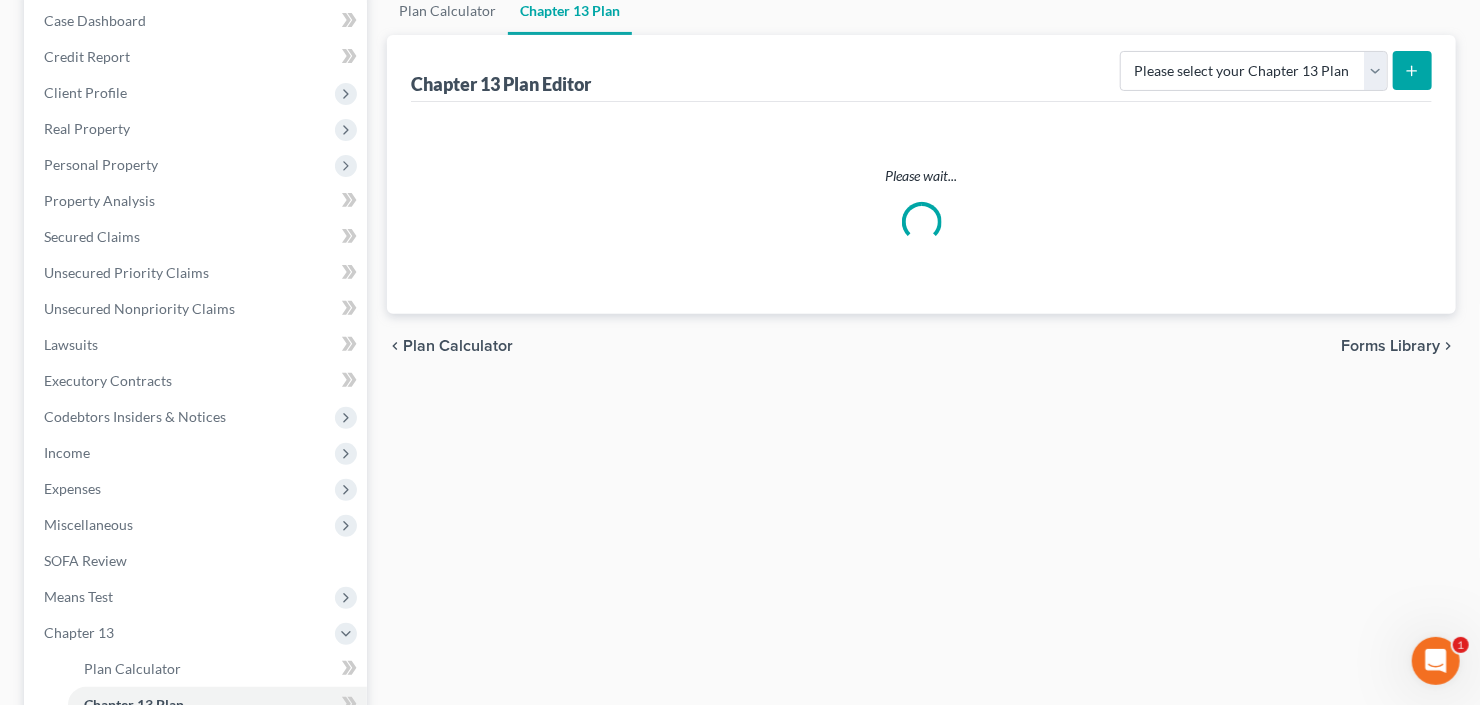 scroll, scrollTop: 0, scrollLeft: 0, axis: both 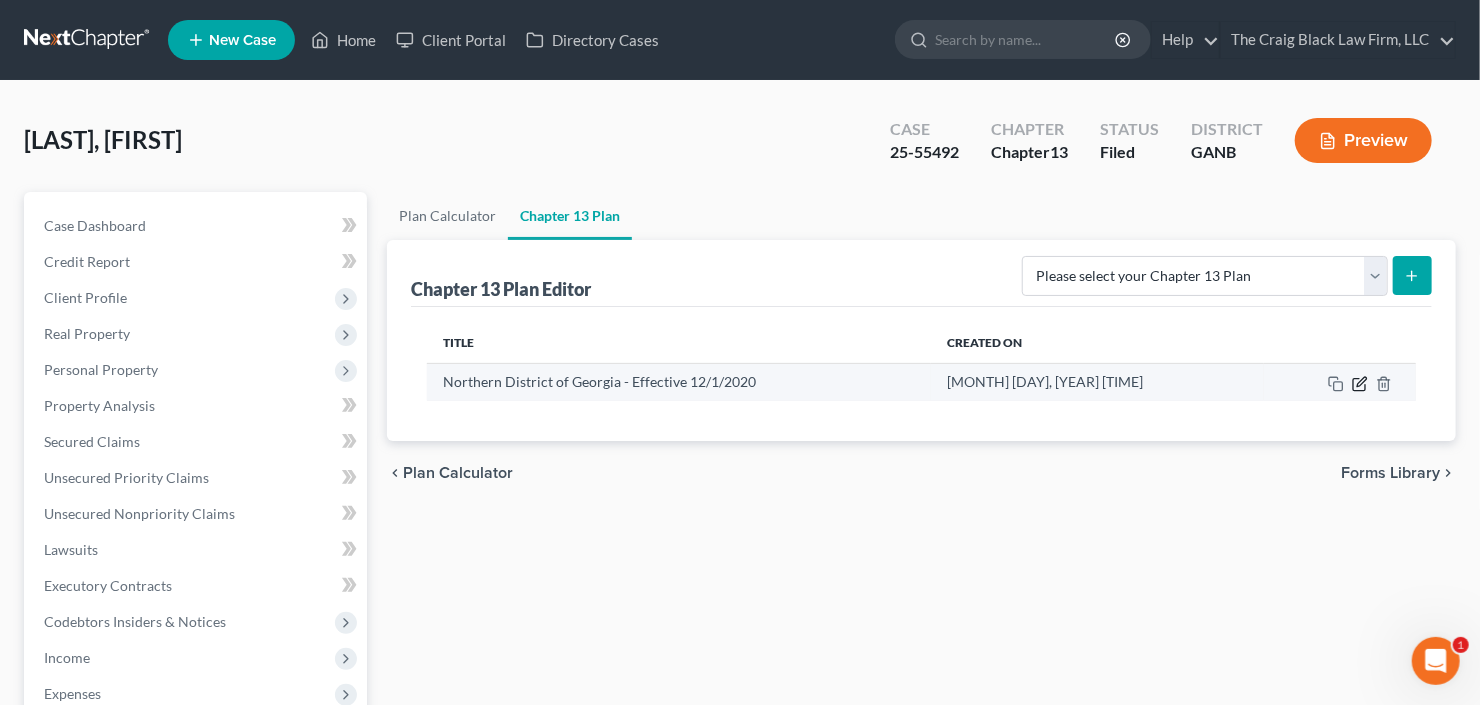click 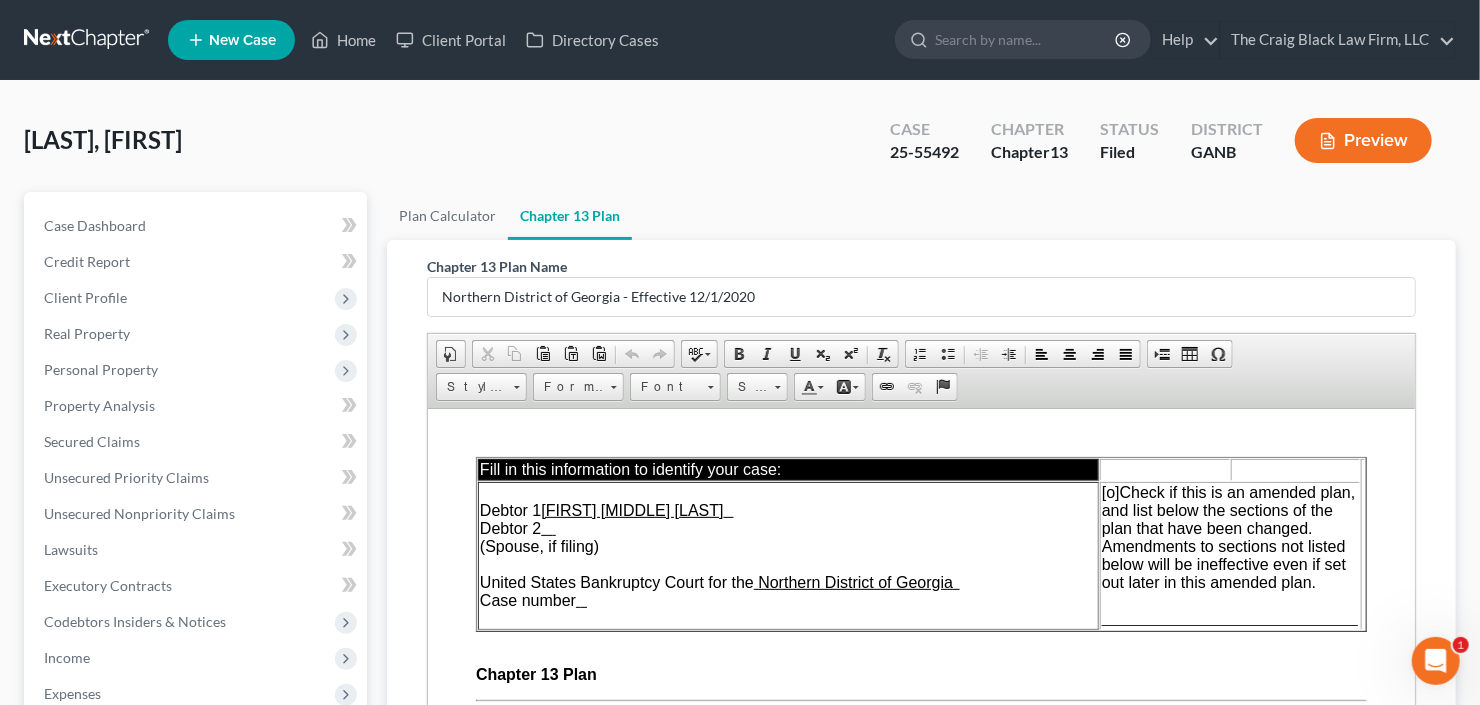 scroll, scrollTop: 0, scrollLeft: 0, axis: both 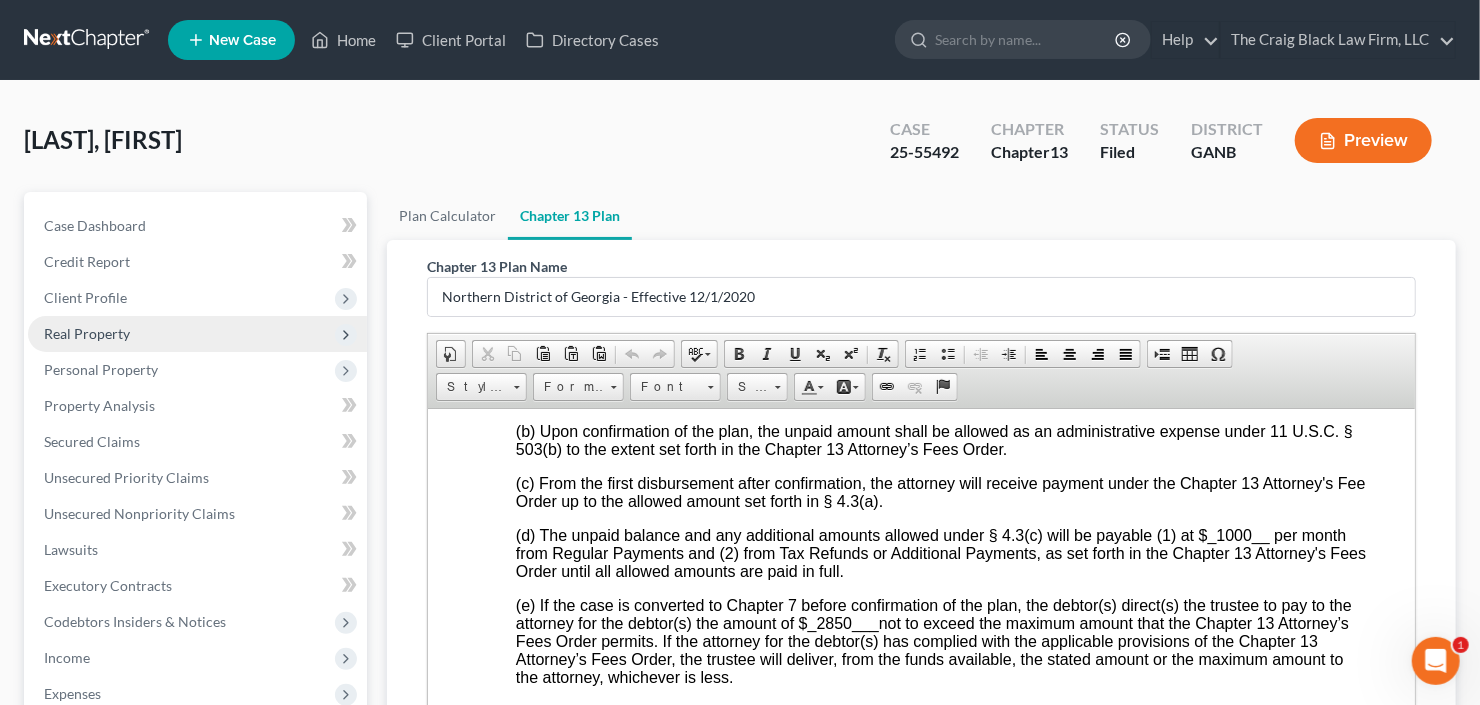 click on "Real Property" at bounding box center (87, 333) 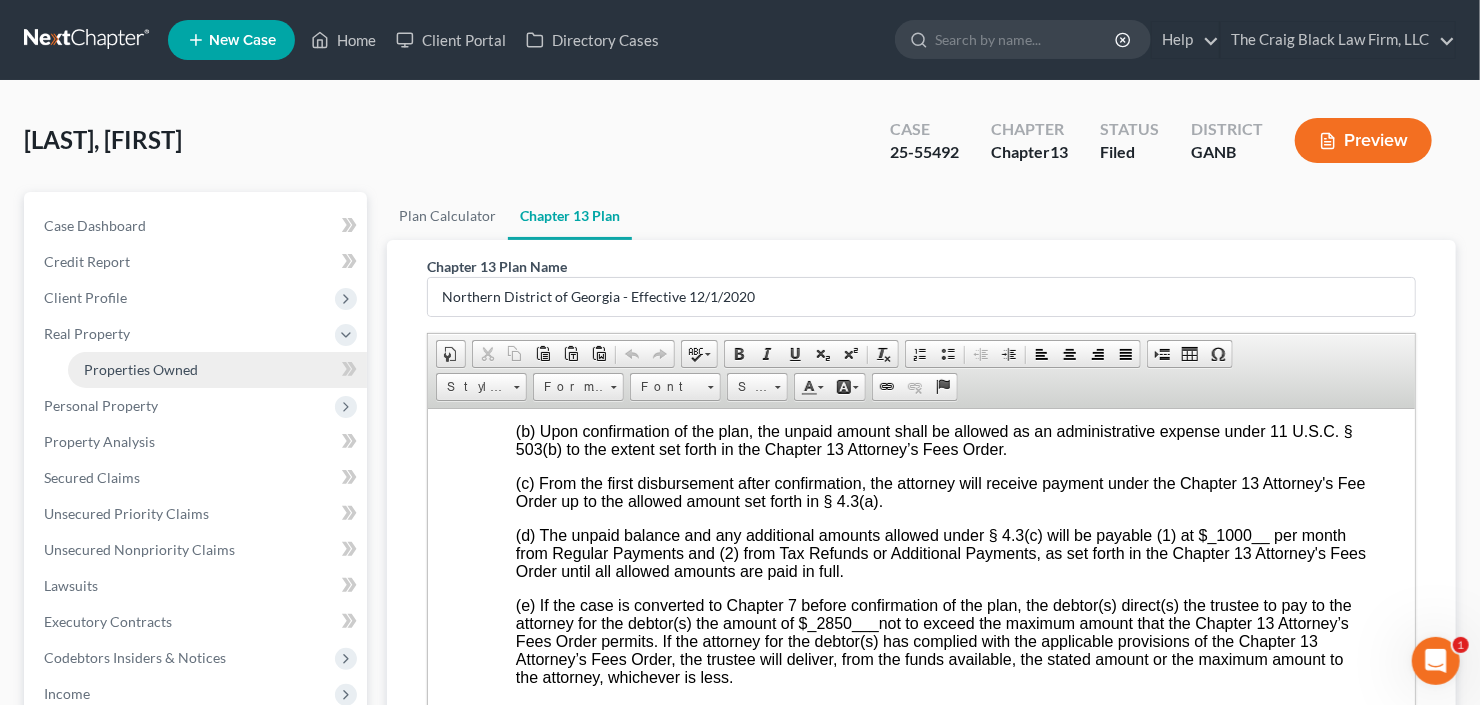 click on "Properties Owned" at bounding box center (141, 369) 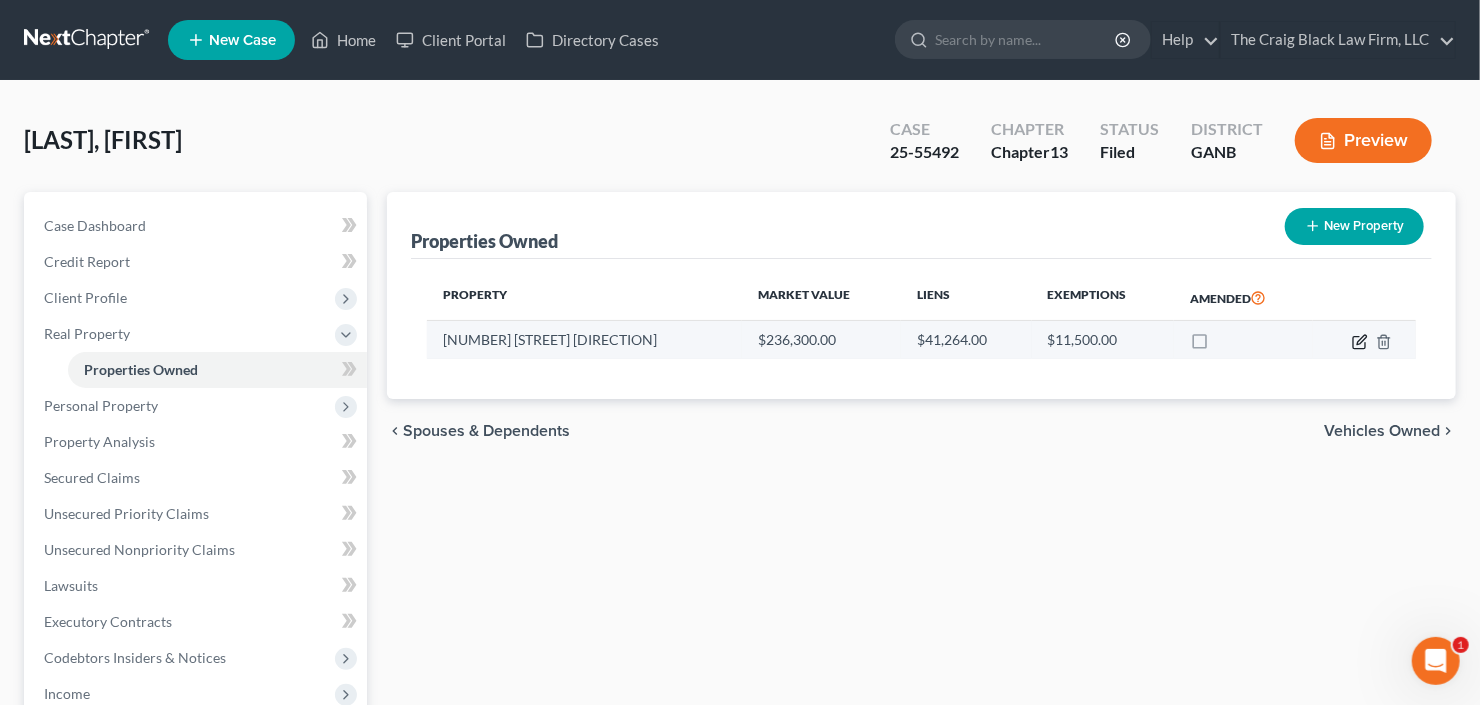 click 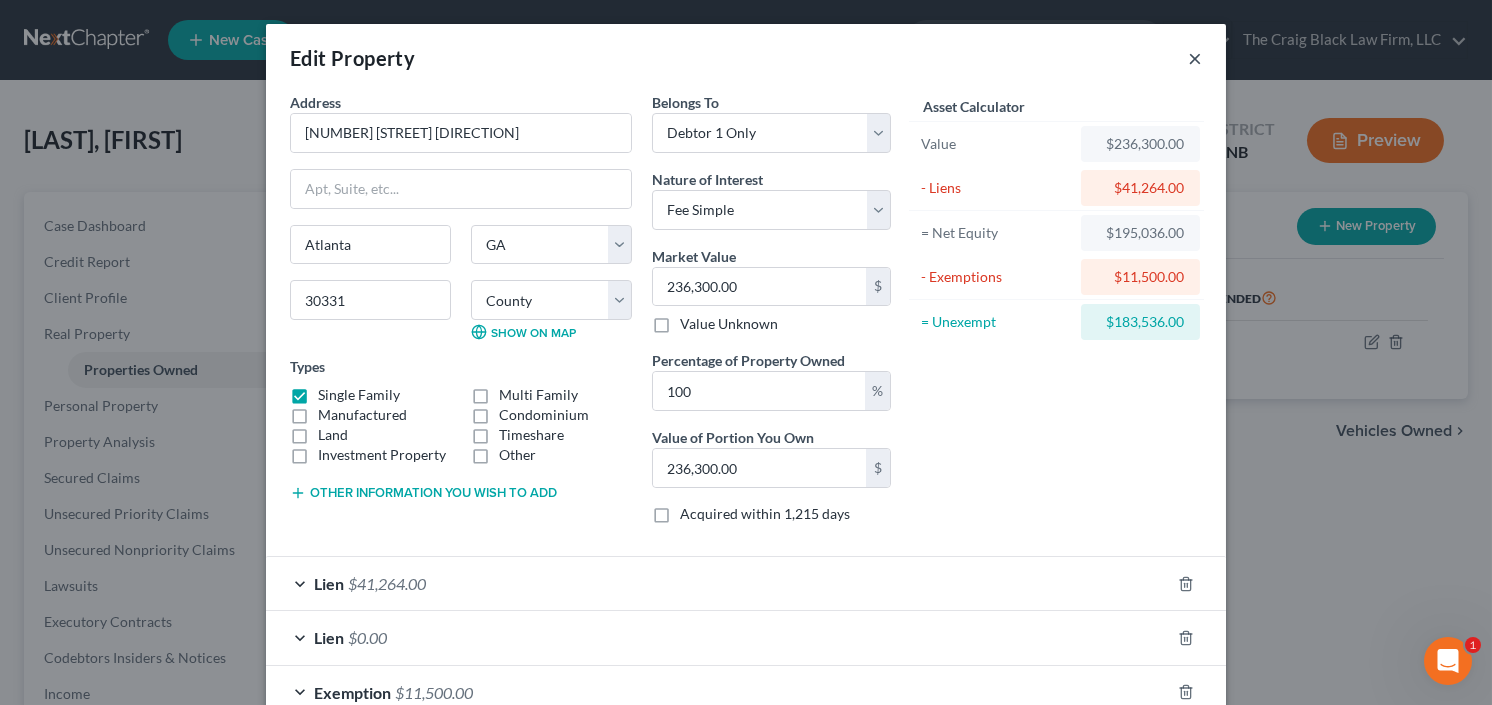click on "×" at bounding box center (1195, 58) 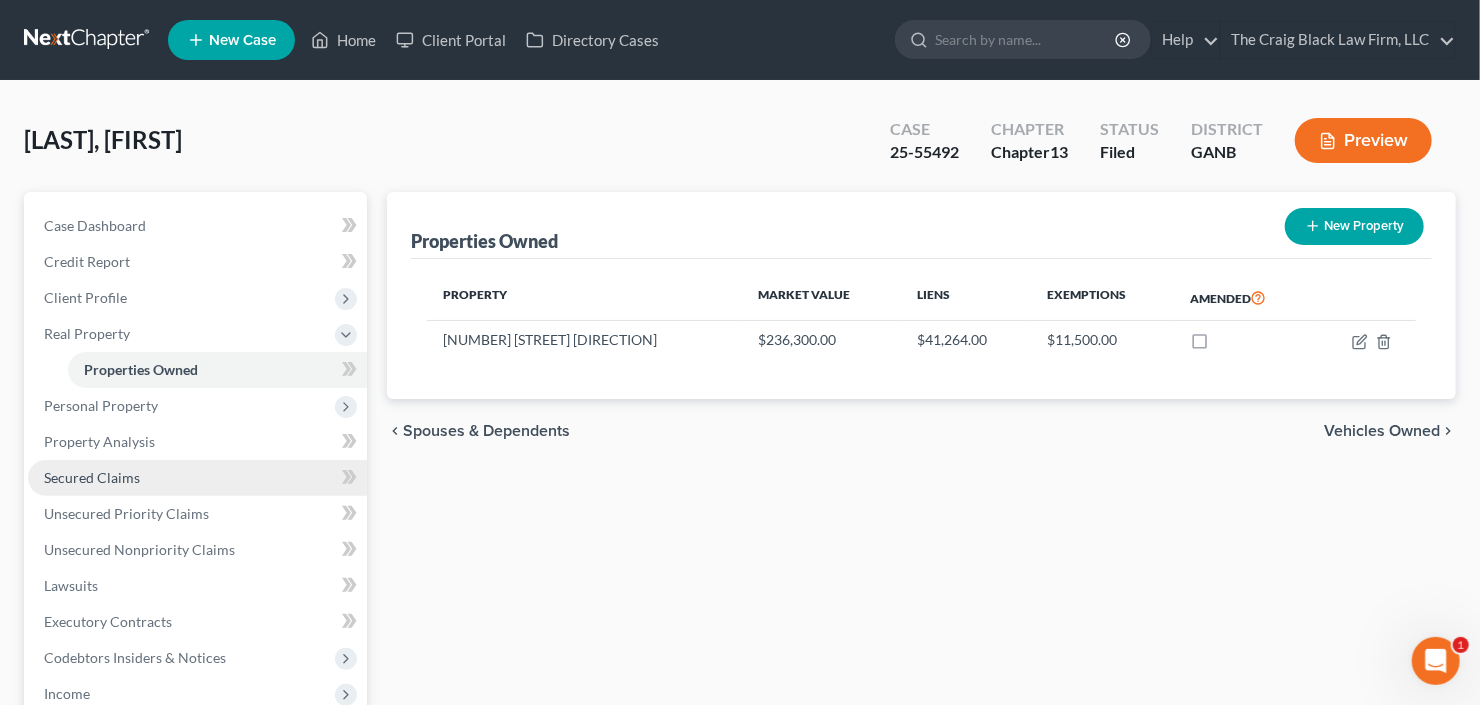 click on "Secured Claims" at bounding box center [197, 478] 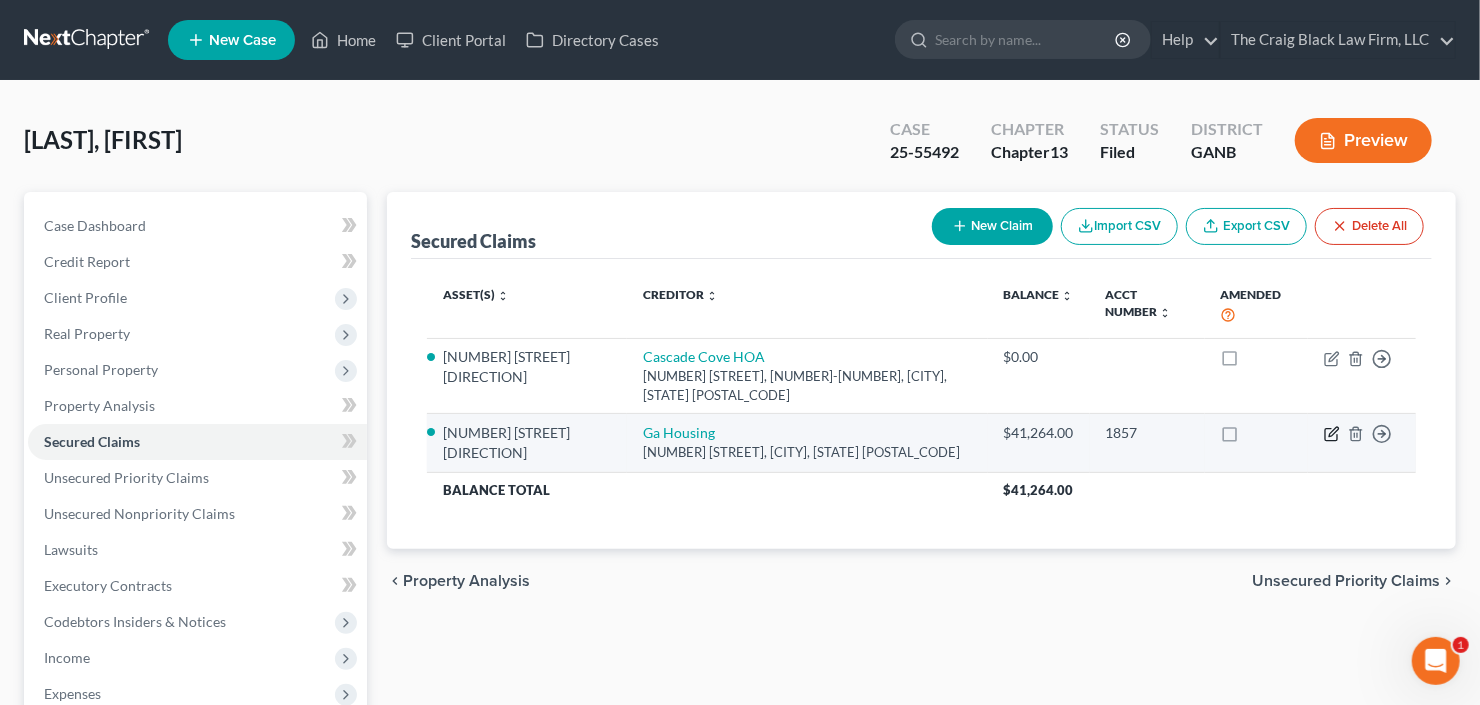click 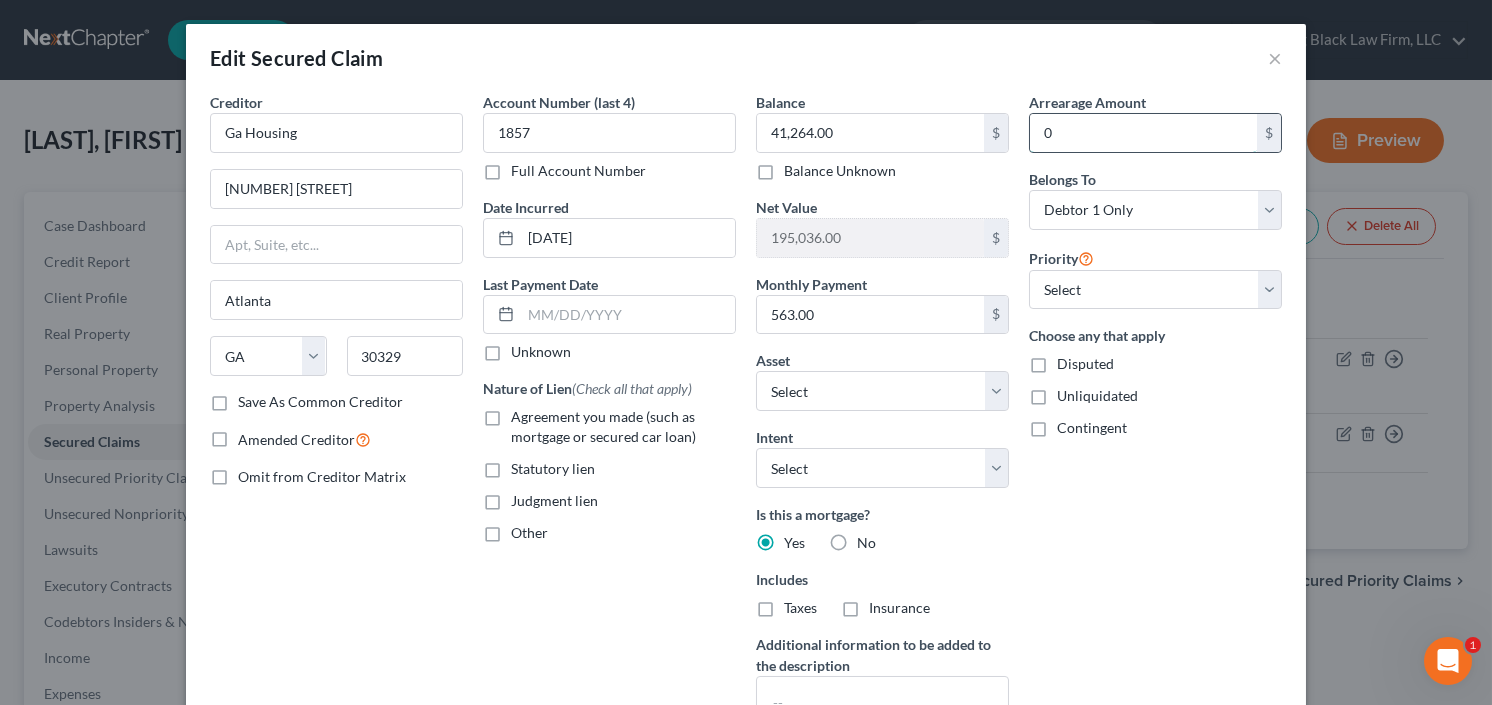 click on "0" at bounding box center [1143, 133] 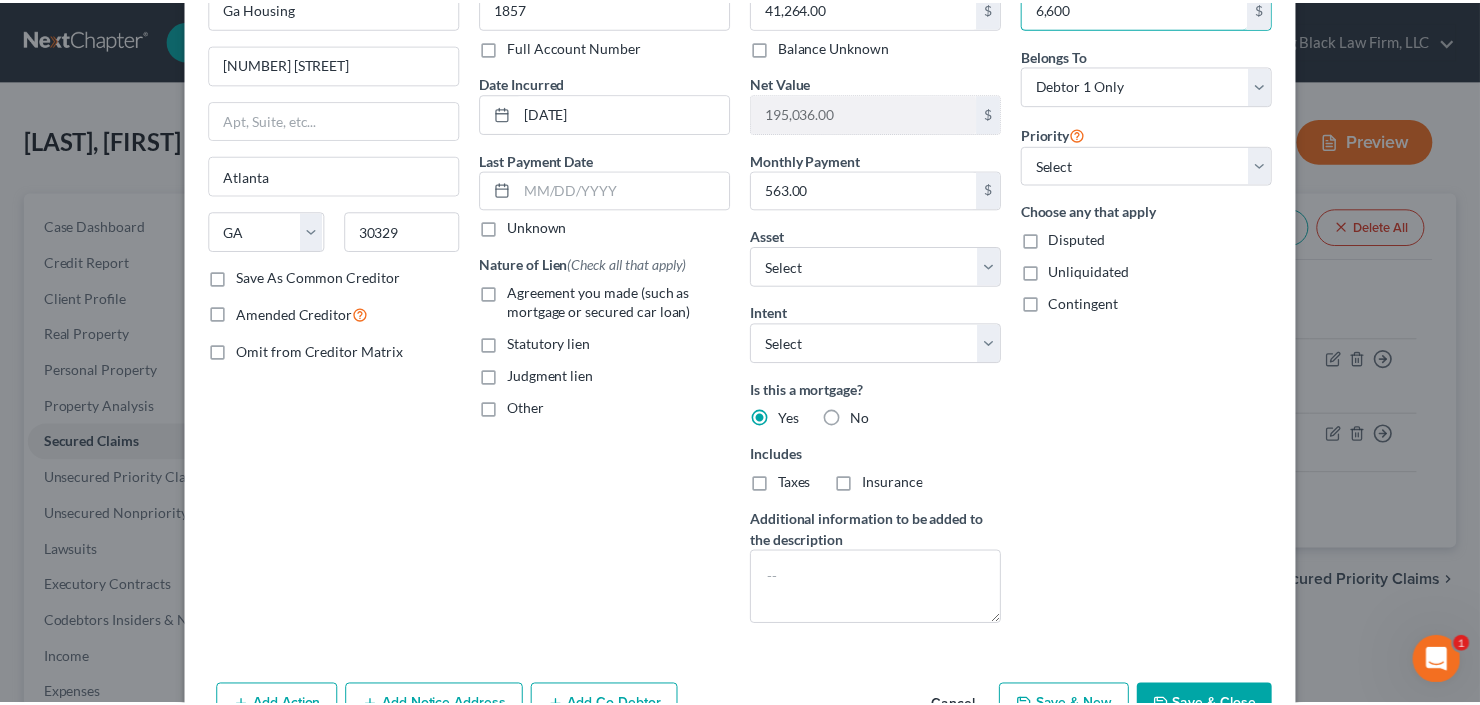 scroll, scrollTop: 240, scrollLeft: 0, axis: vertical 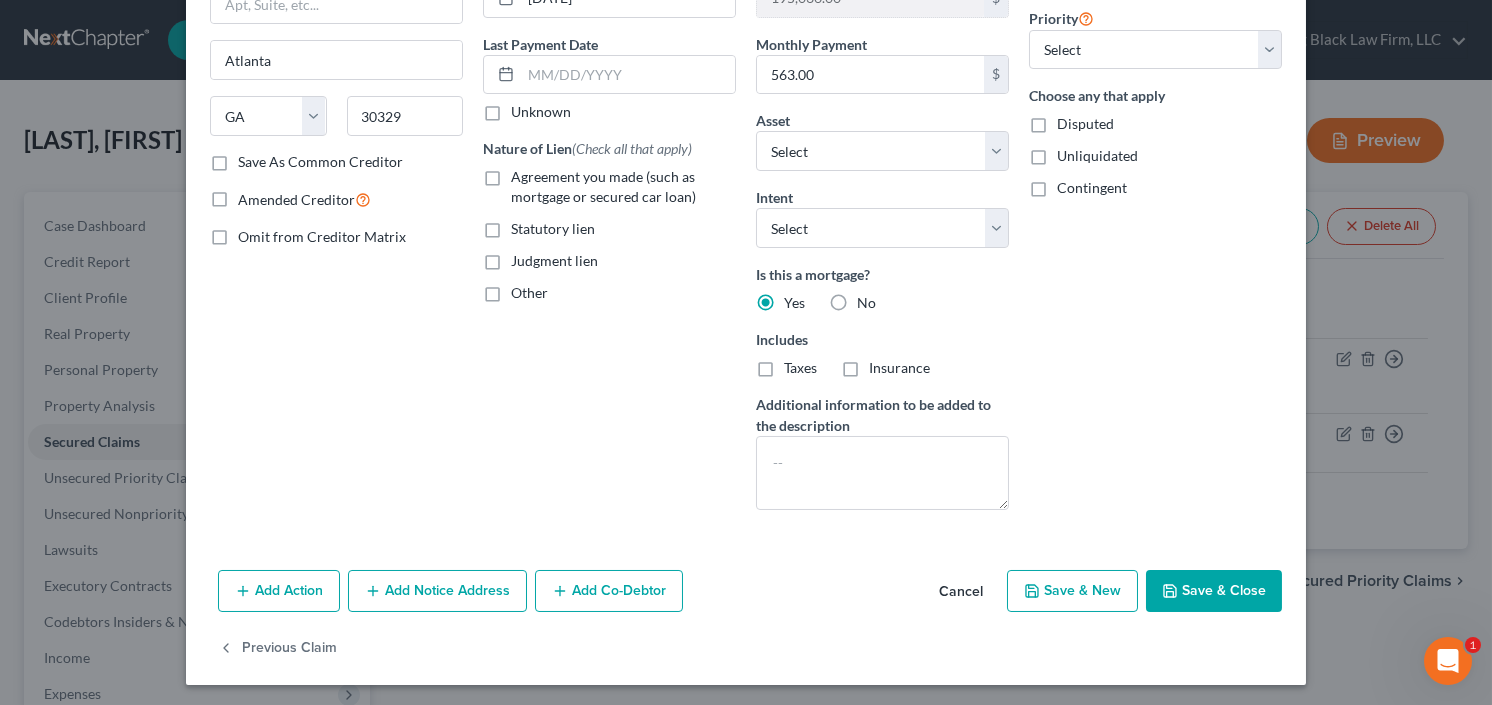 type on "6,600" 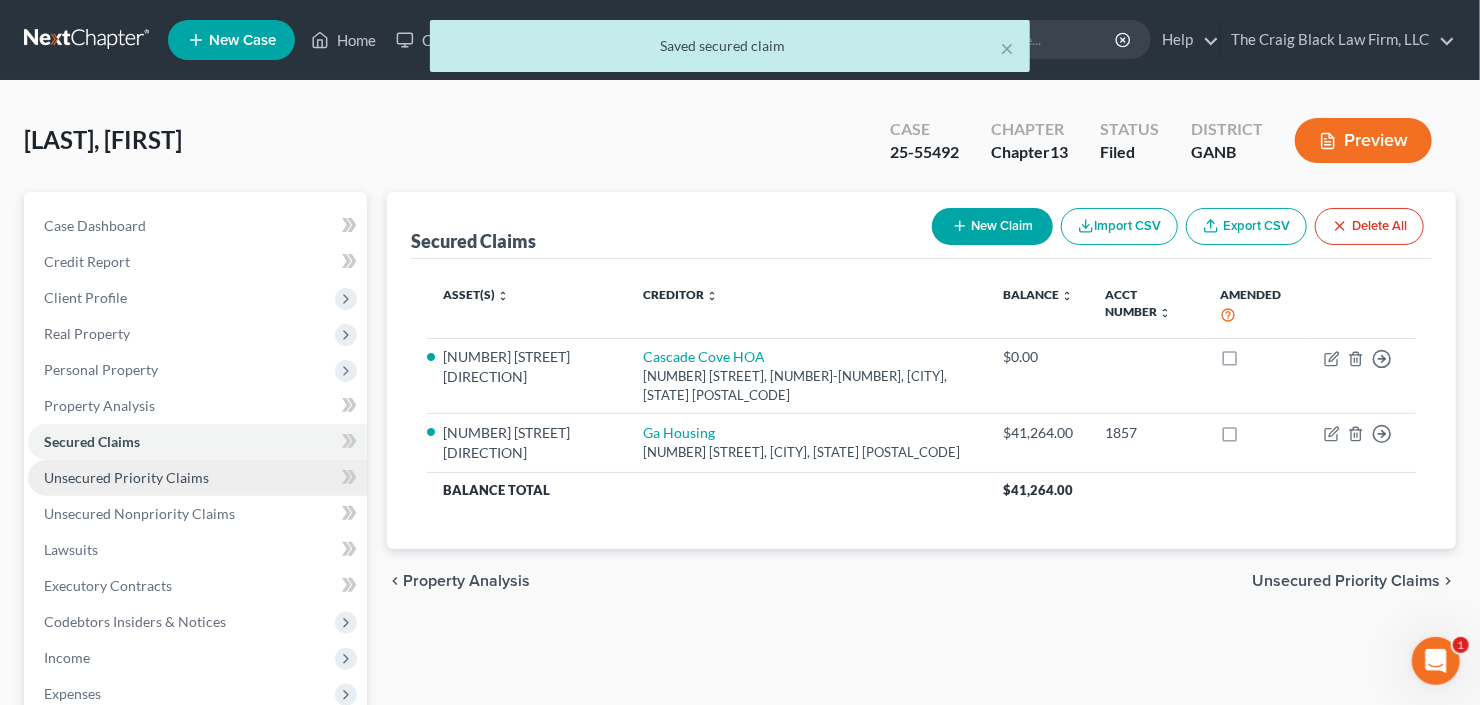 click on "Unsecured Priority Claims" at bounding box center (126, 477) 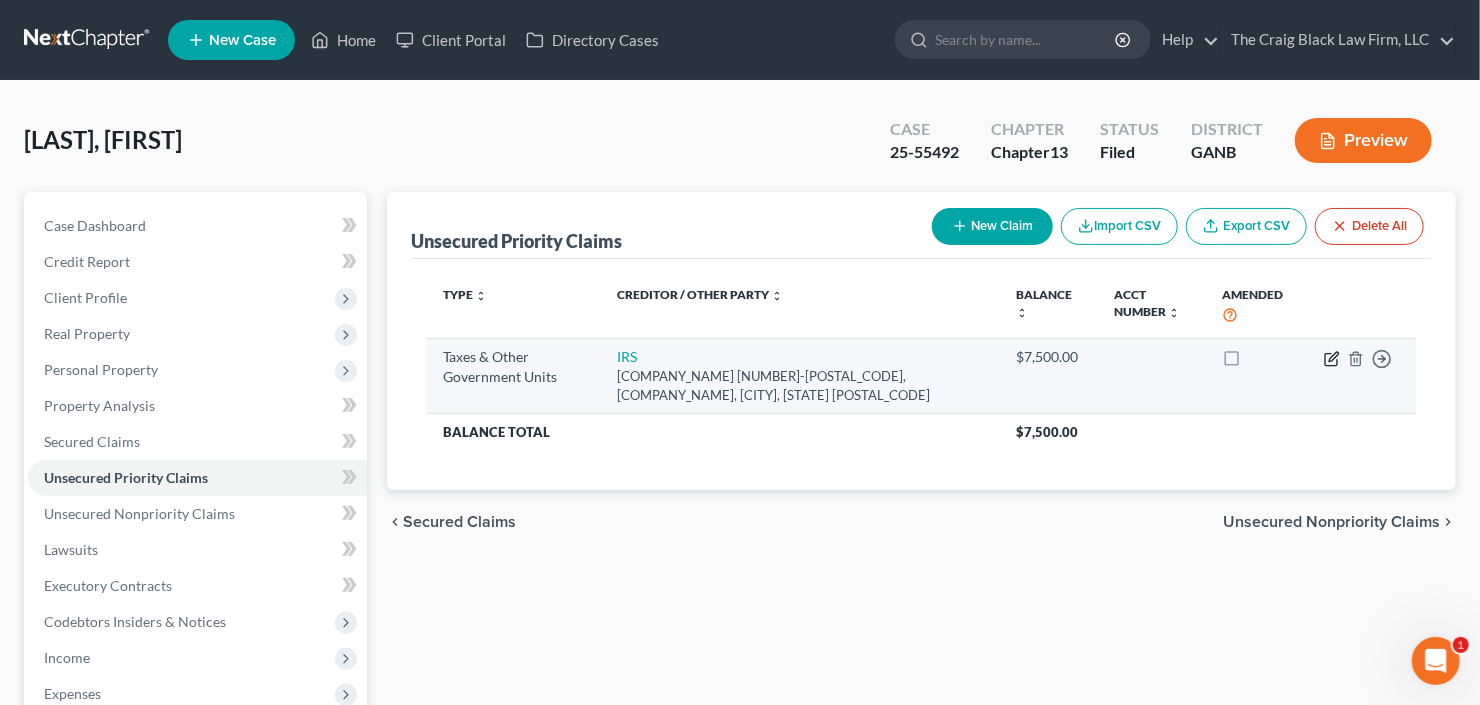 click 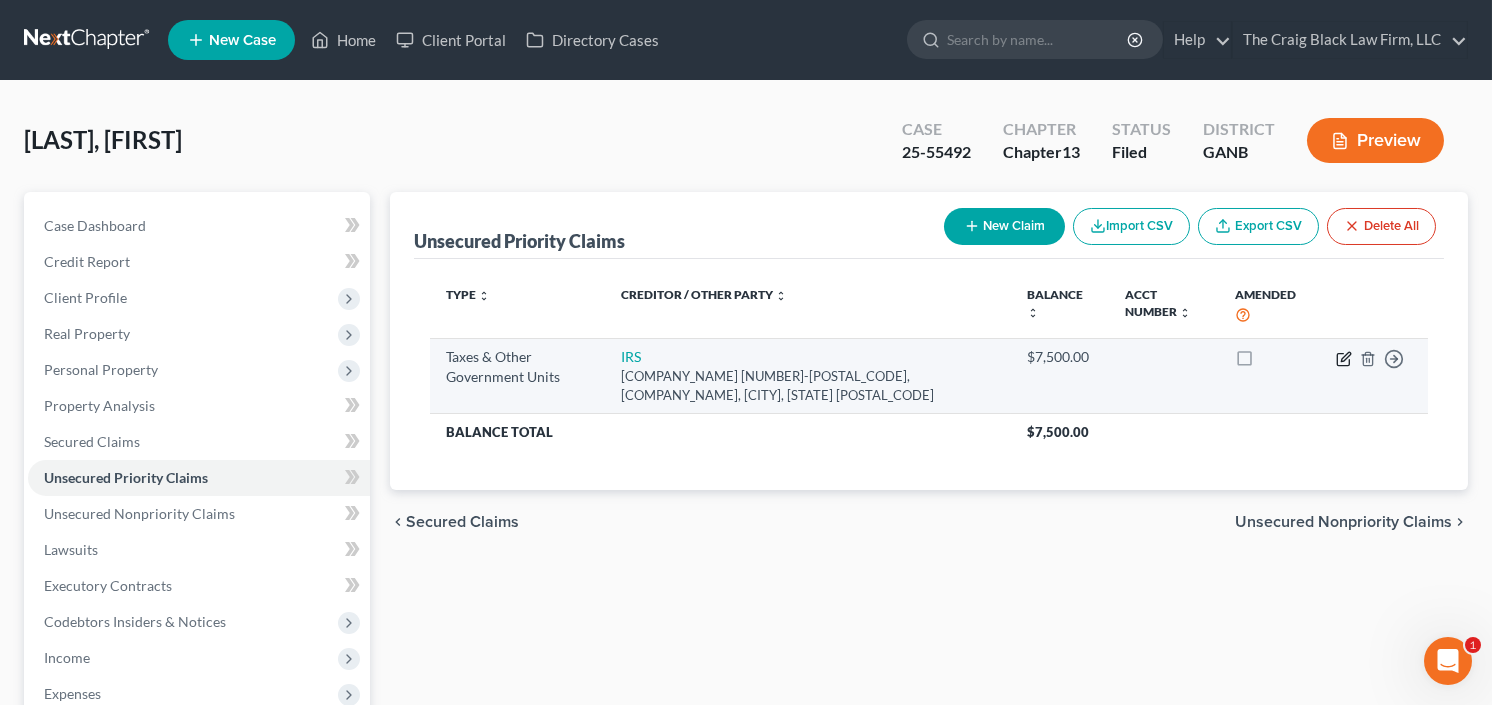 select on "0" 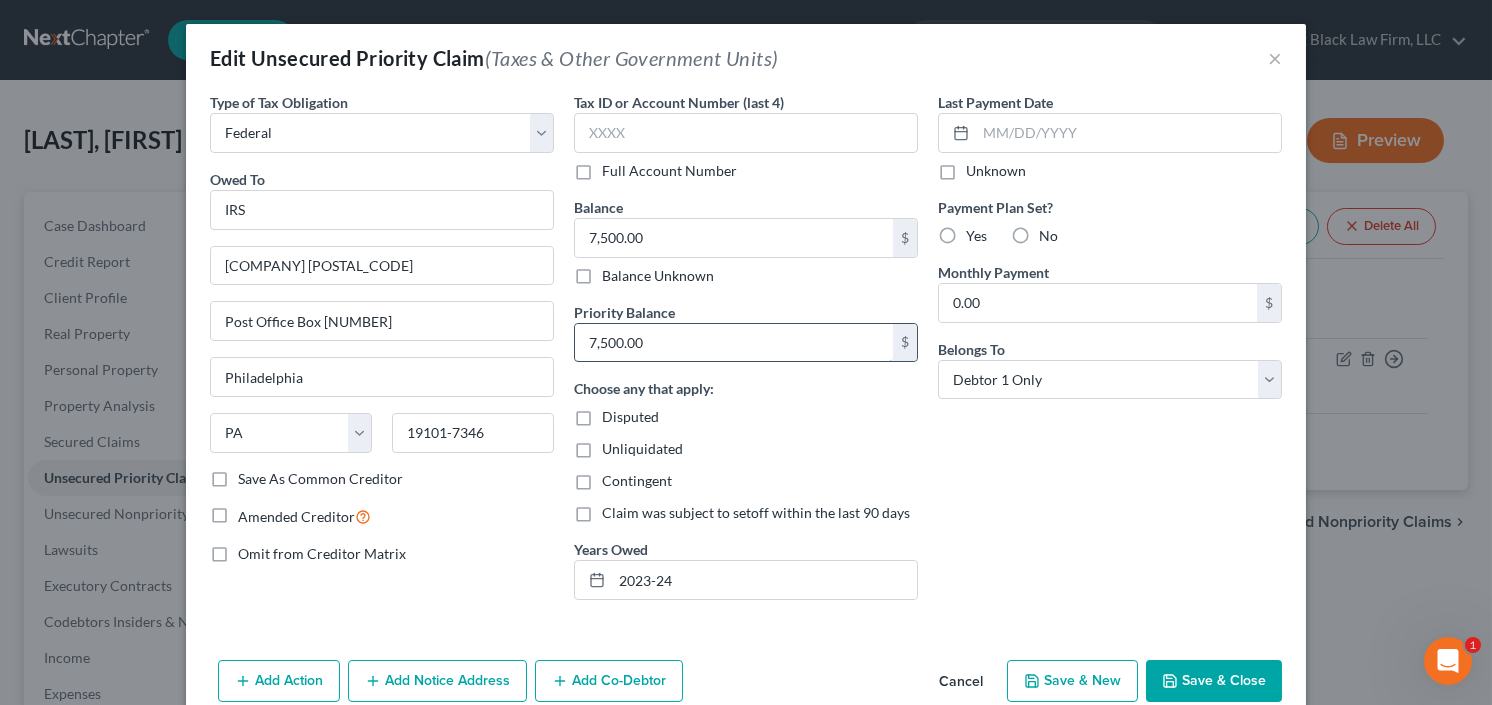 click on "7,500.00" at bounding box center [734, 343] 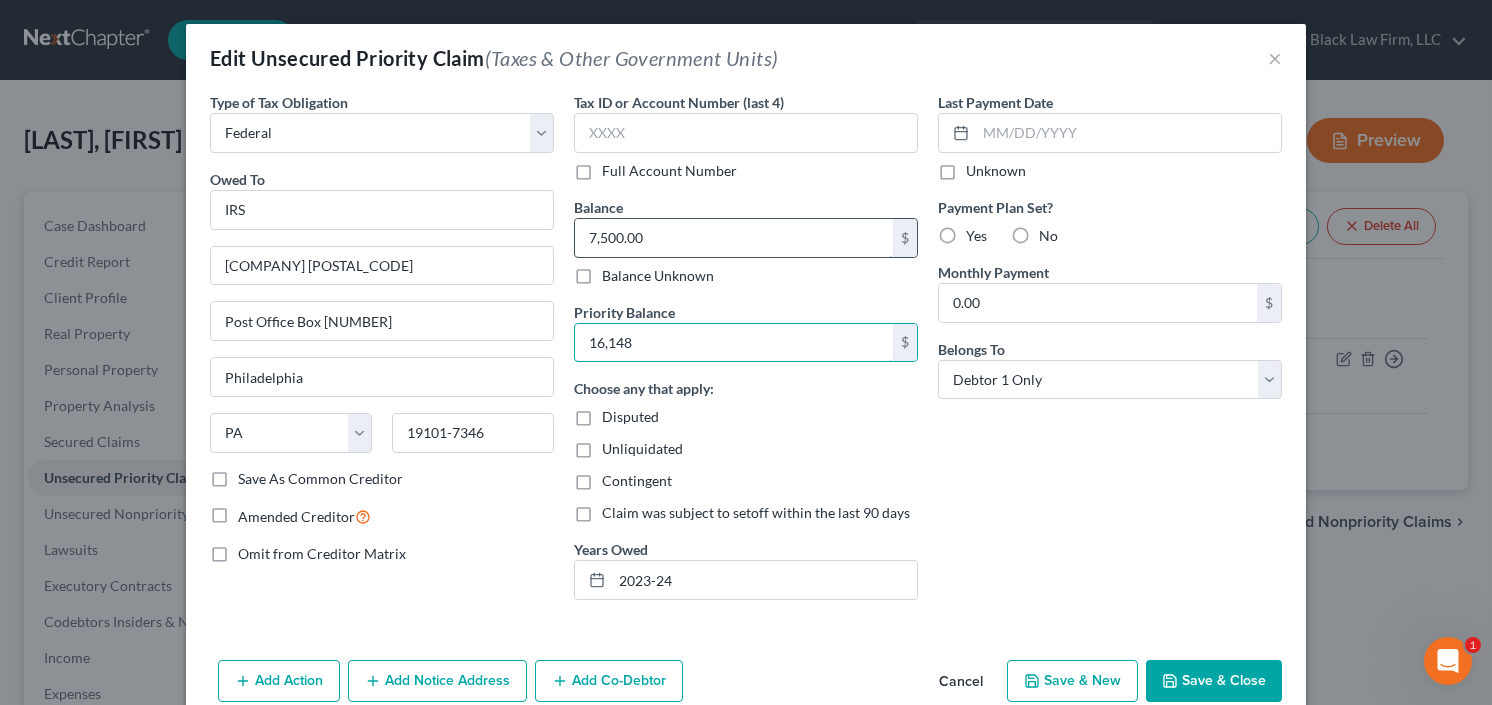 type on "16,148" 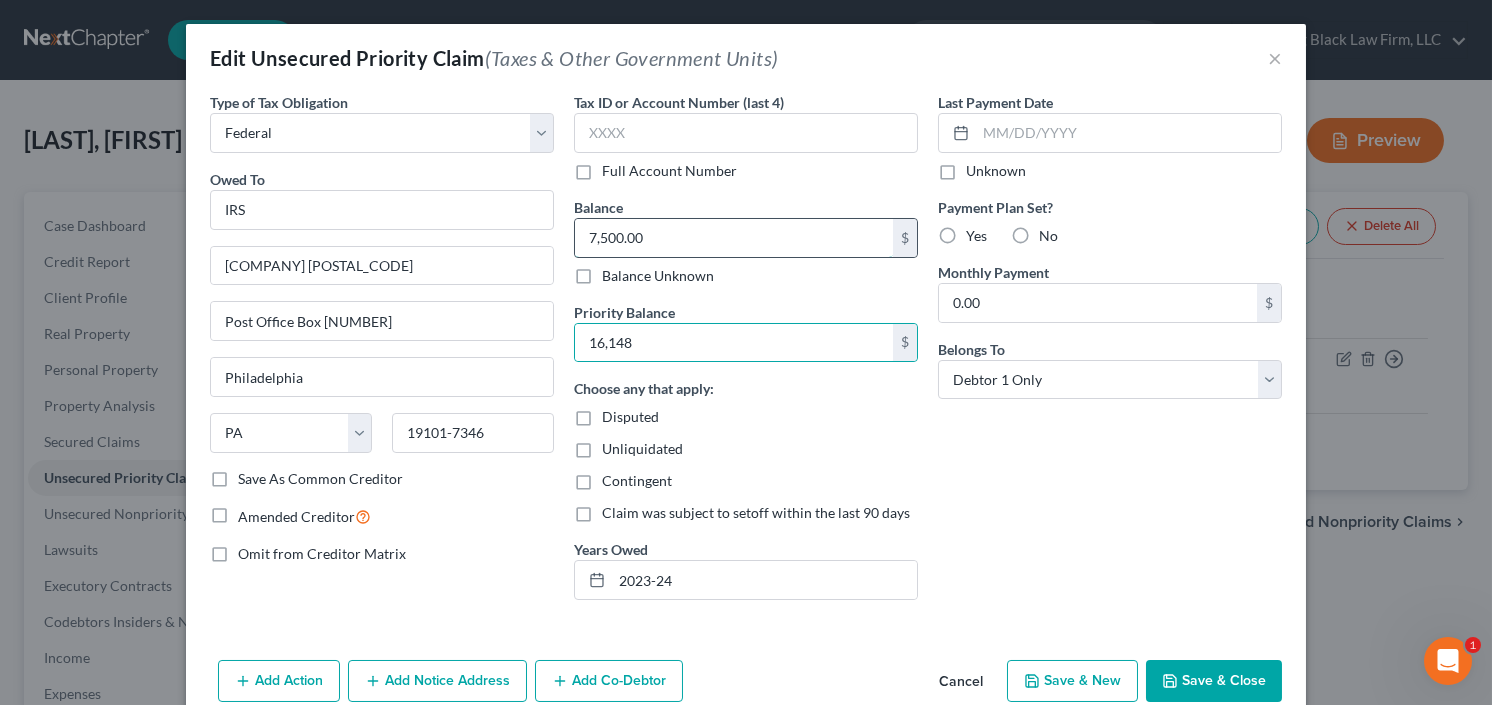 click on "7,500.00" at bounding box center [734, 238] 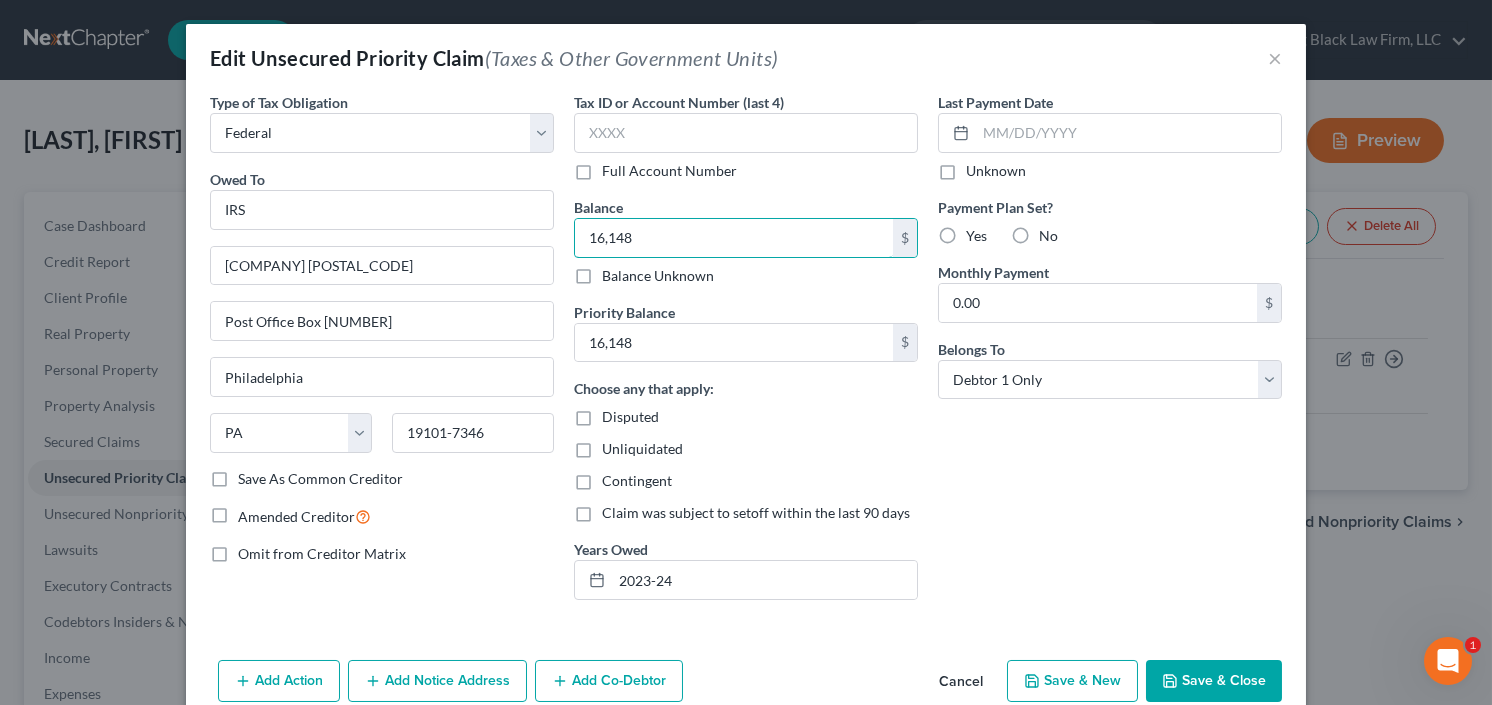type on "16,148" 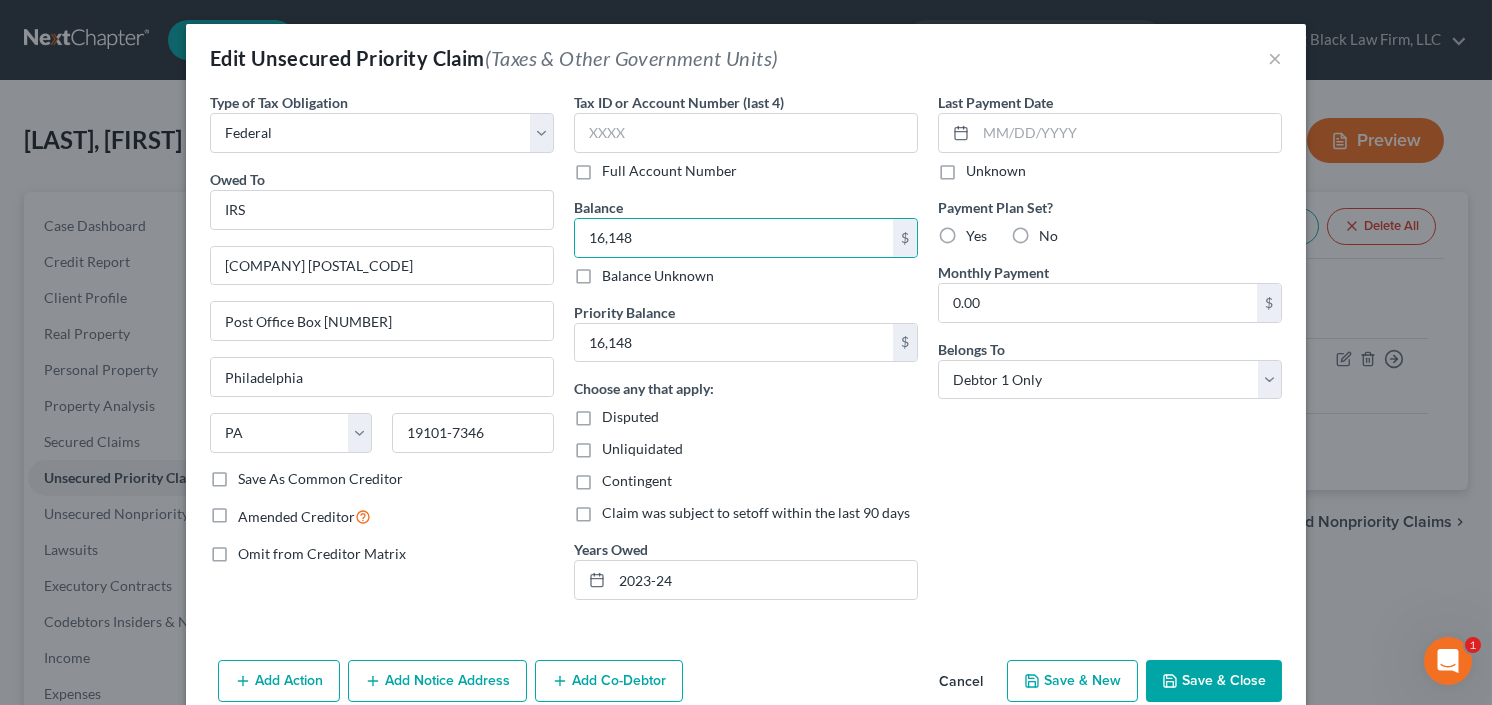 click on "Save & Close" at bounding box center (1214, 681) 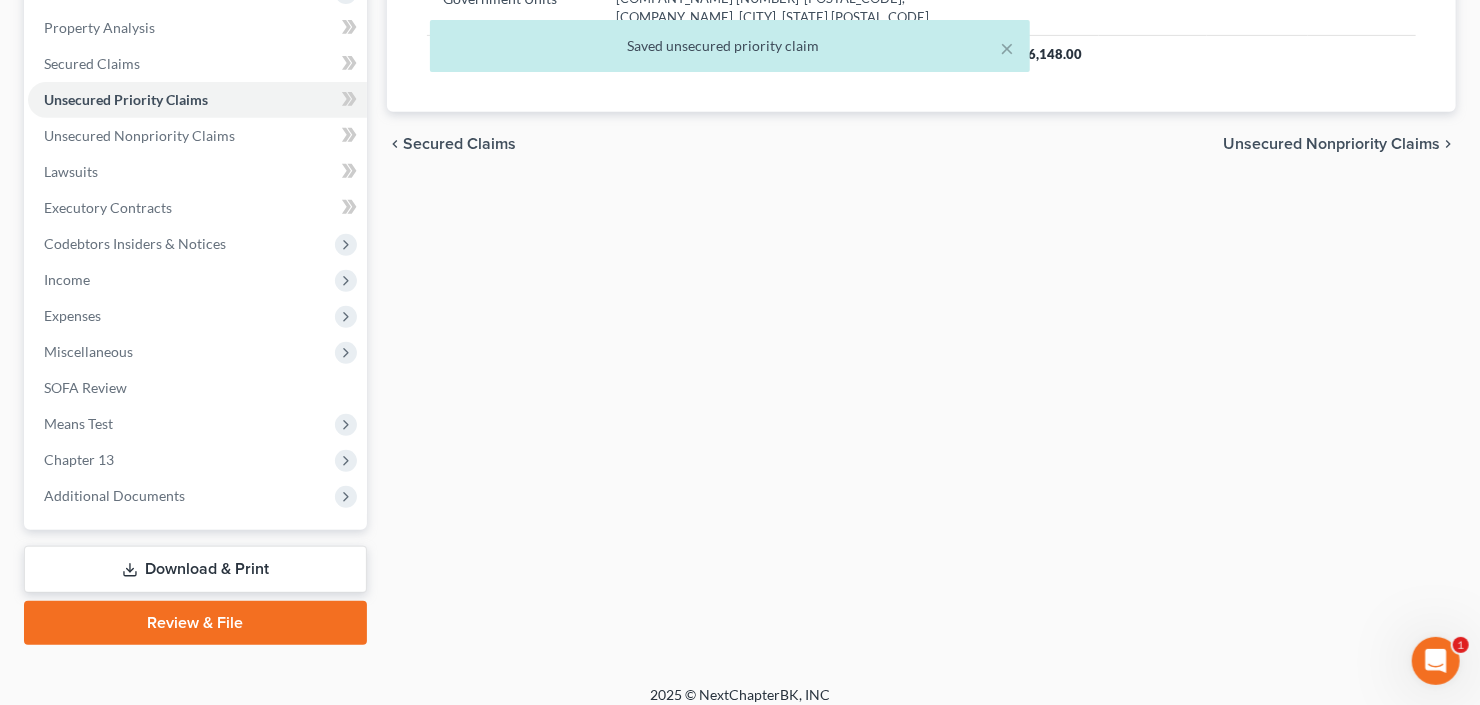 scroll, scrollTop: 390, scrollLeft: 0, axis: vertical 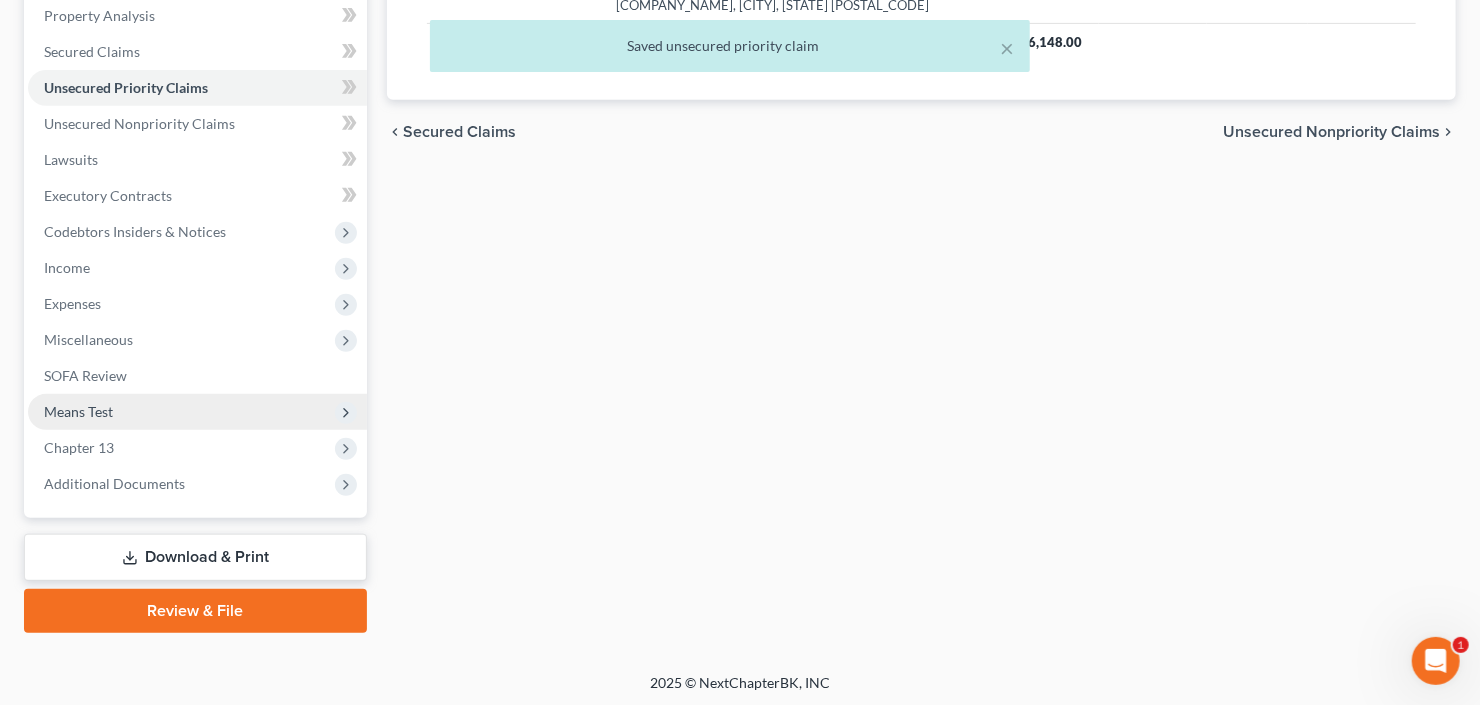 click on "Means Test" at bounding box center [197, 412] 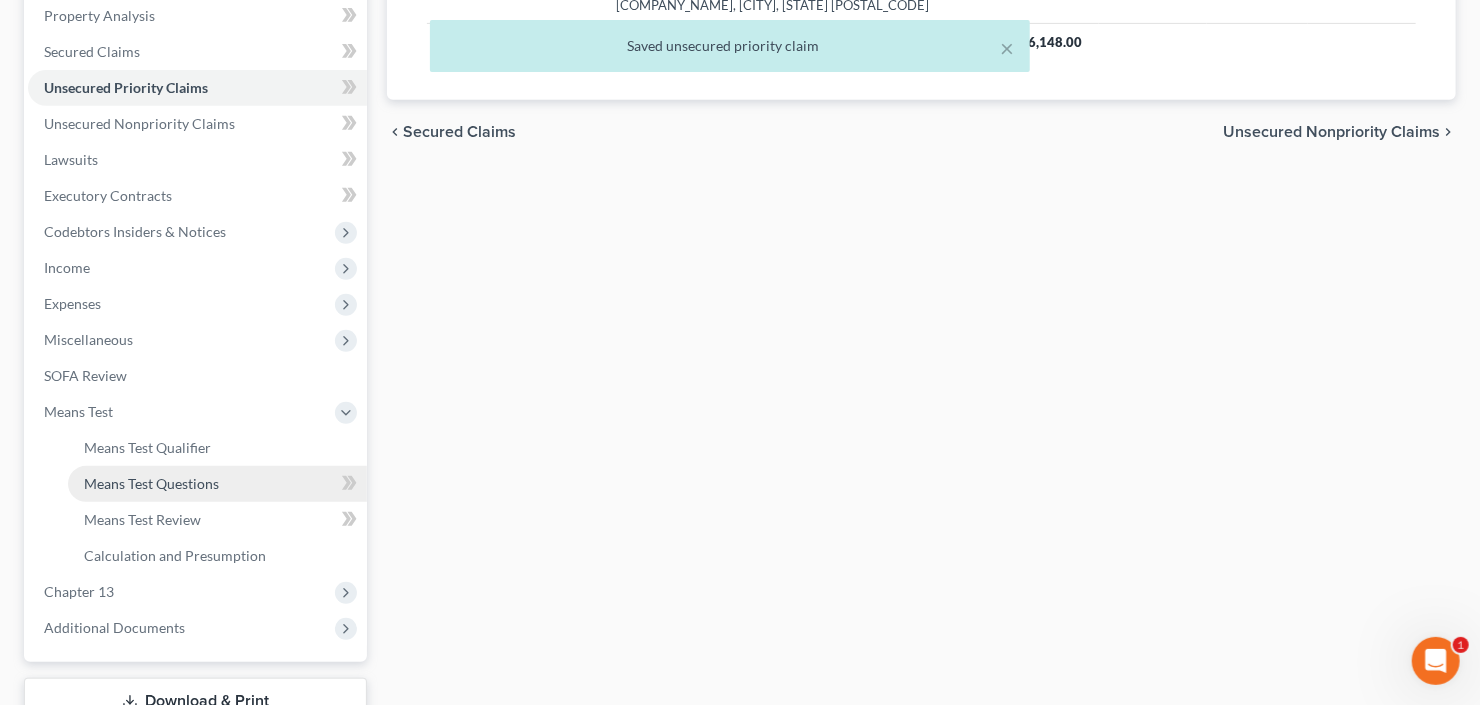 click on "Means Test Questions" at bounding box center [217, 484] 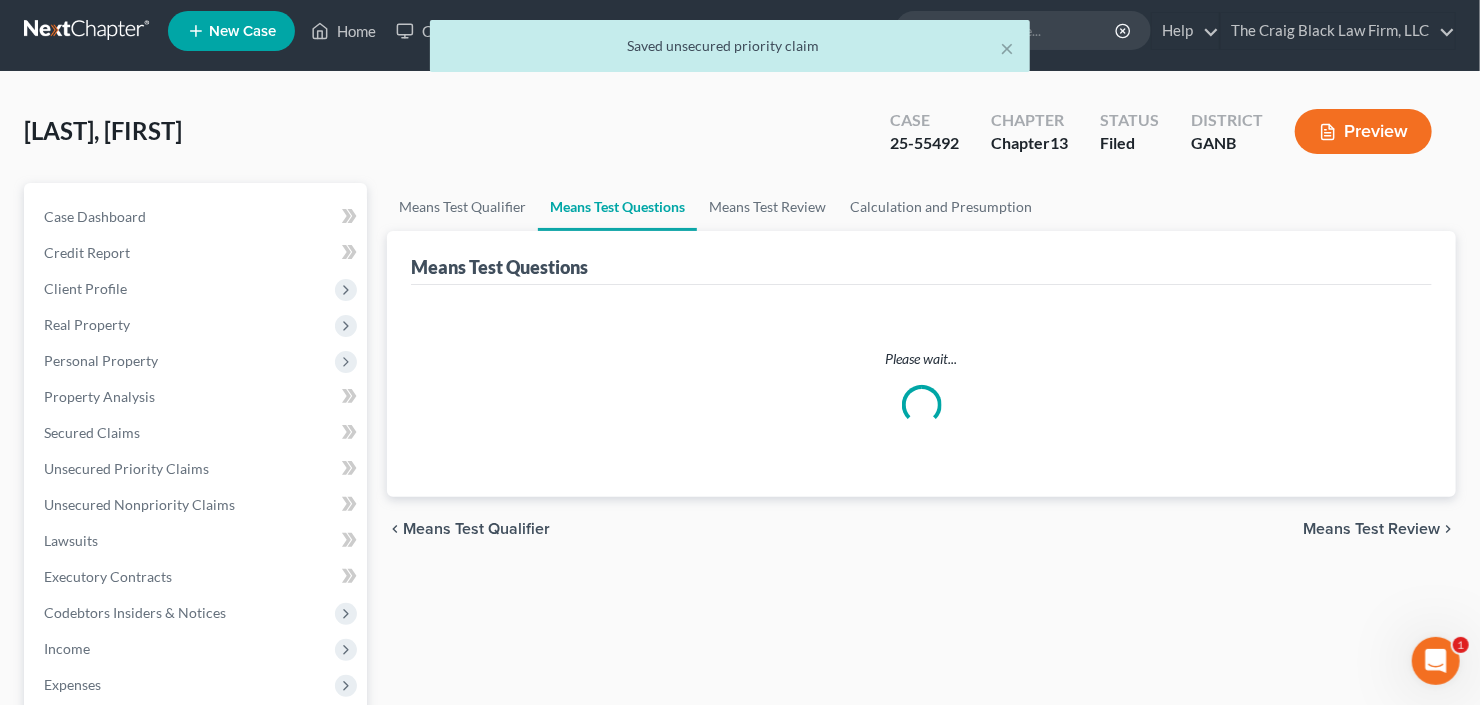 scroll, scrollTop: 0, scrollLeft: 0, axis: both 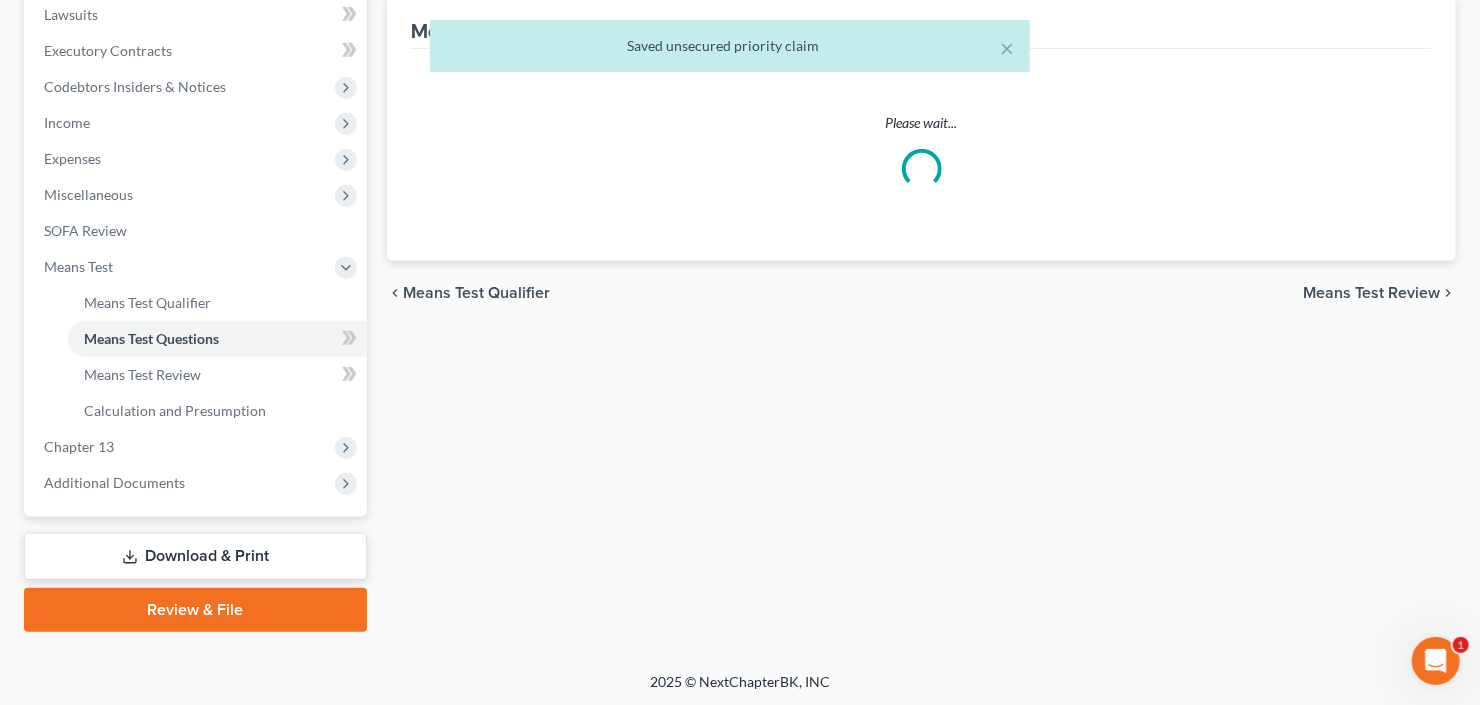 select on "0" 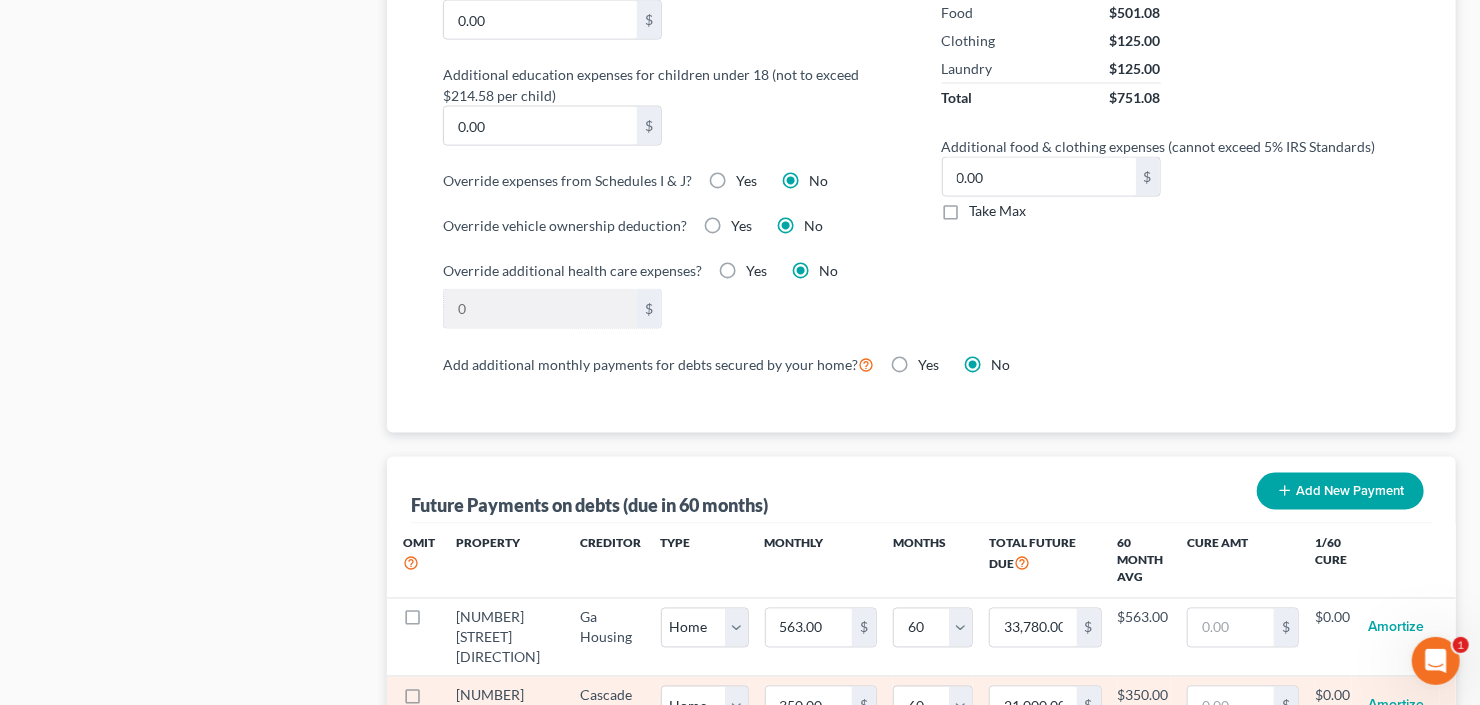 scroll, scrollTop: 1815, scrollLeft: 0, axis: vertical 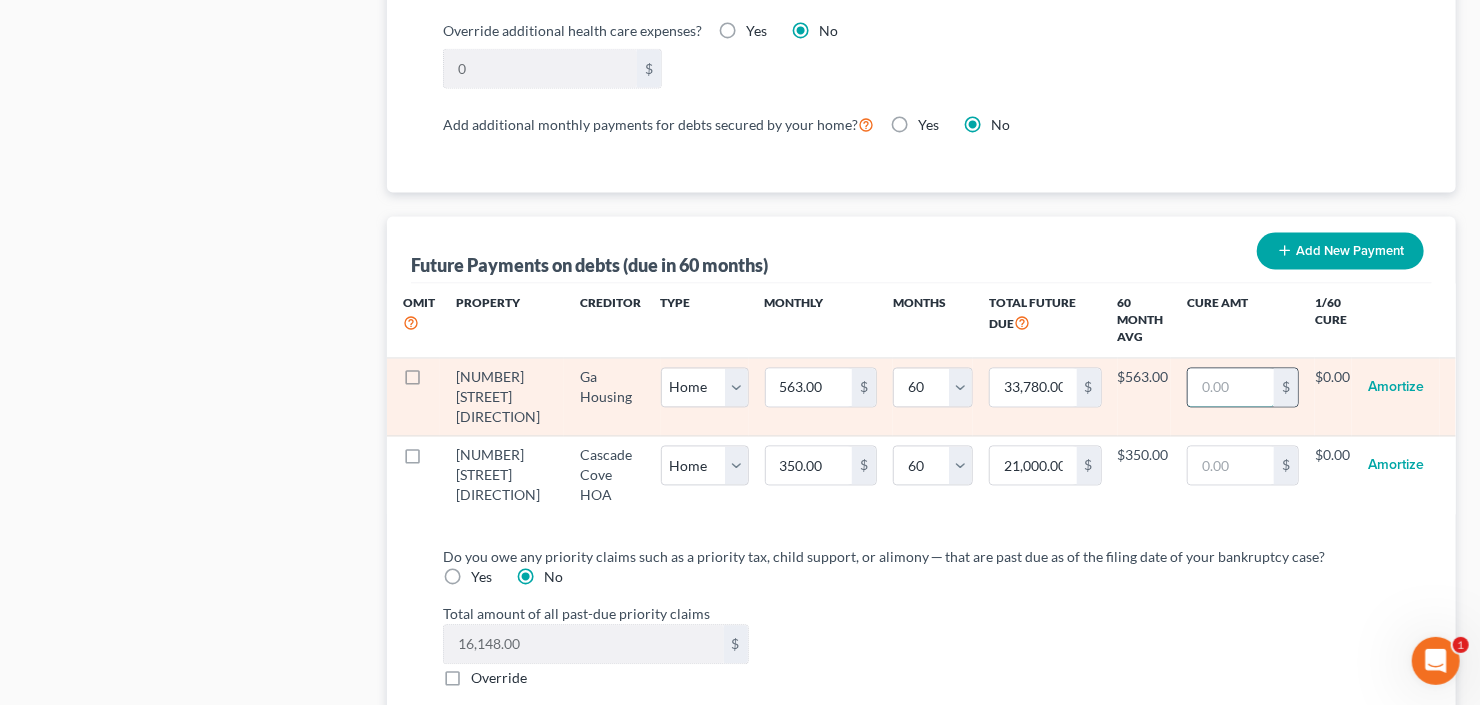 click at bounding box center [1231, 388] 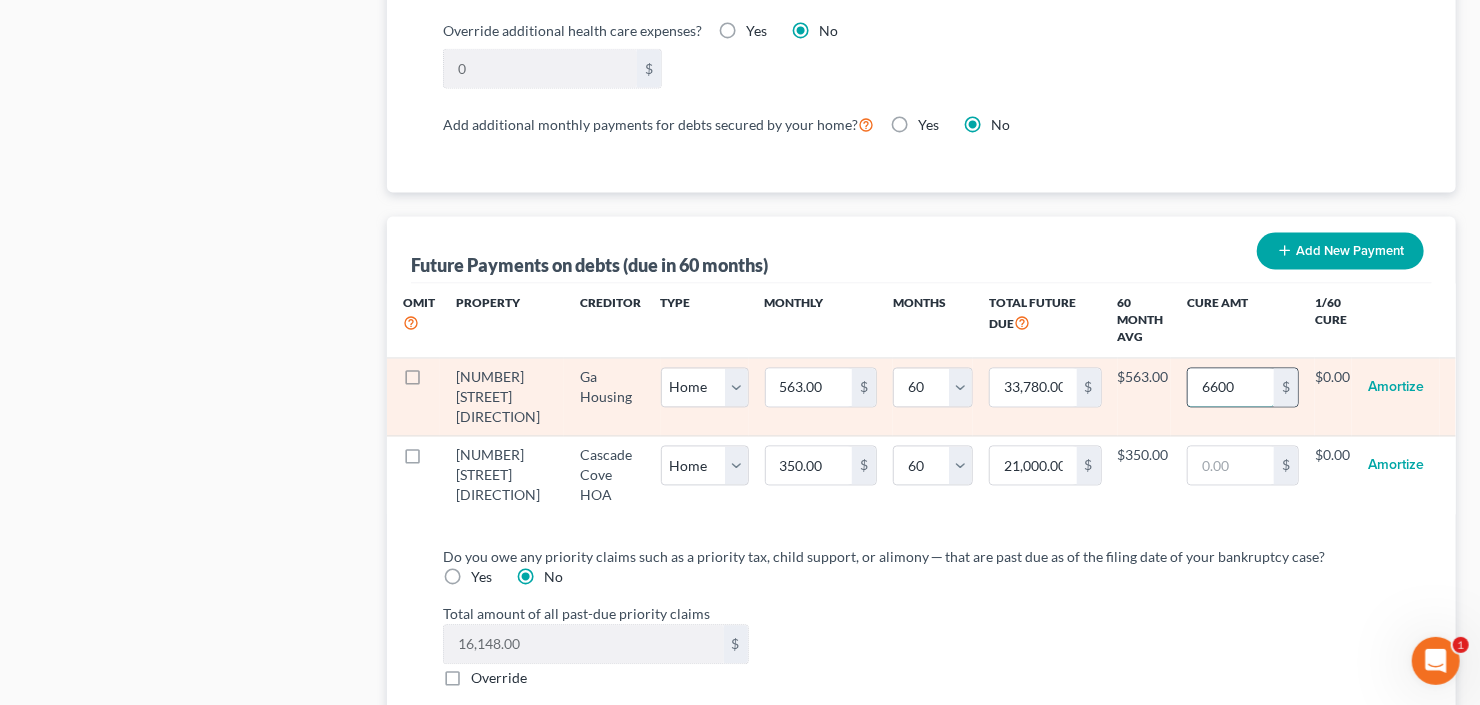 type on "6,600" 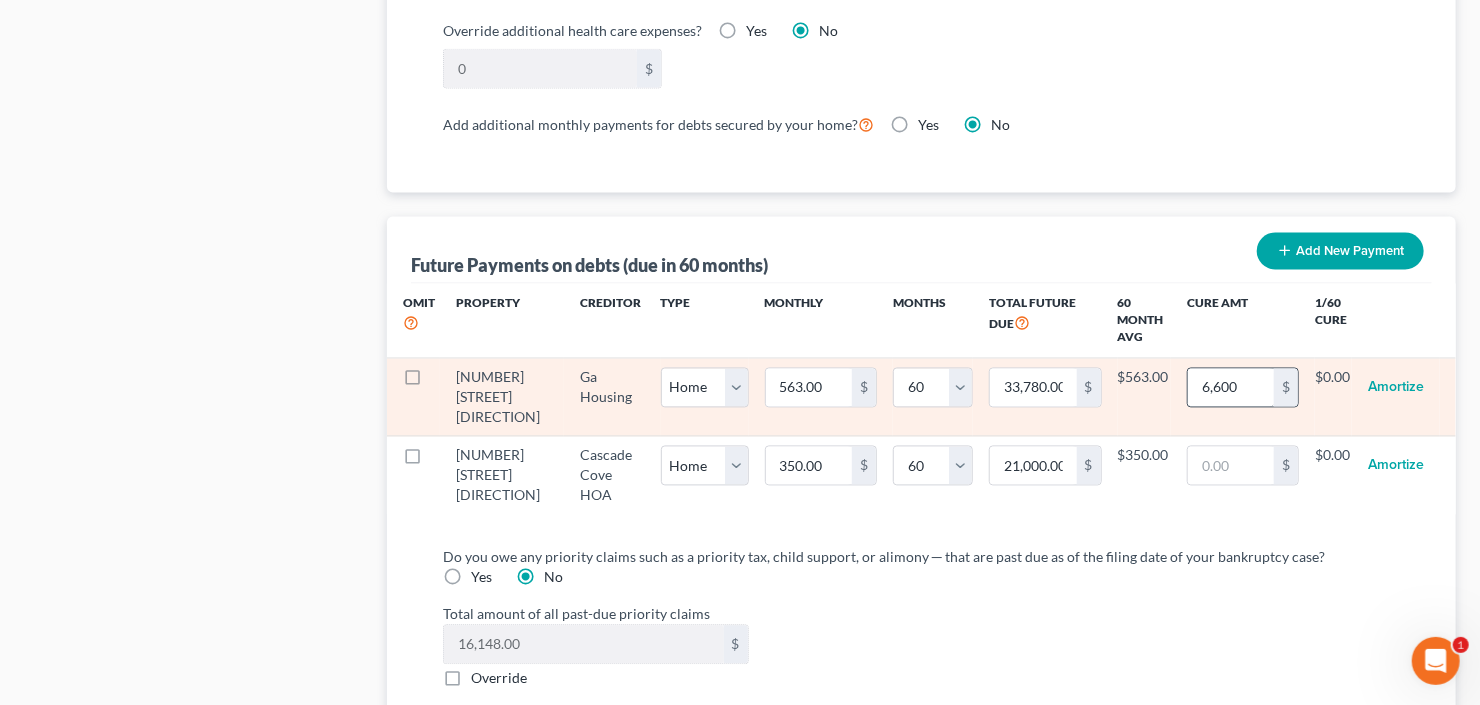 select on "0" 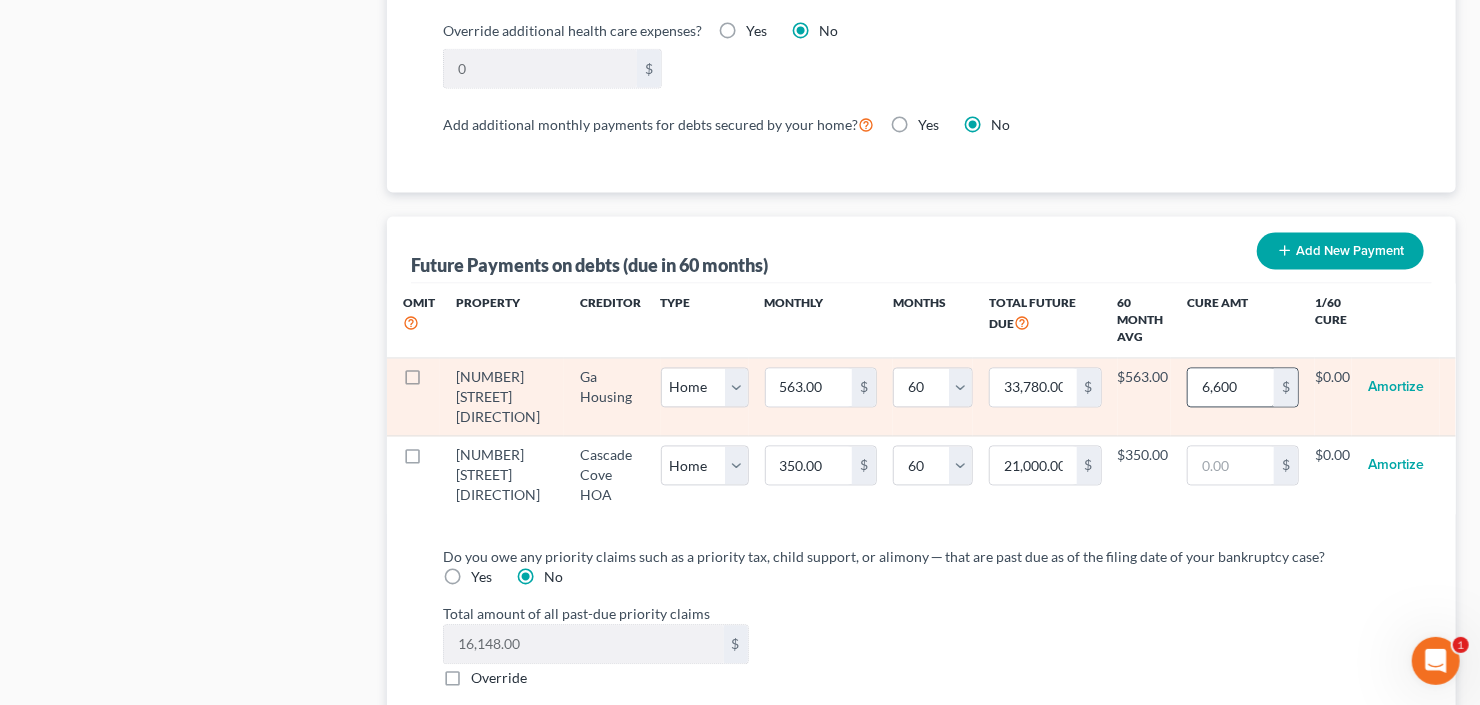 select on "60" 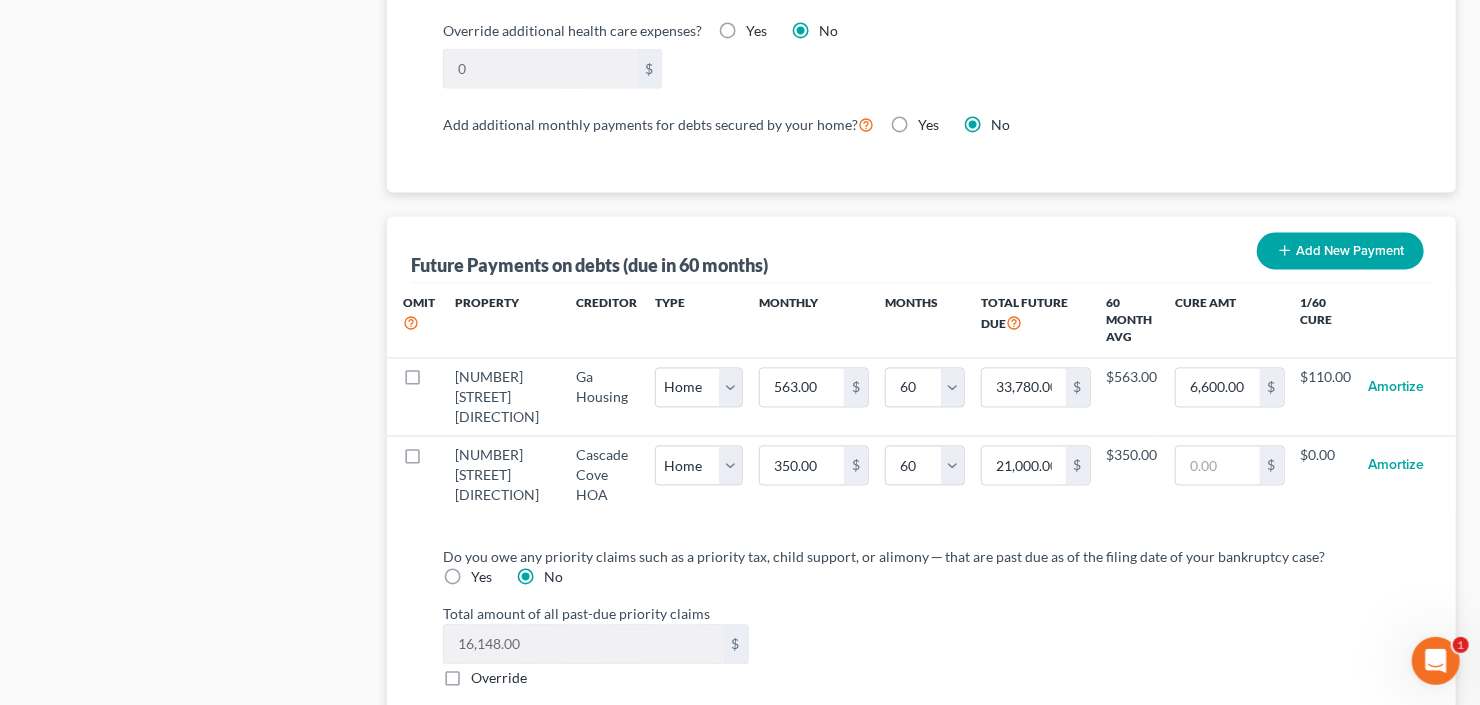 select on "0" 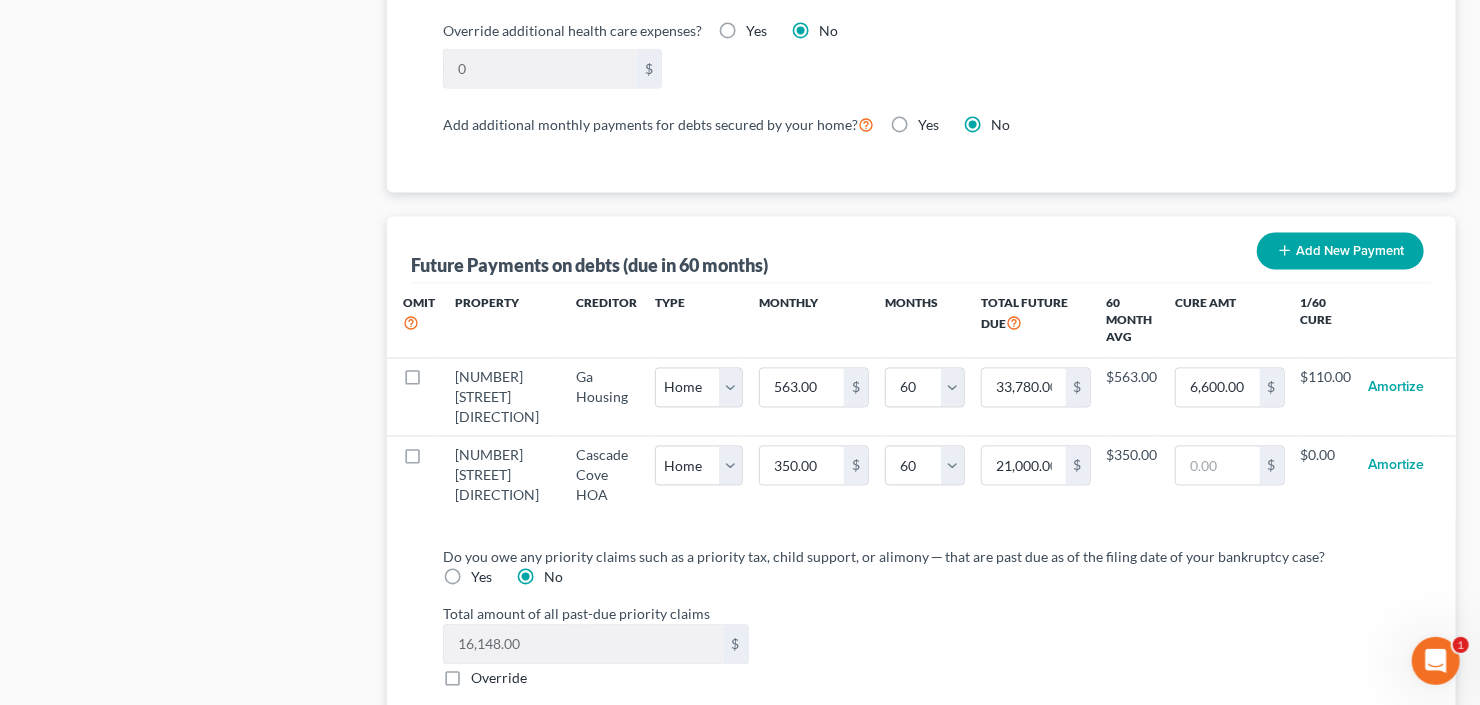 select on "60" 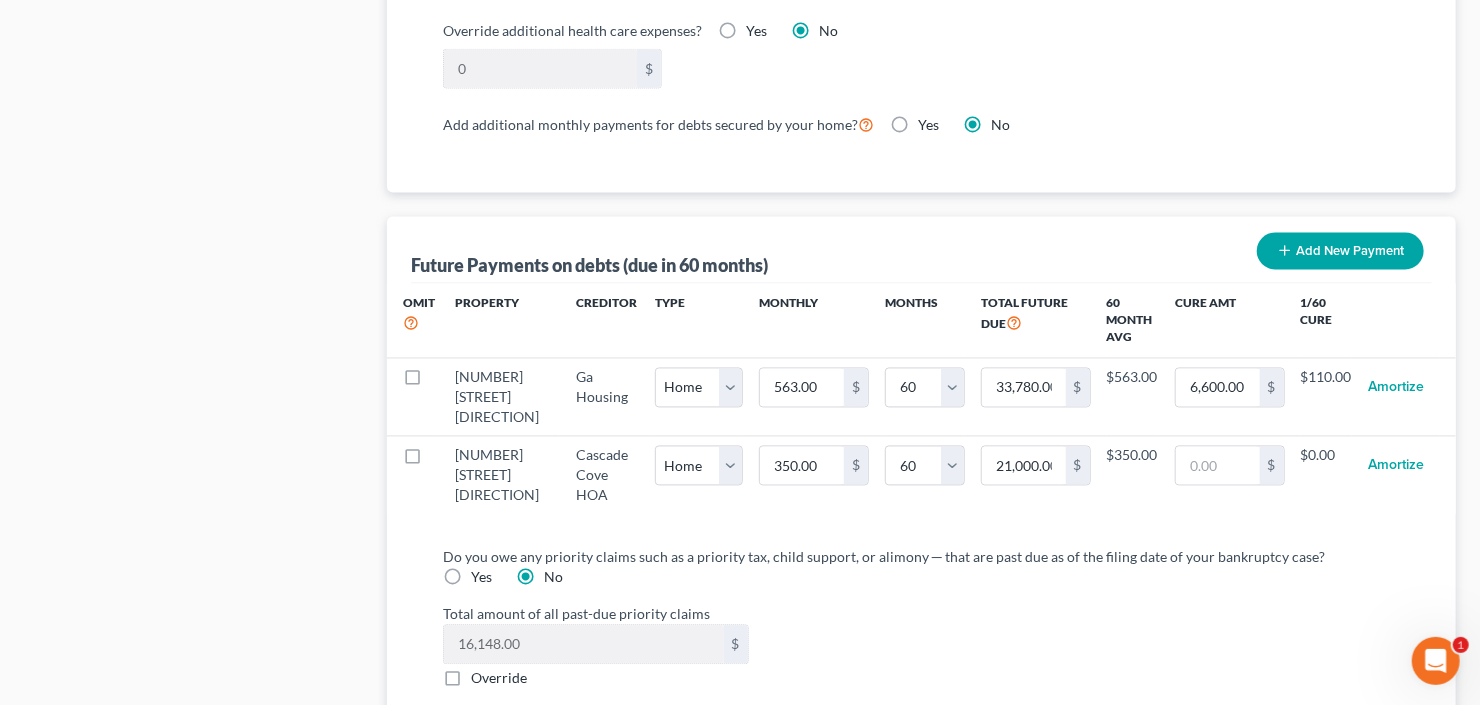 select on "0" 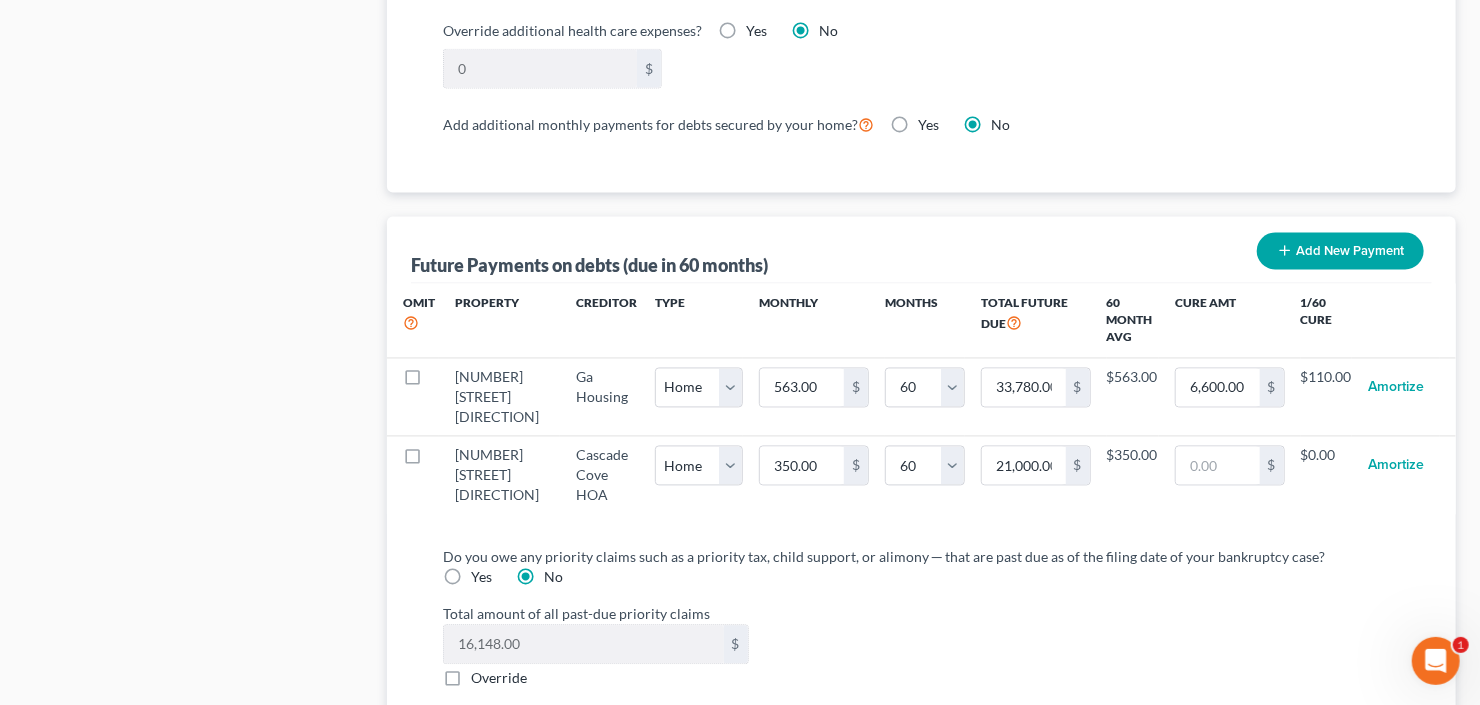 select on "60" 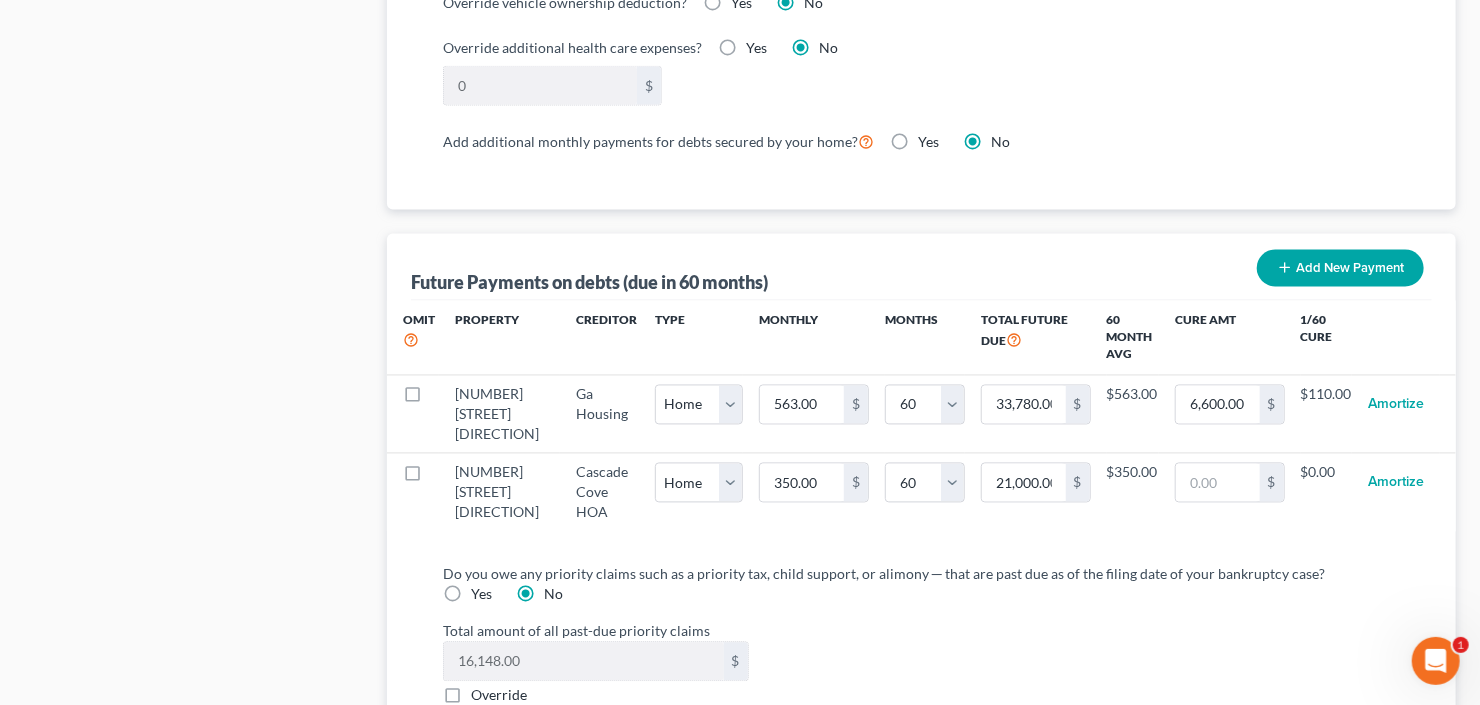 scroll, scrollTop: 1975, scrollLeft: 0, axis: vertical 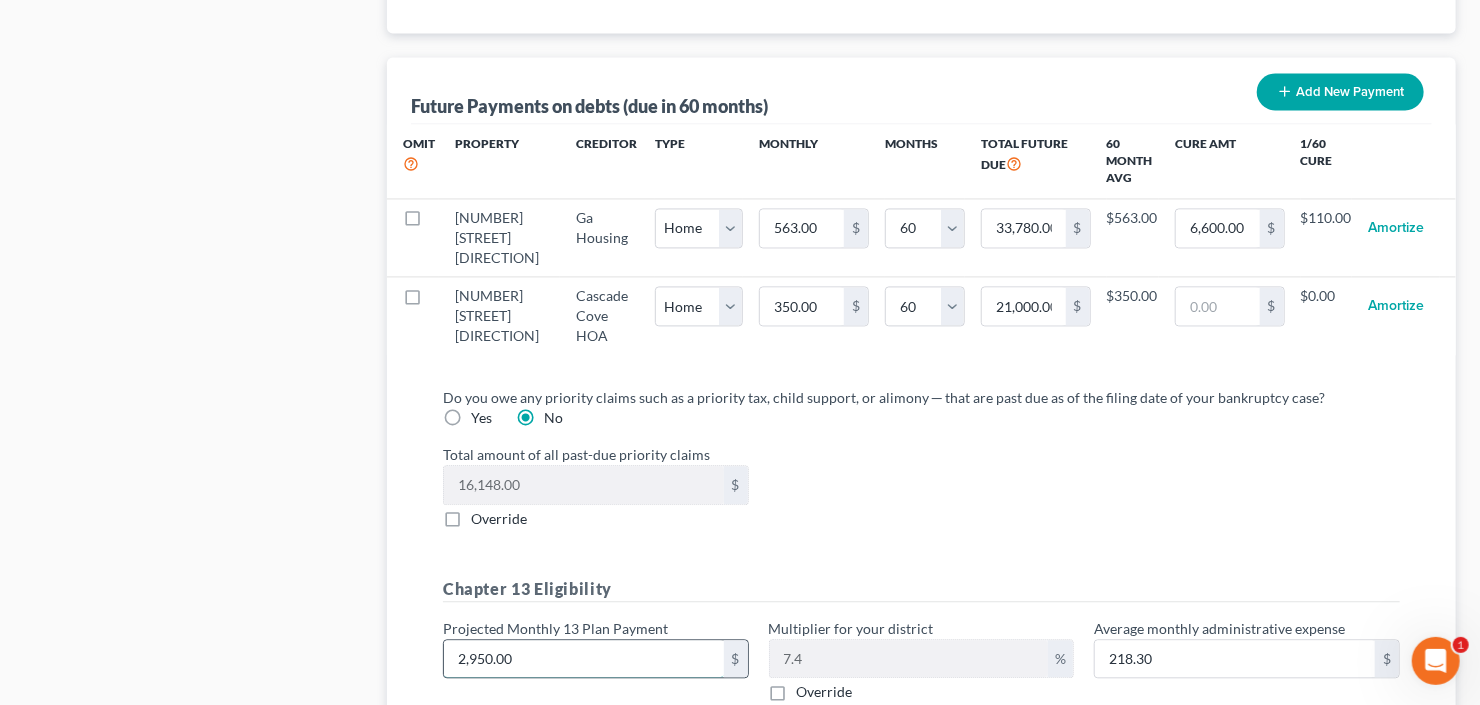 click on "2,950.00" at bounding box center [584, 659] 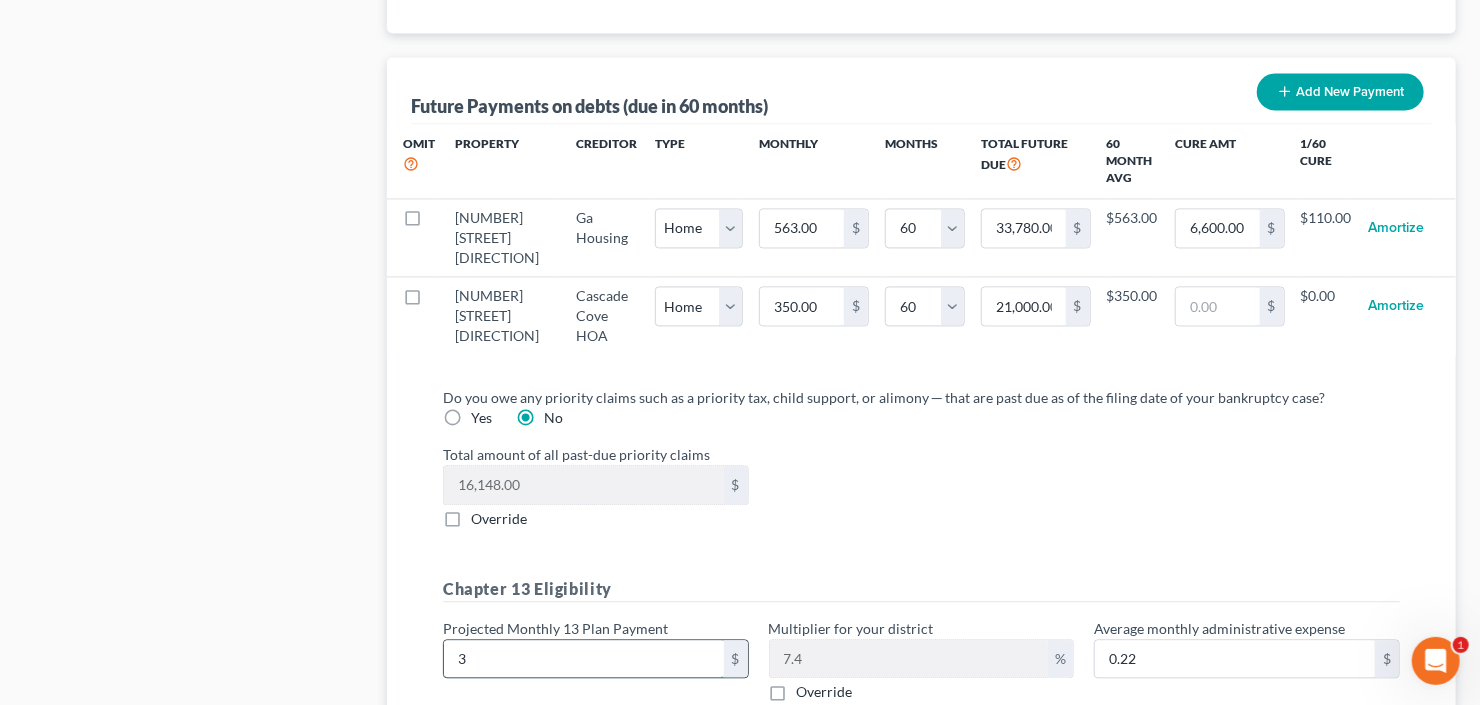type on "32" 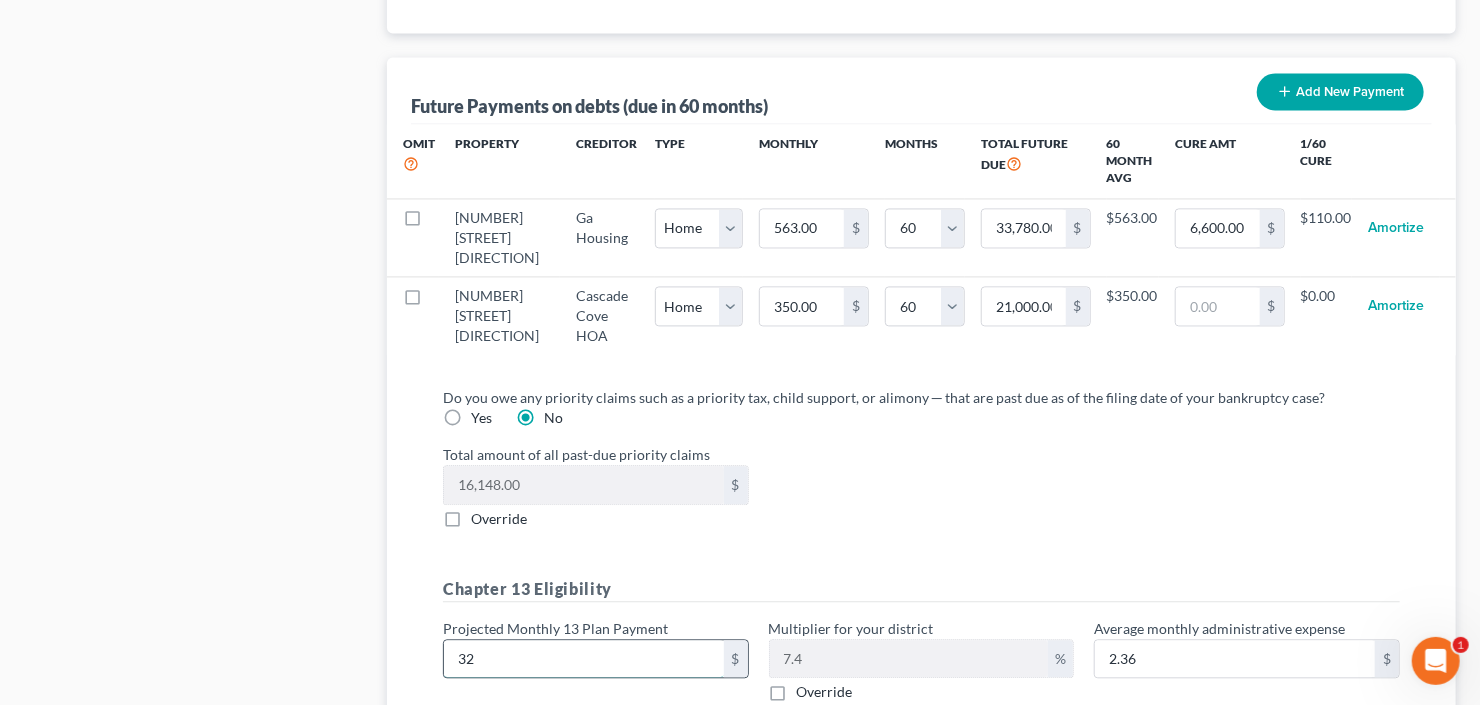 type on "320" 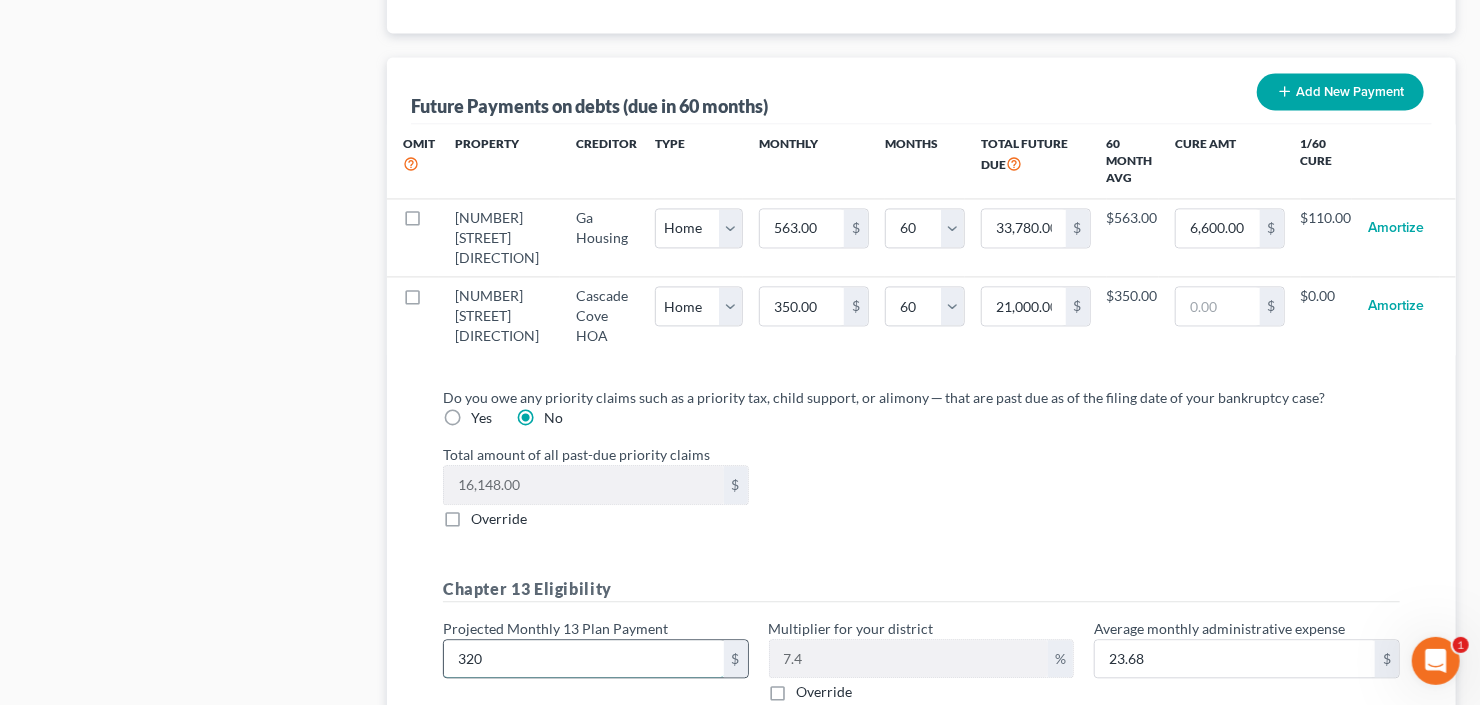 type on "3200" 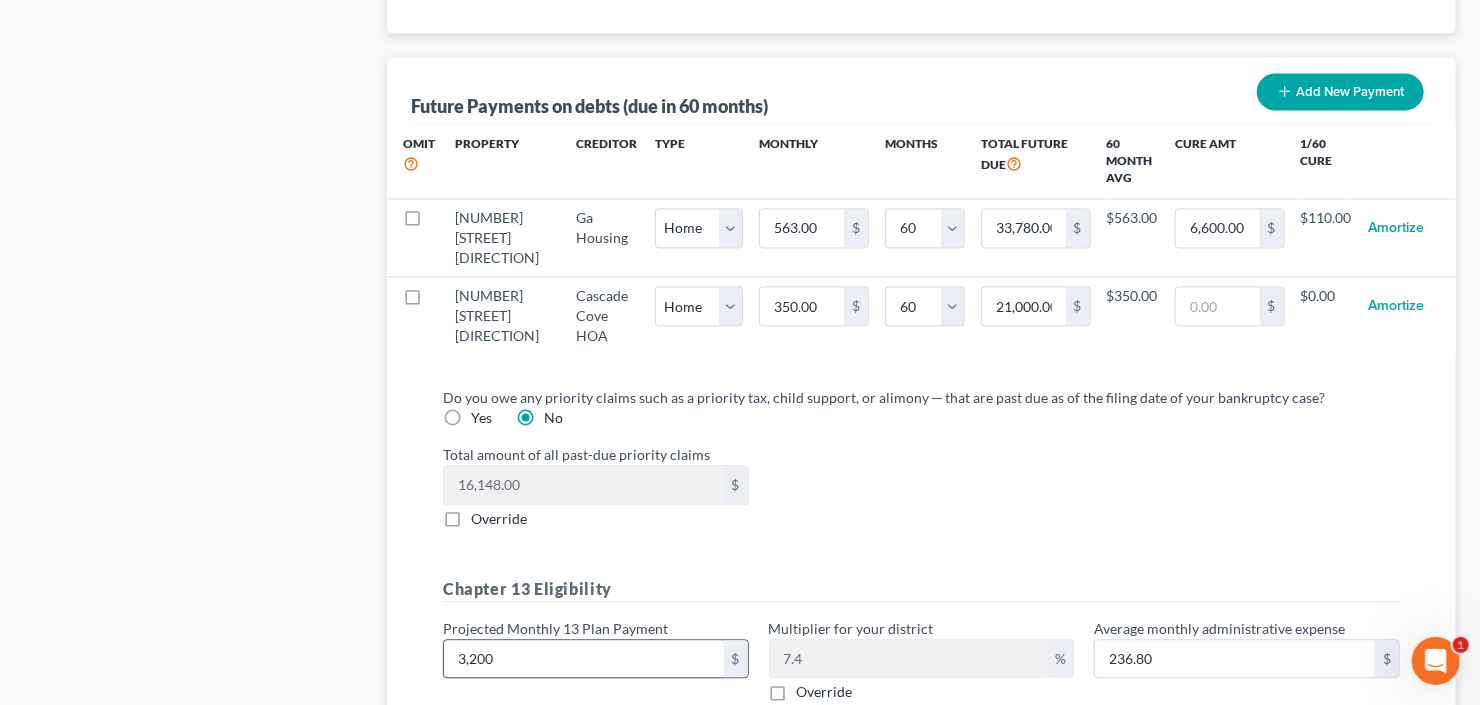 type on "3,2000" 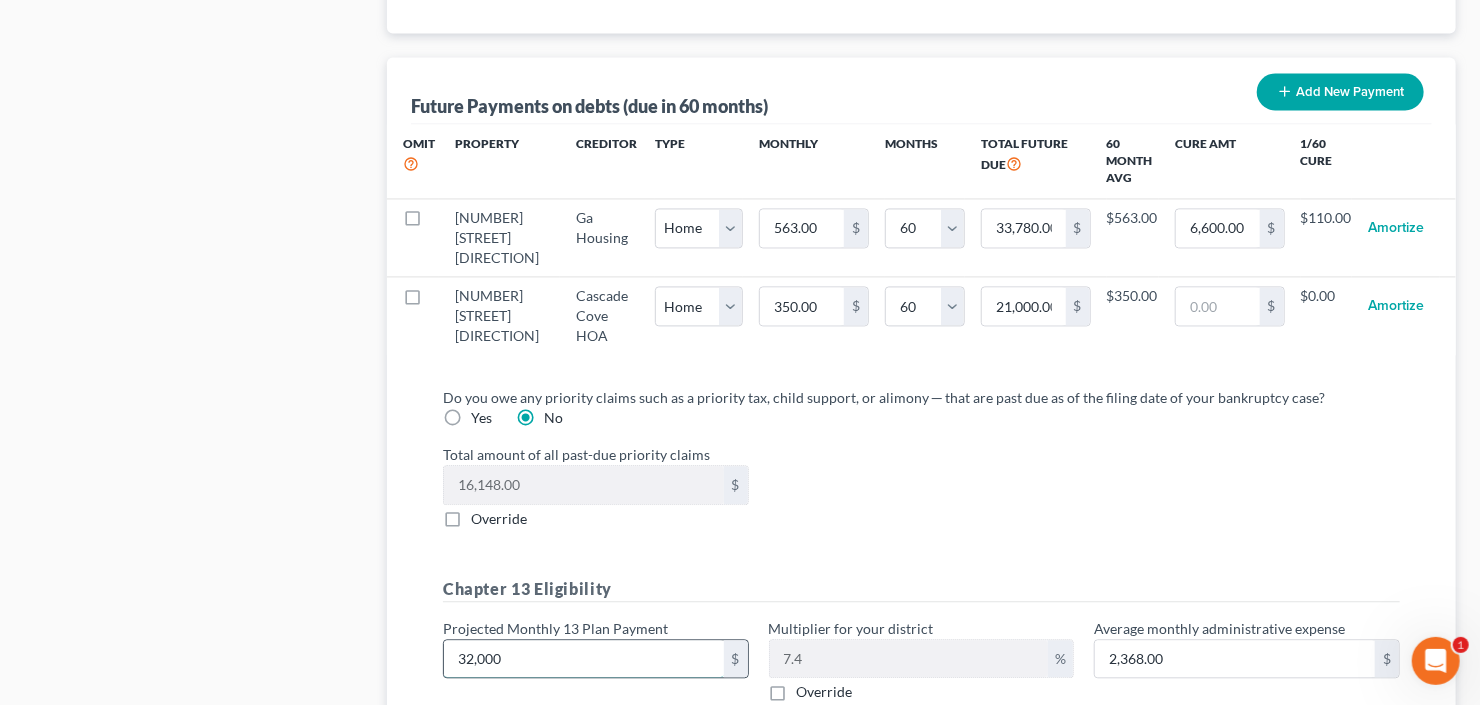 type on "32,00" 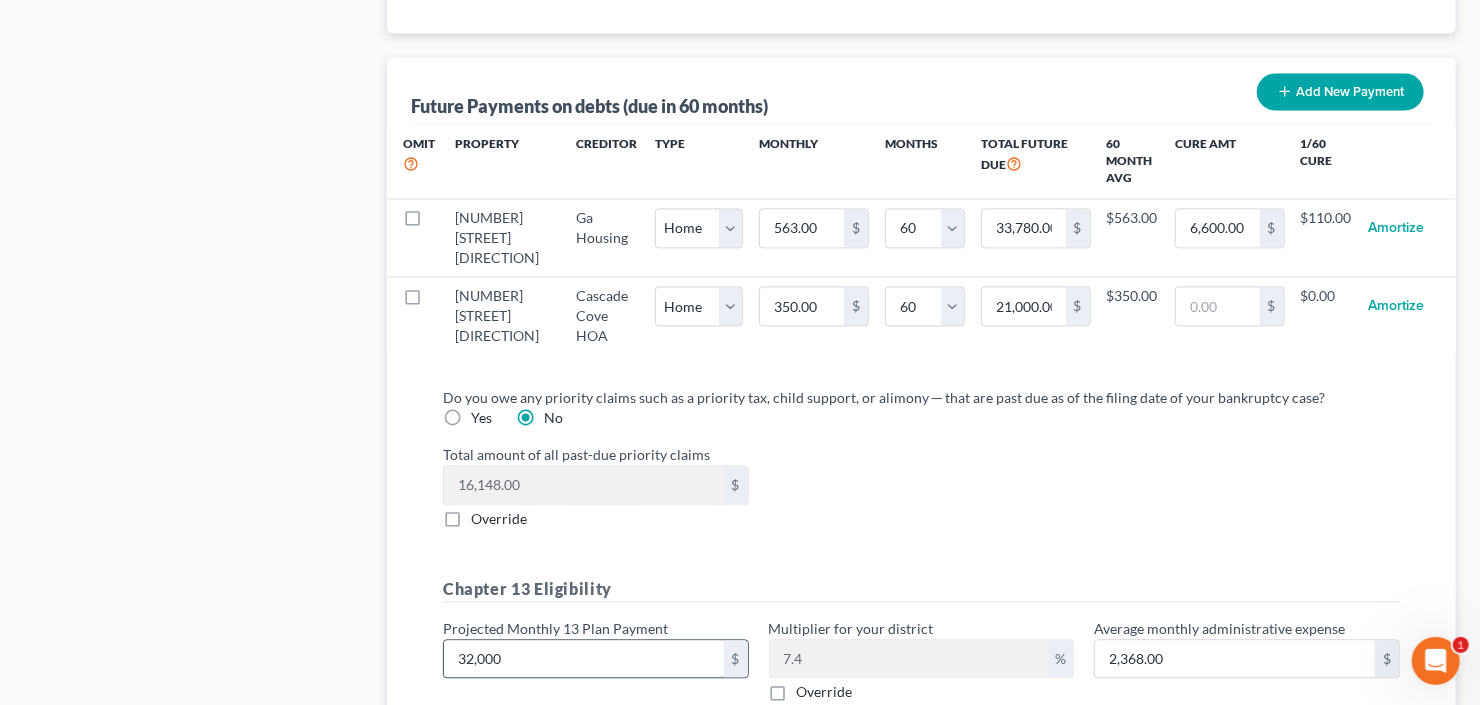 type on "236.80" 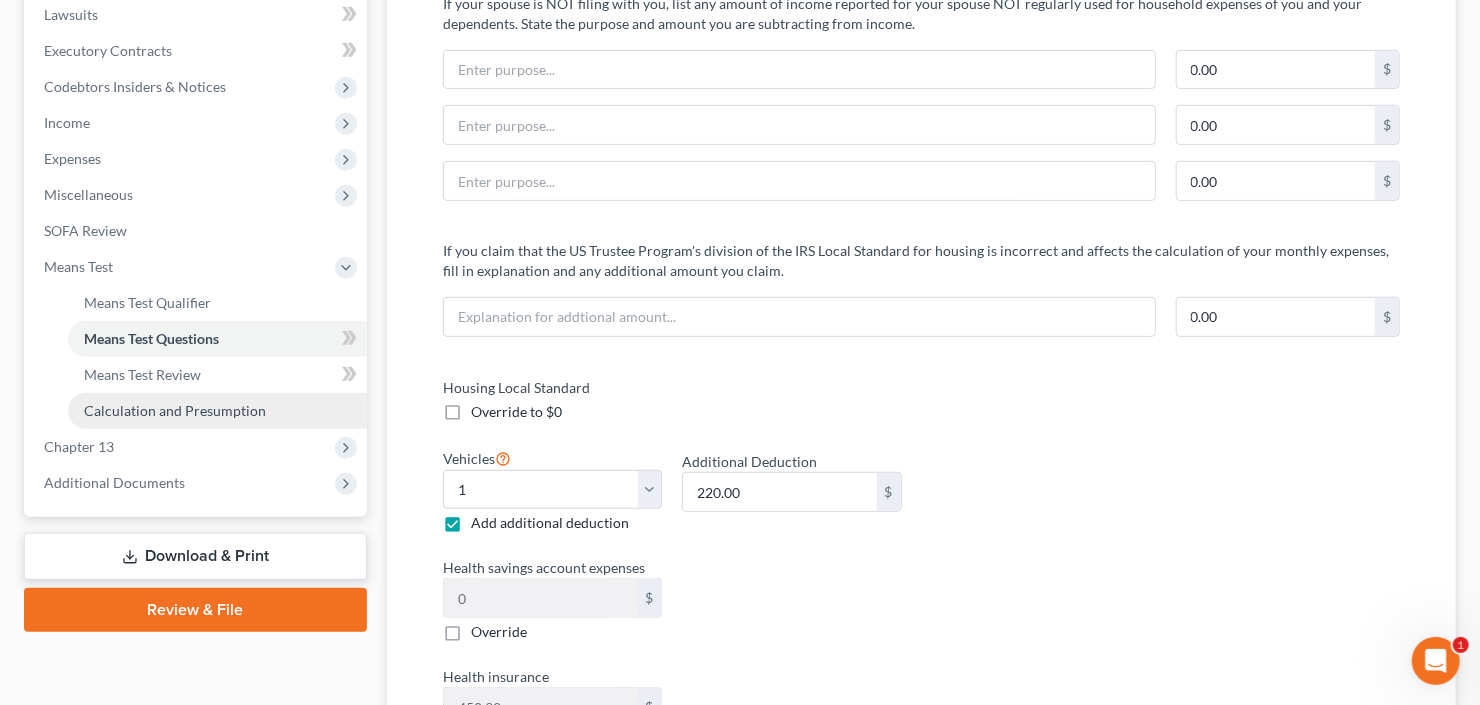 type on "3,200" 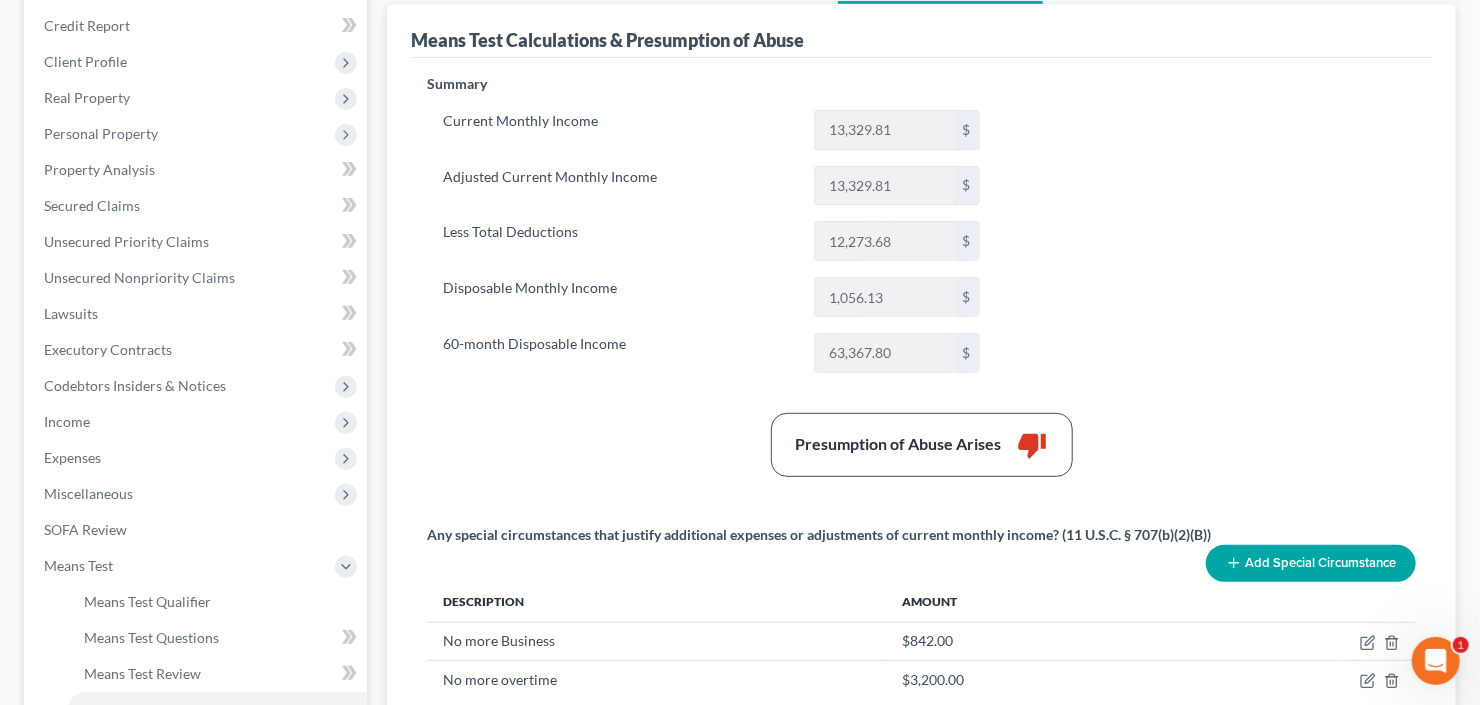 scroll, scrollTop: 0, scrollLeft: 0, axis: both 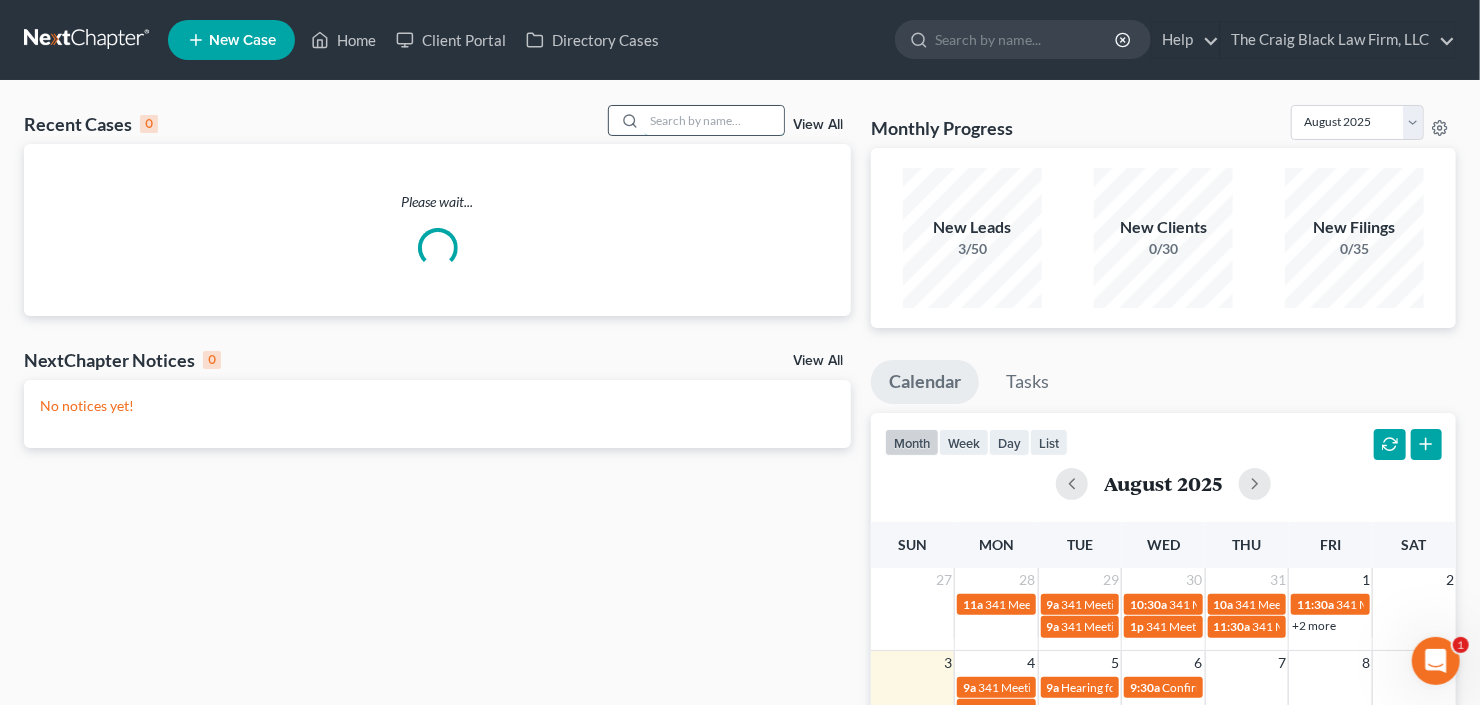 click at bounding box center [714, 120] 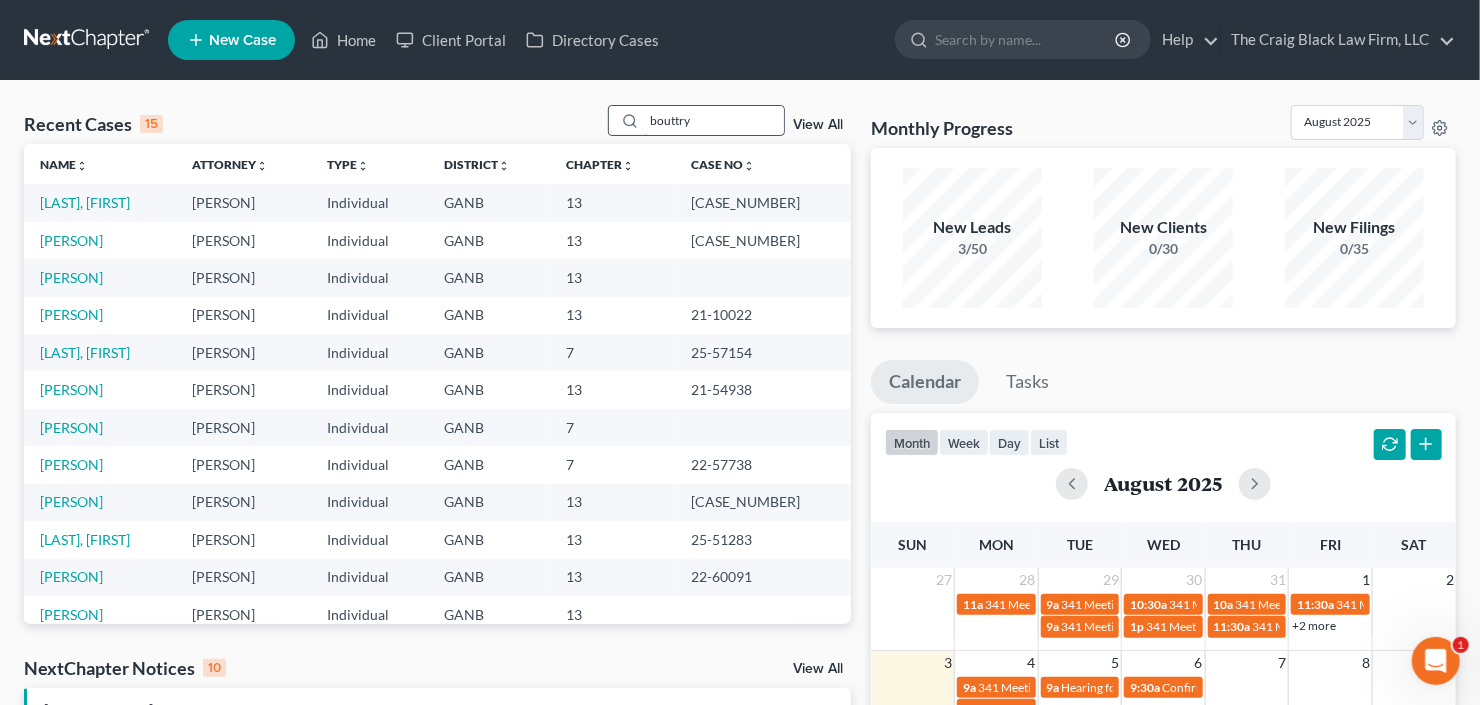 type on "bouttry" 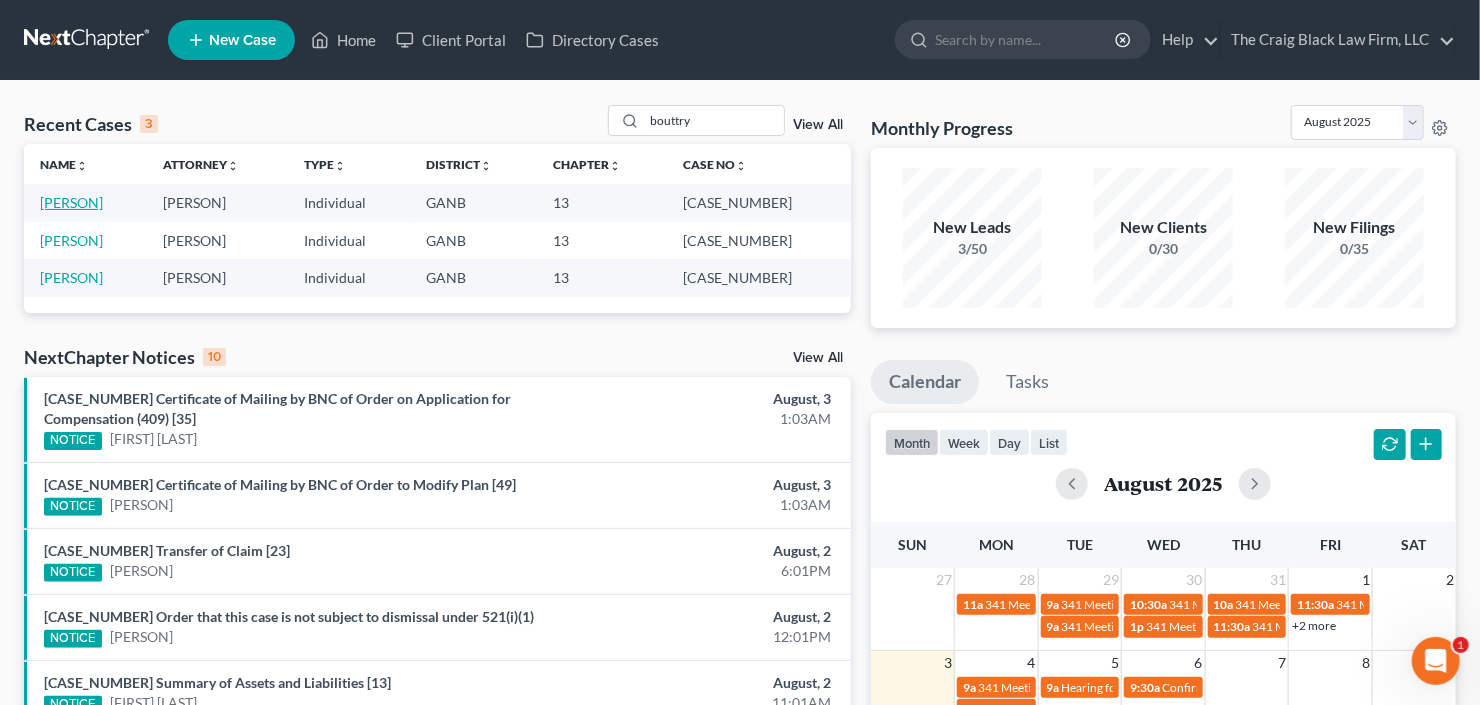 click on "[PERSON]" at bounding box center (71, 202) 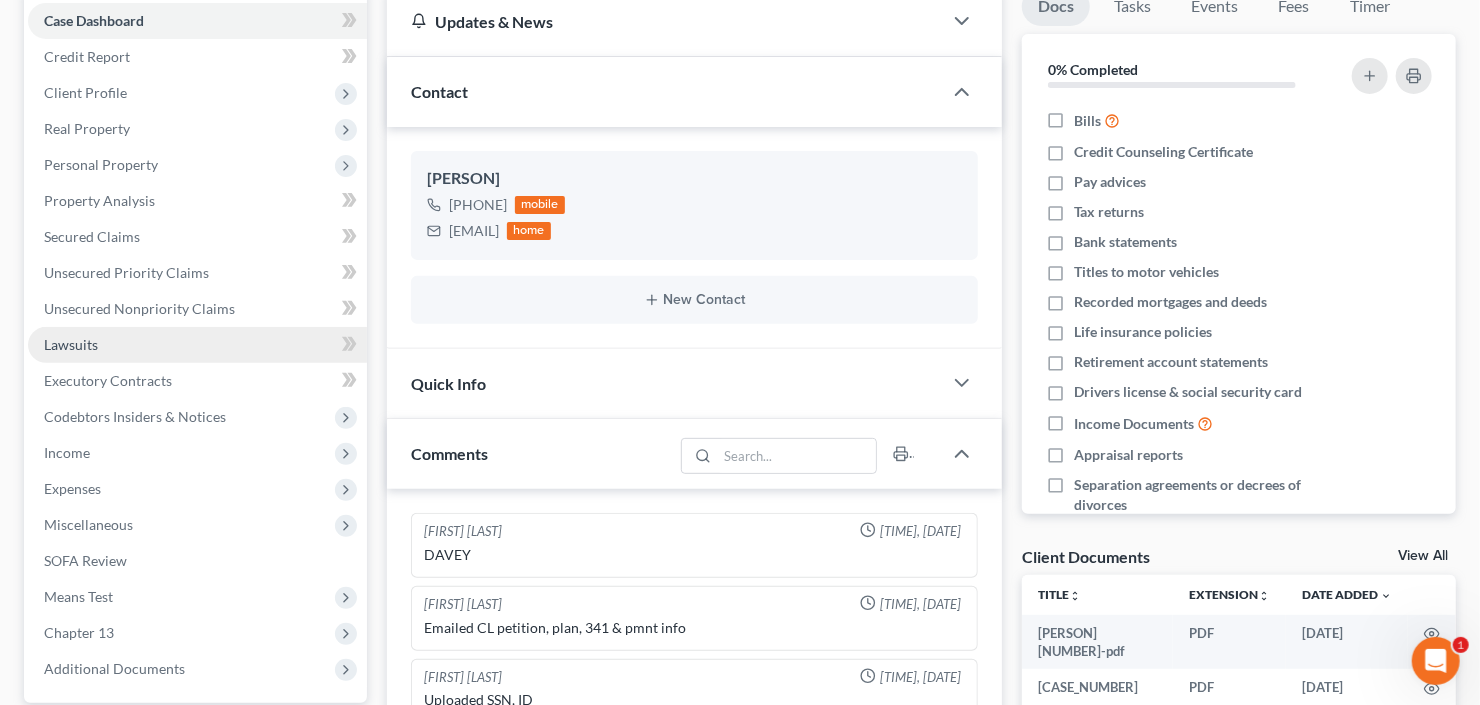 scroll, scrollTop: 240, scrollLeft: 0, axis: vertical 